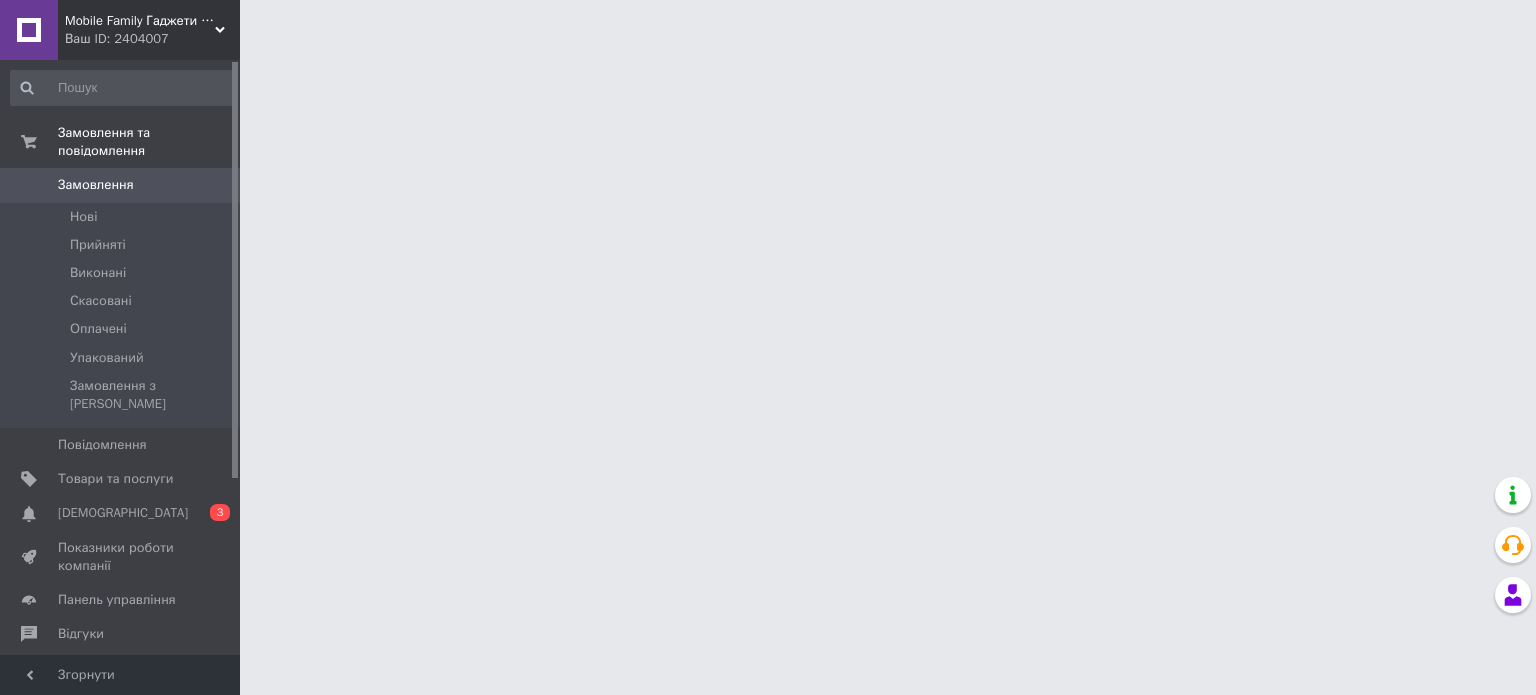 scroll, scrollTop: 0, scrollLeft: 0, axis: both 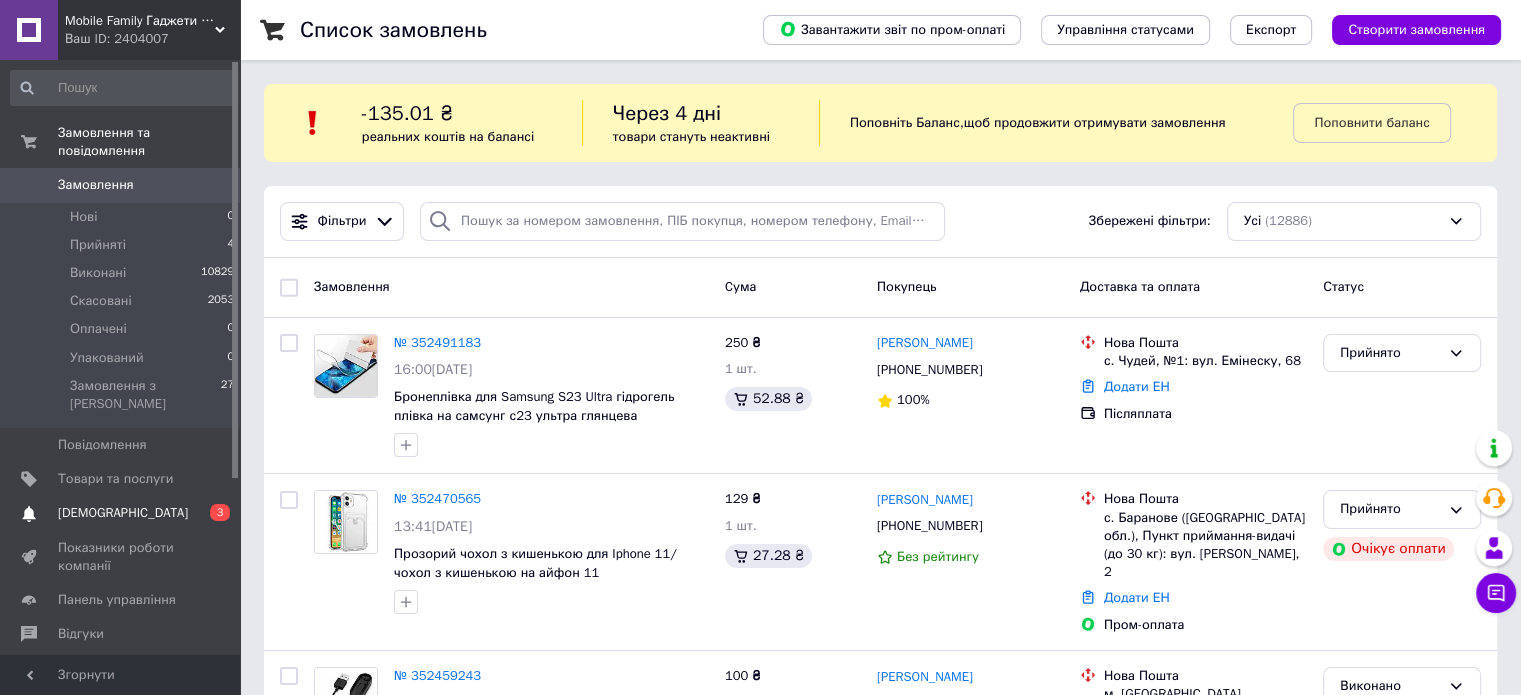 click on "[DEMOGRAPHIC_DATA]" at bounding box center (121, 513) 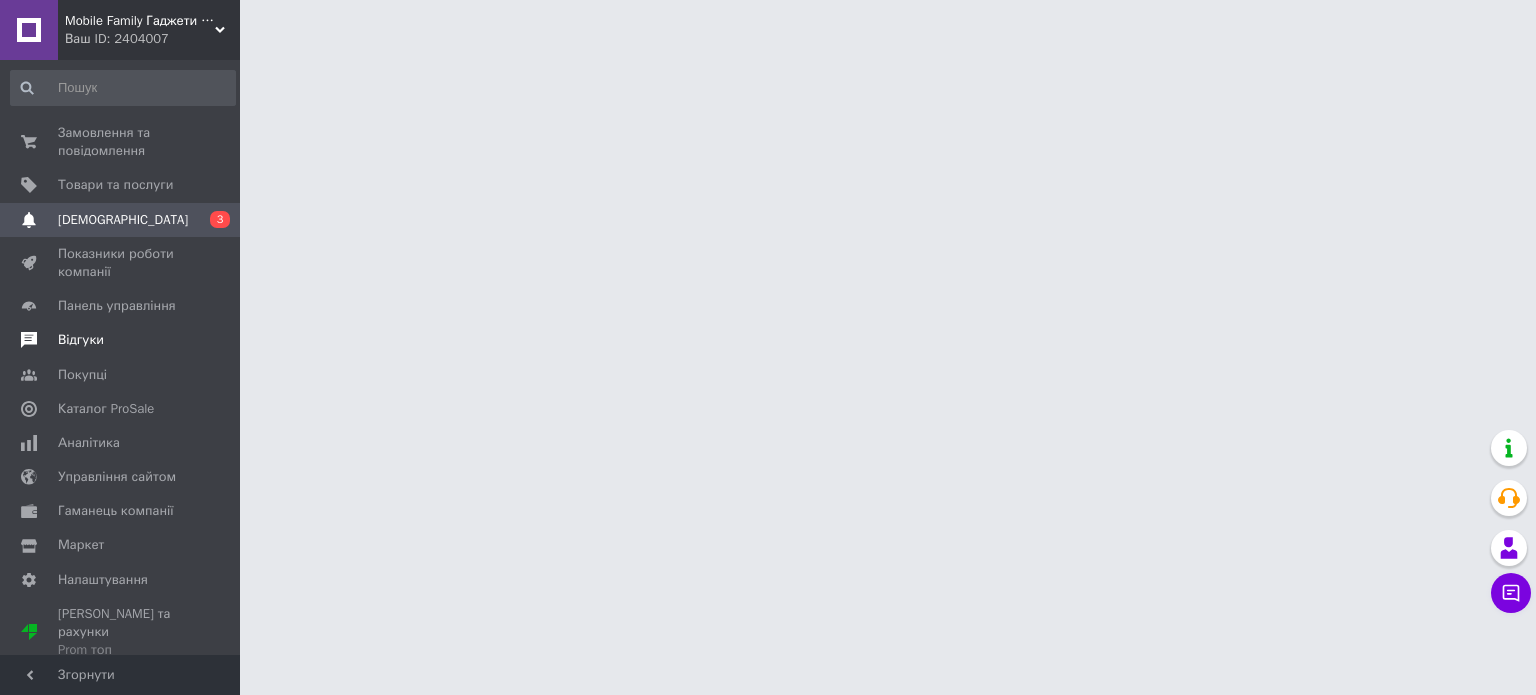 click on "Відгуки" at bounding box center [121, 340] 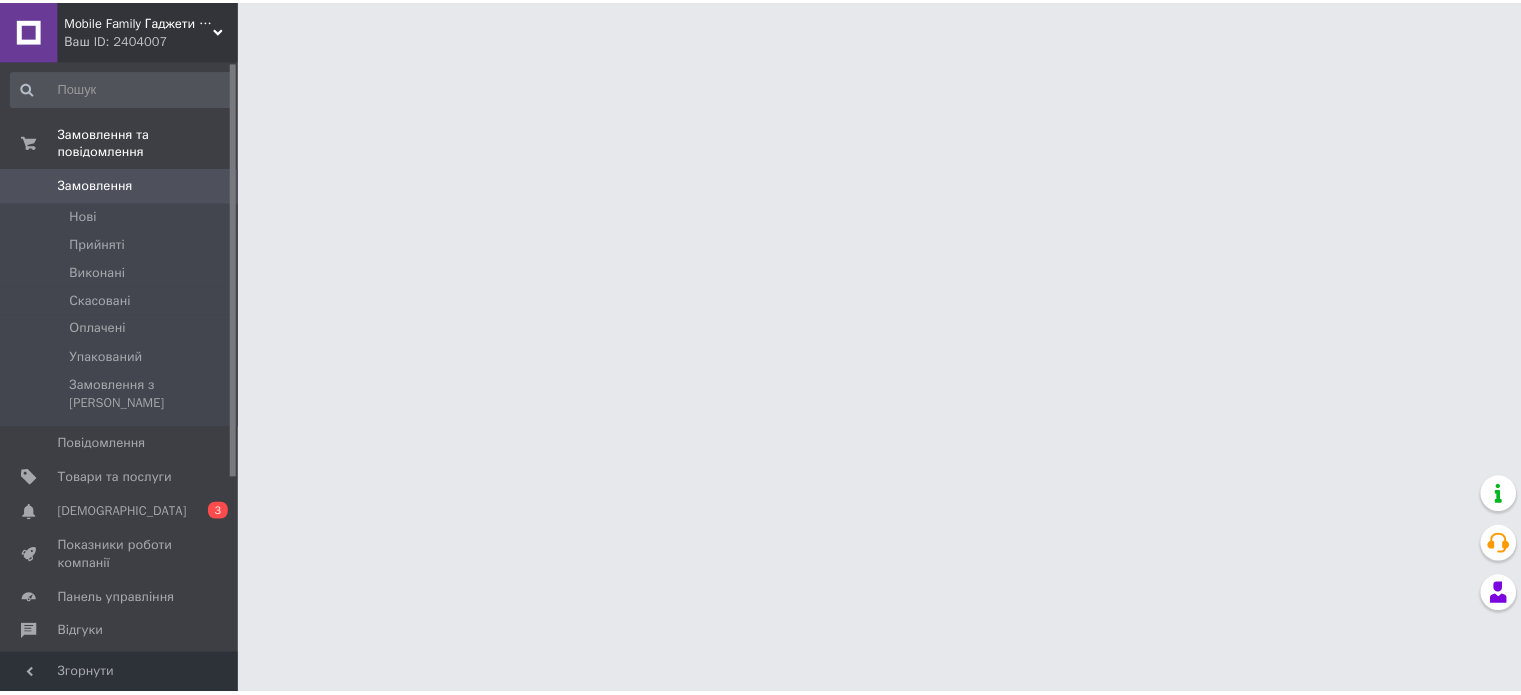 scroll, scrollTop: 0, scrollLeft: 0, axis: both 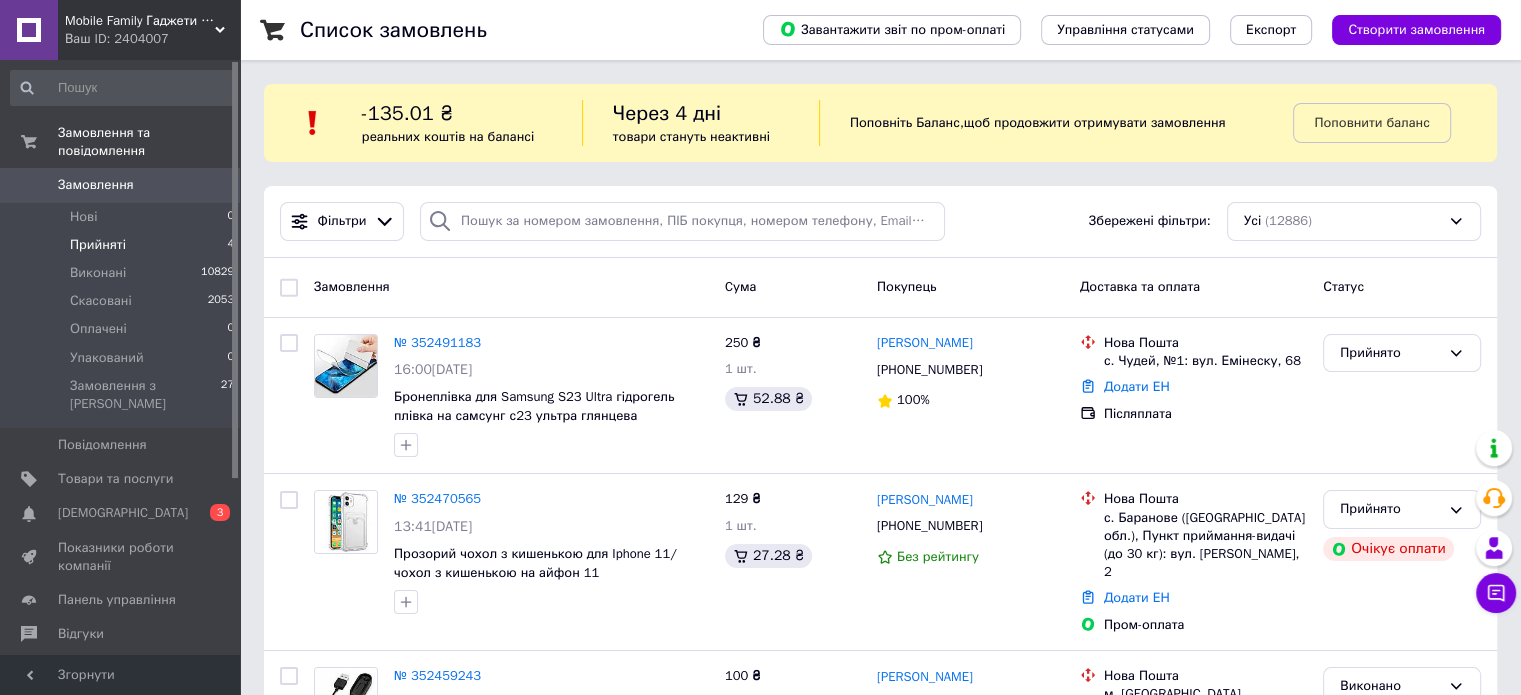 click on "Прийняті" at bounding box center [98, 245] 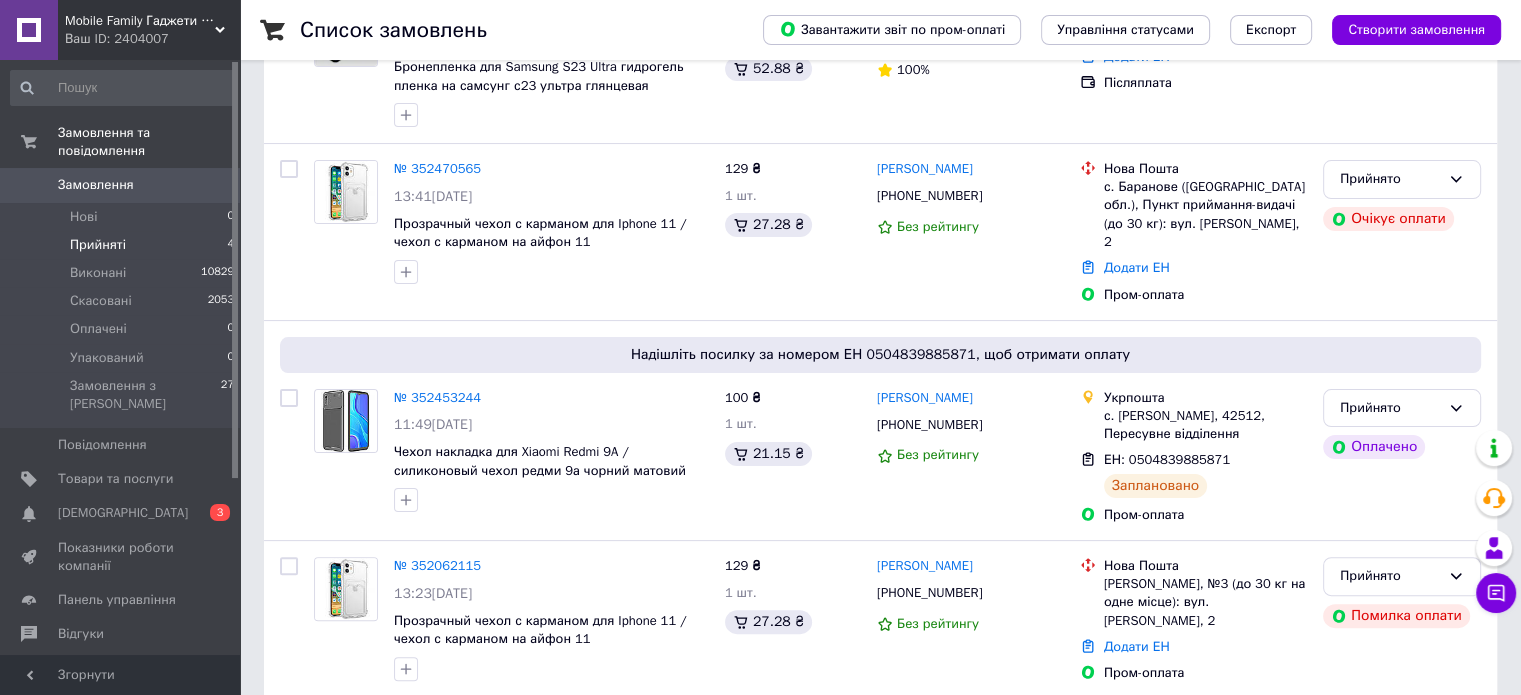 scroll, scrollTop: 409, scrollLeft: 0, axis: vertical 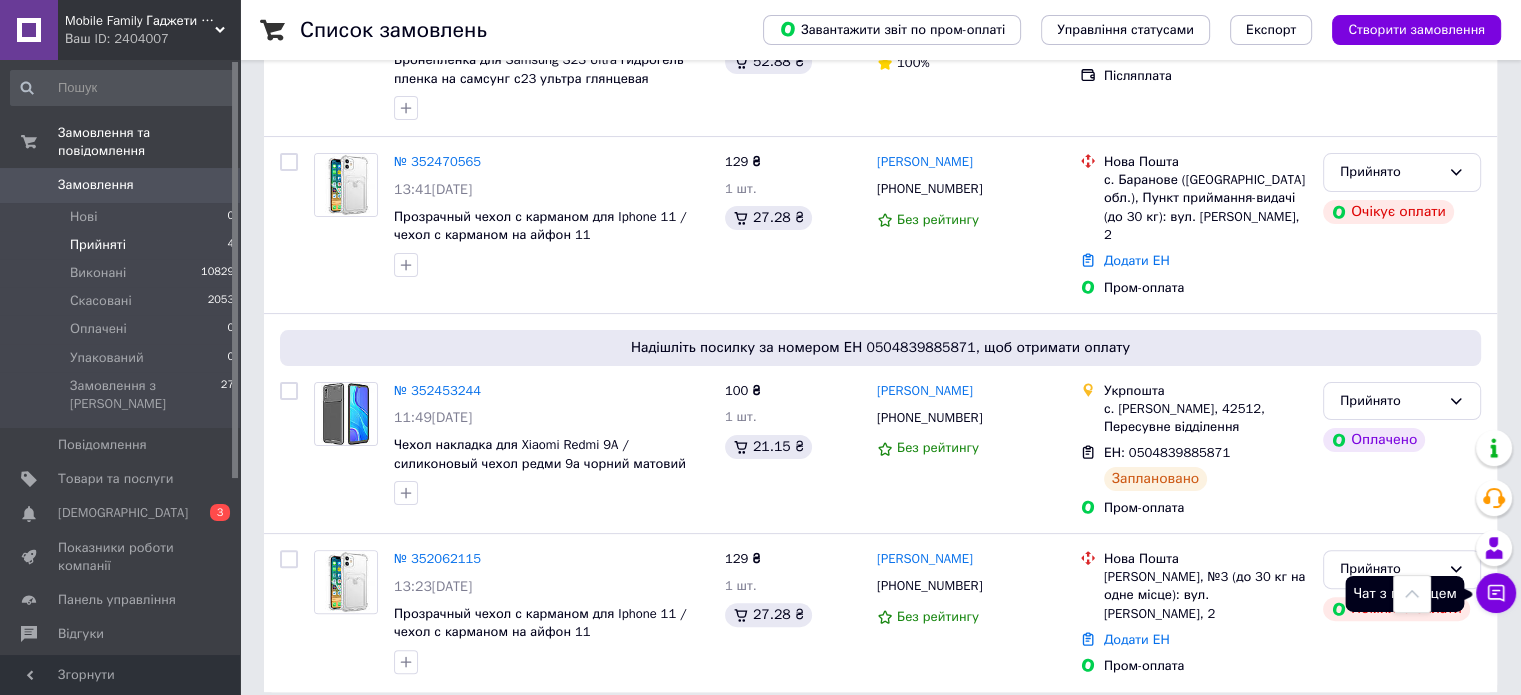 click 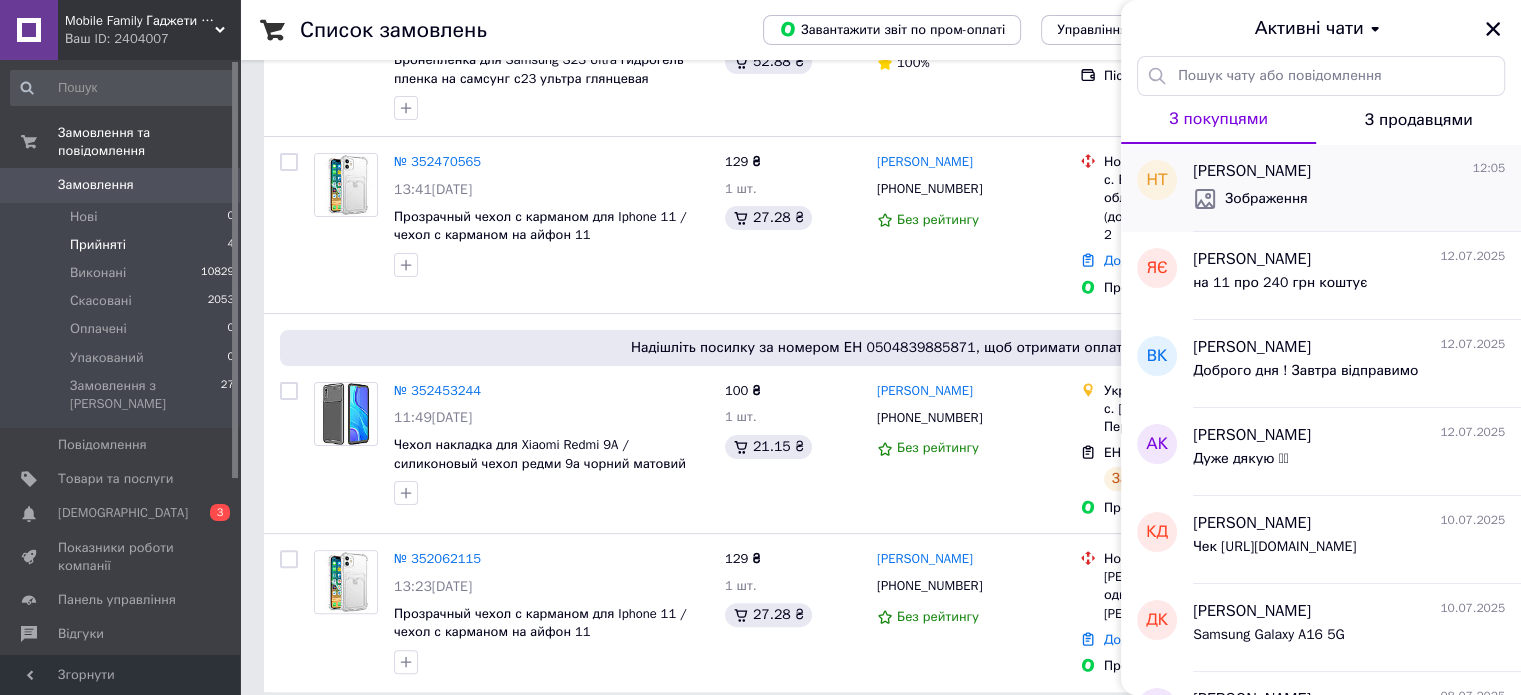 click on "[PERSON_NAME]" at bounding box center [1252, 171] 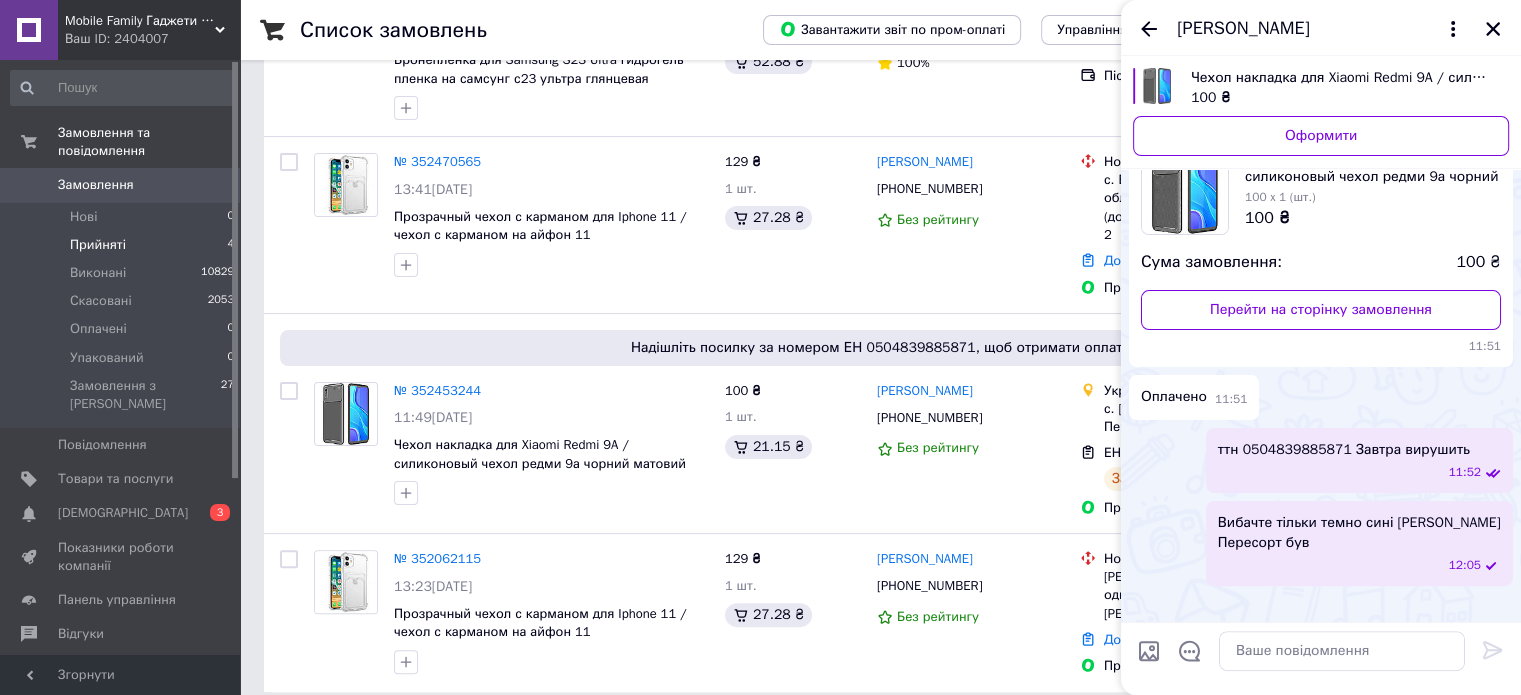 scroll, scrollTop: 380, scrollLeft: 0, axis: vertical 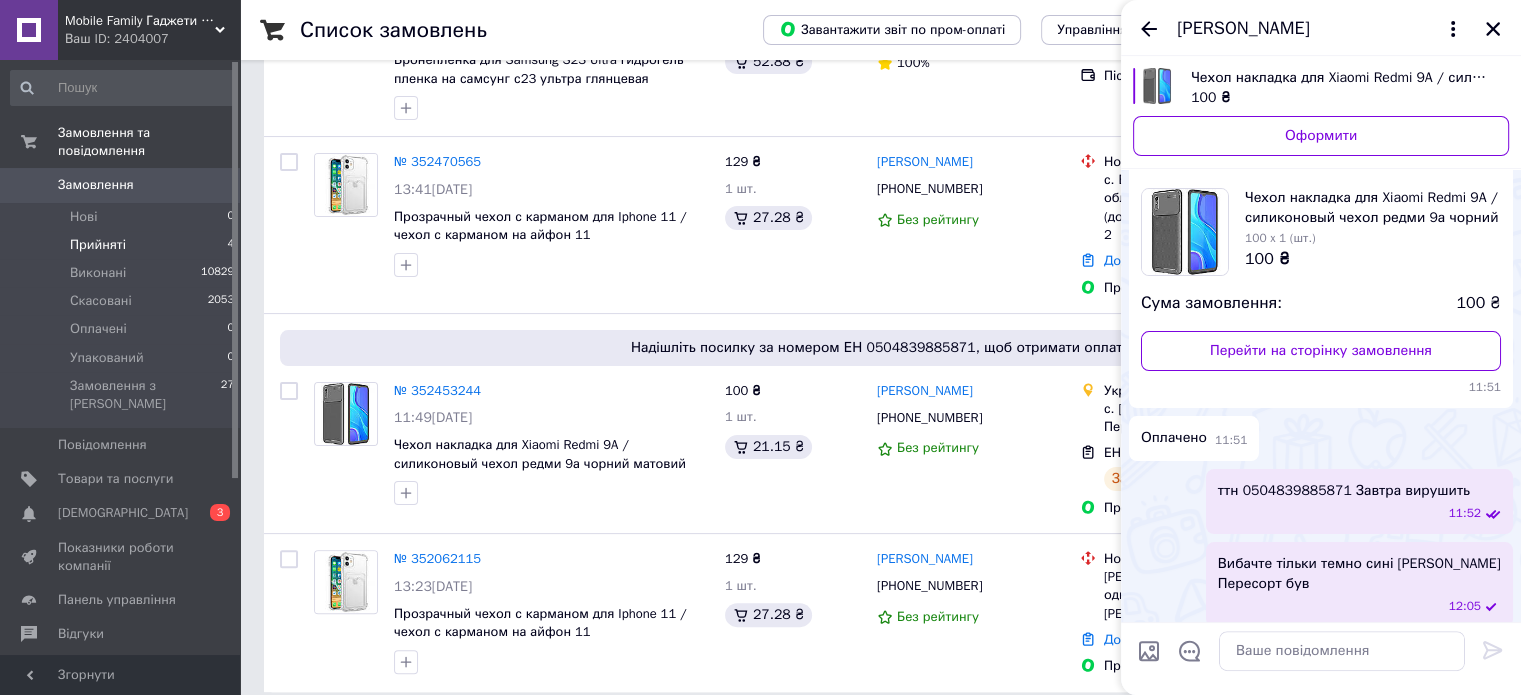 click on "[PERSON_NAME]" at bounding box center [1243, 29] 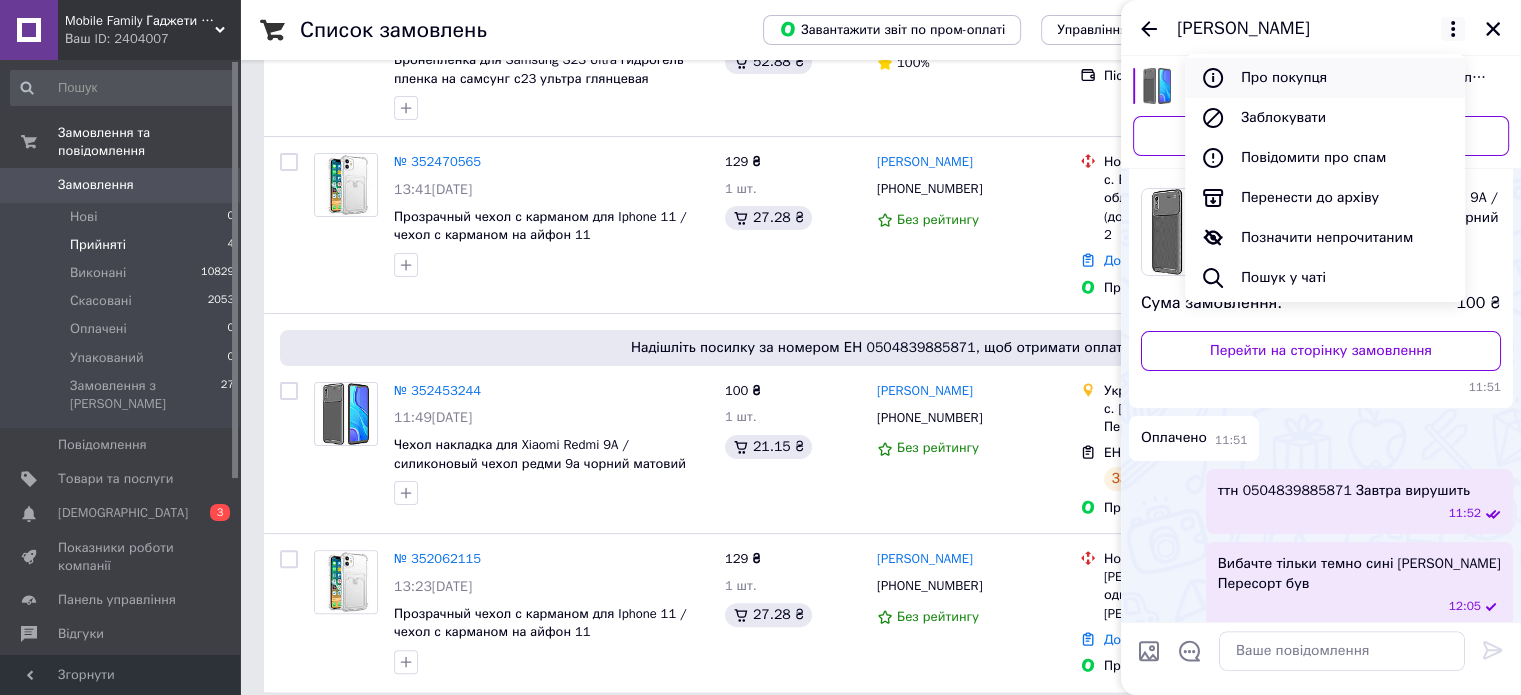 click on "Про покупця" at bounding box center [1325, 78] 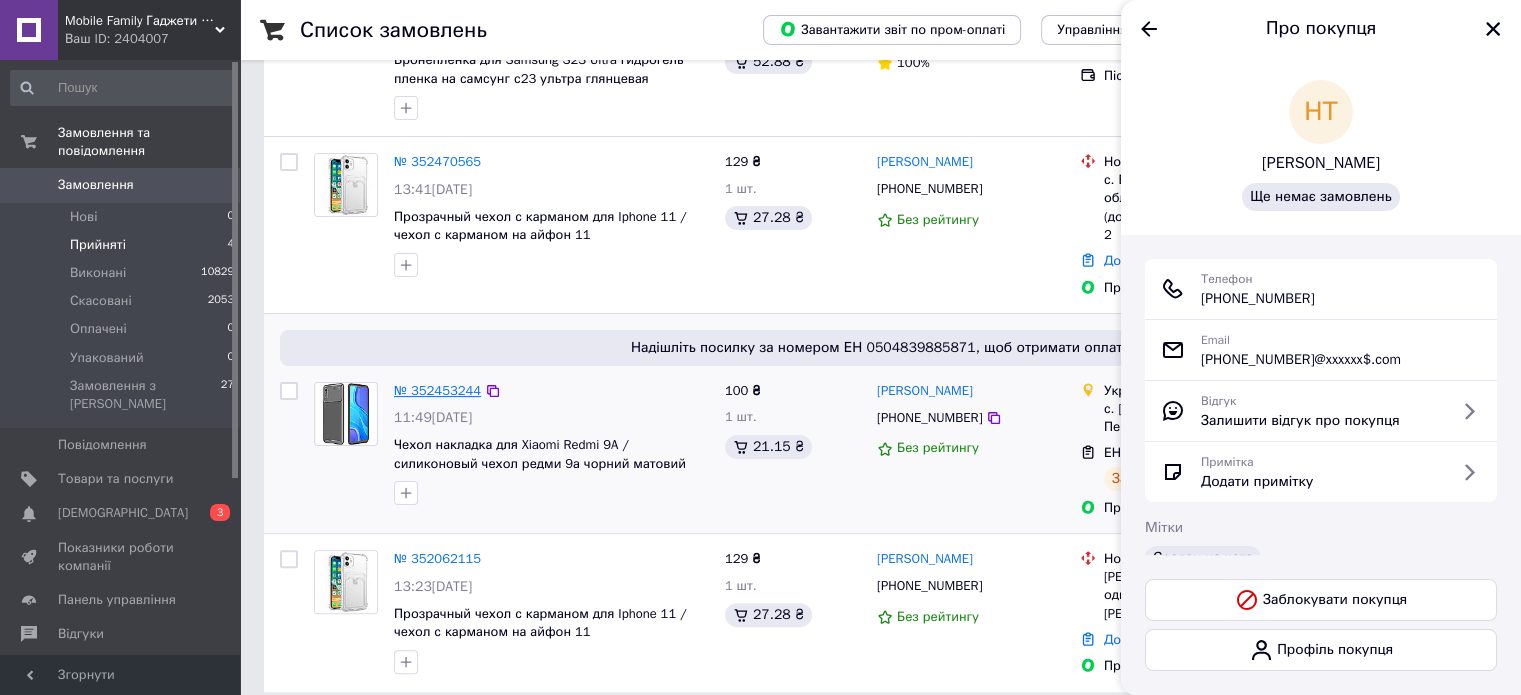 click on "№ 352453244" at bounding box center [437, 390] 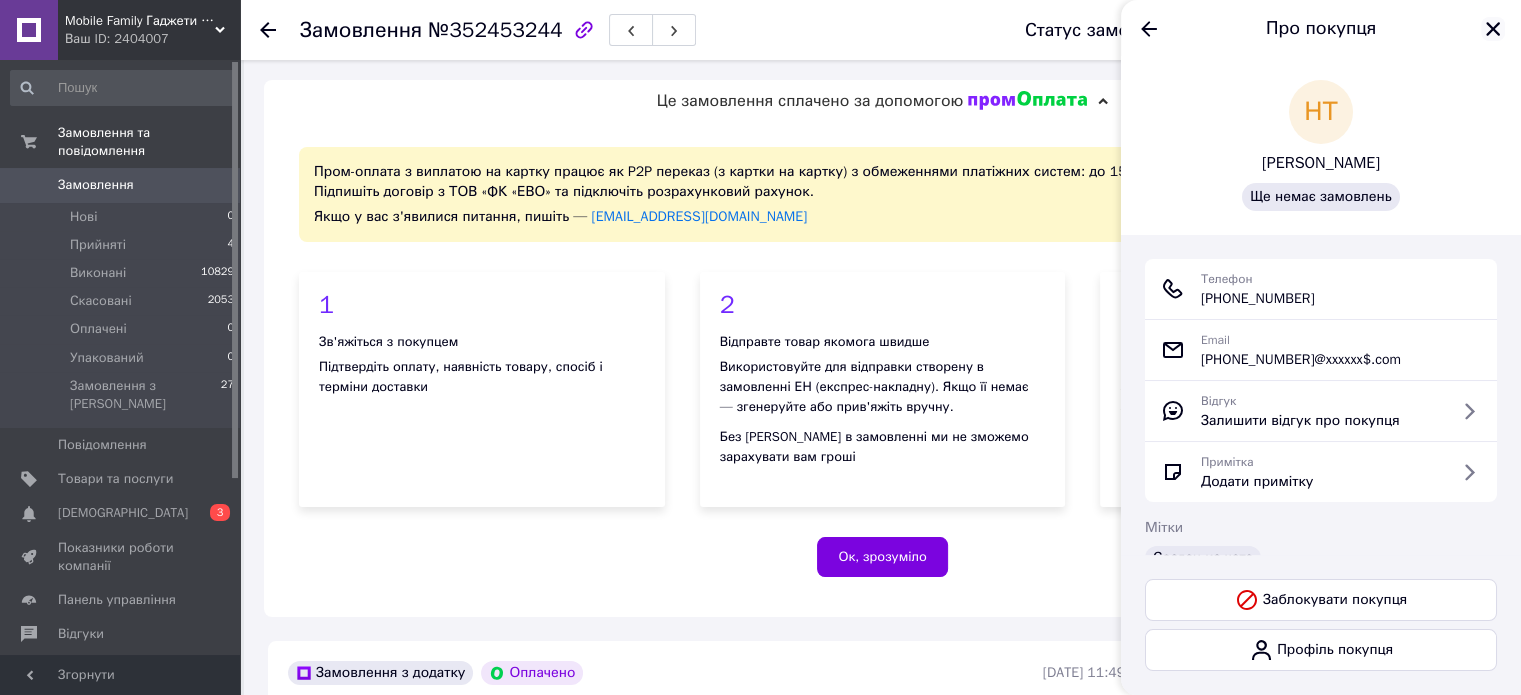 click 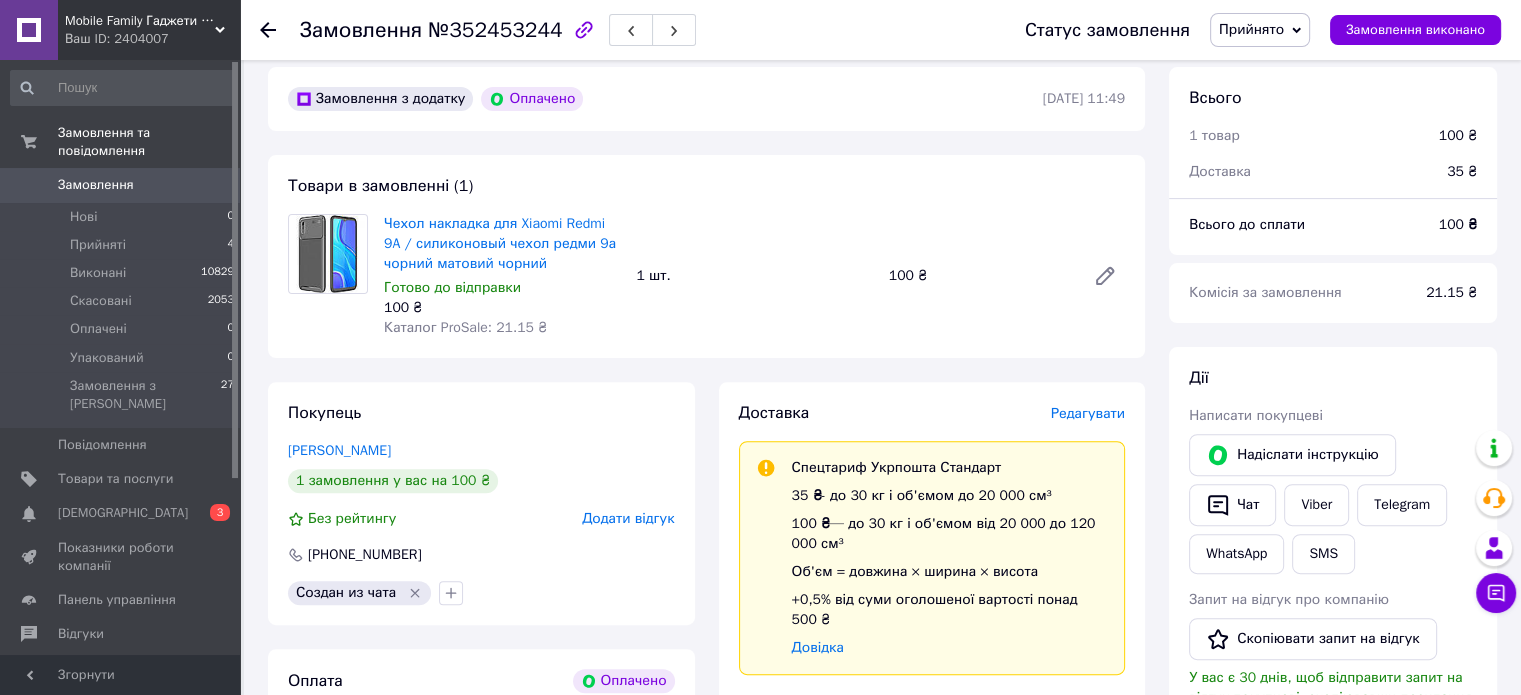 scroll, scrollTop: 700, scrollLeft: 0, axis: vertical 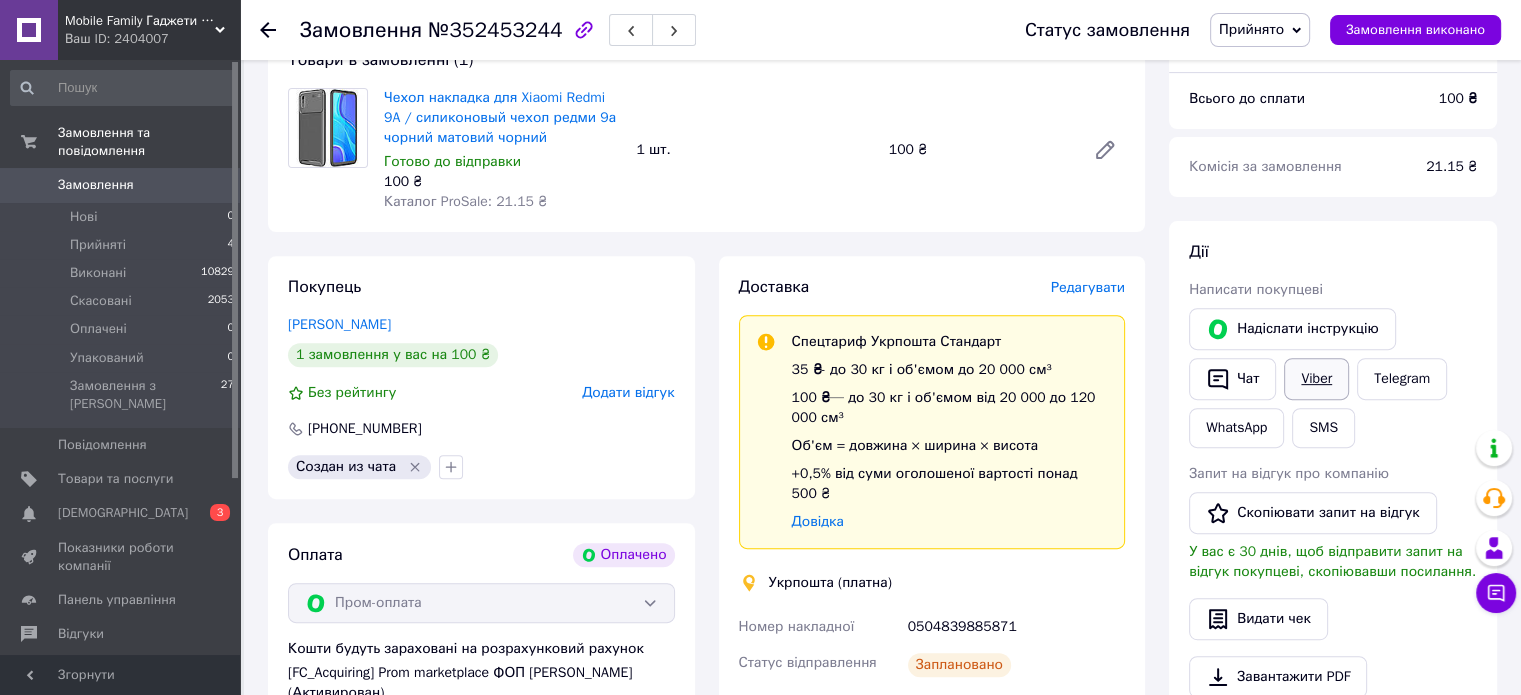 click on "Viber" at bounding box center (1316, 379) 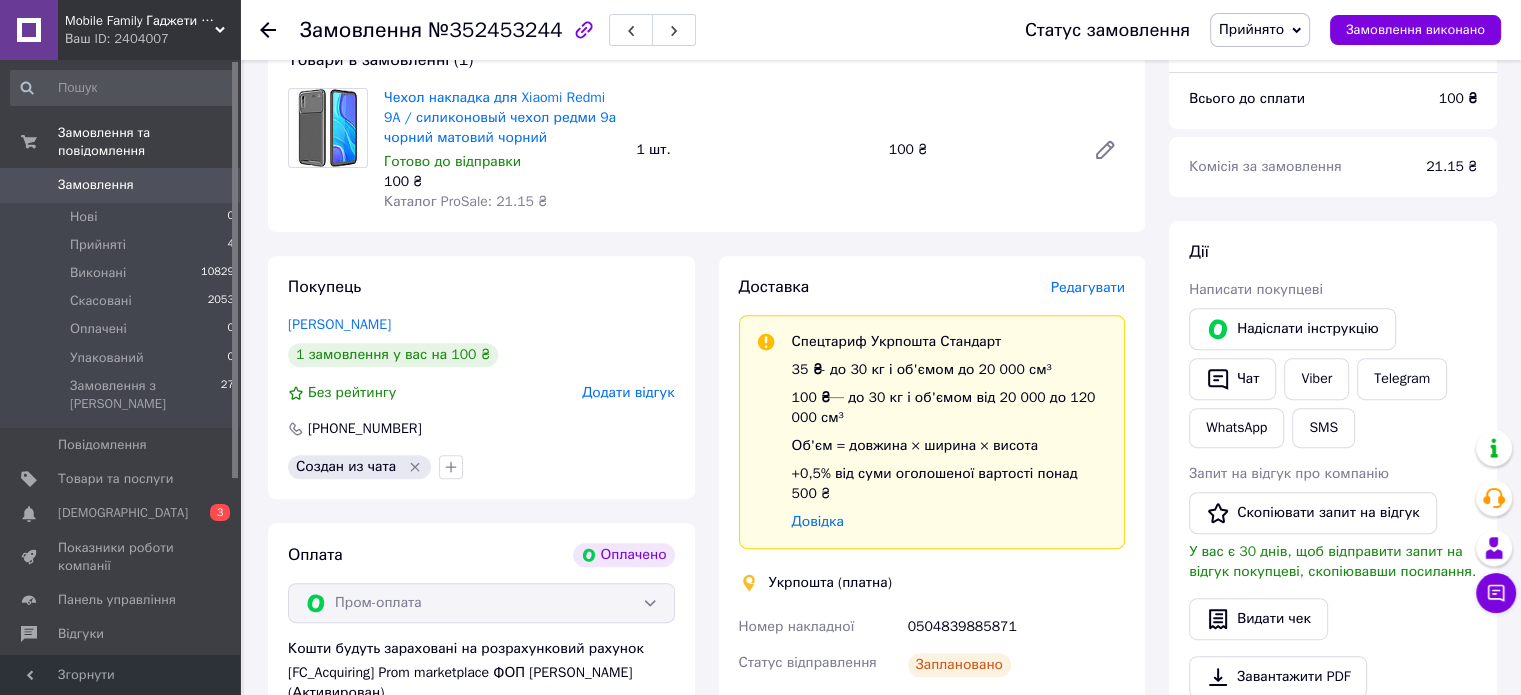drag, startPoint x: 1341, startPoint y: 220, endPoint x: 1320, endPoint y: 236, distance: 26.400757 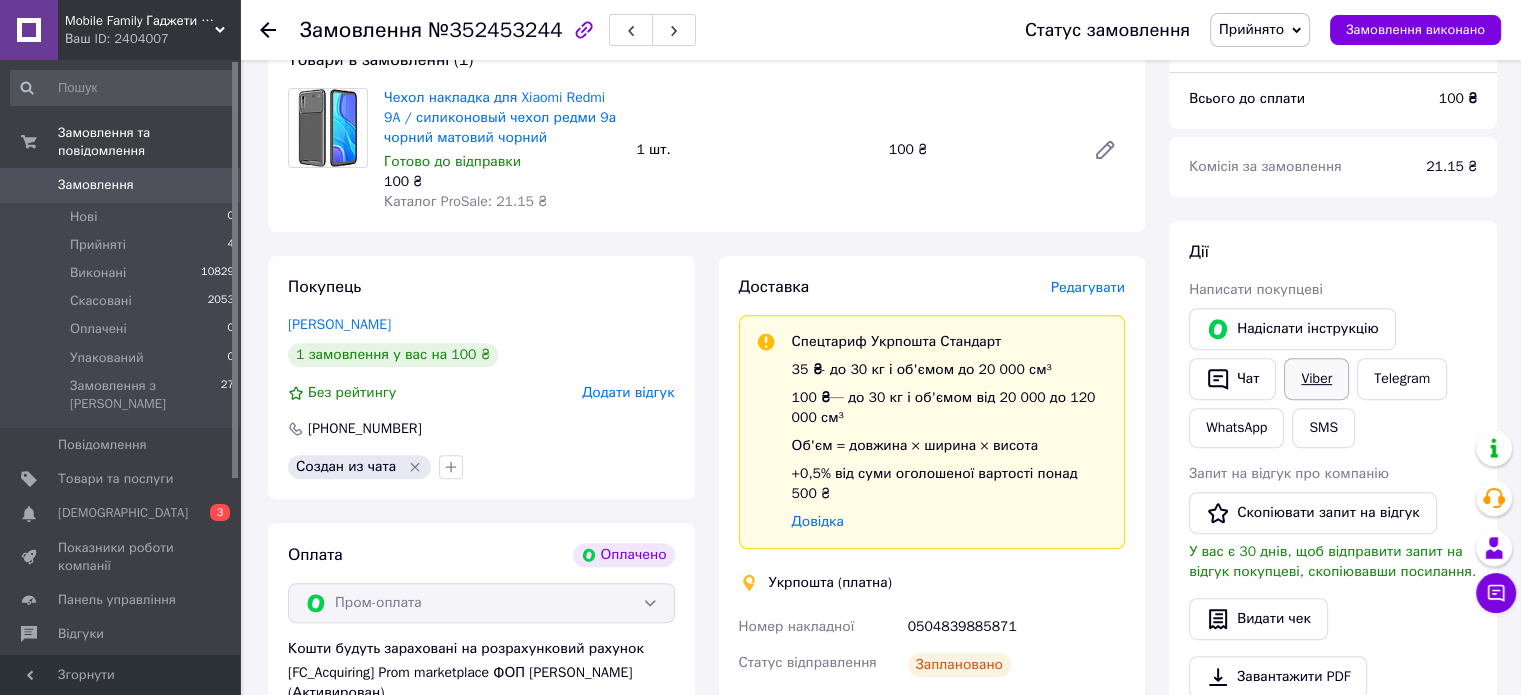 click on "Viber" at bounding box center [1316, 379] 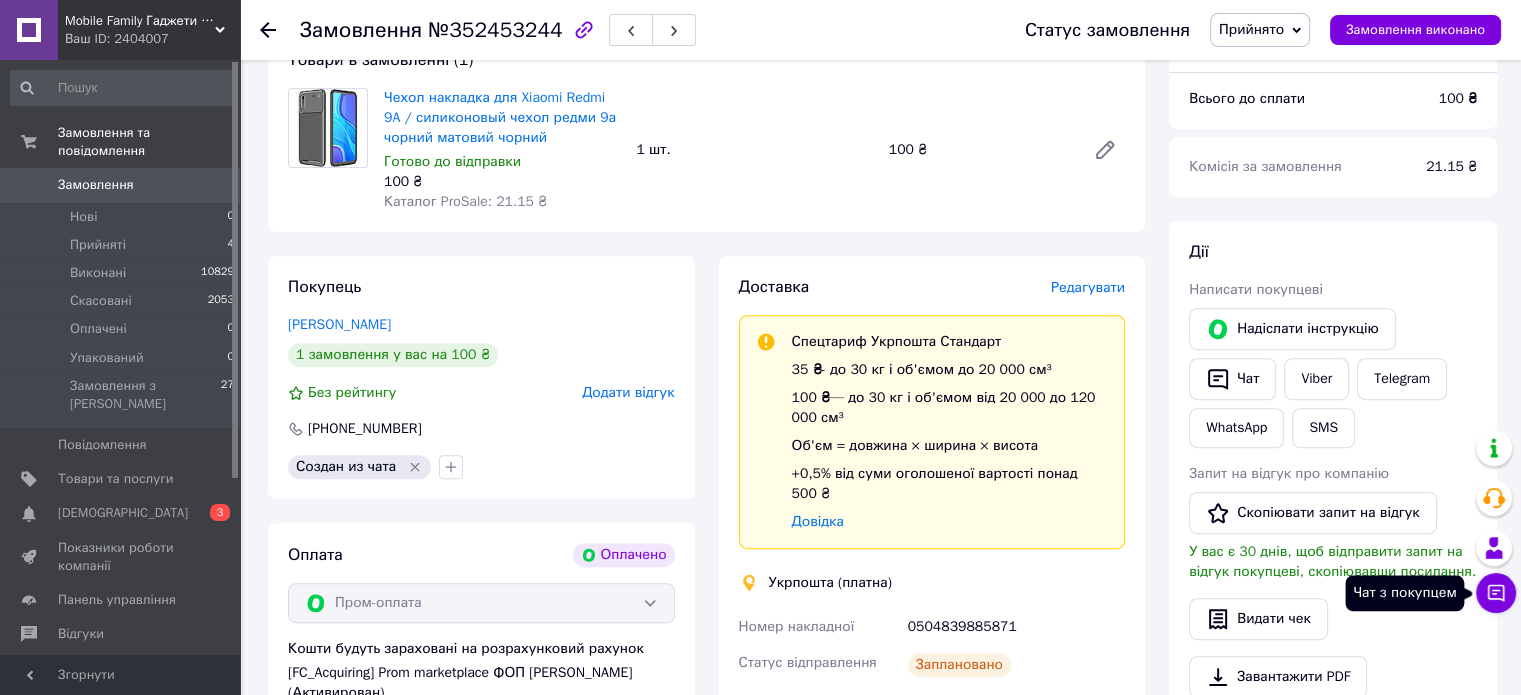 click 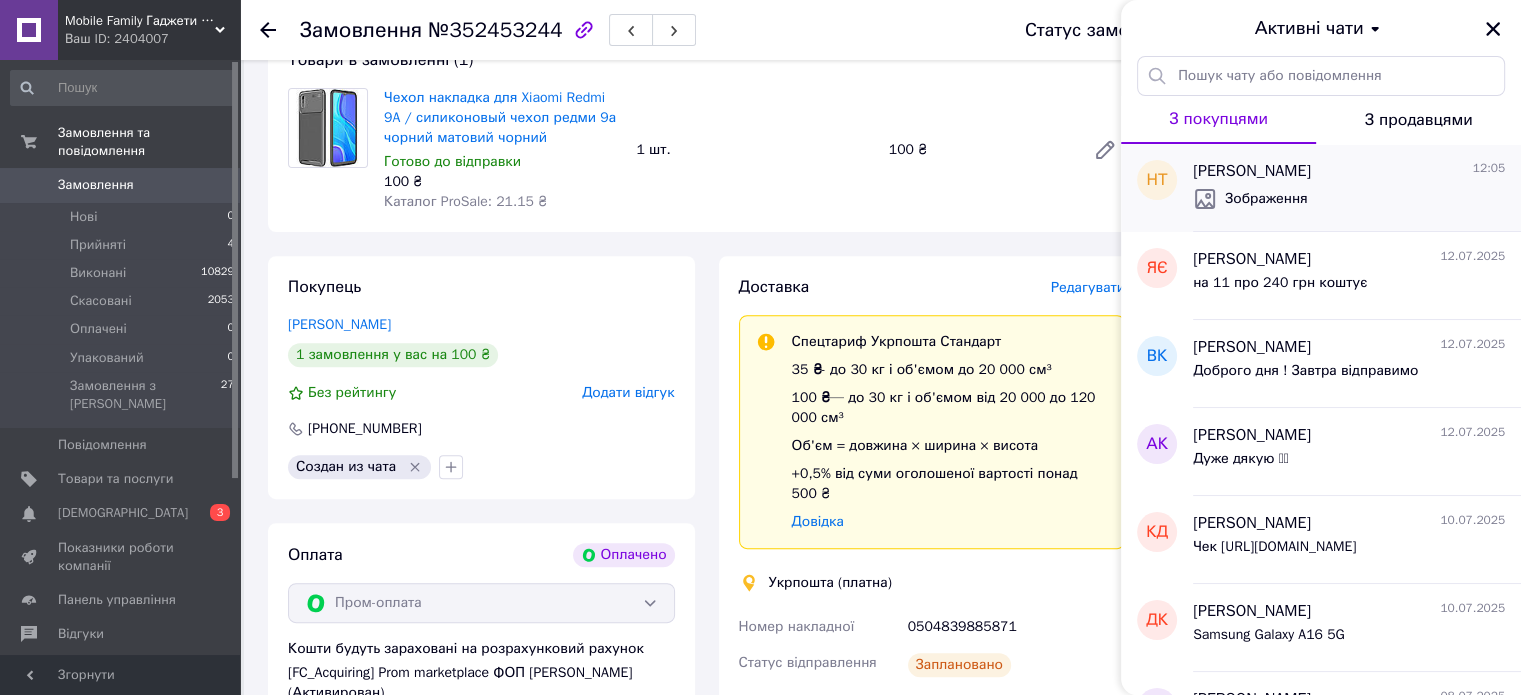 click on "[PERSON_NAME]" at bounding box center (1252, 171) 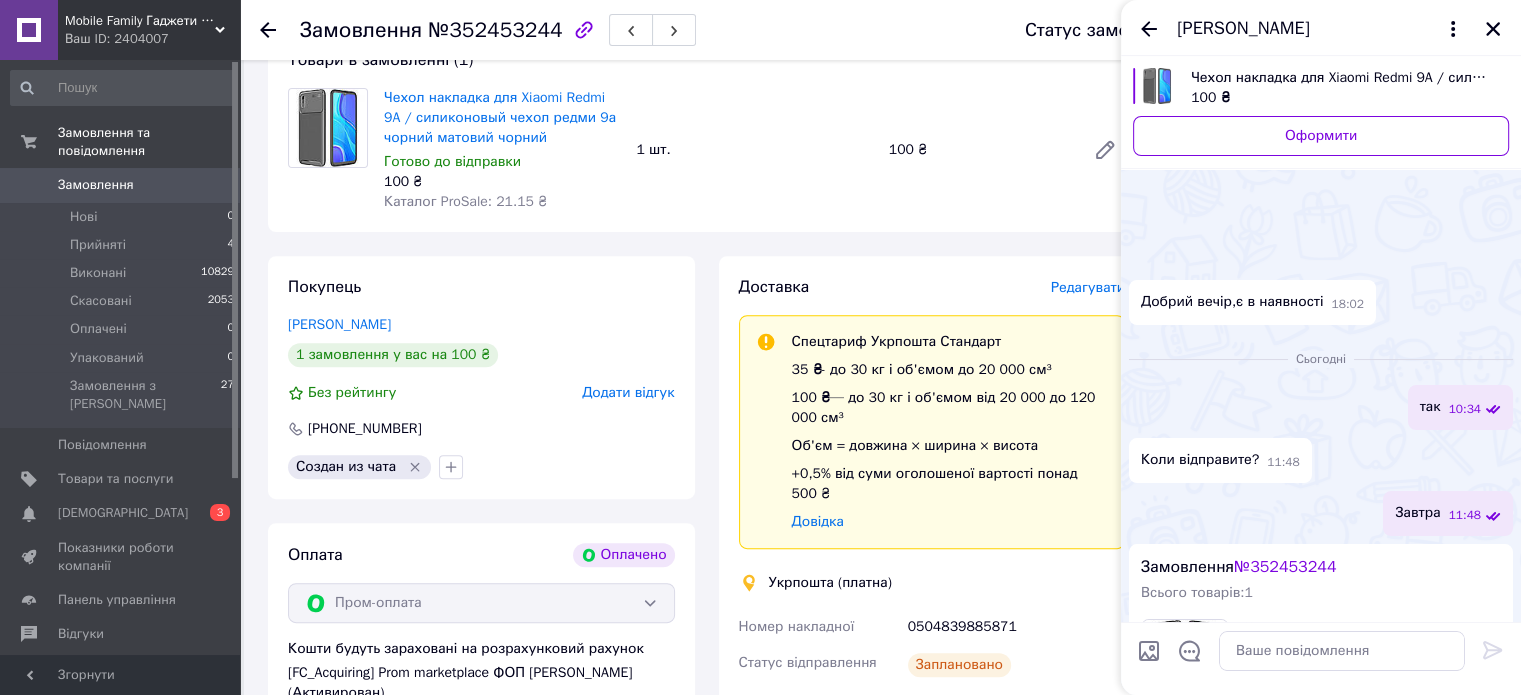 scroll, scrollTop: 607, scrollLeft: 0, axis: vertical 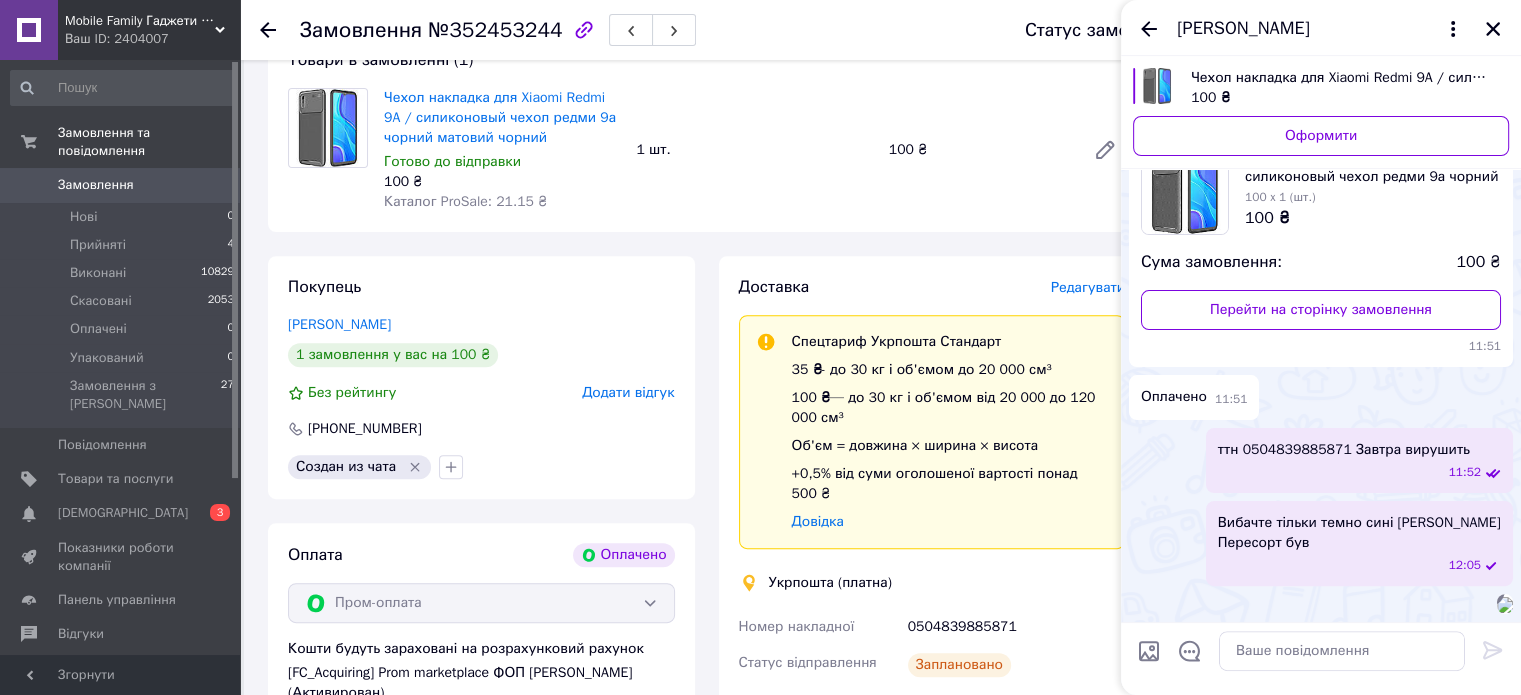 click on "Вибачте тільки темно сині є  Пересорт був" at bounding box center (1359, 533) 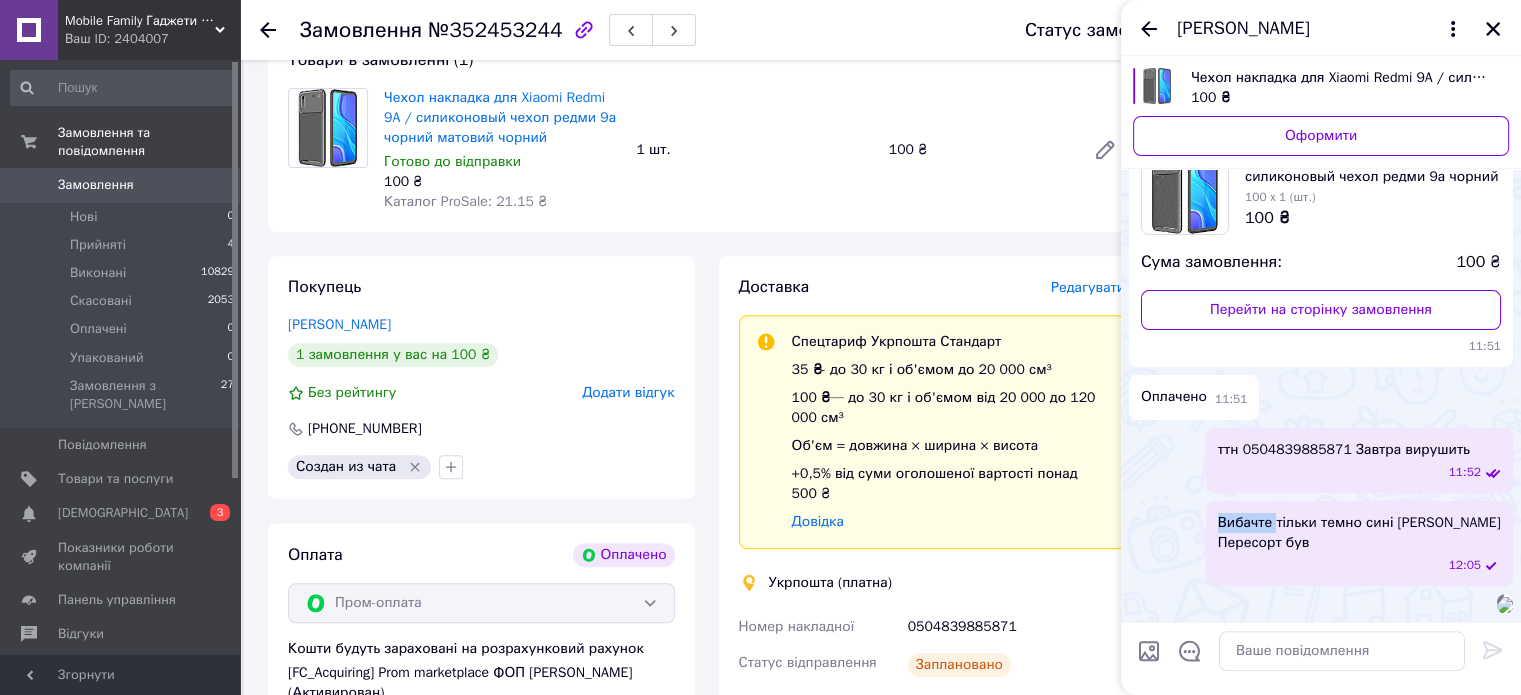 click on "Вибачте тільки темно сині є  Пересорт був" at bounding box center [1359, 533] 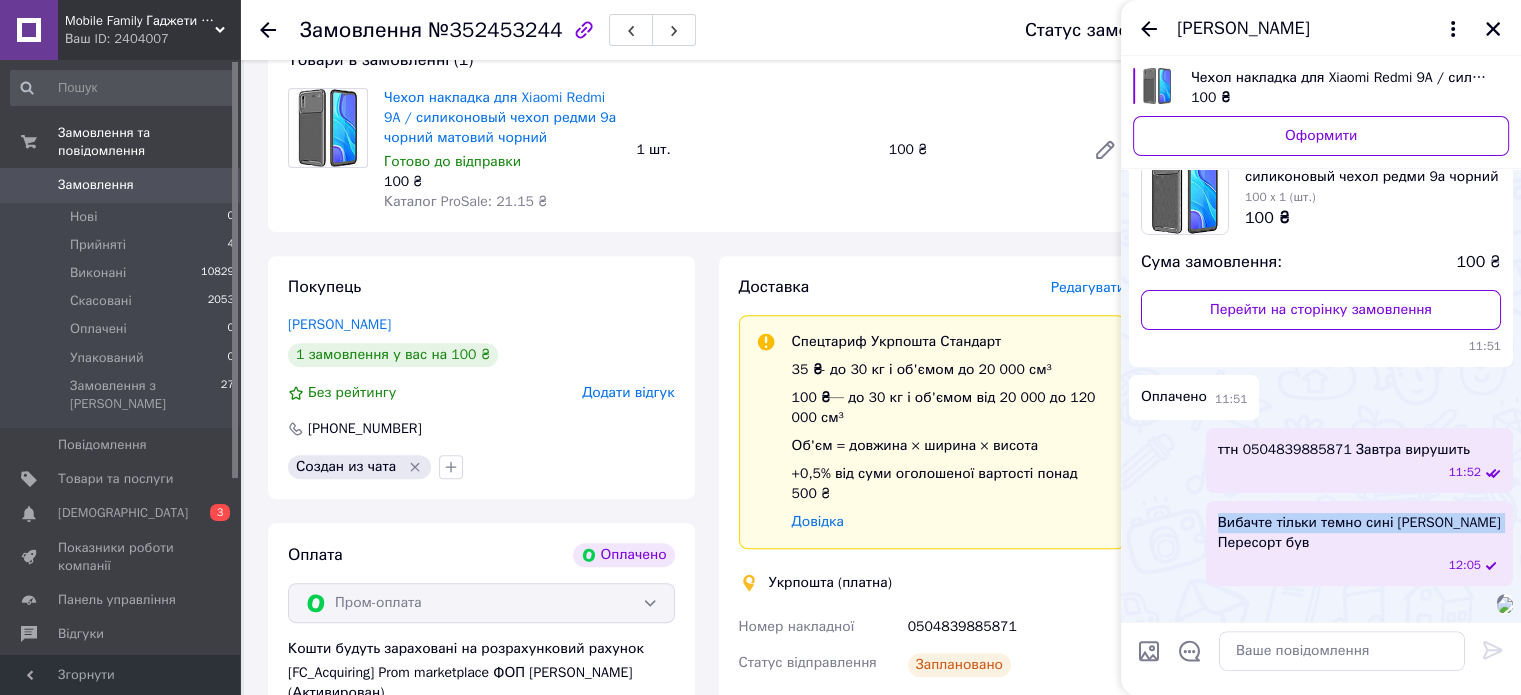 click on "Вибачте тільки темно сині є  Пересорт був" at bounding box center [1359, 533] 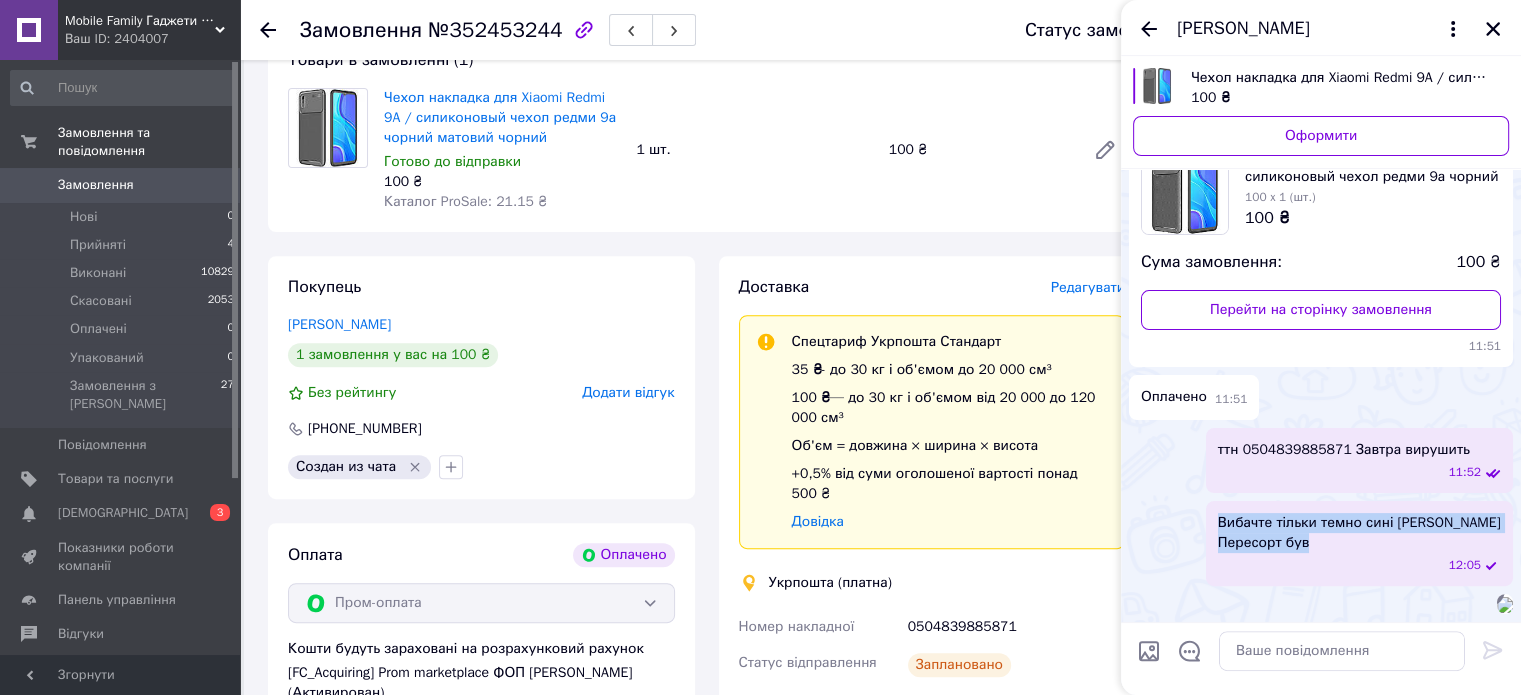 drag, startPoint x: 1386, startPoint y: 412, endPoint x: 1233, endPoint y: 394, distance: 154.05519 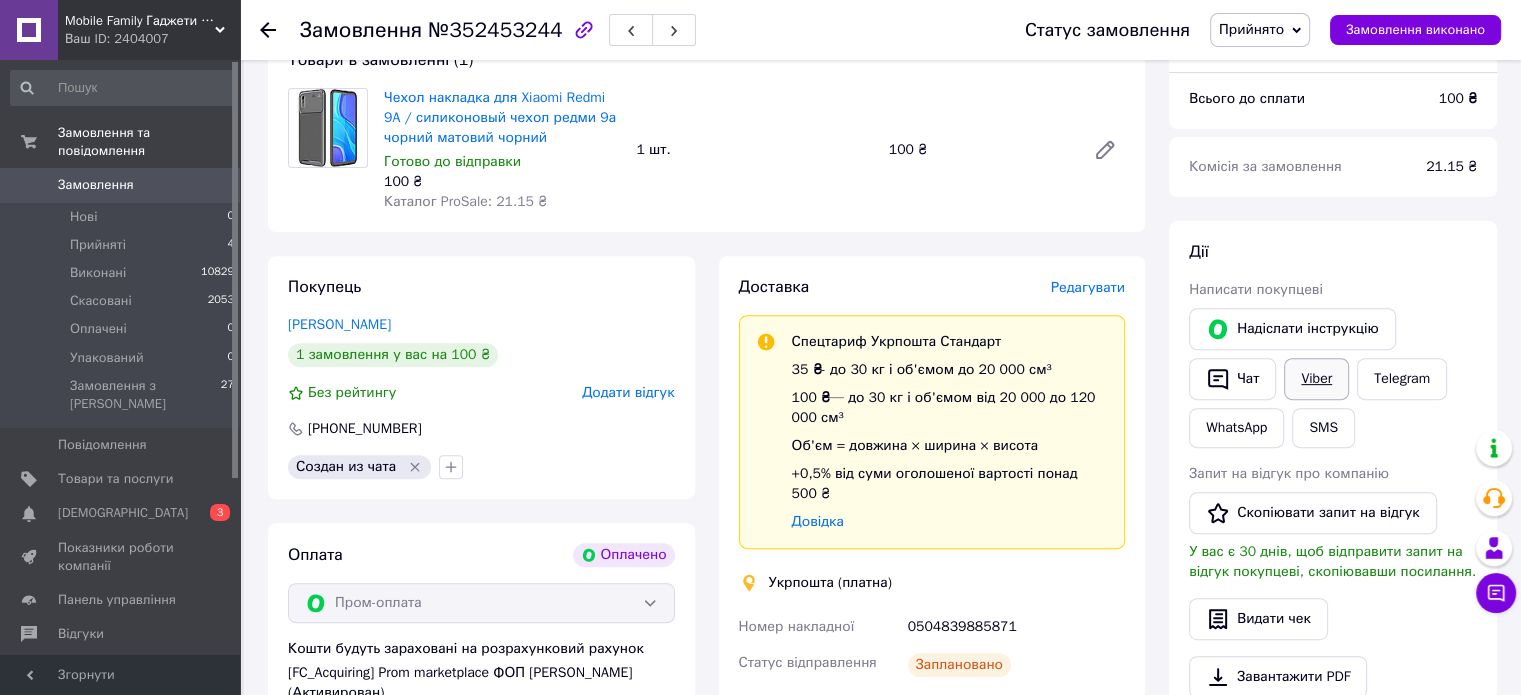 click on "Viber" at bounding box center (1316, 379) 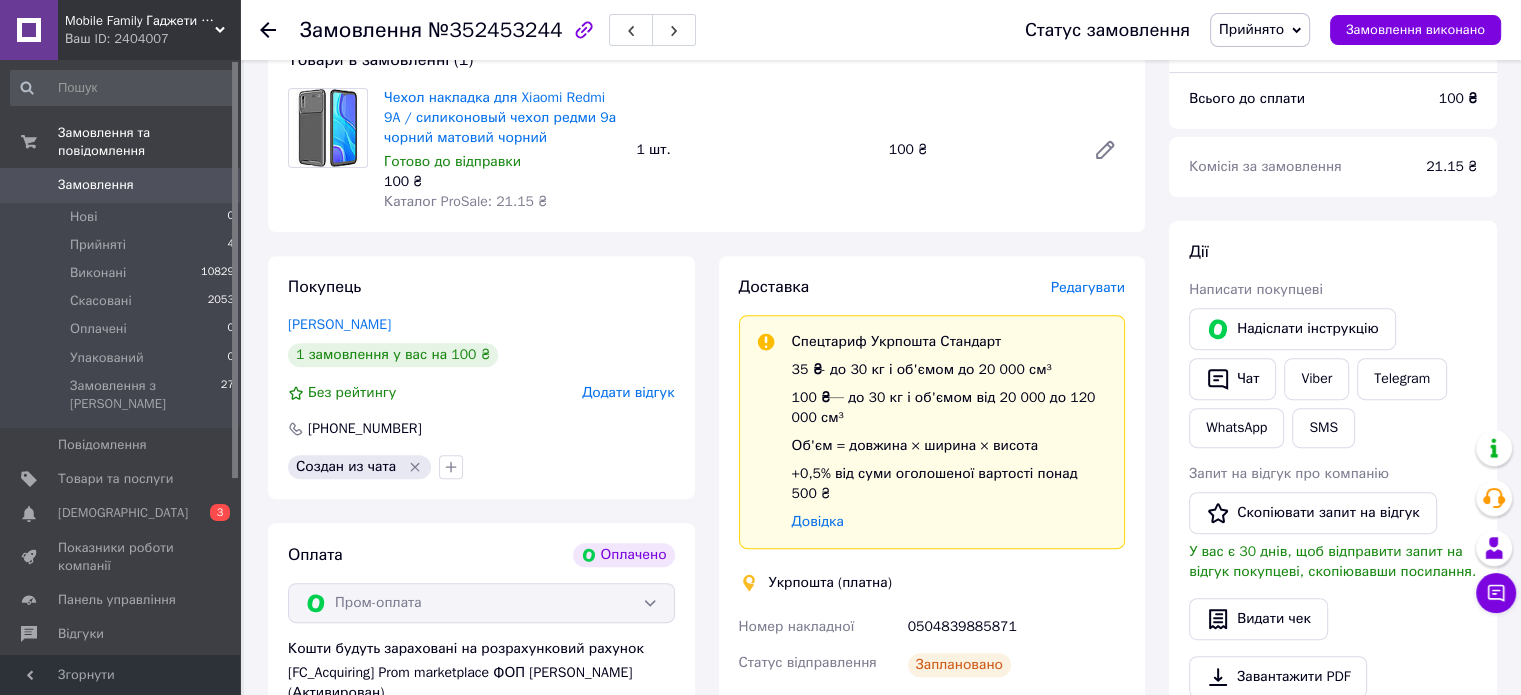 click on "Дії" at bounding box center [1333, 252] 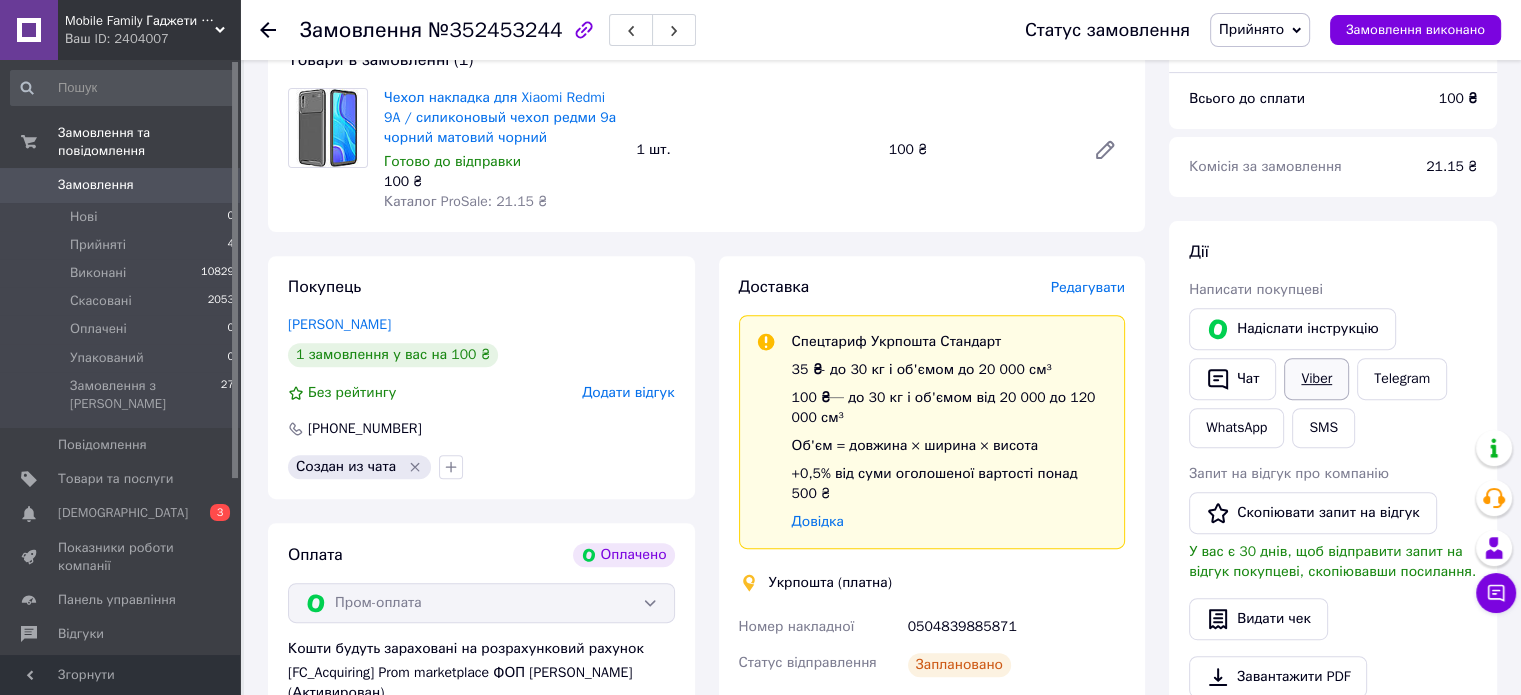 click on "Viber" at bounding box center (1316, 379) 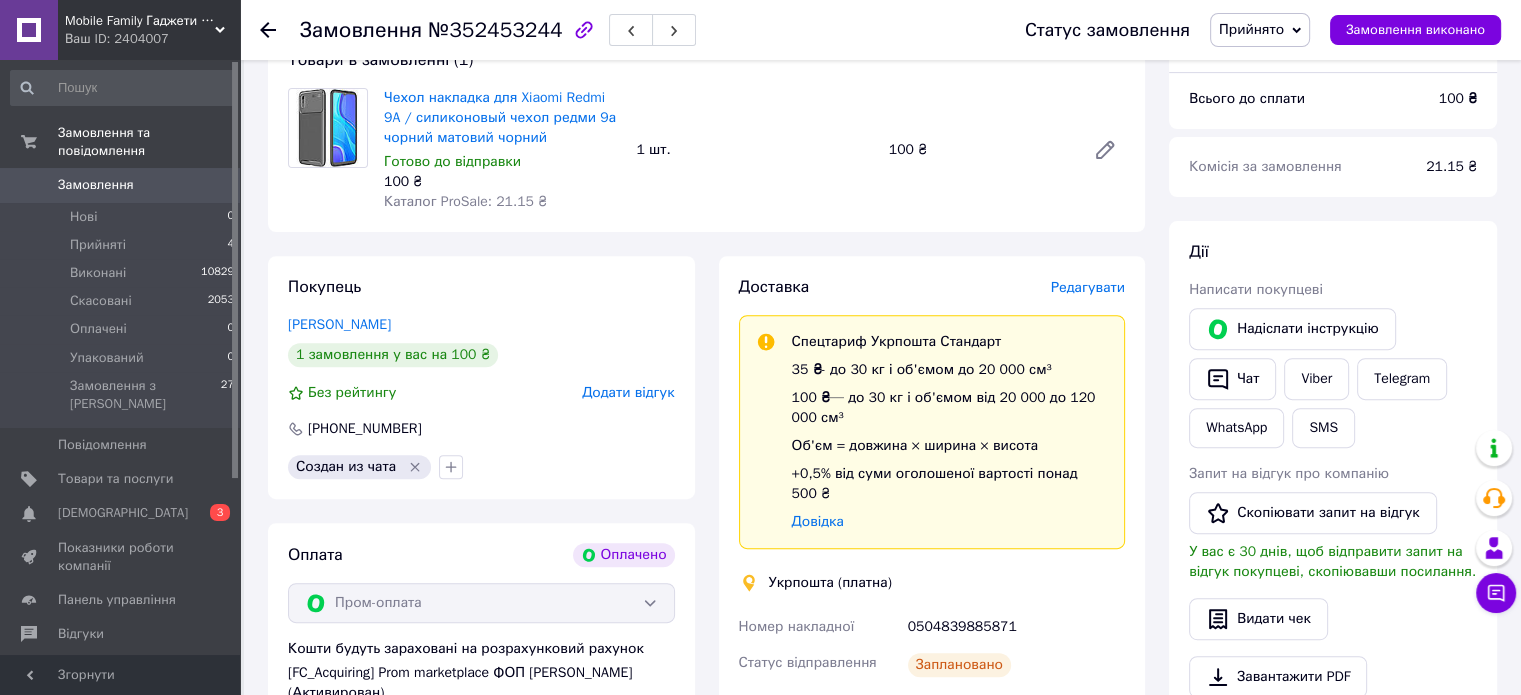 click on "Всього 1 товар 100 ₴ Доставка 35 ₴ Всього до сплати 100 ₴ Комісія за замовлення 21.15 ₴ Дії Написати покупцеві   Надіслати інструкцію   Чат Viber Telegram WhatsApp SMS Запит на відгук про компанію   Скопіювати запит на відгук У вас є 30 днів, щоб відправити запит на відгук покупцеві, скопіювавши посилання.   Видати чек   Завантажити PDF   Друк PDF   Повернути гроші покупцеві Мітки Особисті нотатки, які бачите лише ви. З їх допомогою можна фільтрувати замовлення Примітки Залишилося 300 символів Очистити Зберегти" at bounding box center [1333, 625] 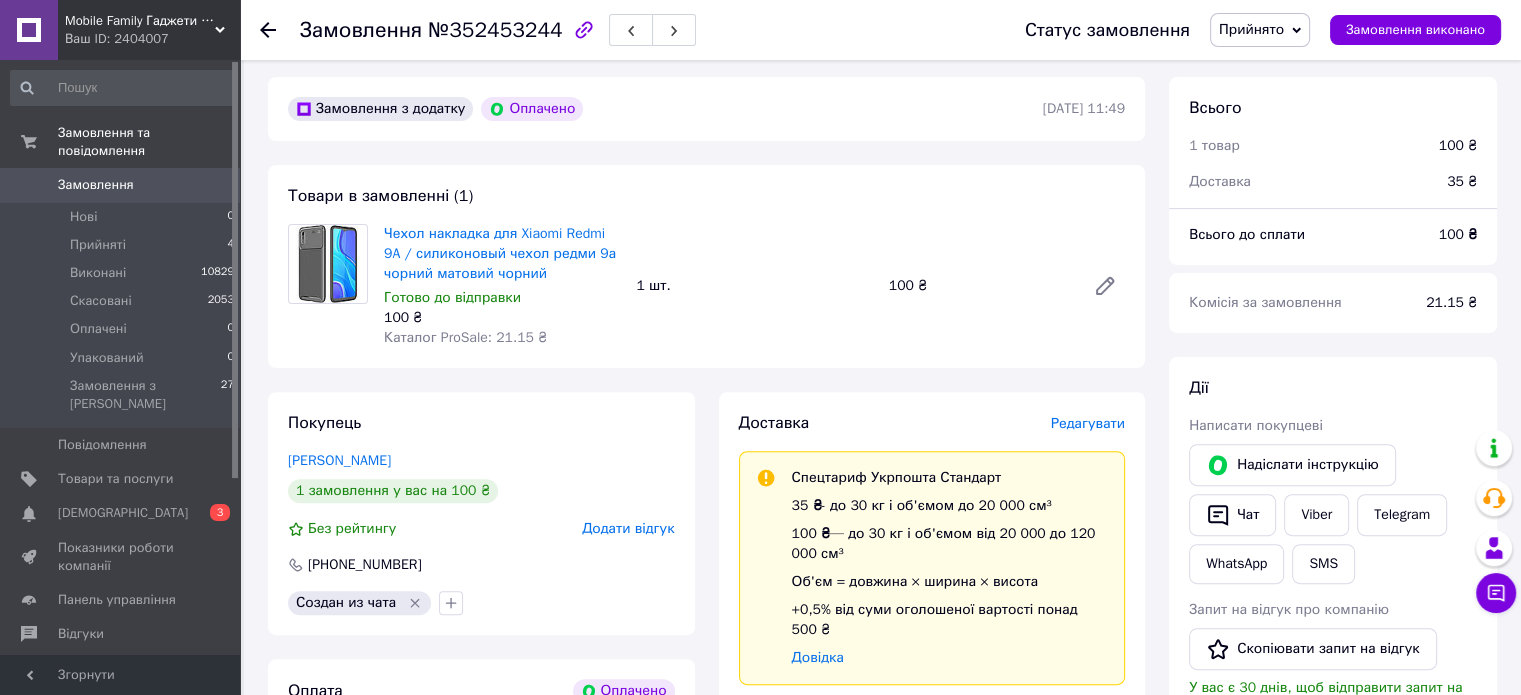scroll, scrollTop: 400, scrollLeft: 0, axis: vertical 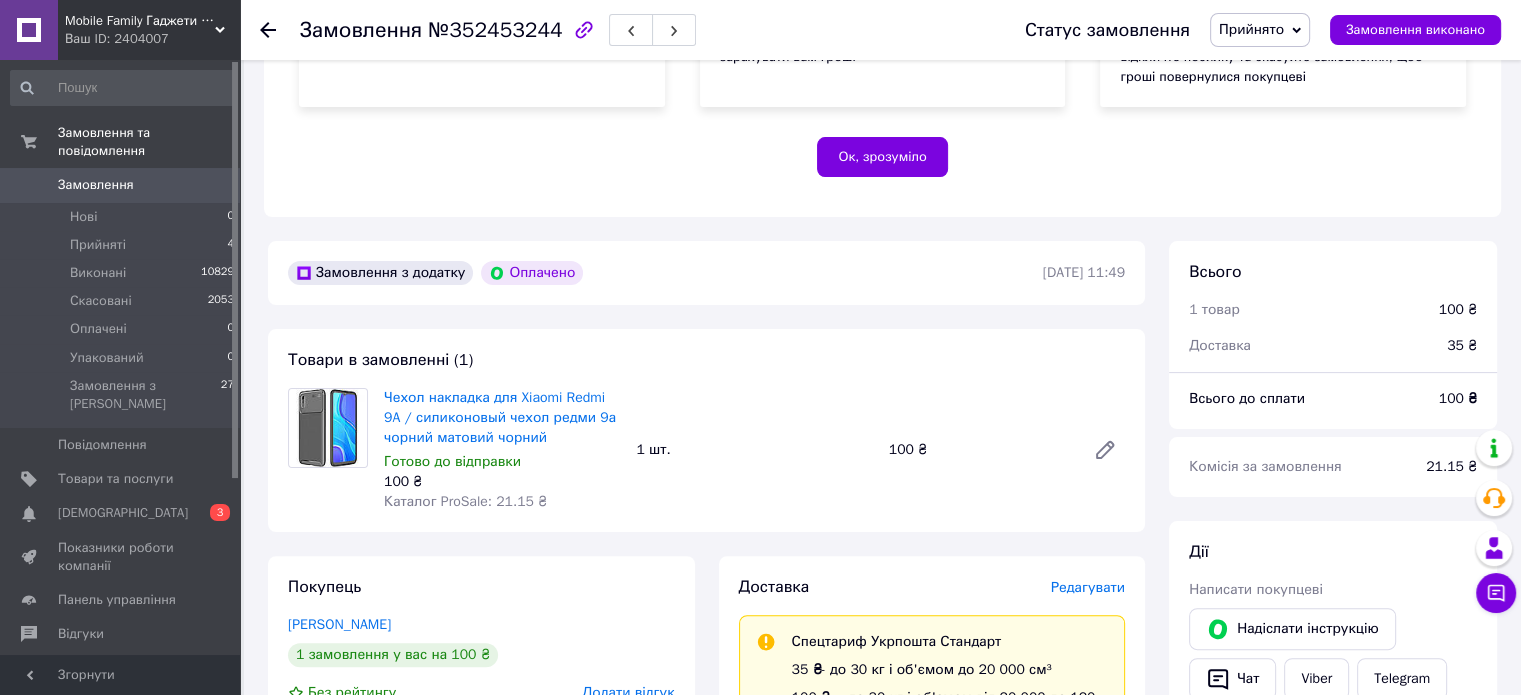 click on "Замовлення" at bounding box center (96, 185) 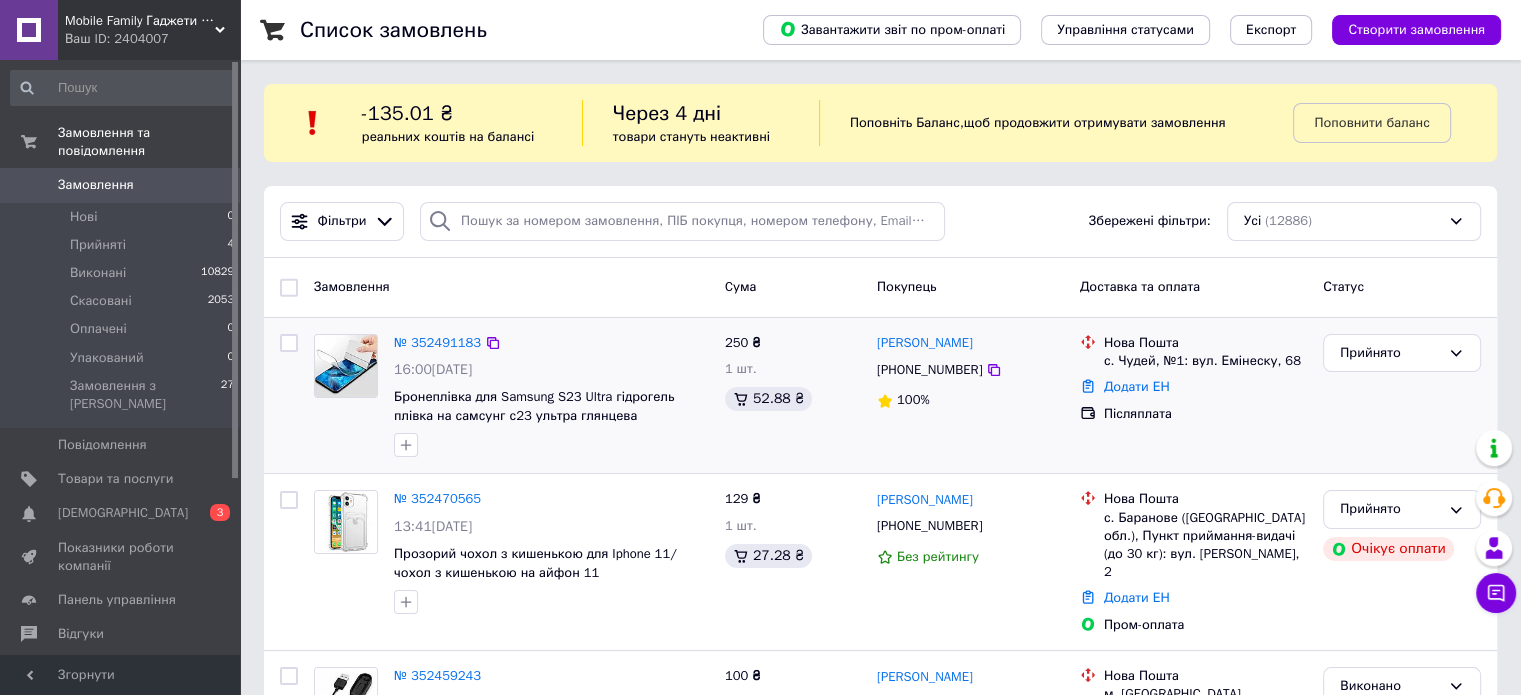 click on "Прийнято" at bounding box center (1402, 396) 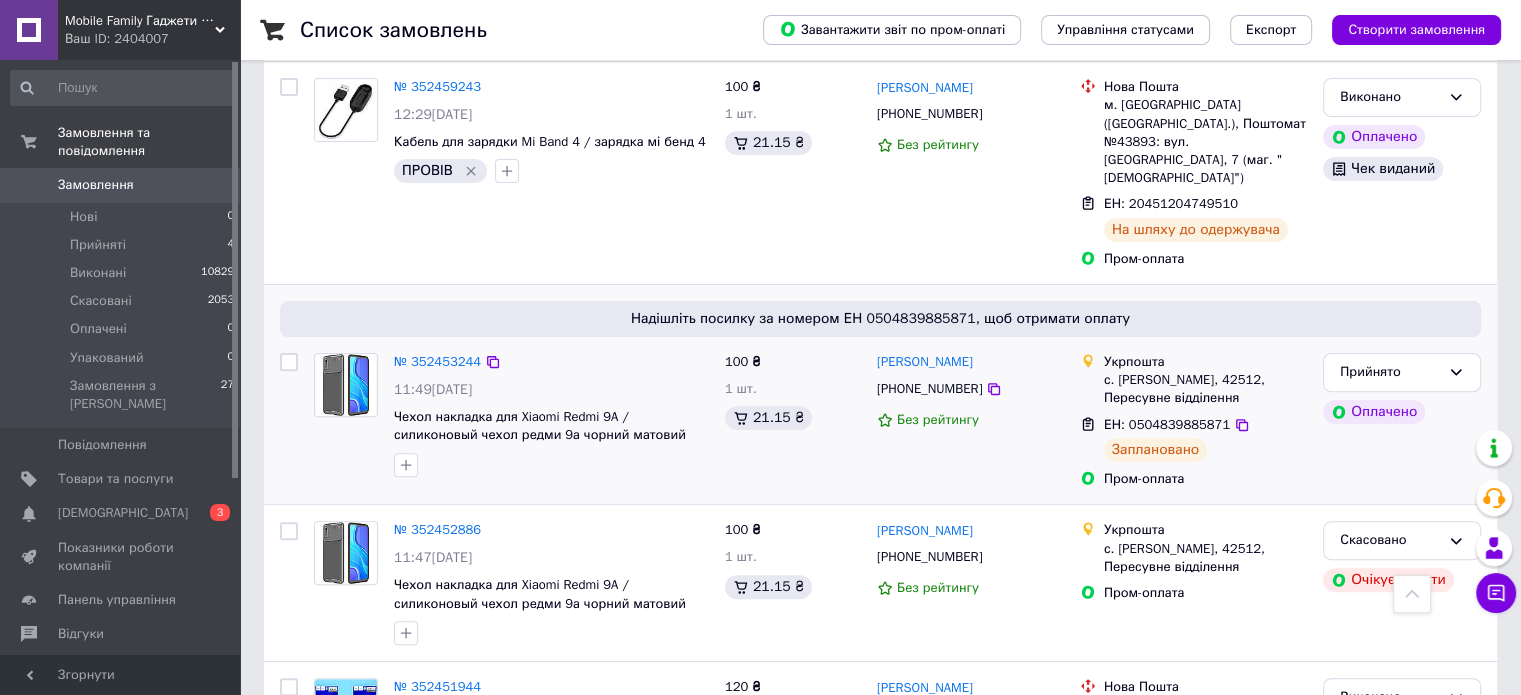 scroll, scrollTop: 600, scrollLeft: 0, axis: vertical 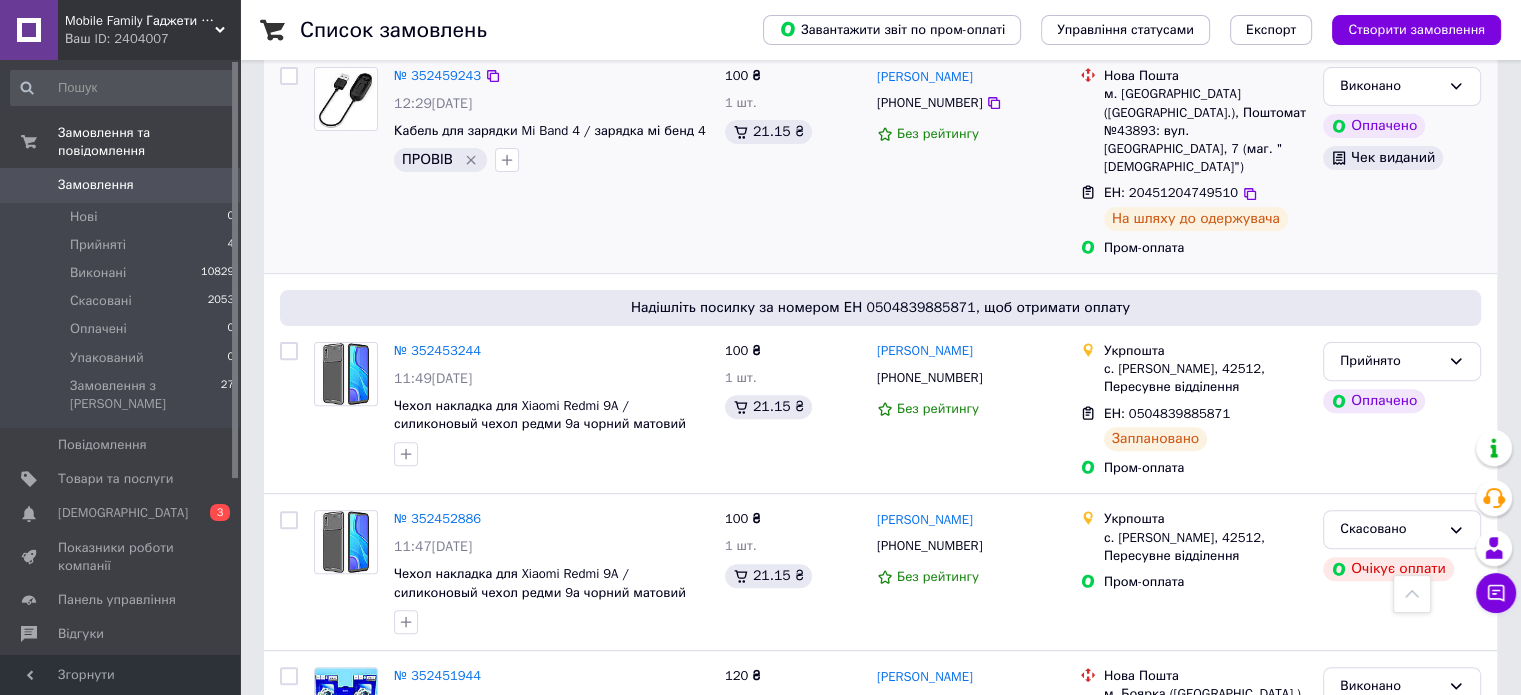 drag, startPoint x: 1298, startPoint y: 186, endPoint x: 1224, endPoint y: 203, distance: 75.9276 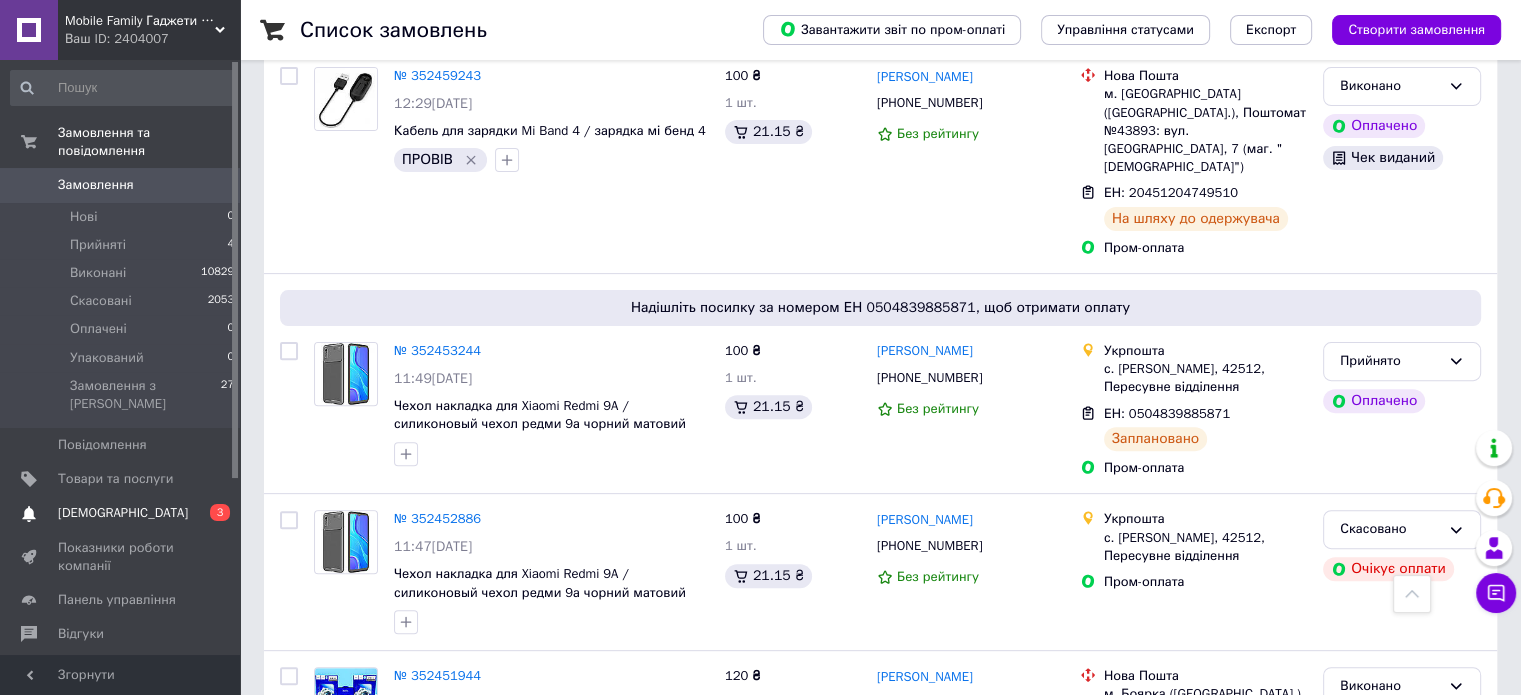 click on "[DEMOGRAPHIC_DATA] 0 3" at bounding box center (123, 513) 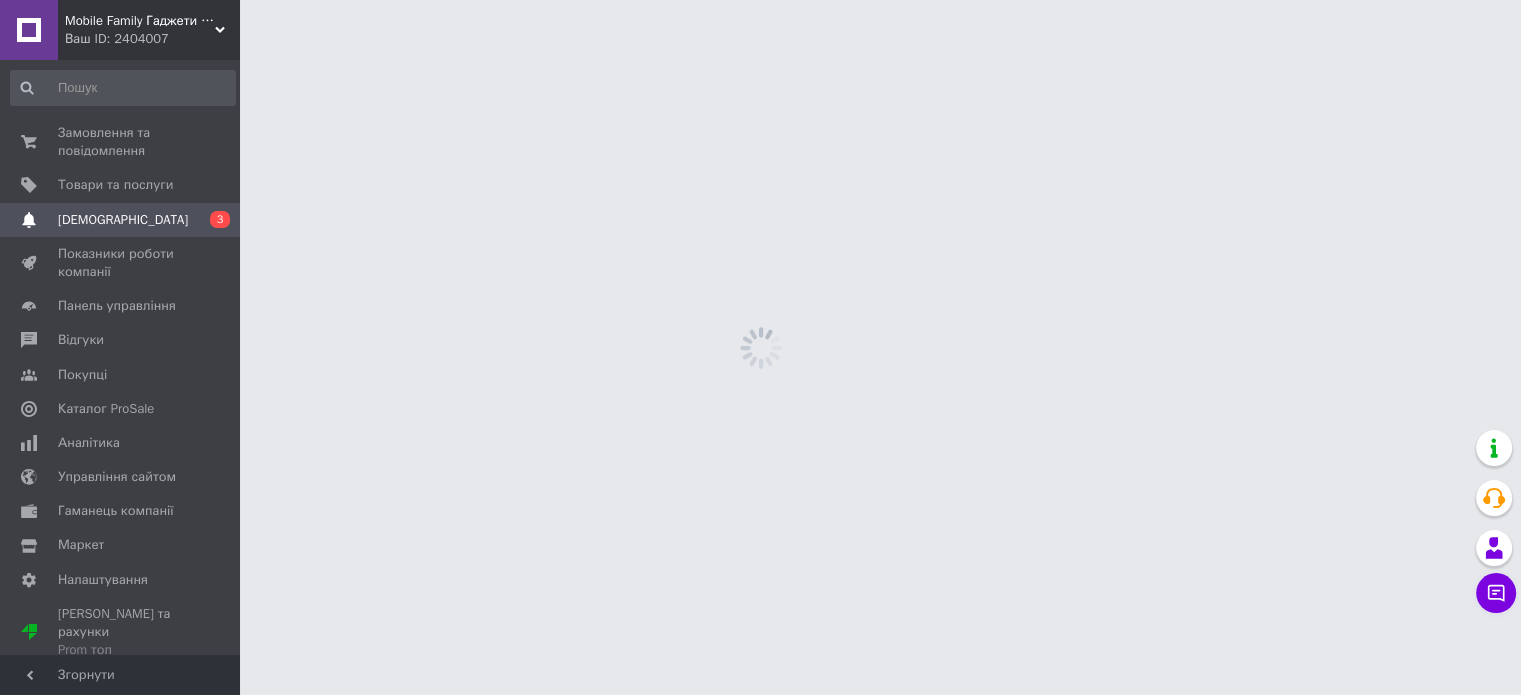 scroll, scrollTop: 0, scrollLeft: 0, axis: both 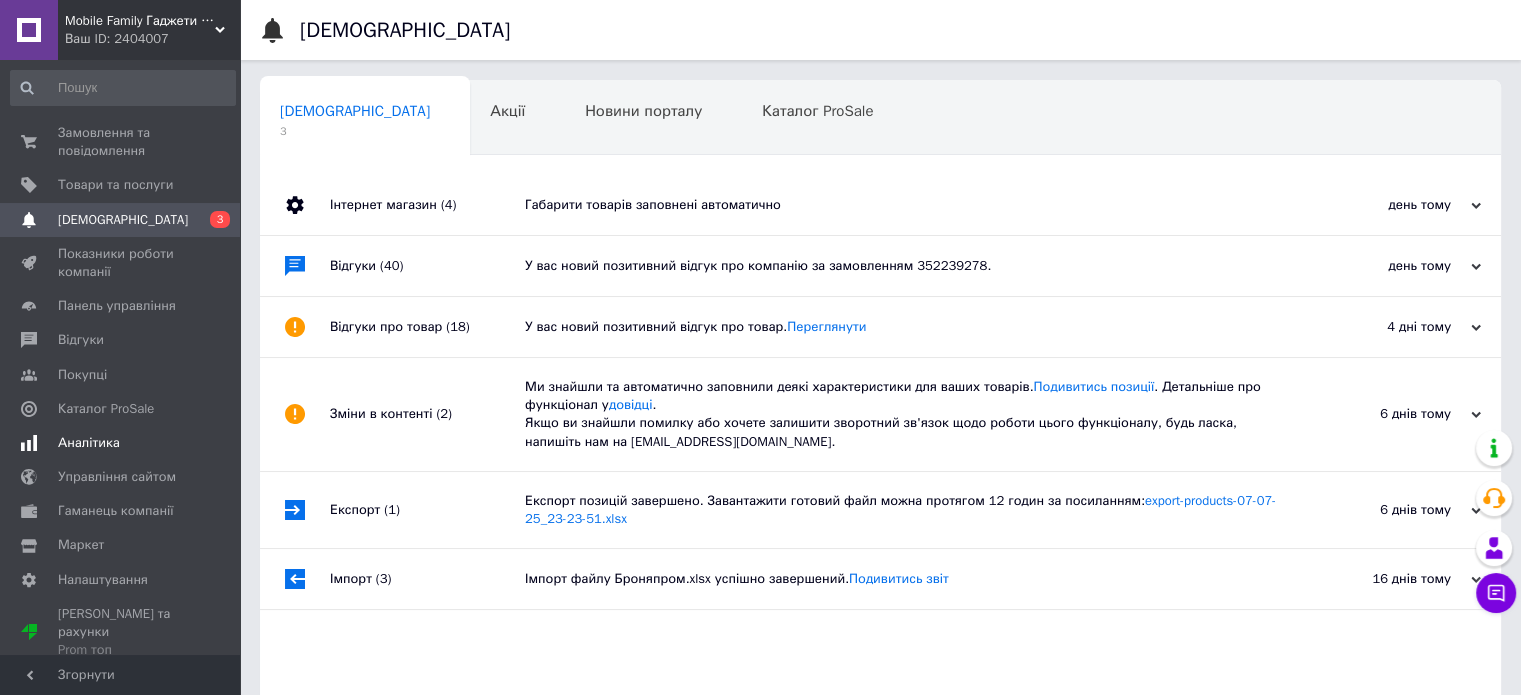 click on "Аналітика" at bounding box center (123, 443) 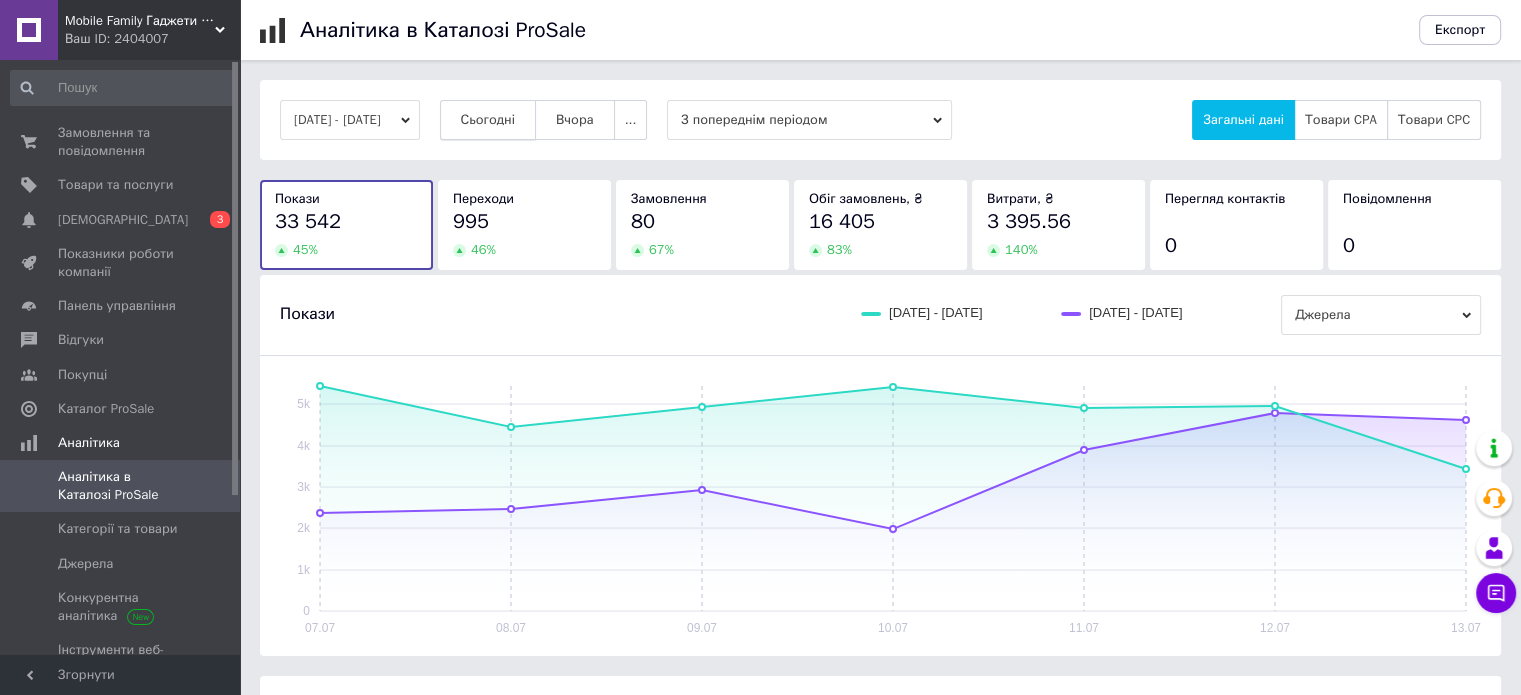 click on "Сьогодні" at bounding box center [488, 120] 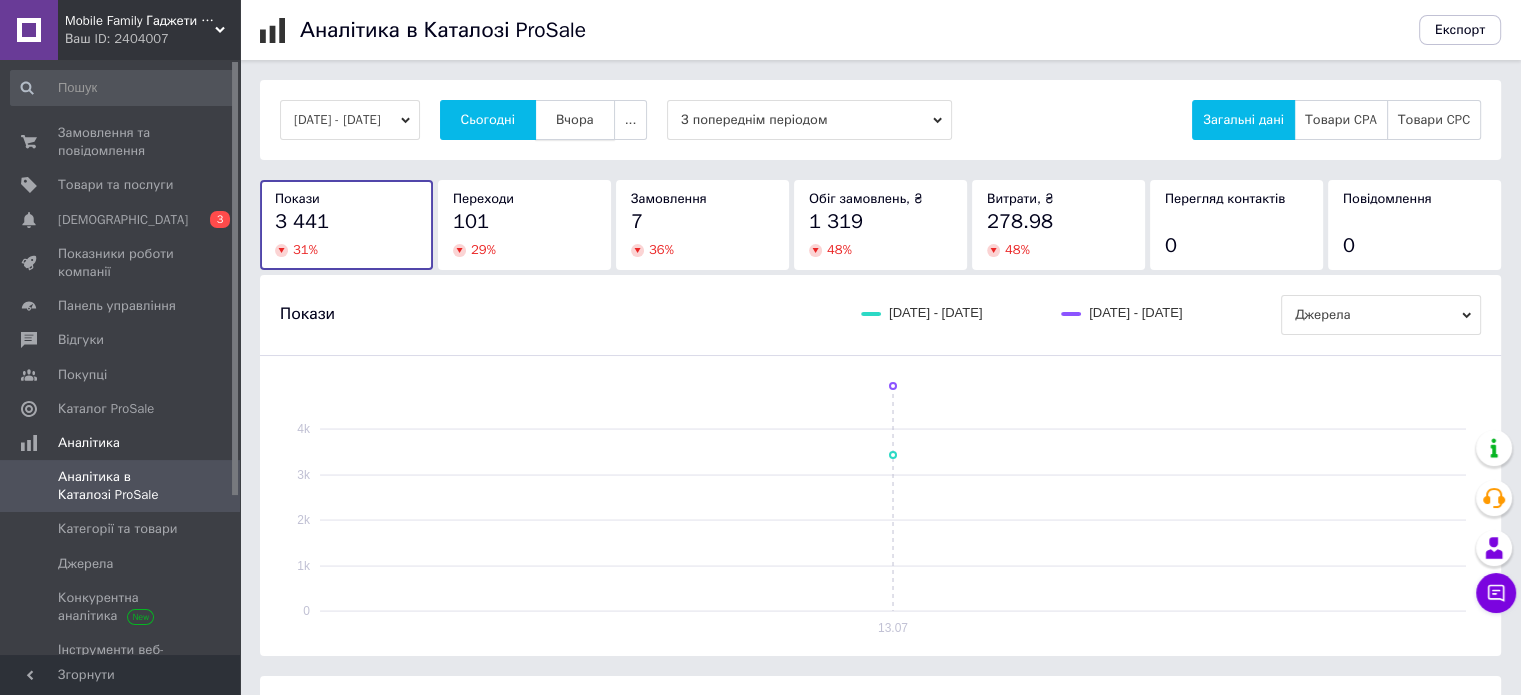 click on "Вчора" at bounding box center (575, 120) 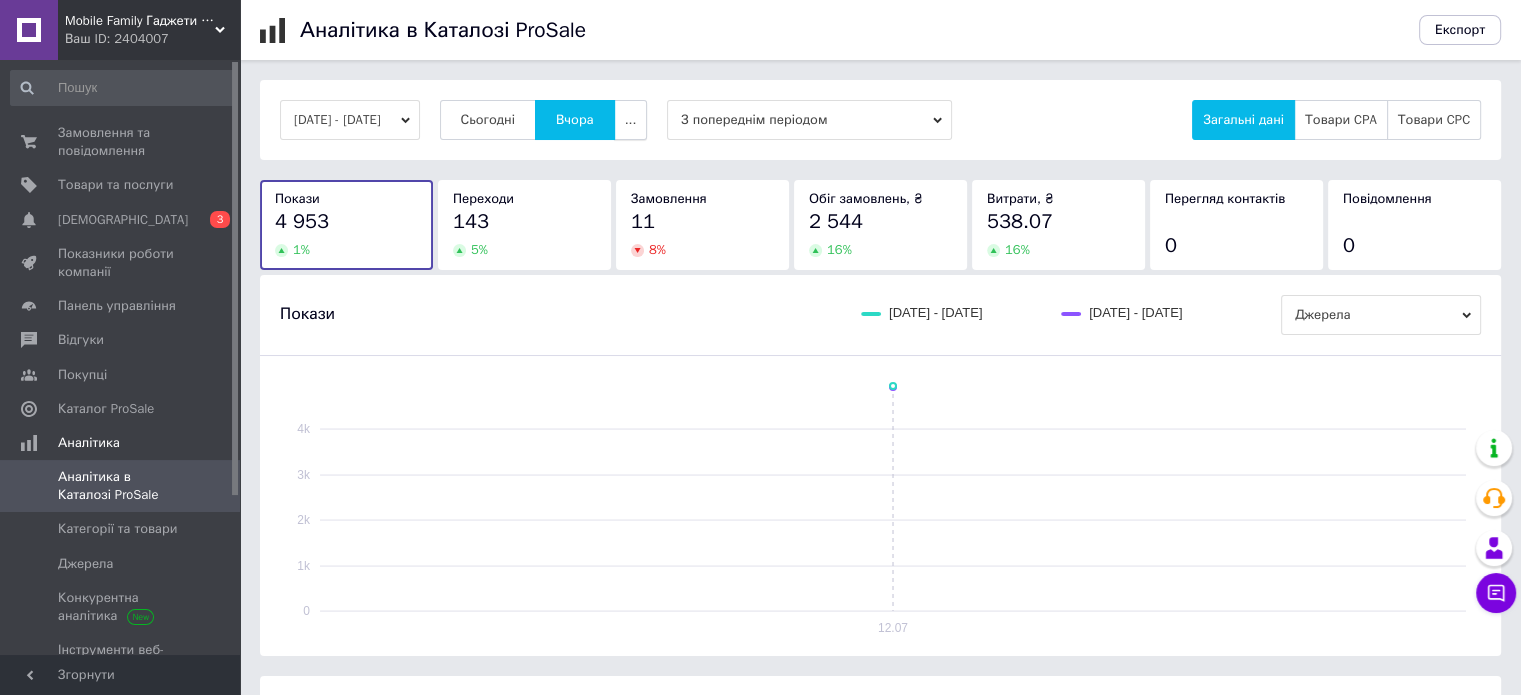 click on "..." at bounding box center [631, 120] 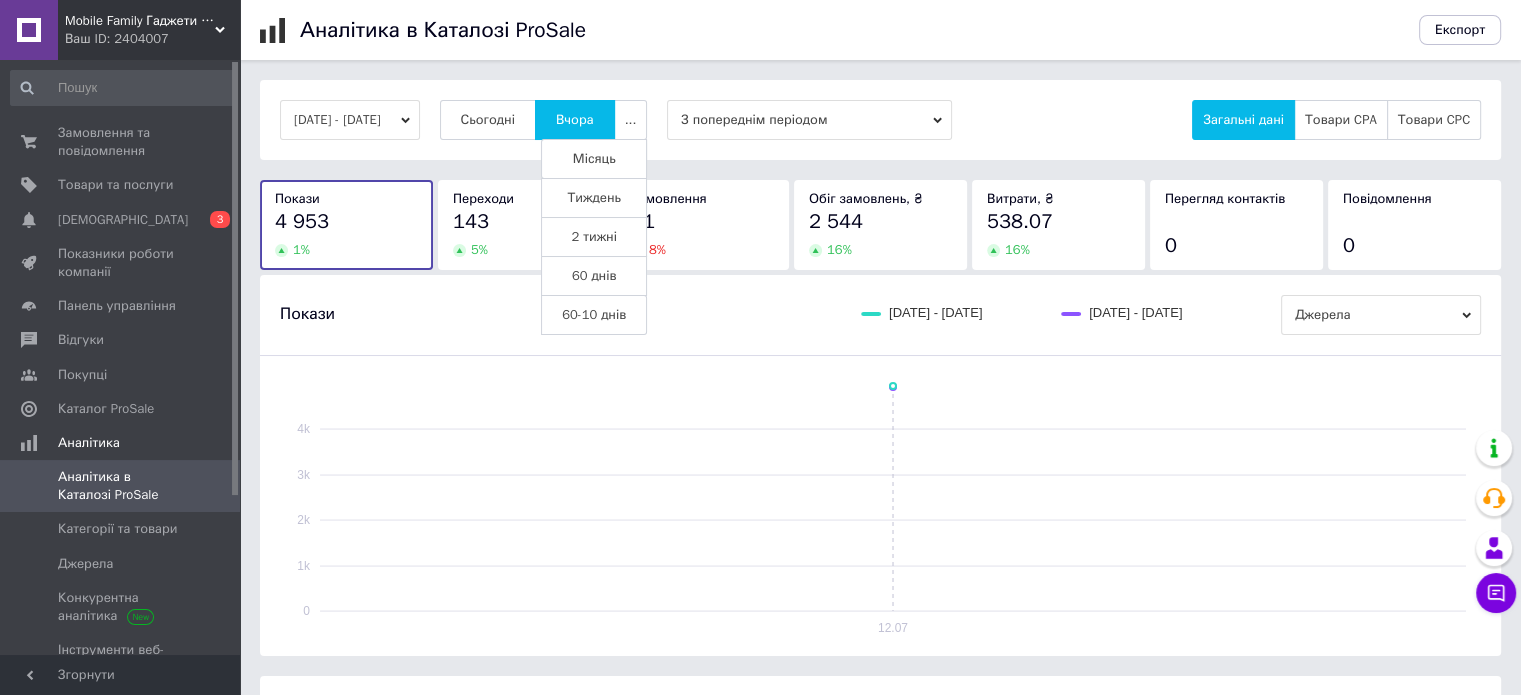 click on "Місяць" at bounding box center [594, 159] 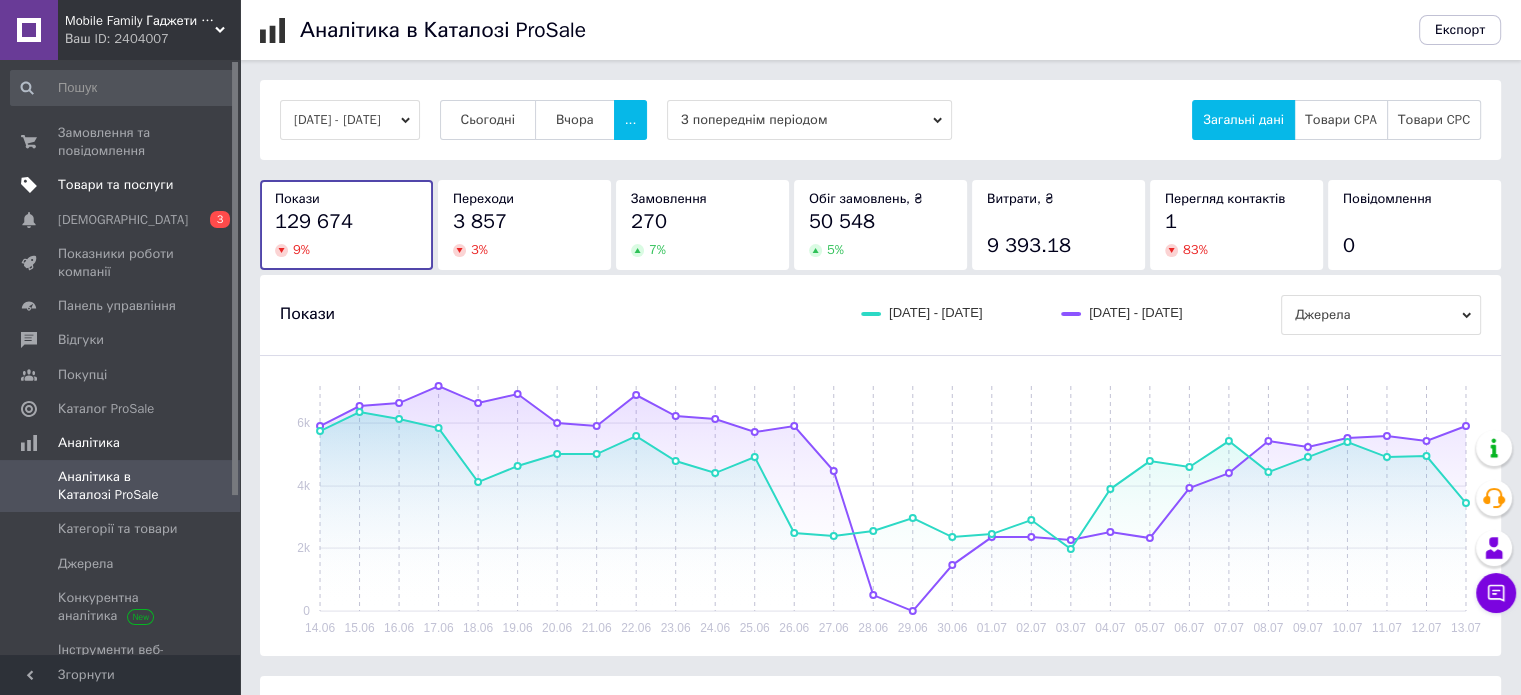 click on "Товари та послуги" at bounding box center [115, 185] 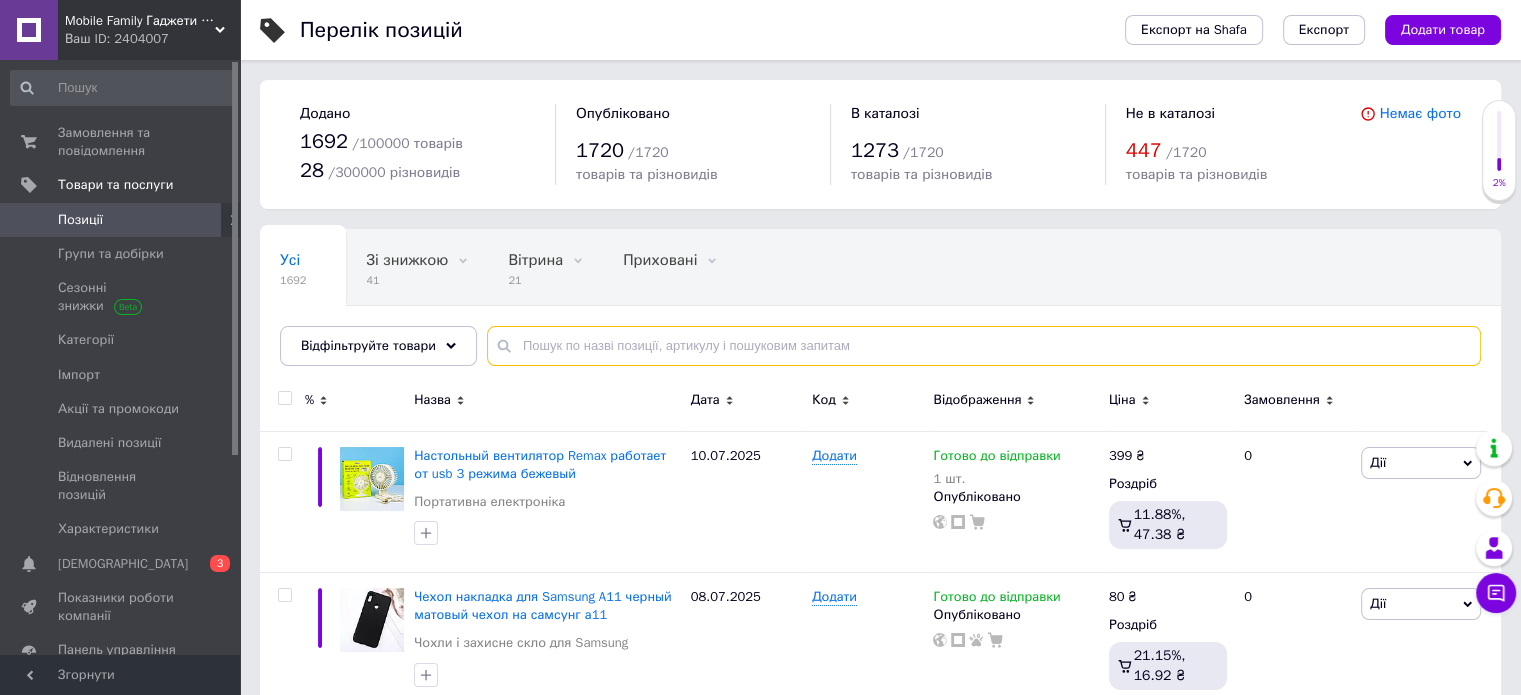 click at bounding box center [984, 346] 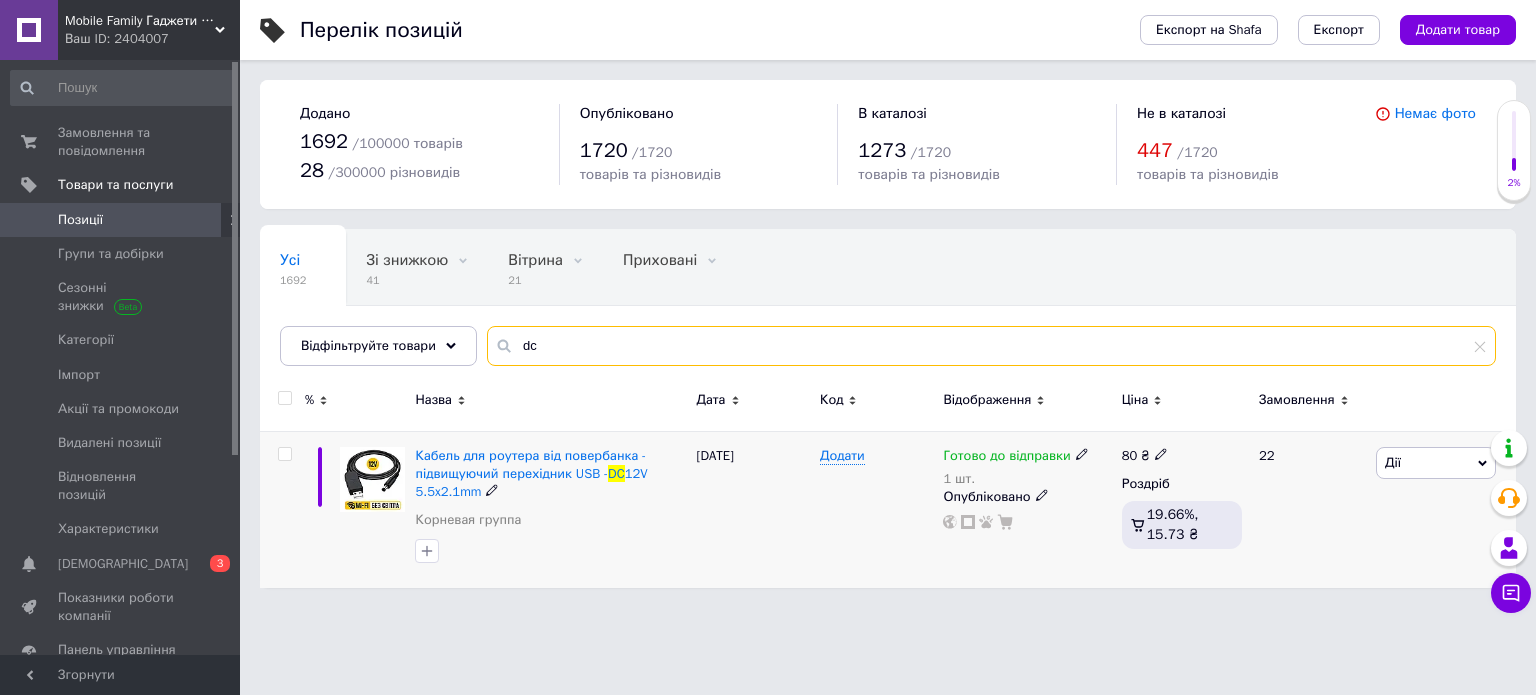 type on "dc" 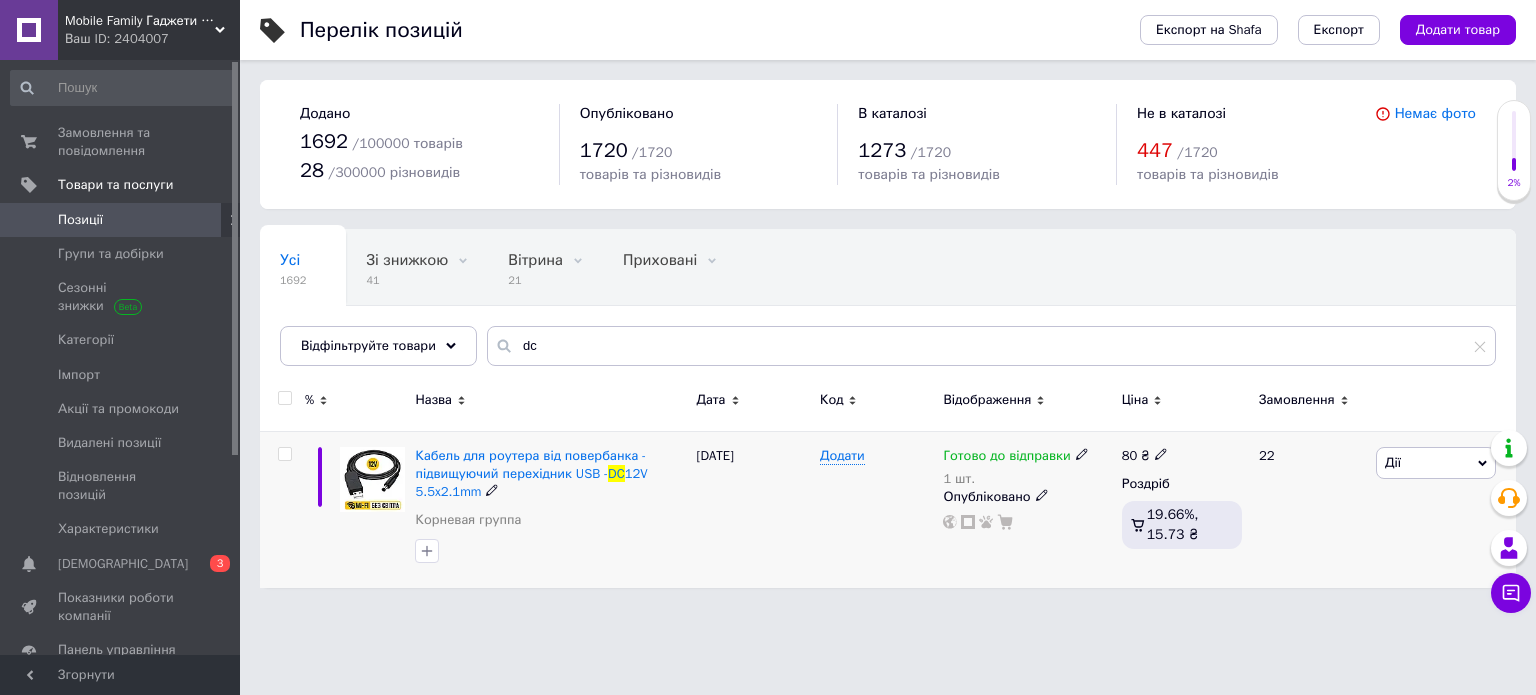 click 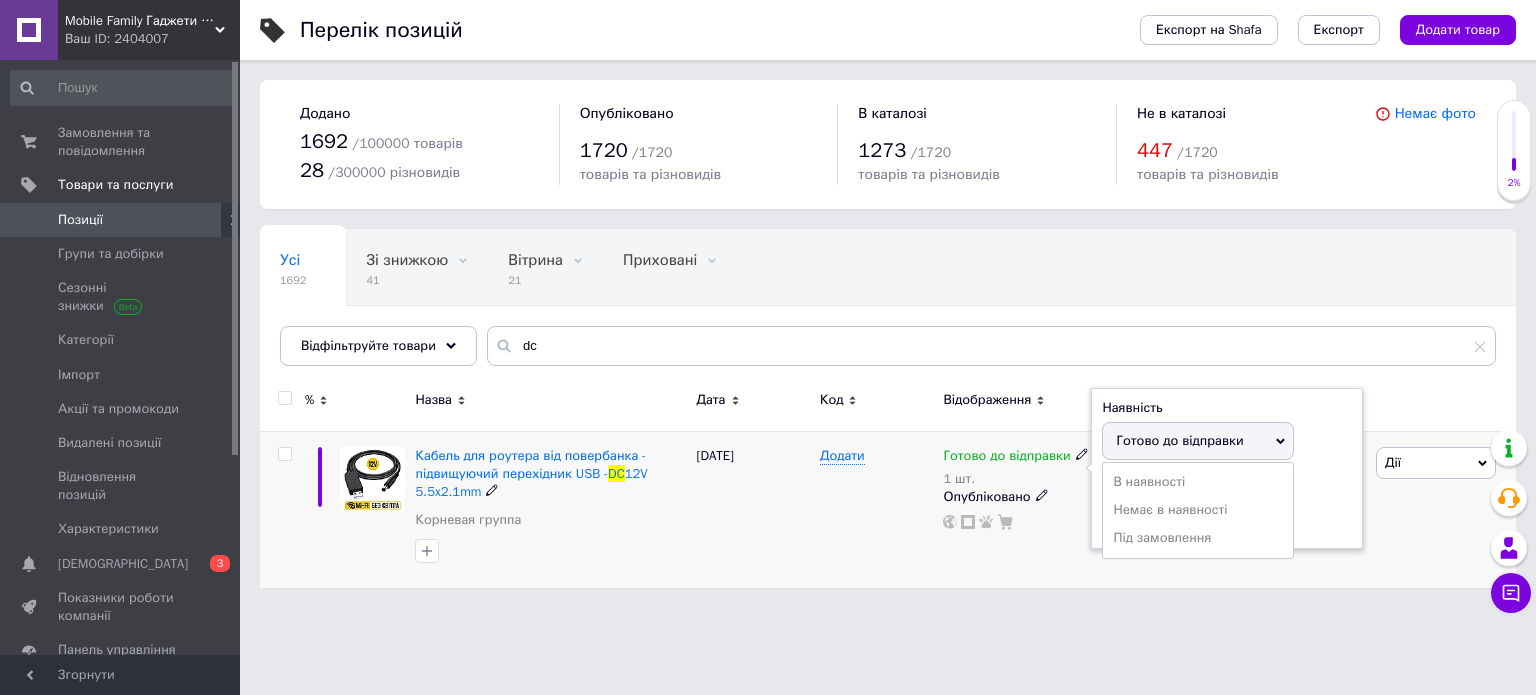 click on "Готово до відправки" at bounding box center (1179, 440) 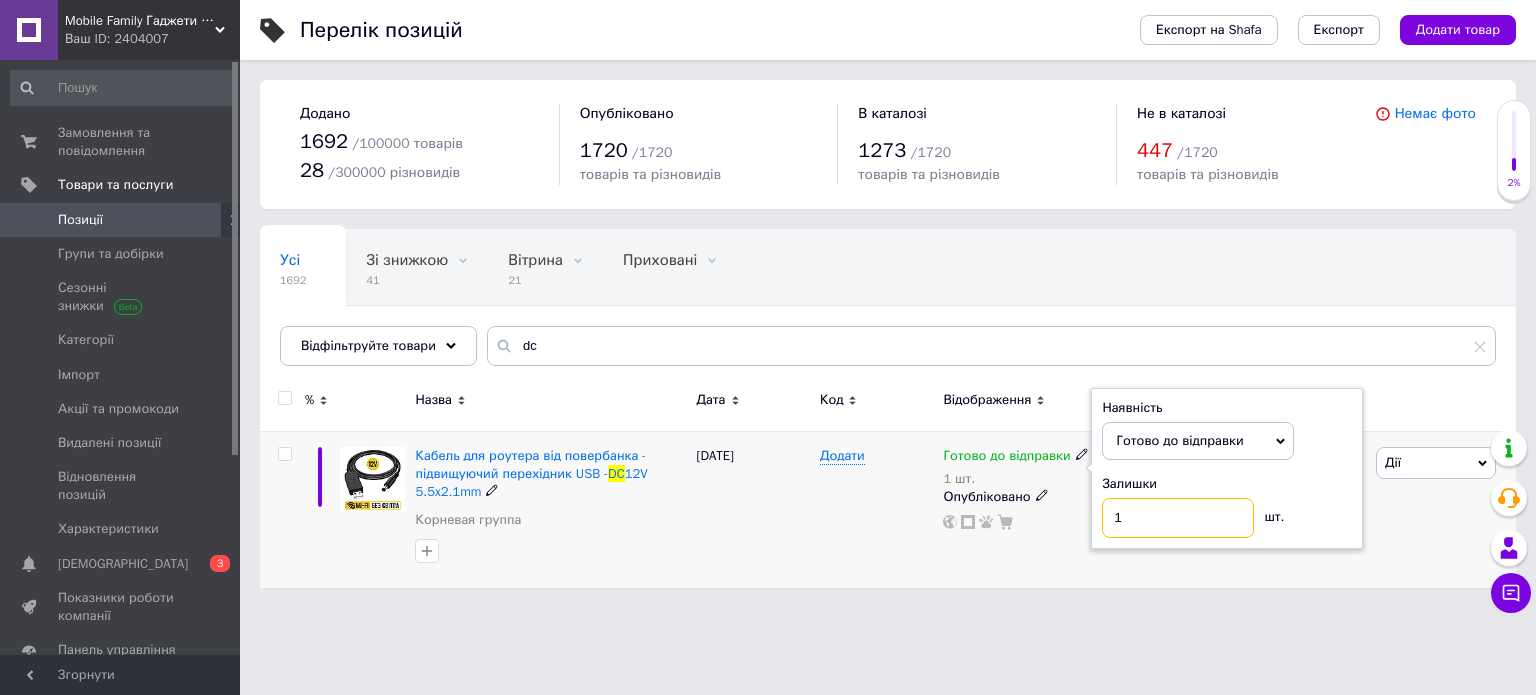click on "1" at bounding box center [1178, 518] 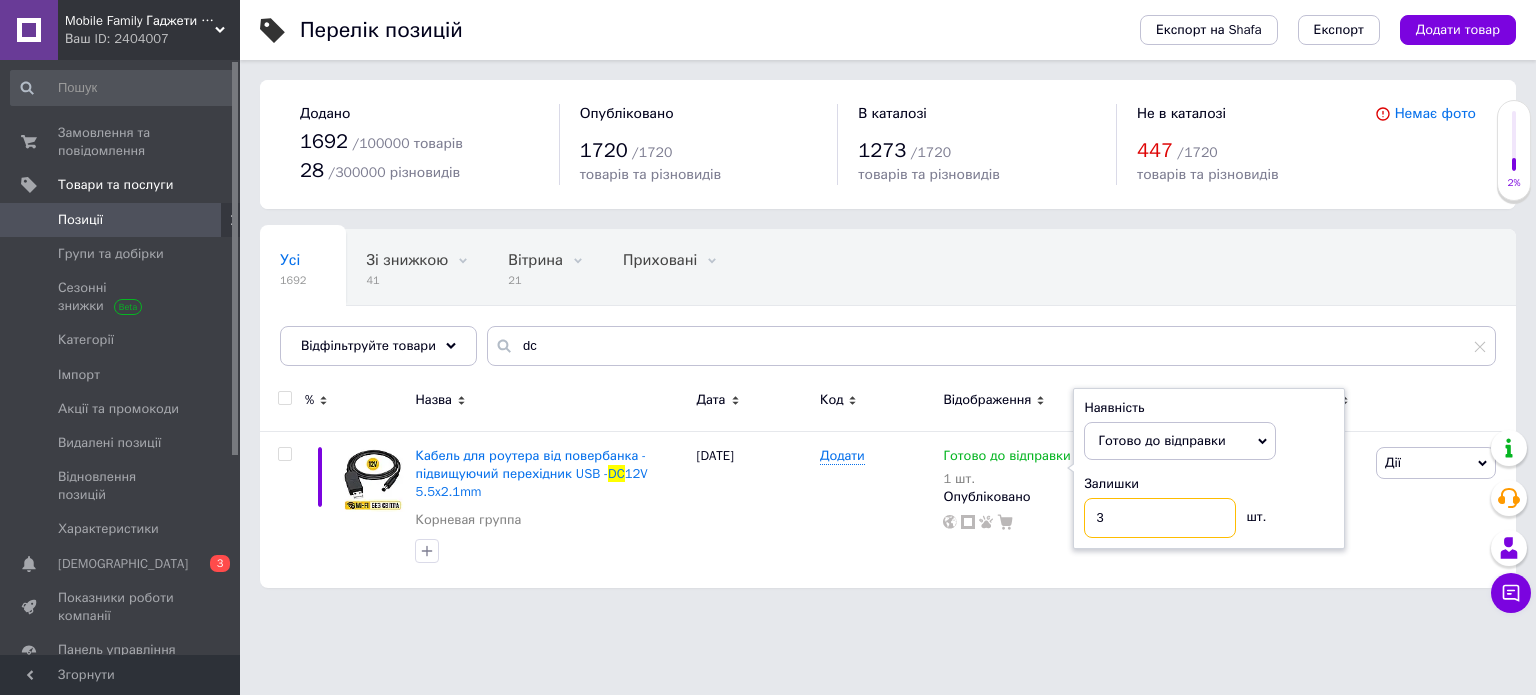 type on "3" 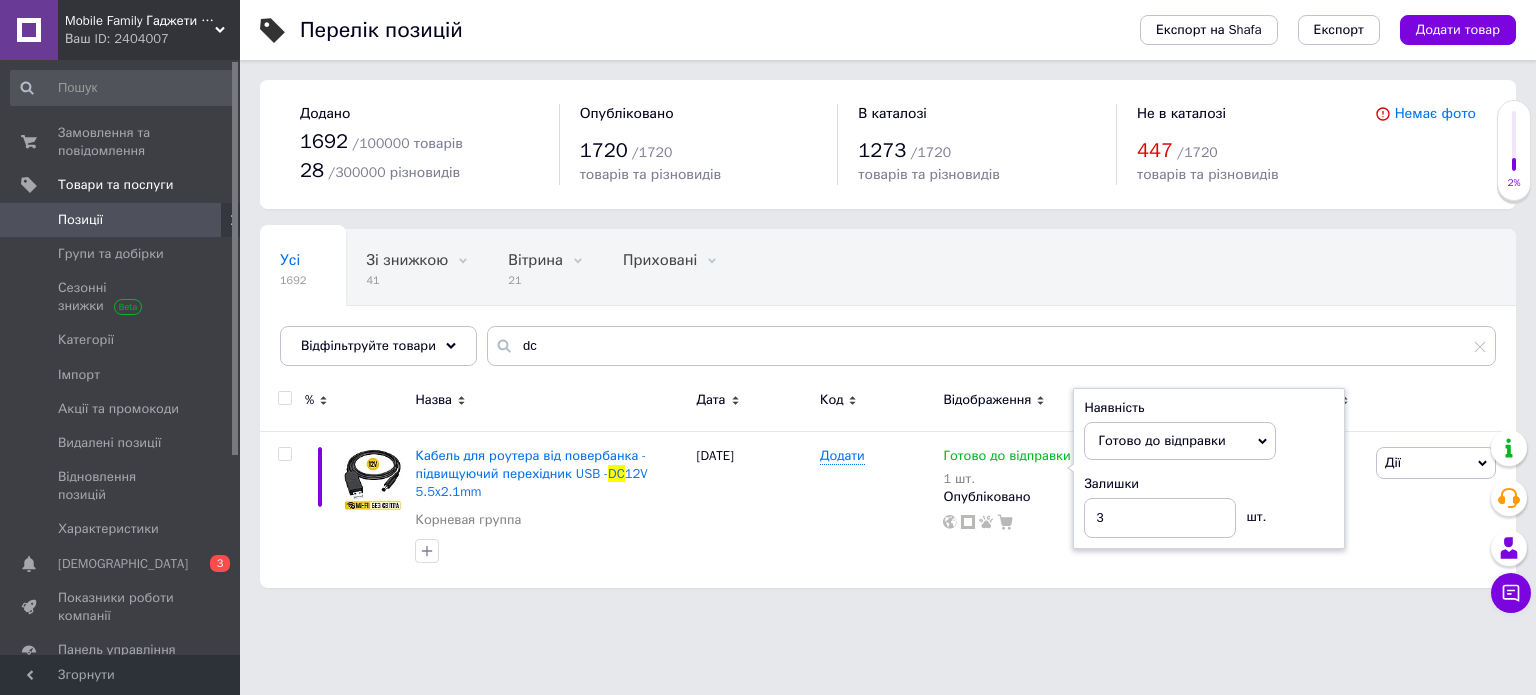 click on "Перелік позицій Експорт на Shafa Експорт Додати товар Додано 1692   / 100000   товарів 28   / 300000   різновидів Опубліковано 1720   / 1720 товарів та різновидів В каталозі 1273   / 1720 товарів та різновидів Не в каталозі 447   / 1720 товарів та різновидів Немає фото Усі 1692 Зі знижкою 41 Видалити Редагувати Вітрина 21 Видалити Редагувати Приховані 0 Видалити Редагувати Опубліковані 1692 Видалити Редагувати Ok Відфільтровано...  Зберегти Нічого не знайдено Можливо, помилка у слові  або немає відповідностей за вашим запитом. Усі 1692 Зі знижкою 41 Вітрина 21 Приховані 0 Опубліковані 1692 dc % Назва DC" at bounding box center (888, 304) 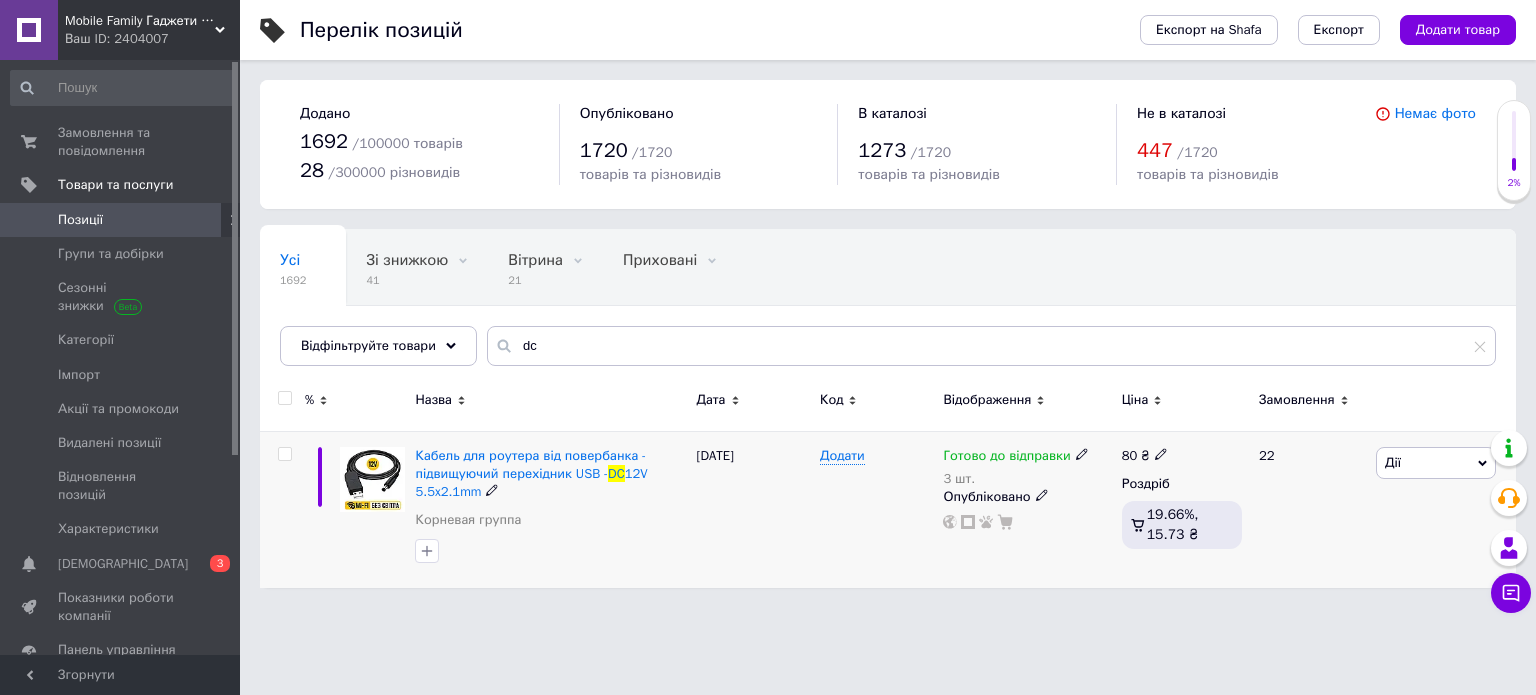 click 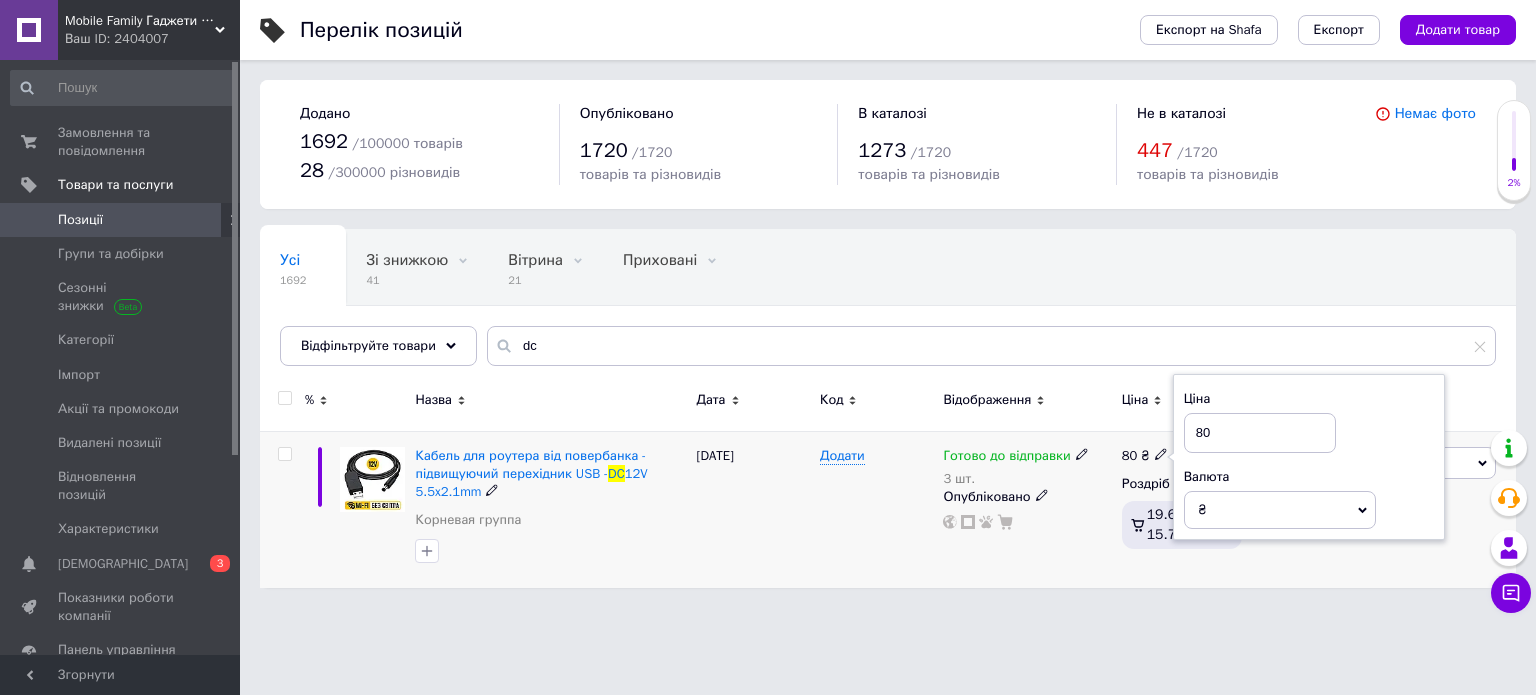 click on "80" at bounding box center [1260, 433] 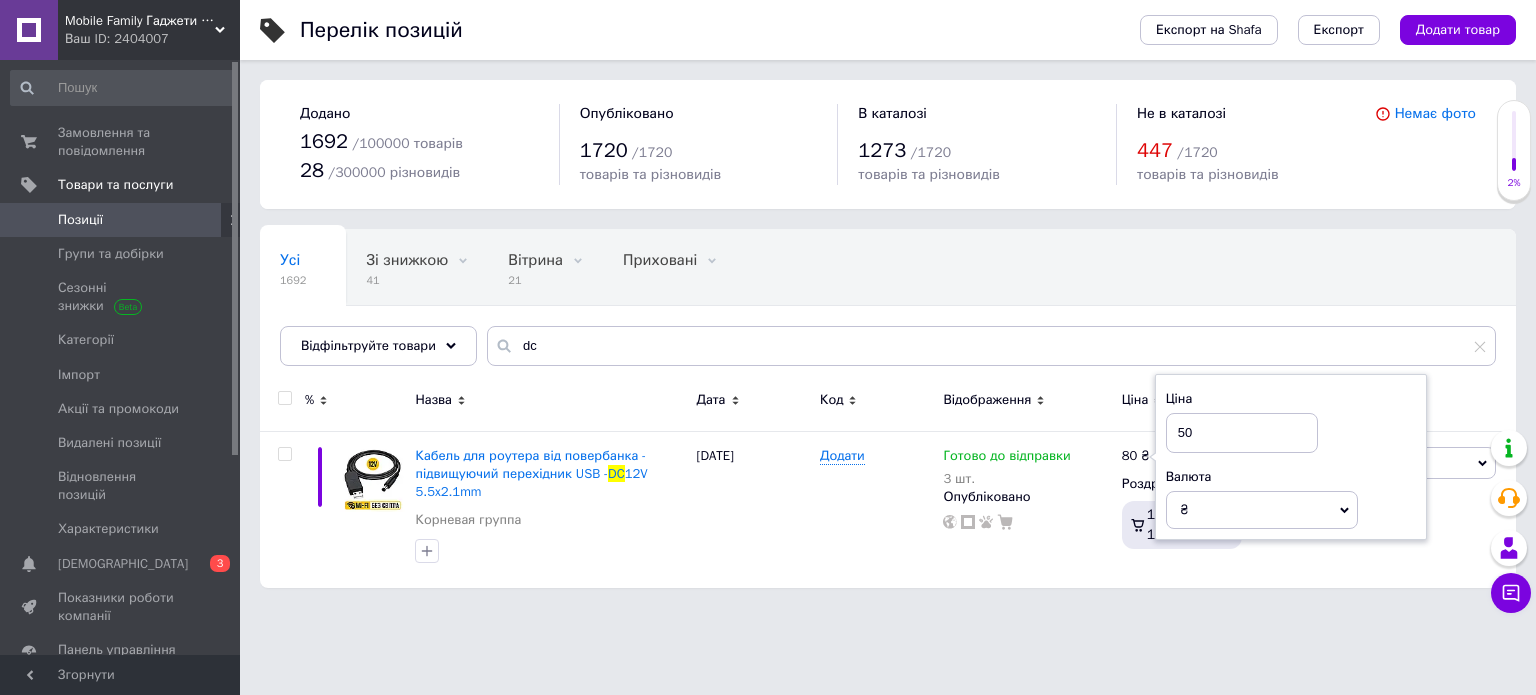 type on "50" 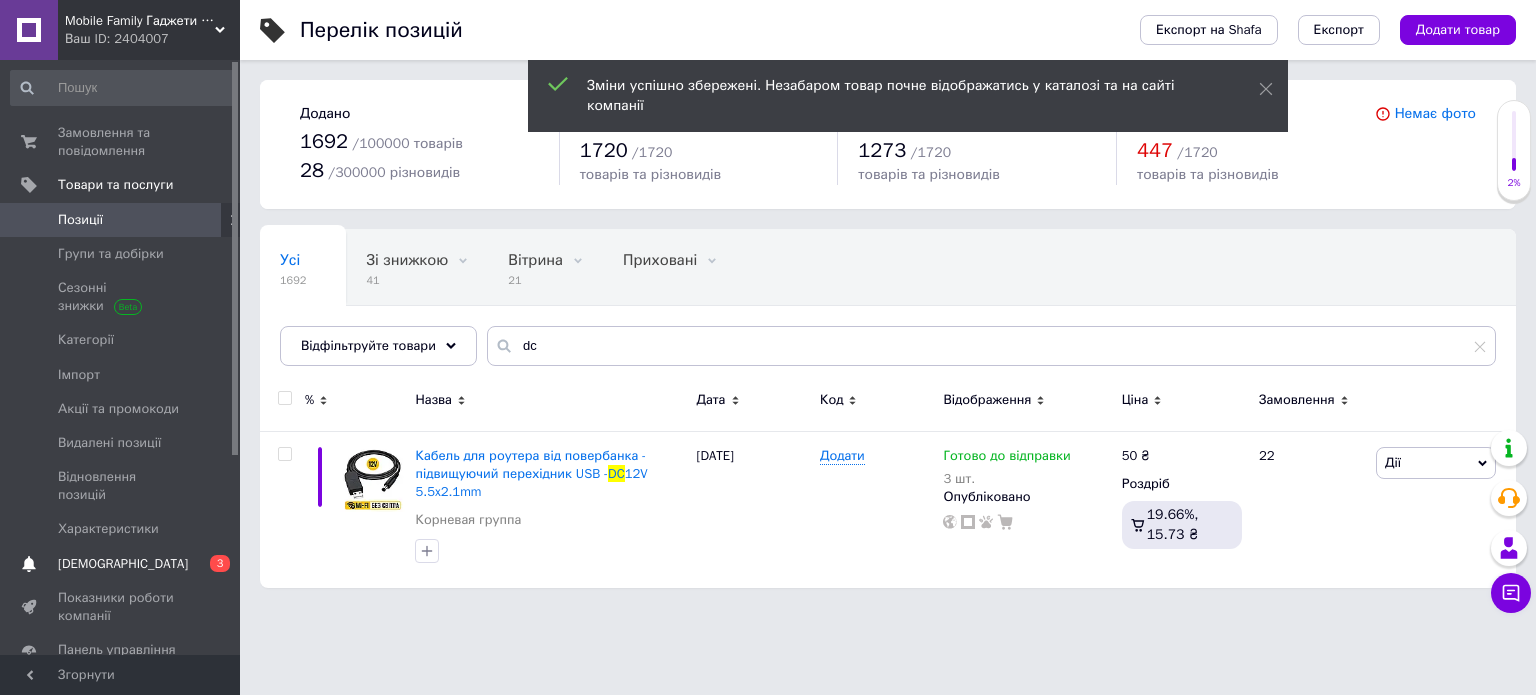 click on "0 3" at bounding box center (212, 564) 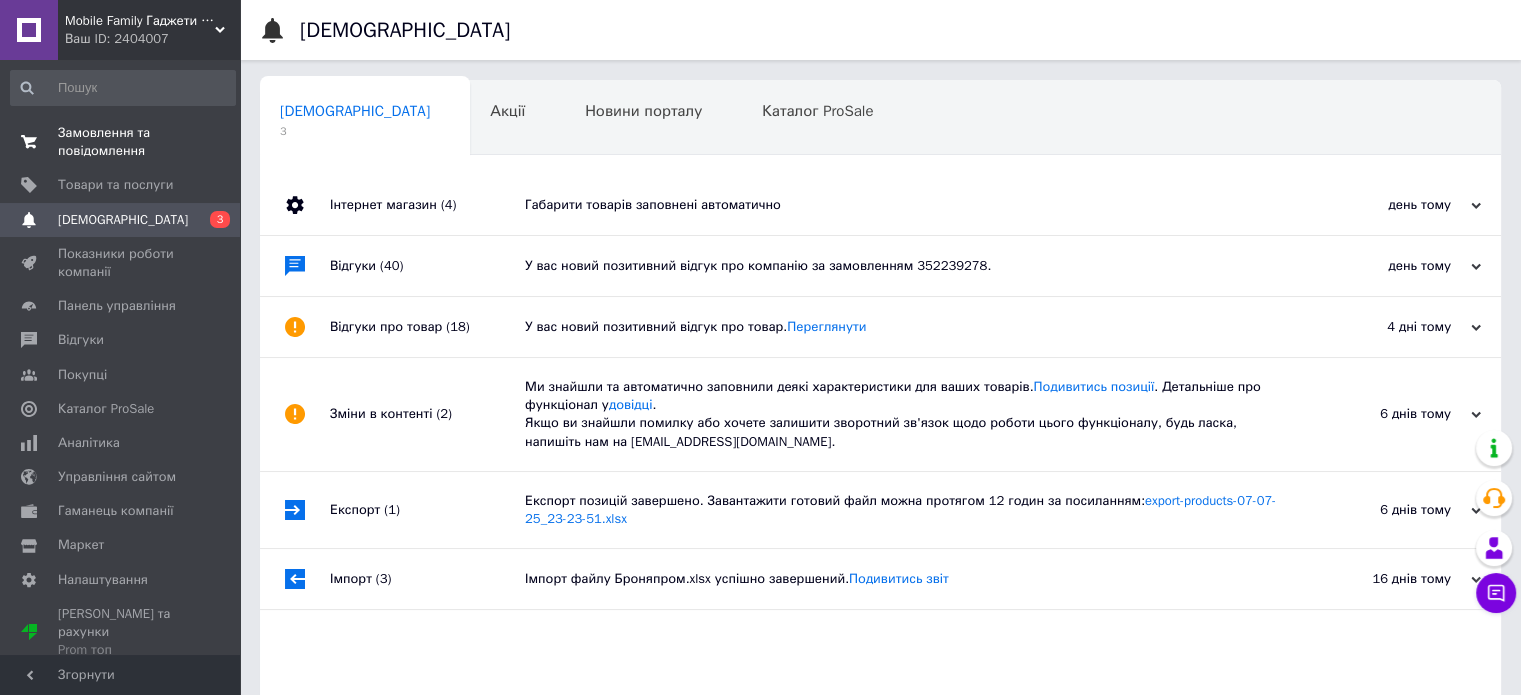 click on "Замовлення та повідомлення" at bounding box center [121, 142] 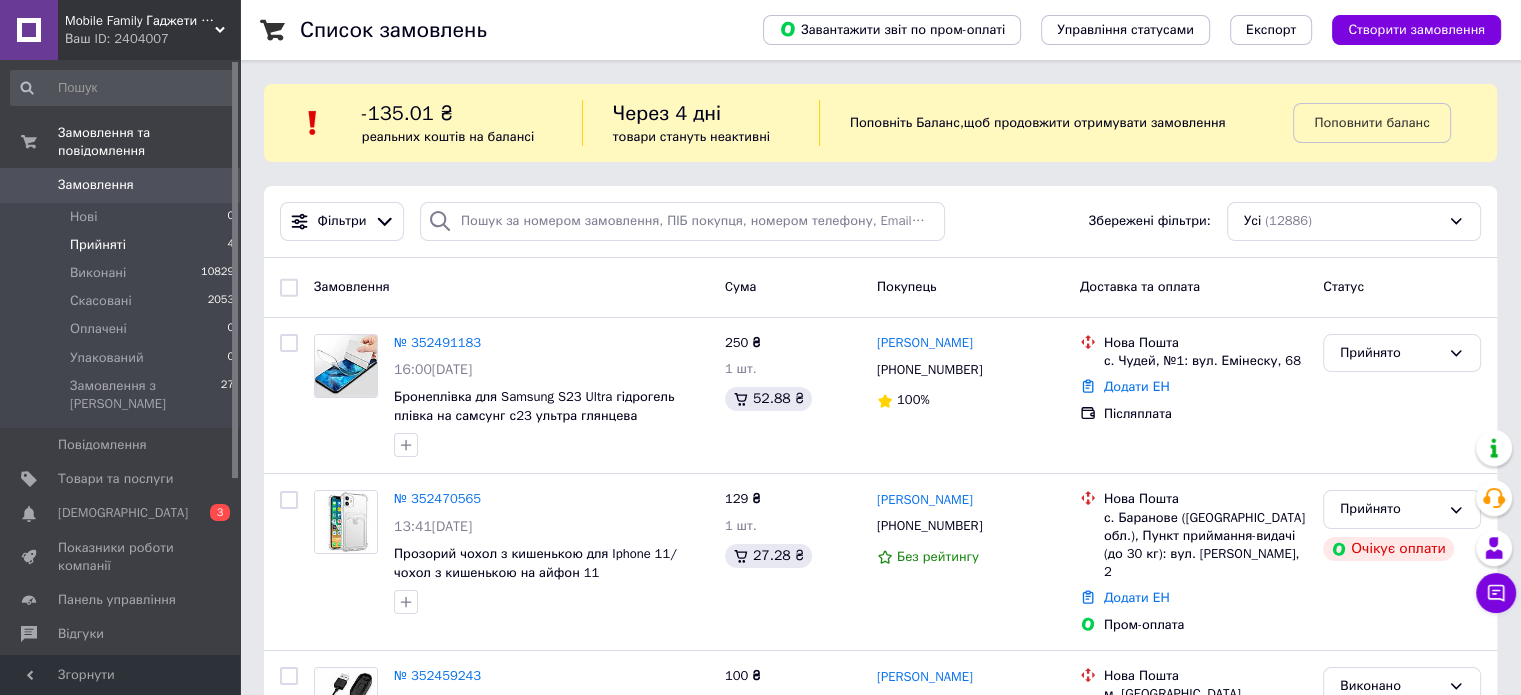 drag, startPoint x: 97, startPoint y: 228, endPoint x: 170, endPoint y: 226, distance: 73.02739 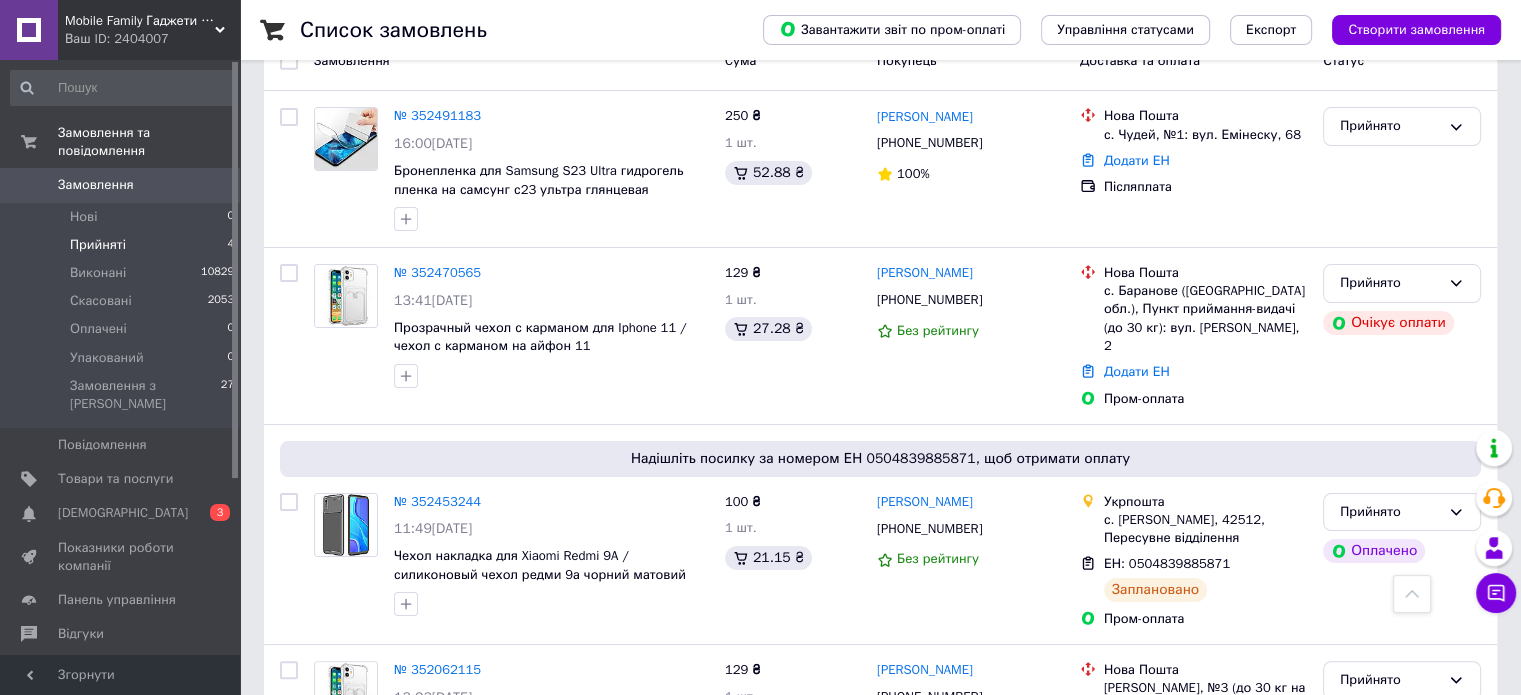 scroll, scrollTop: 209, scrollLeft: 0, axis: vertical 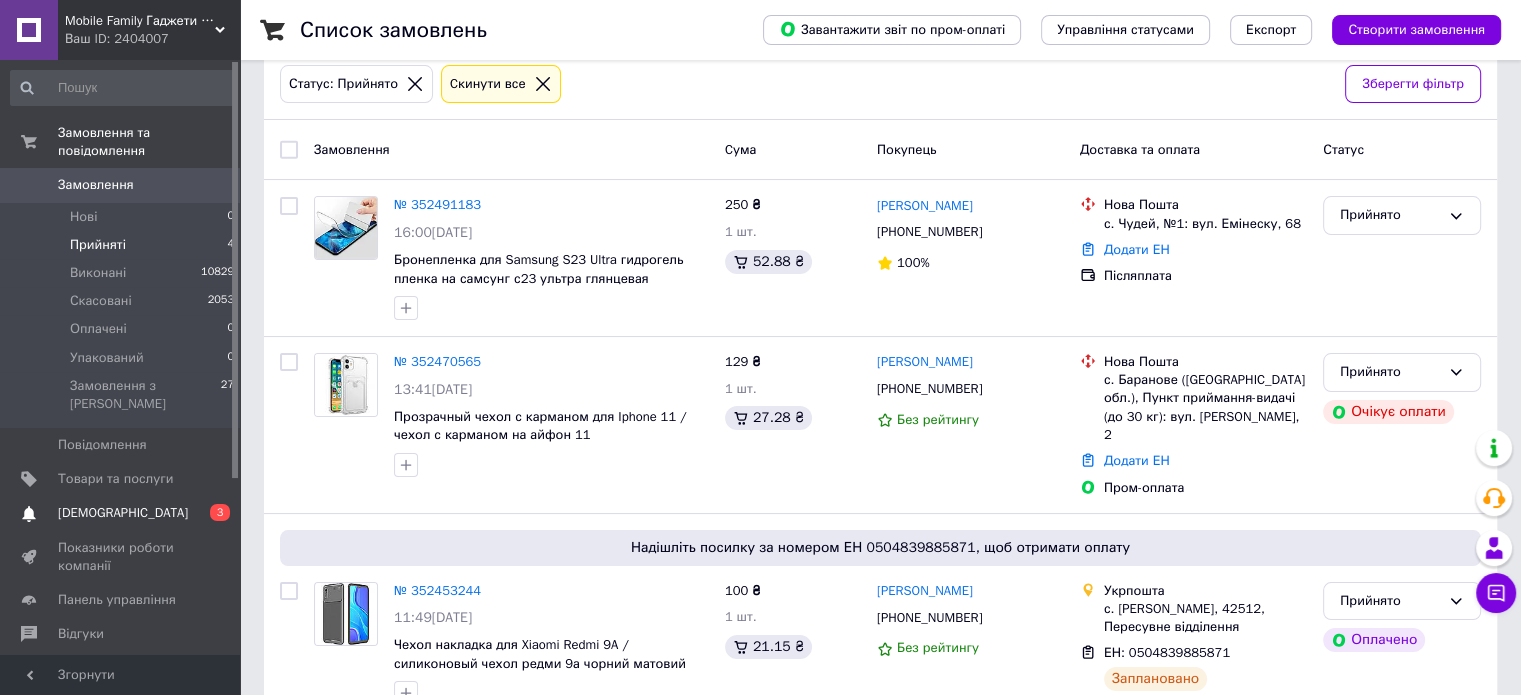 click on "[DEMOGRAPHIC_DATA]" at bounding box center (123, 513) 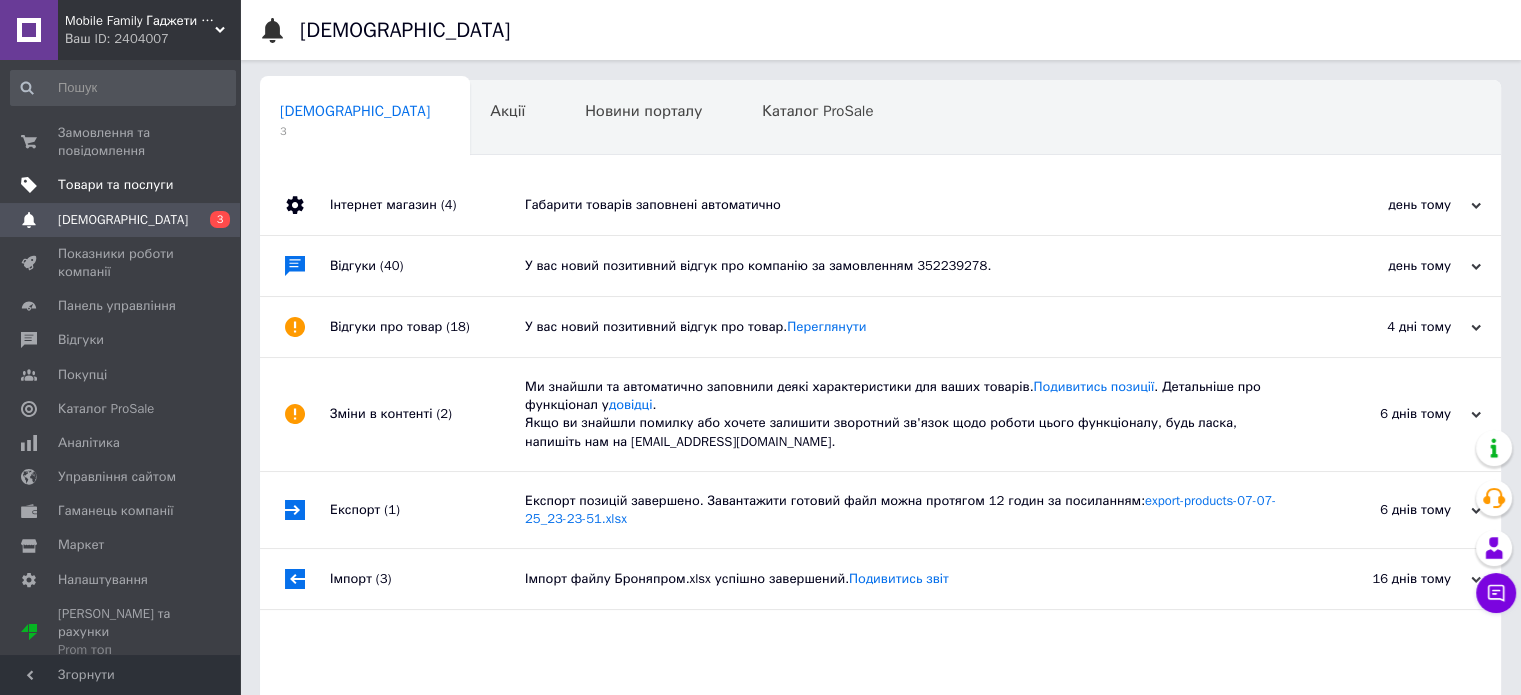 click on "Товари та послуги" at bounding box center (115, 185) 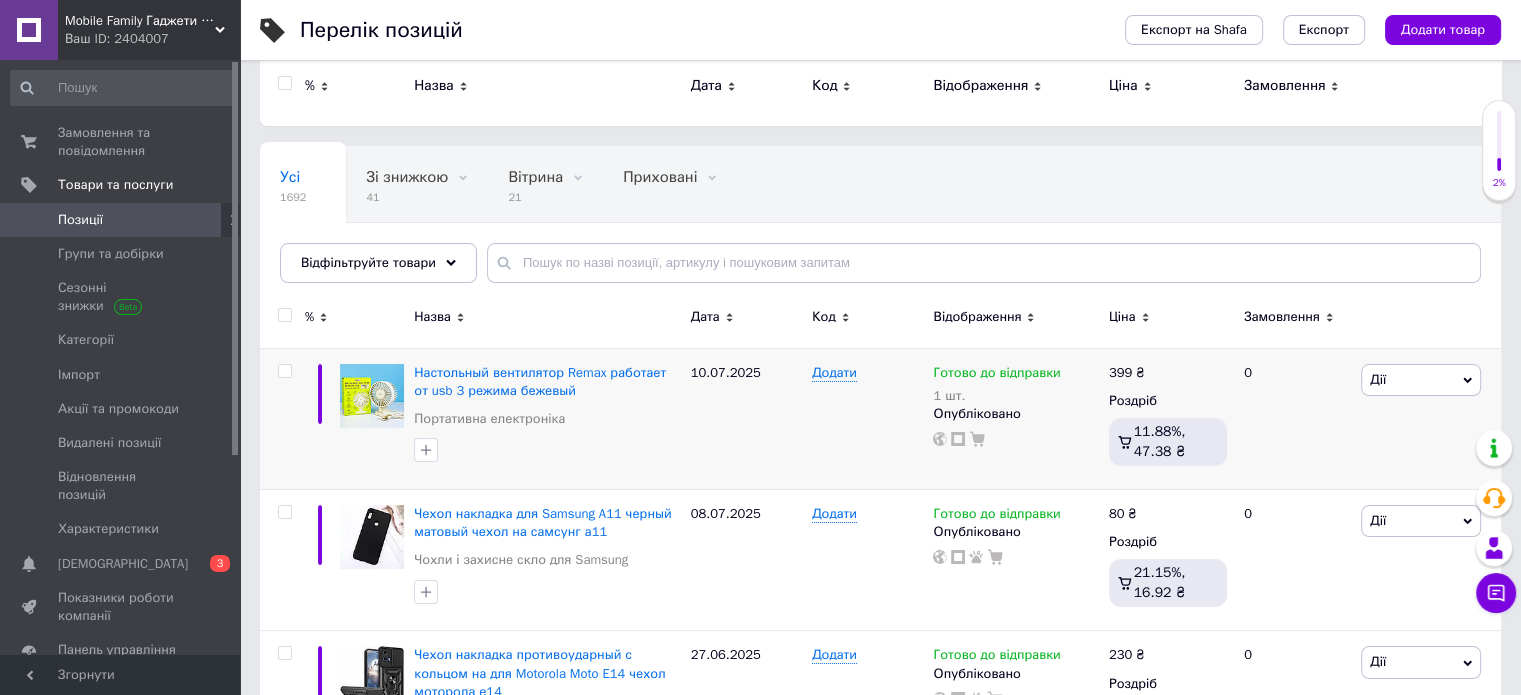scroll, scrollTop: 0, scrollLeft: 0, axis: both 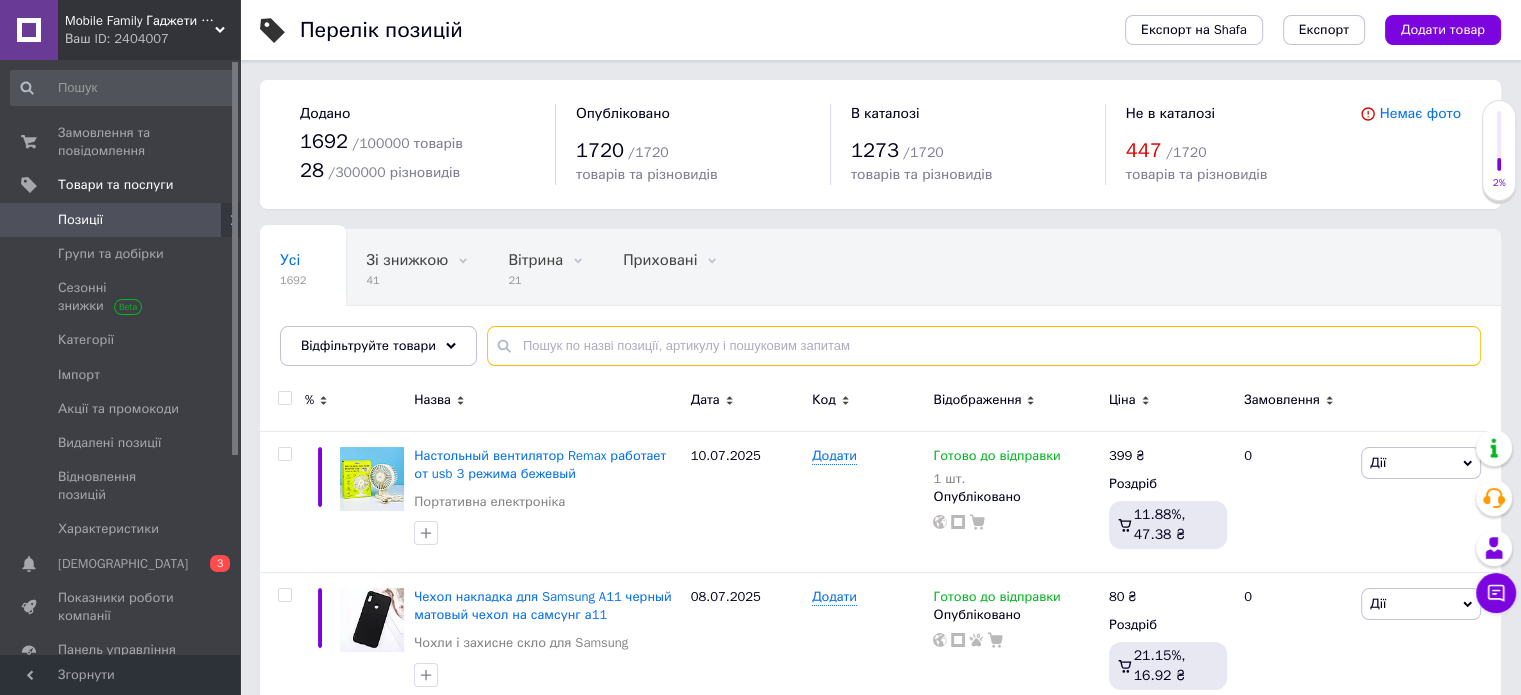 click at bounding box center [984, 346] 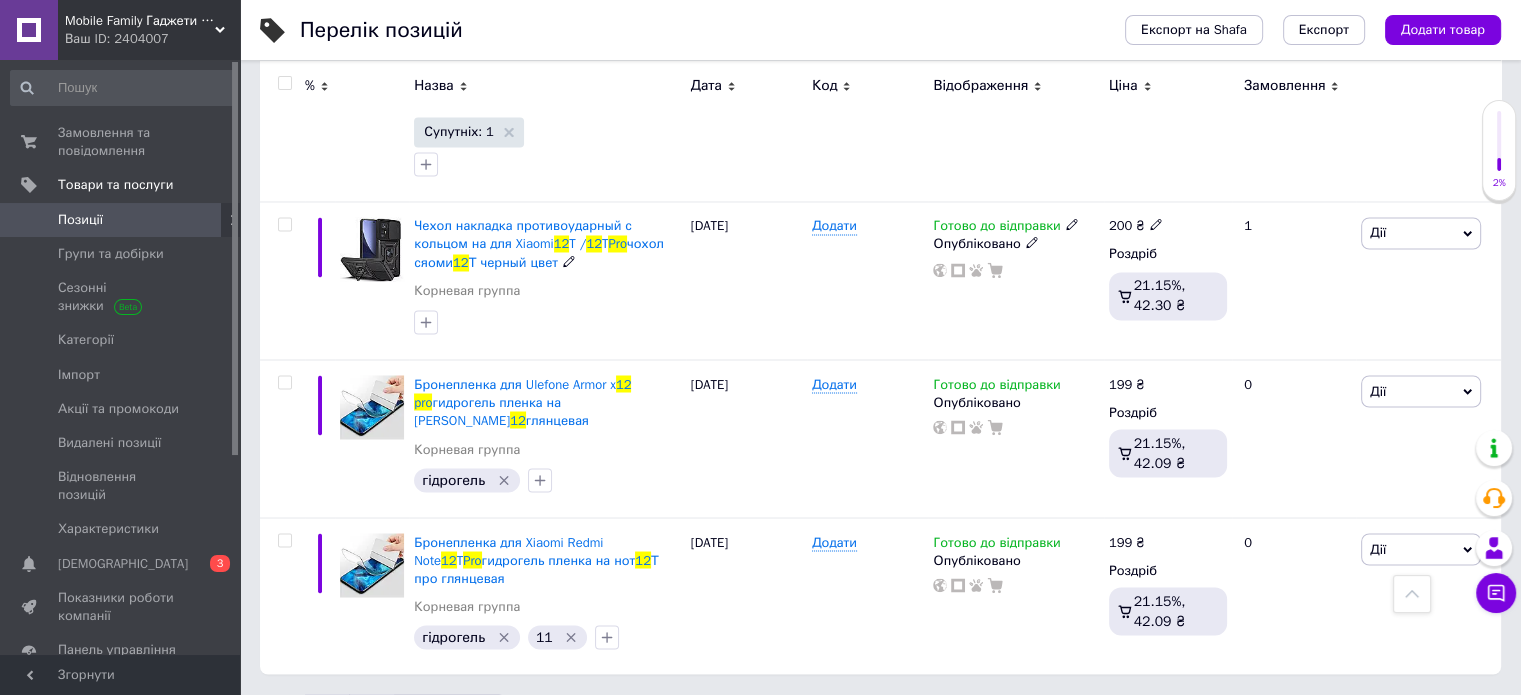 scroll, scrollTop: 3464, scrollLeft: 0, axis: vertical 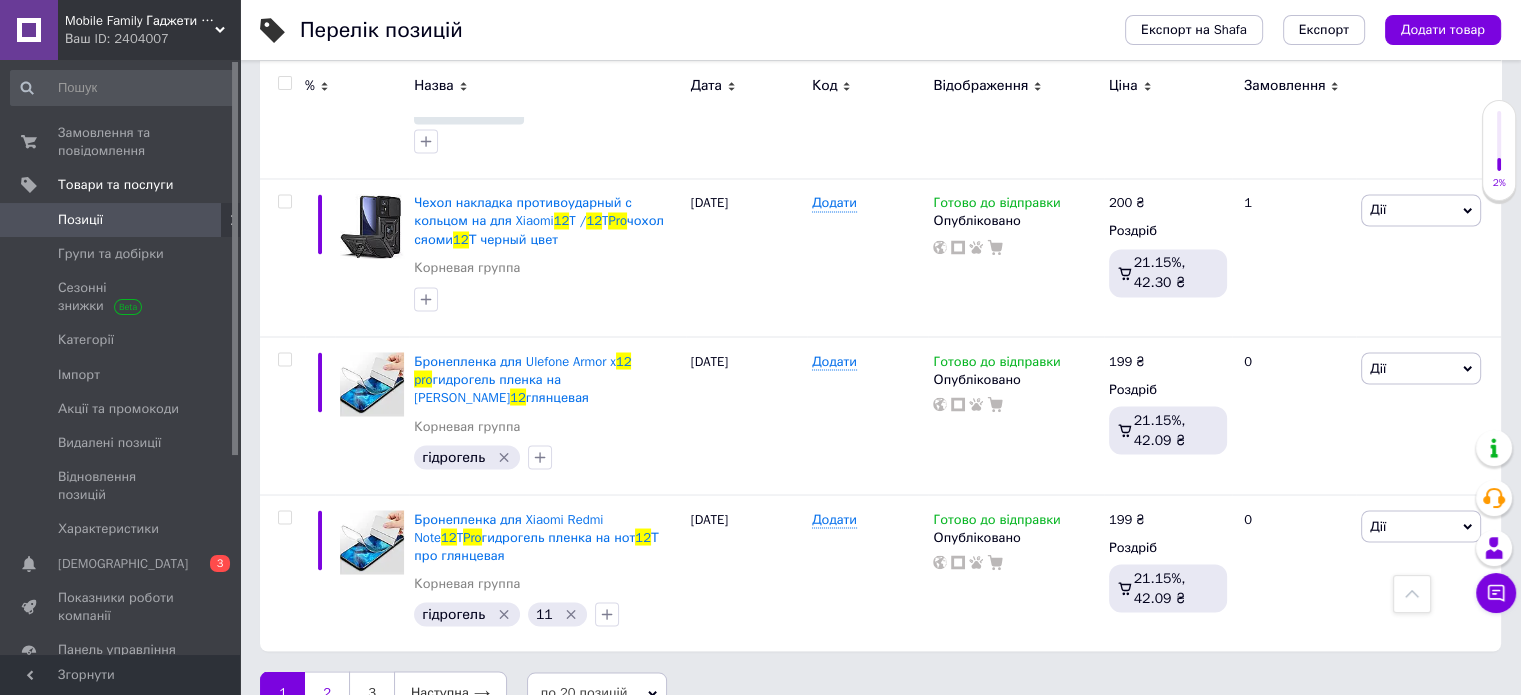 click on "2" at bounding box center (327, 692) 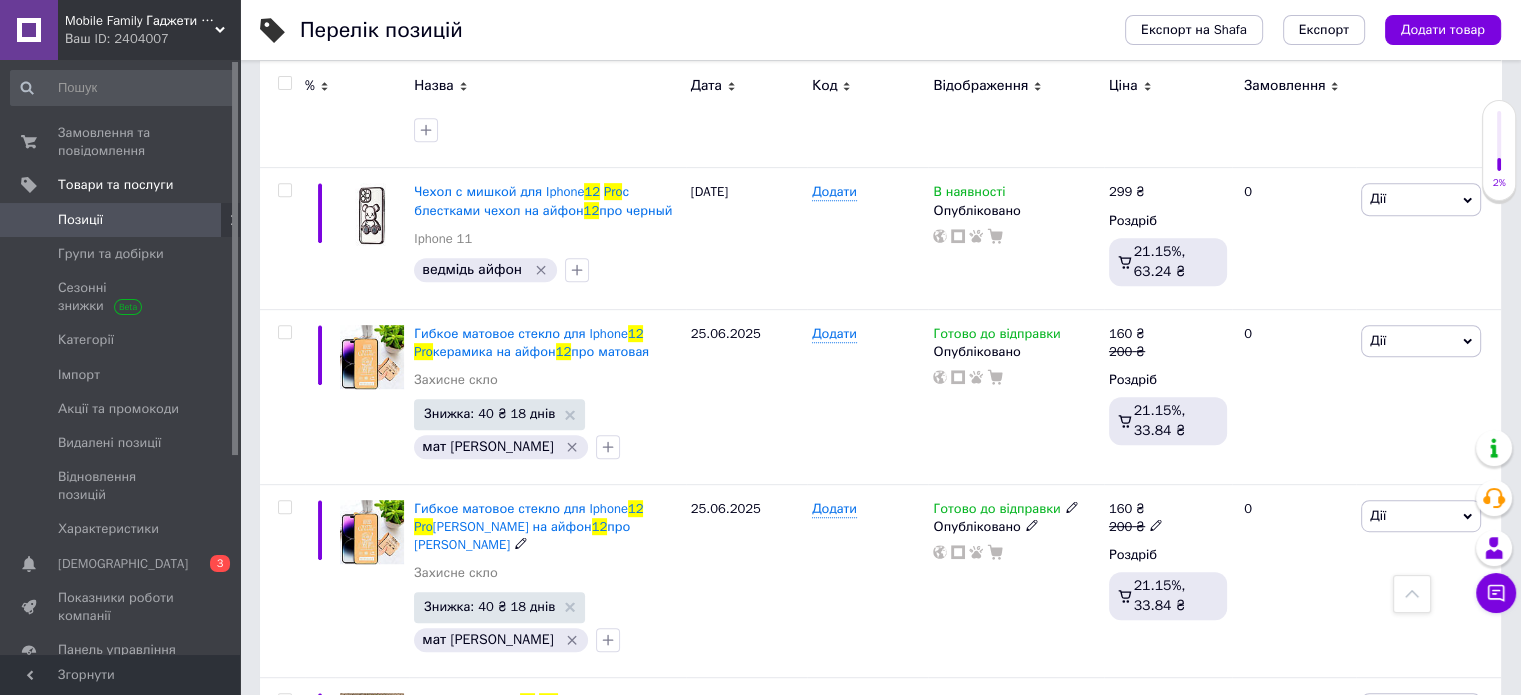 scroll, scrollTop: 1313, scrollLeft: 0, axis: vertical 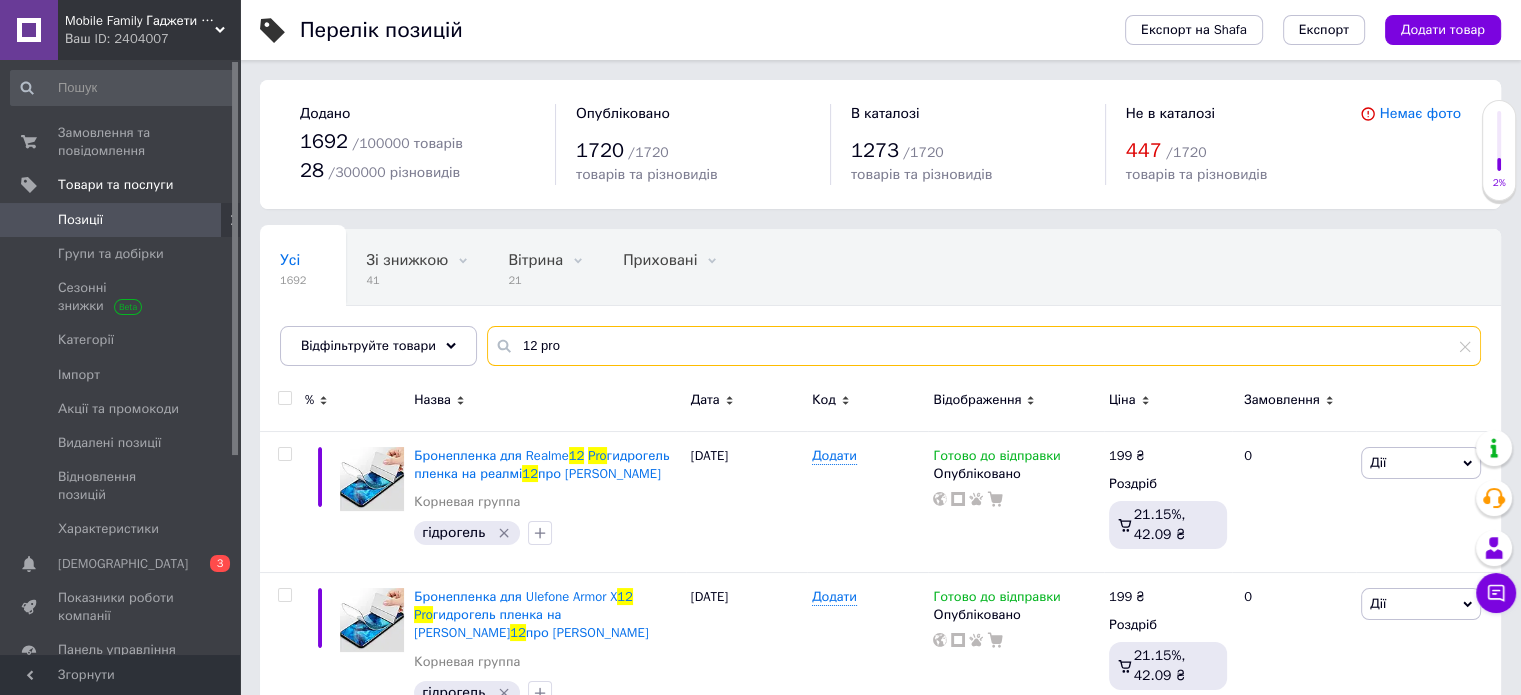 click on "12 pro" at bounding box center (984, 346) 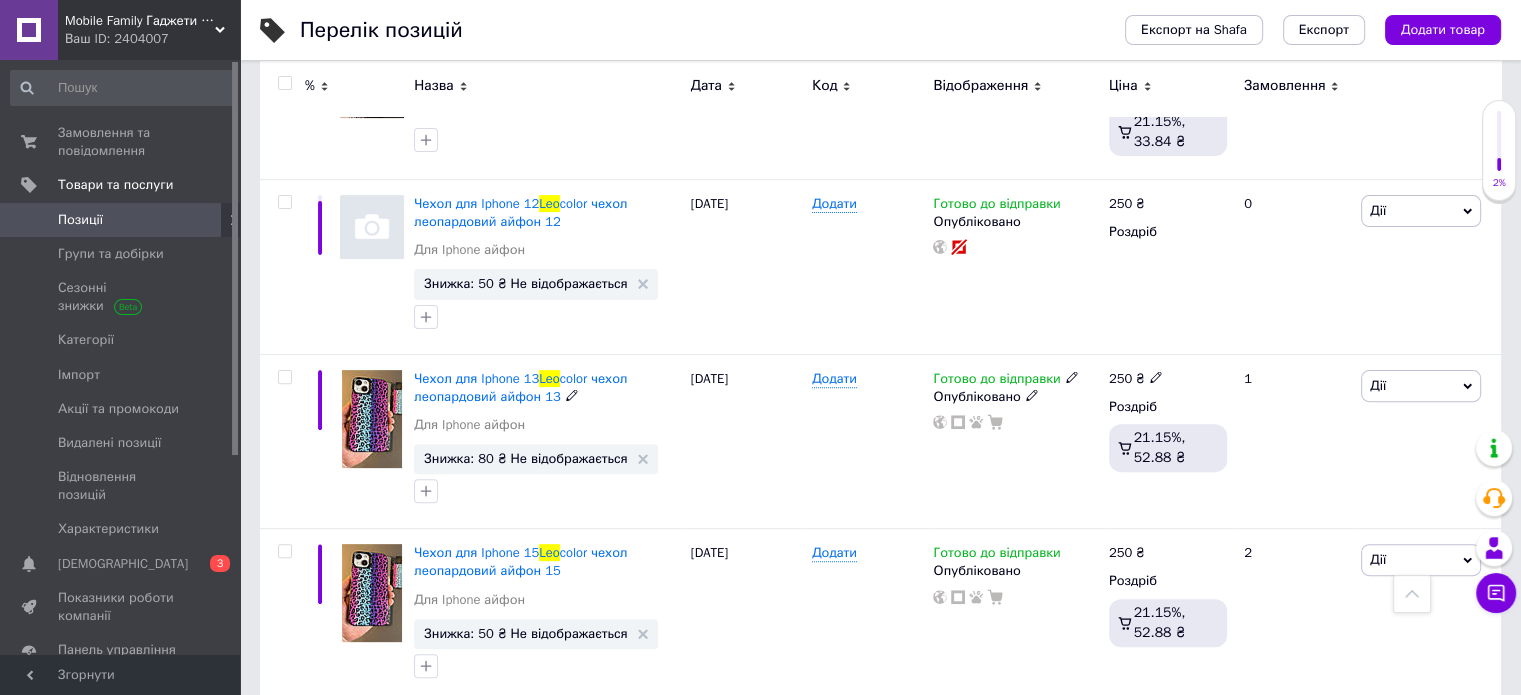 scroll, scrollTop: 600, scrollLeft: 0, axis: vertical 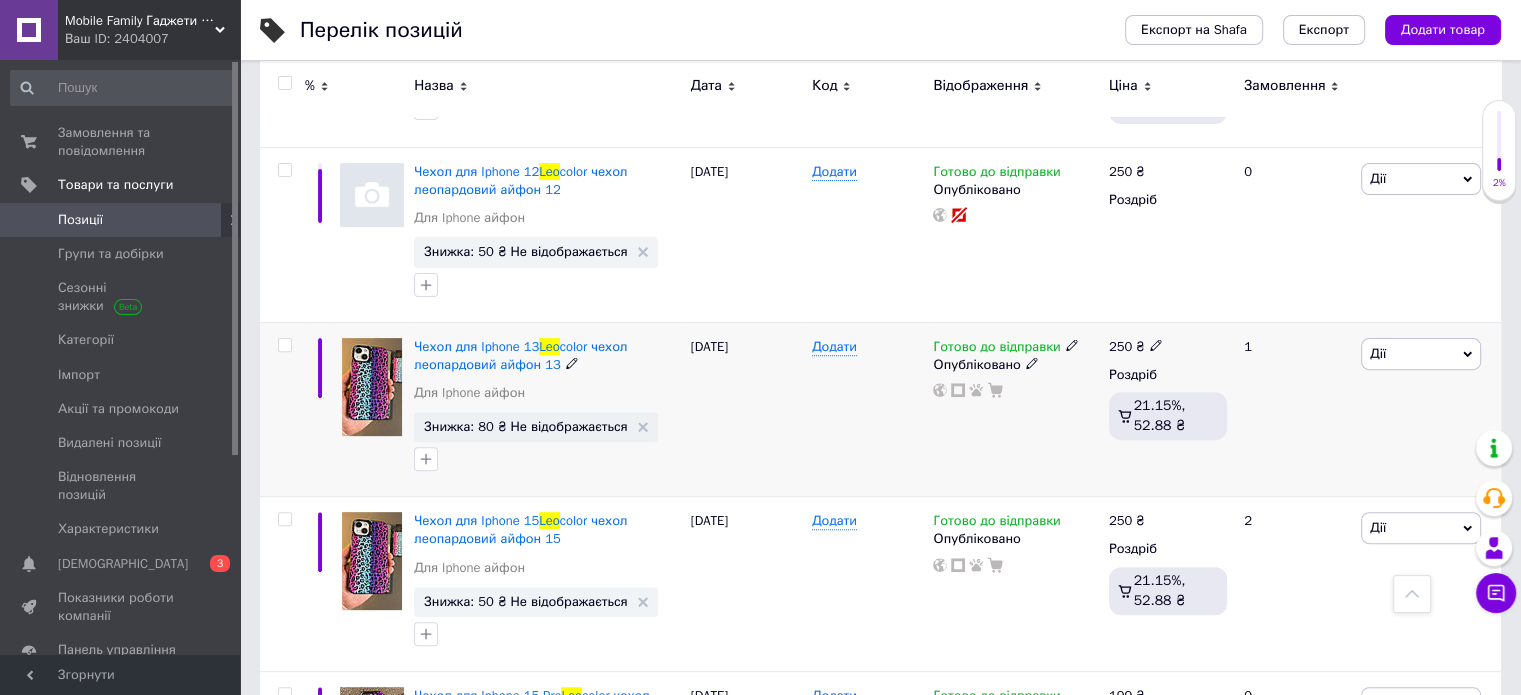 type on "leo" 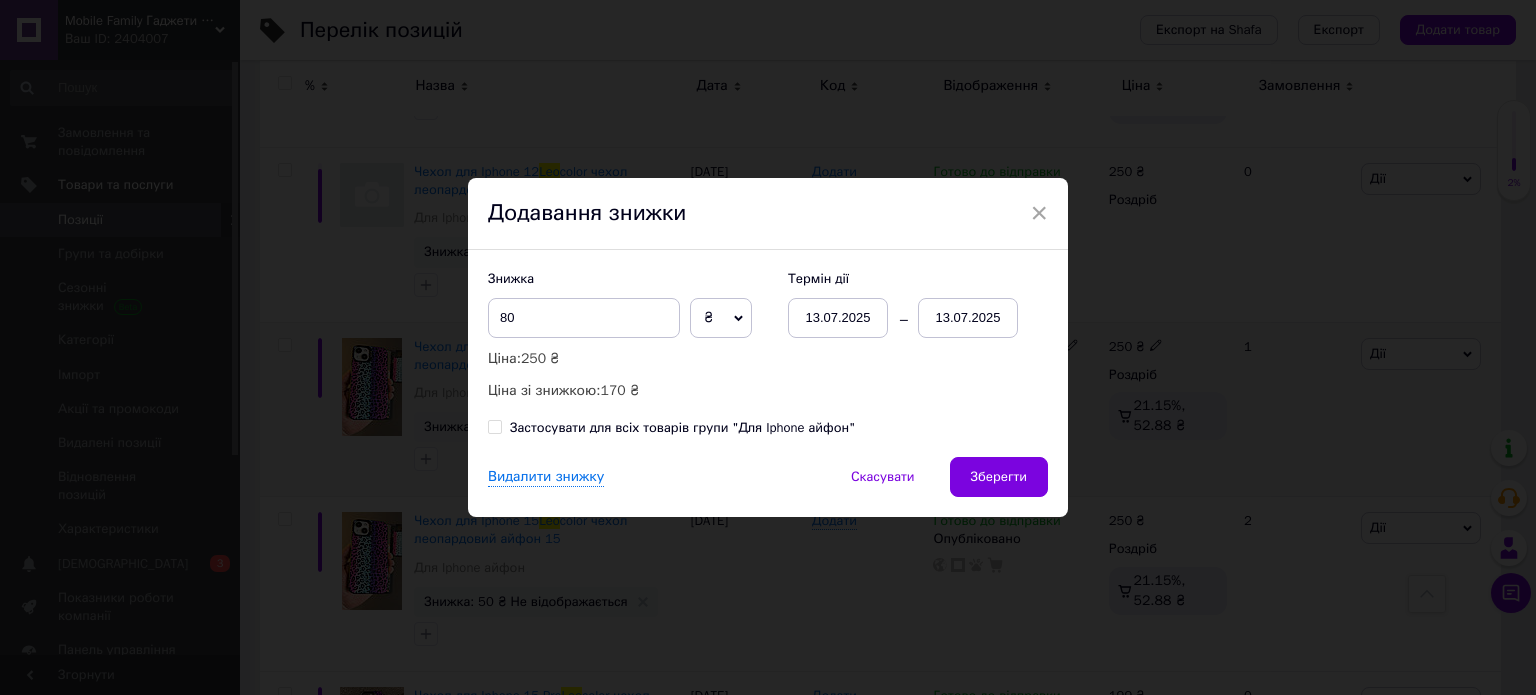 click on "13.07.2025" at bounding box center (968, 318) 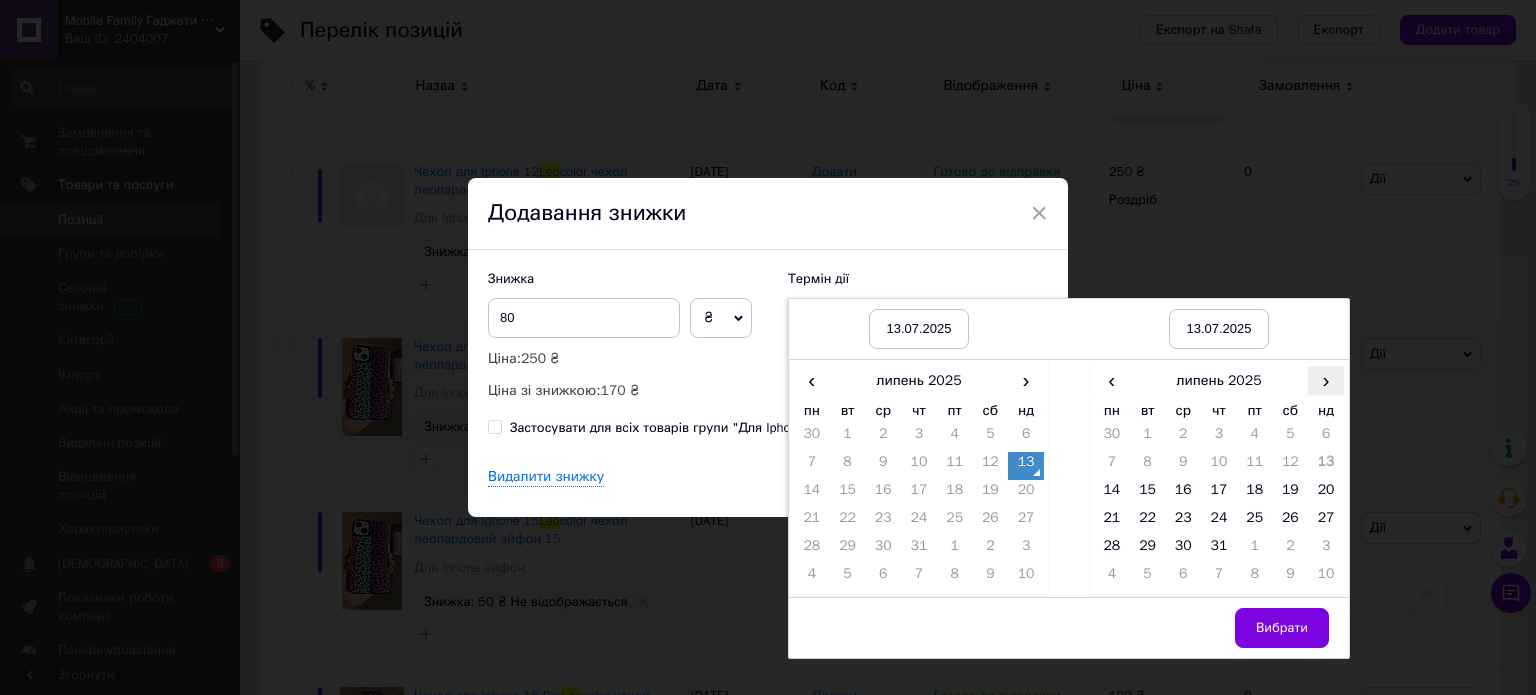 click on "›" at bounding box center (1326, 380) 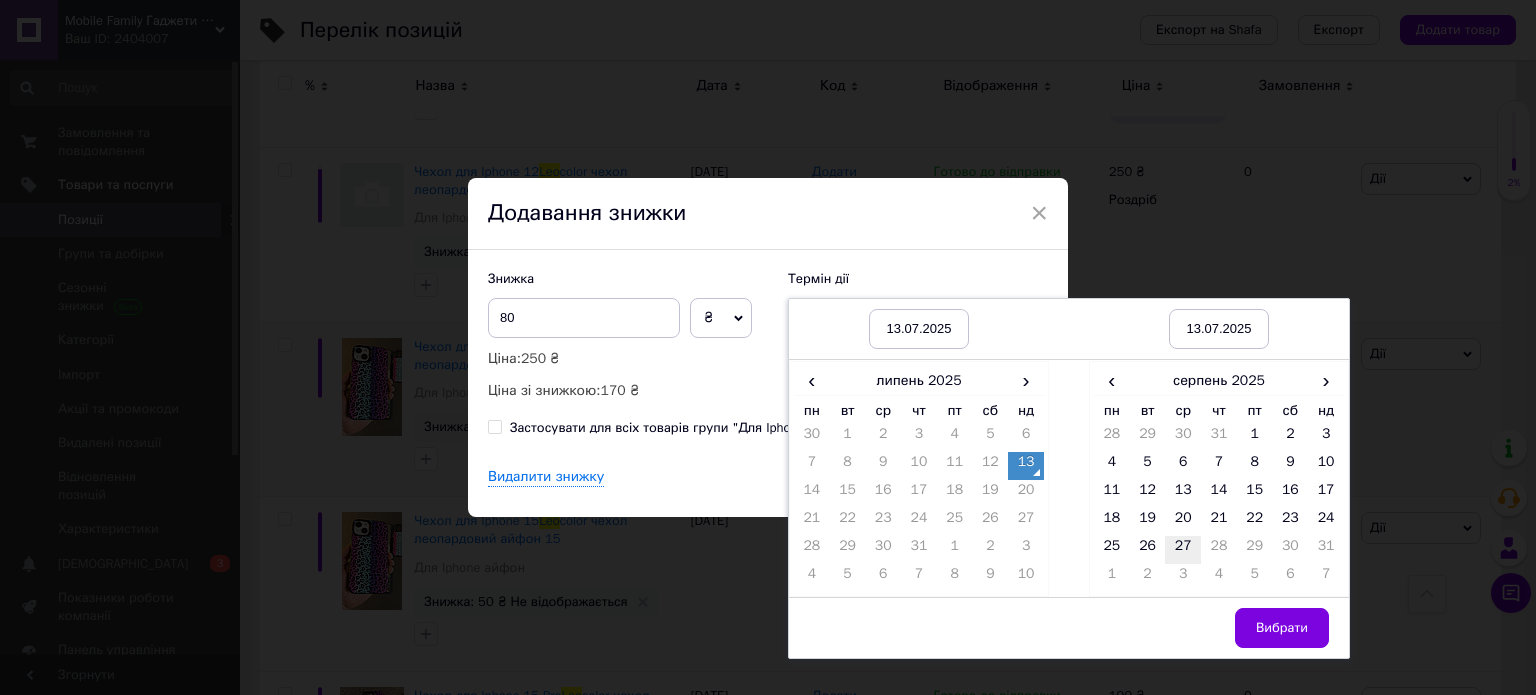 click on "27" at bounding box center [1183, 550] 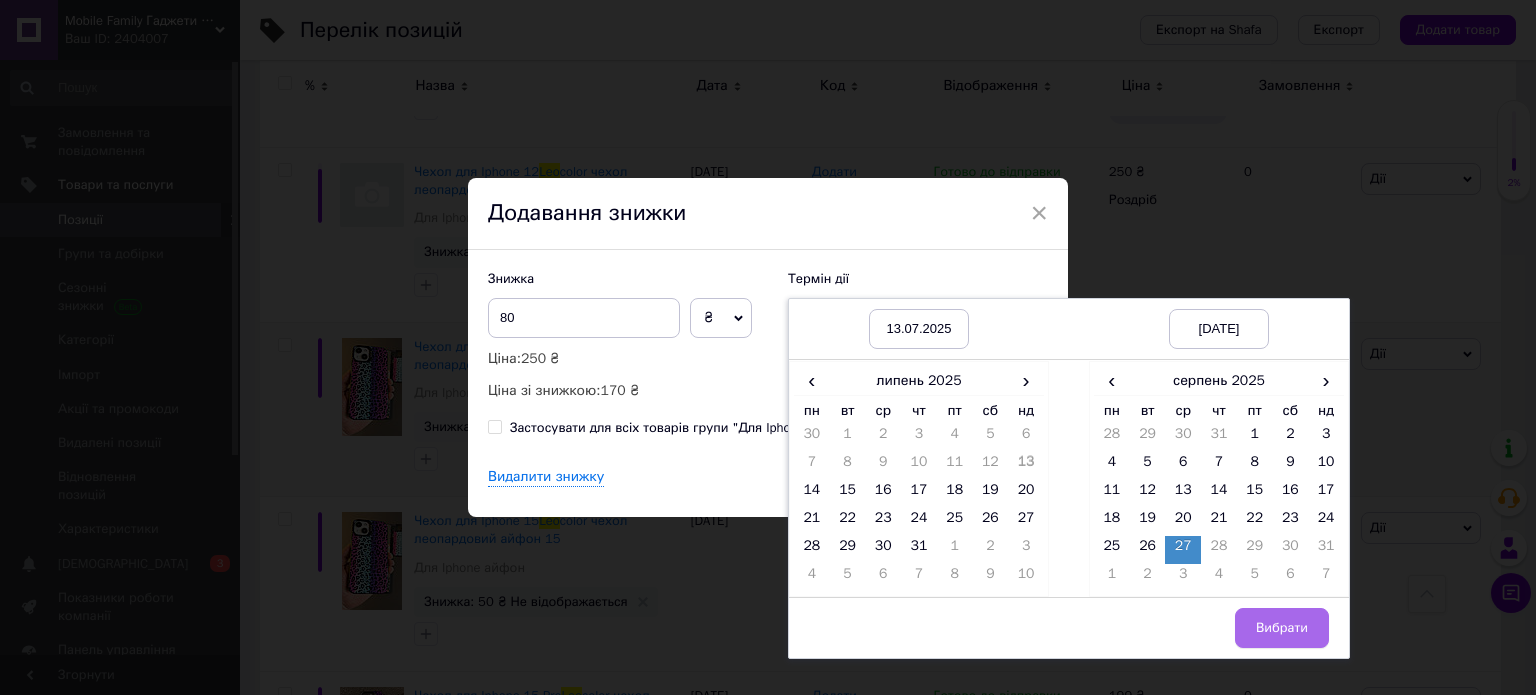click on "Вибрати" at bounding box center [1282, 628] 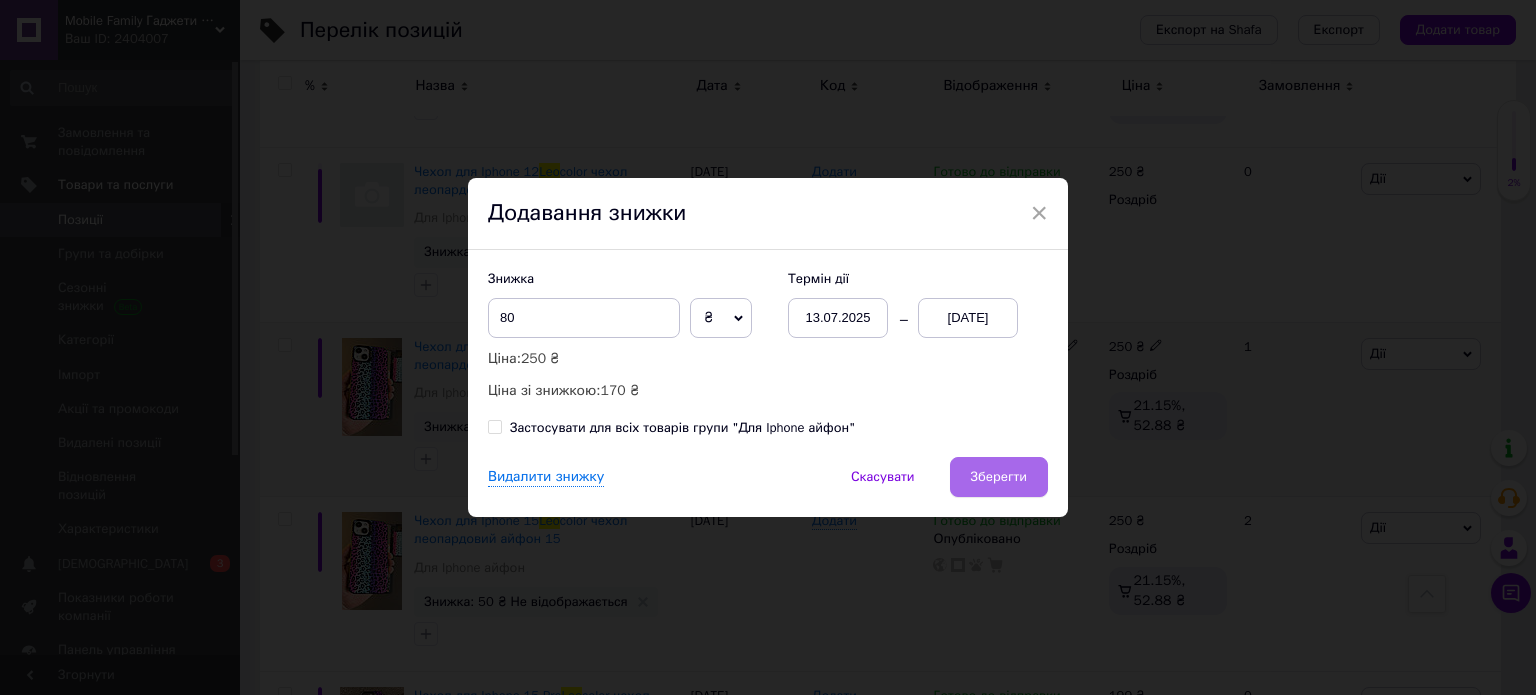 click on "Зберегти" at bounding box center (999, 477) 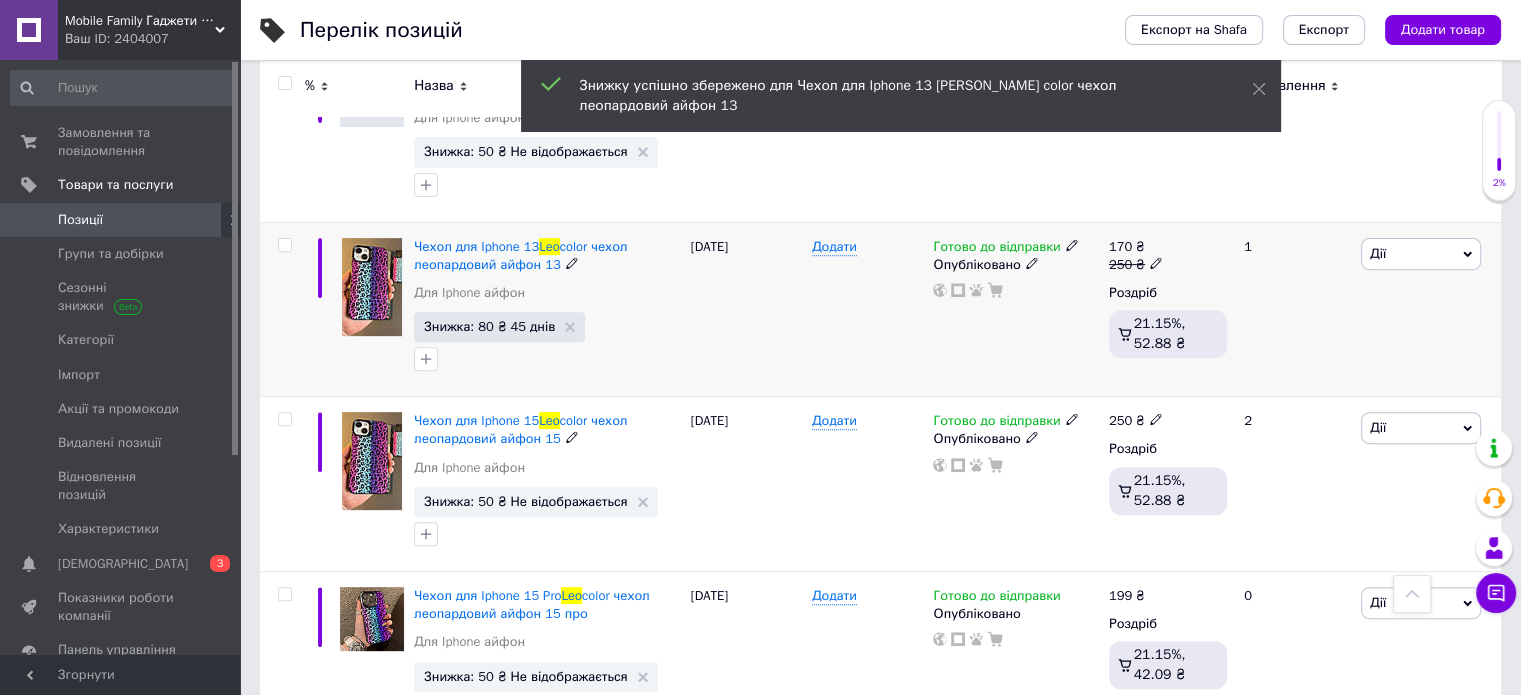 scroll, scrollTop: 800, scrollLeft: 0, axis: vertical 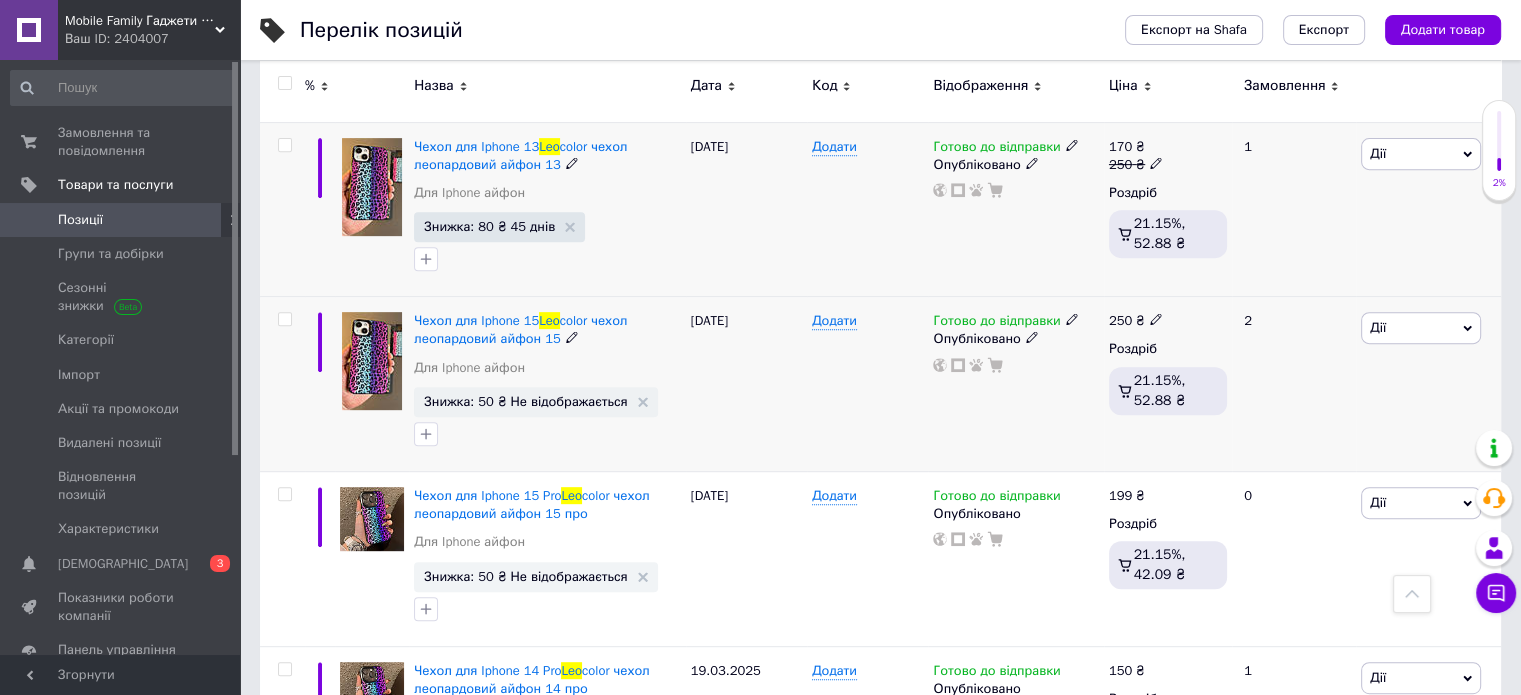 click on "Знижка: 50 ₴ Не відображається" at bounding box center (525, 401) 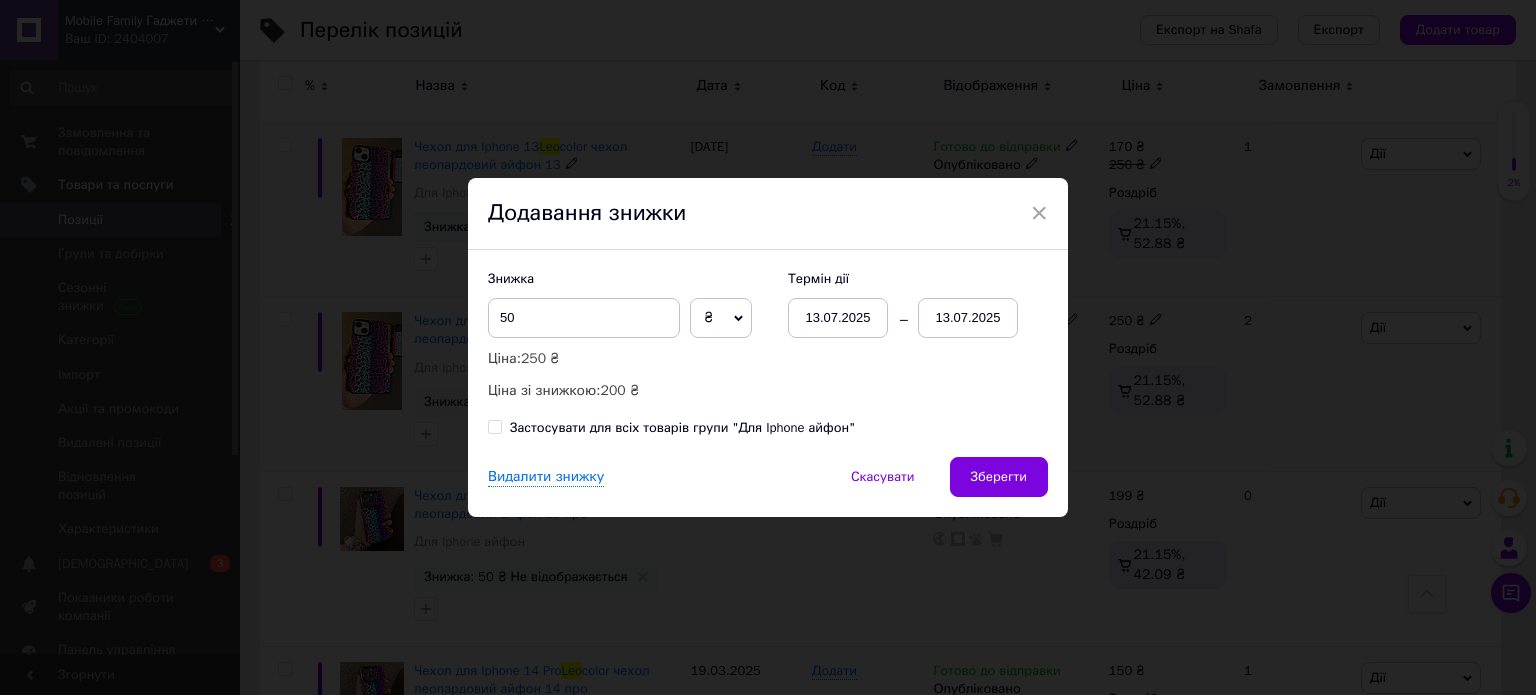 click on "13.07.2025" at bounding box center [968, 318] 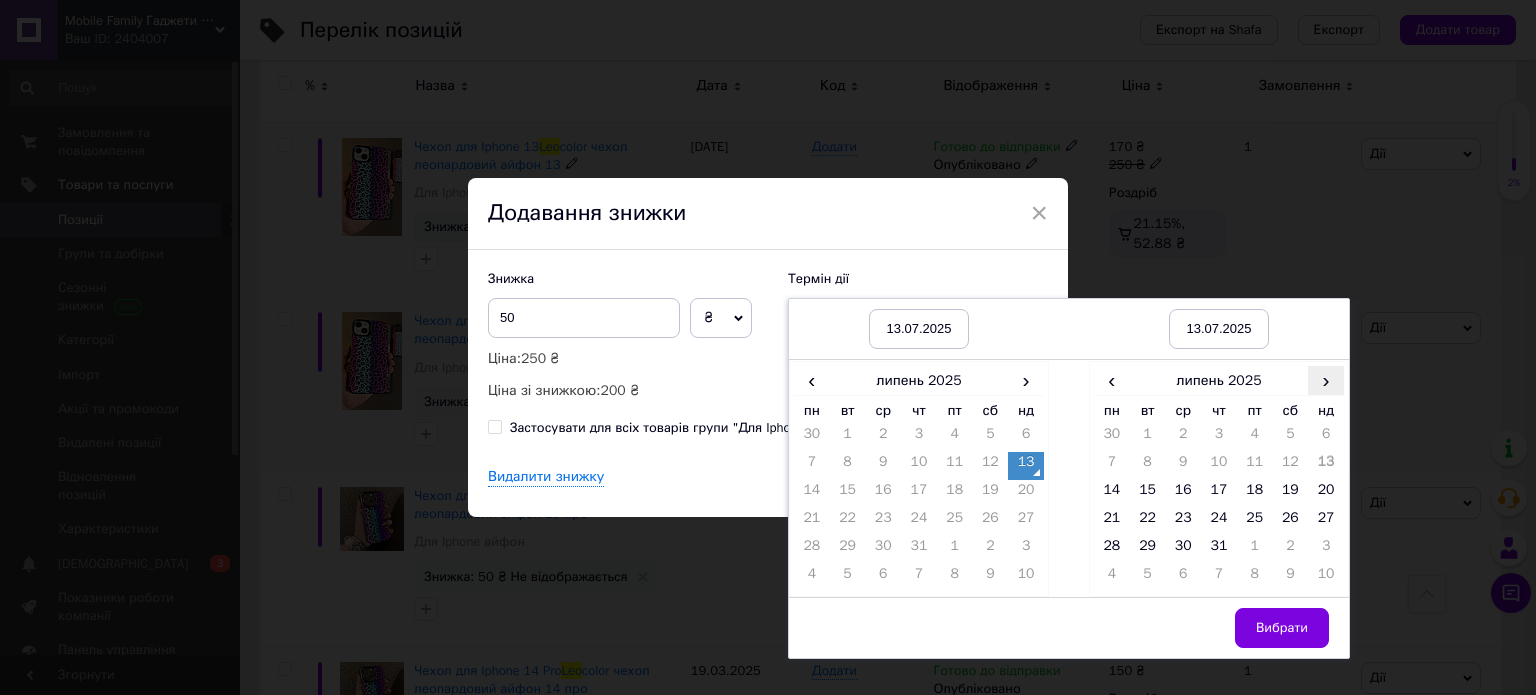 click on "›" at bounding box center (1326, 380) 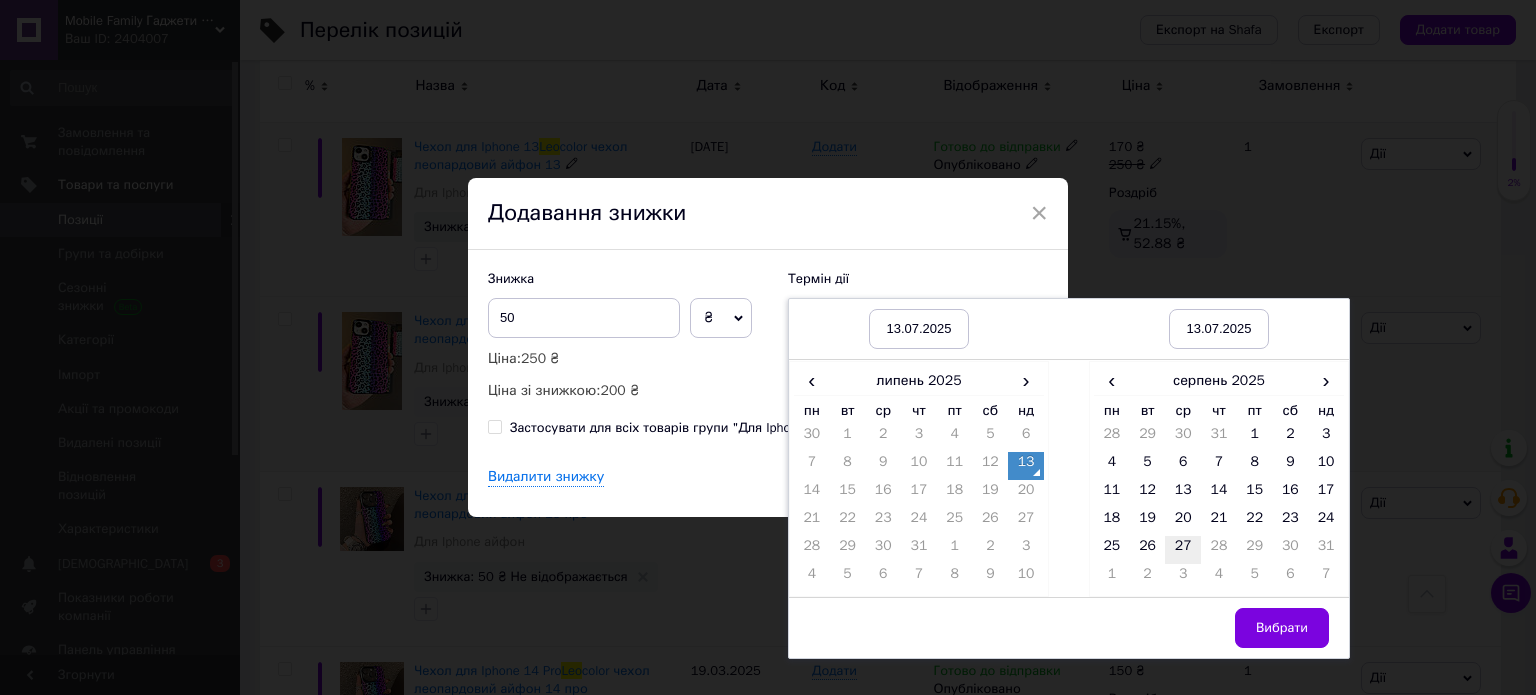 click on "27" at bounding box center [1183, 550] 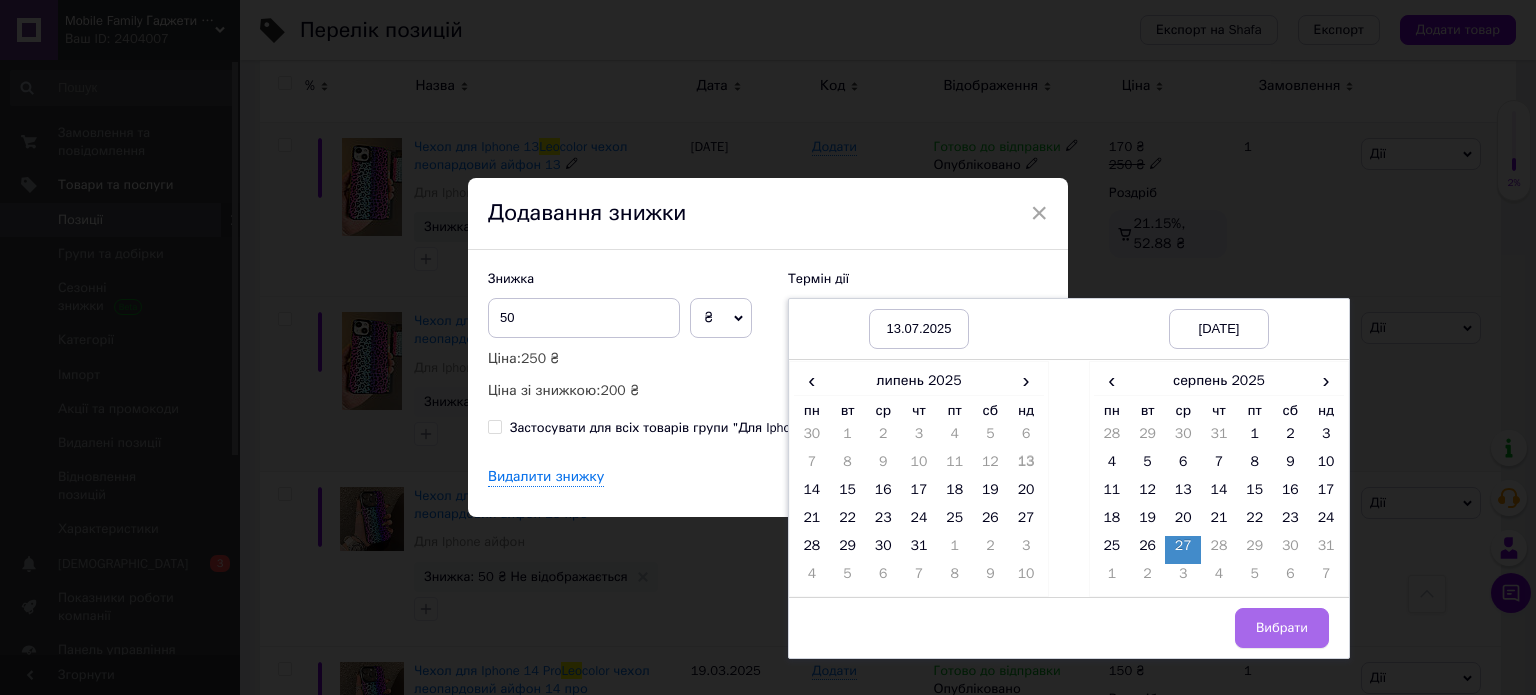 click on "Вибрати" at bounding box center [1282, 628] 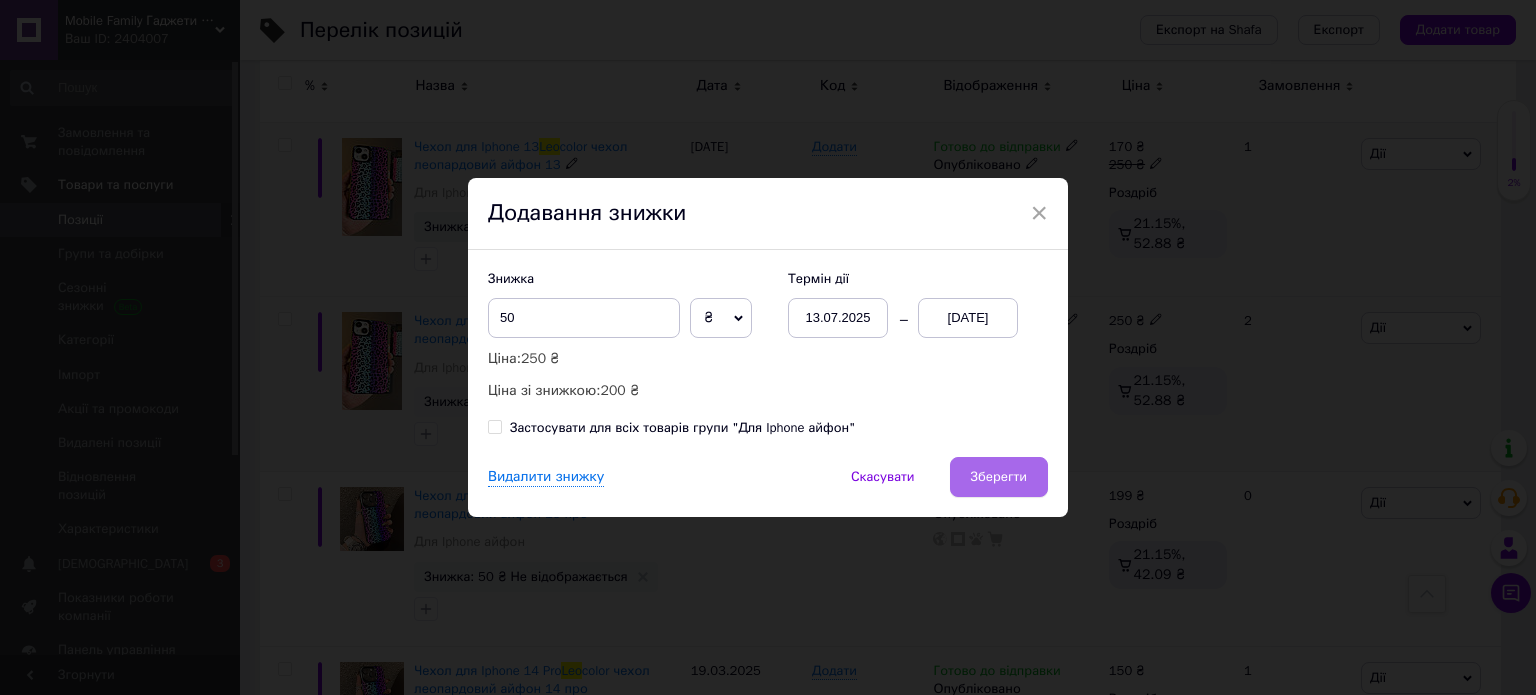 click on "Зберегти" at bounding box center [999, 477] 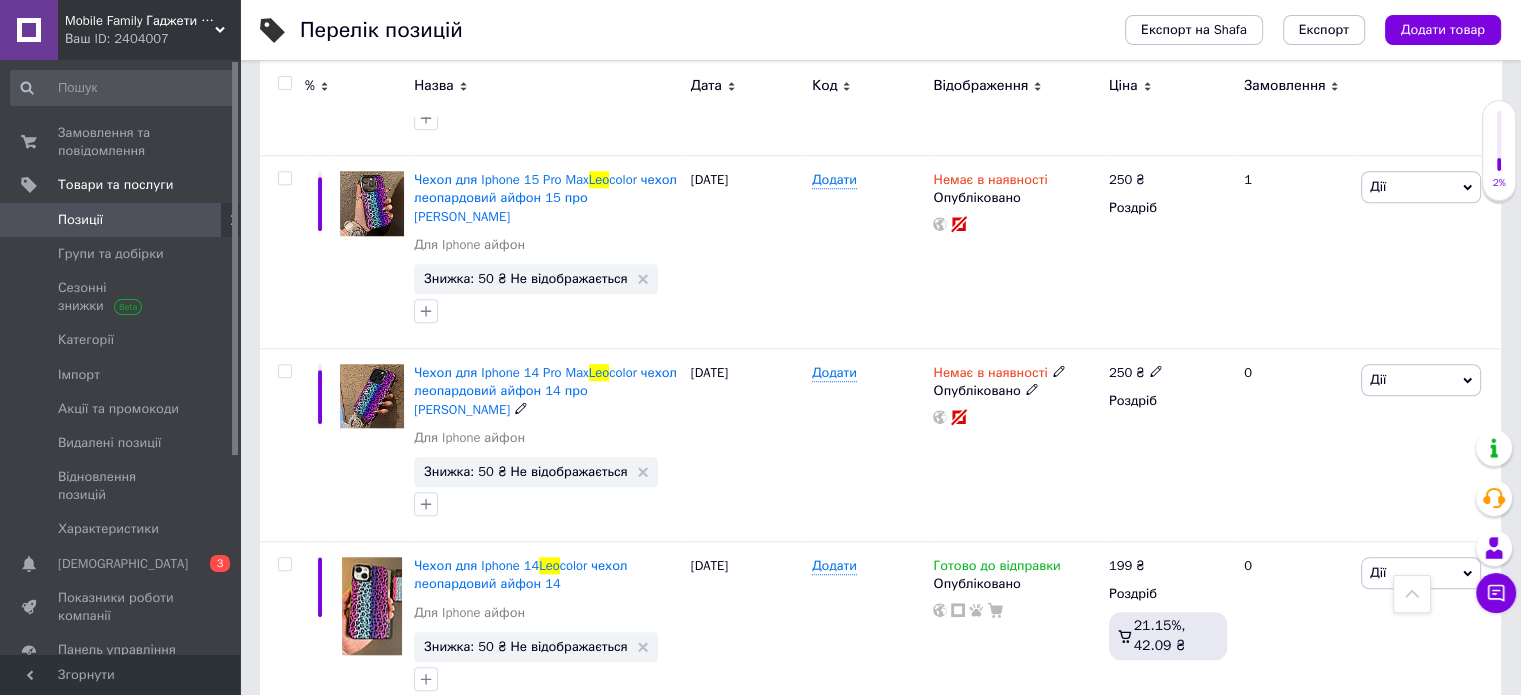 scroll, scrollTop: 1641, scrollLeft: 0, axis: vertical 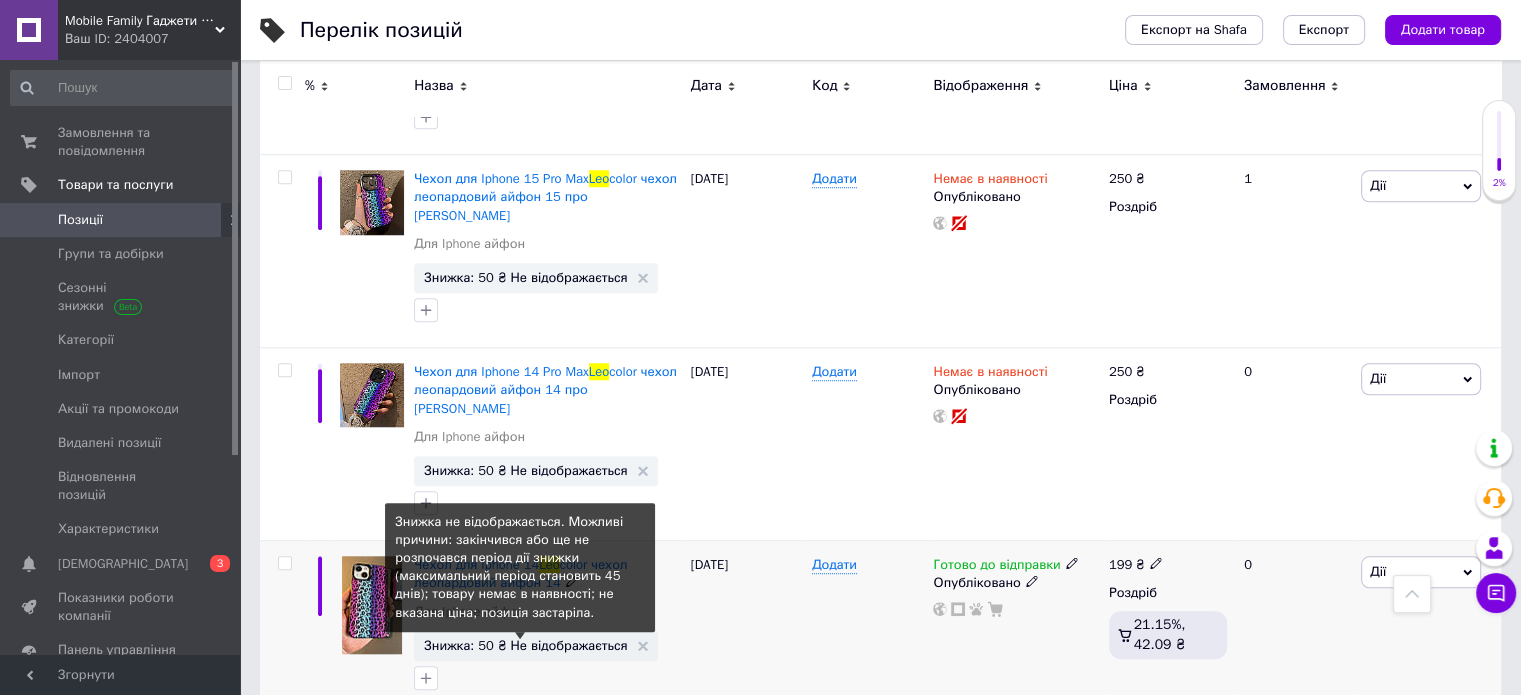 click on "Знижка: 50 ₴ Не відображається" at bounding box center (525, 645) 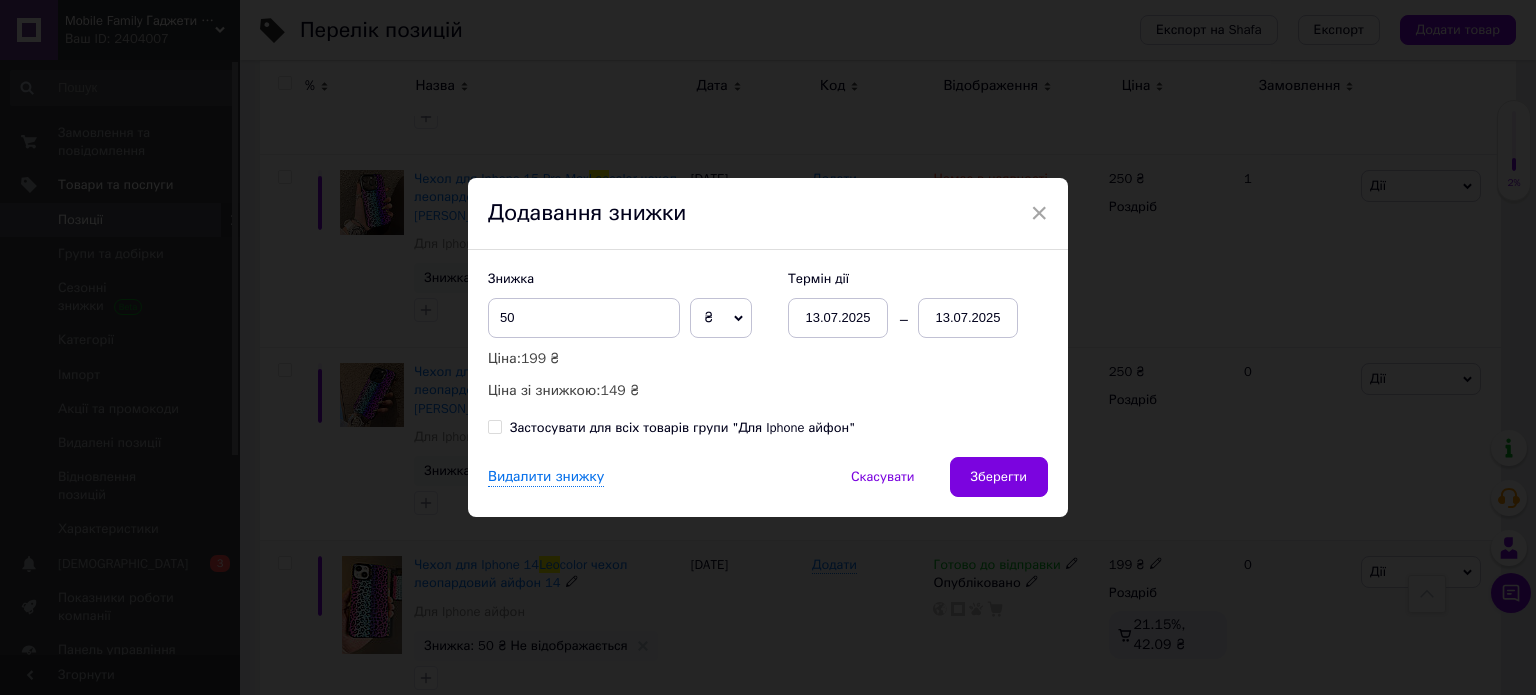 click on "13.07.2025" at bounding box center (968, 318) 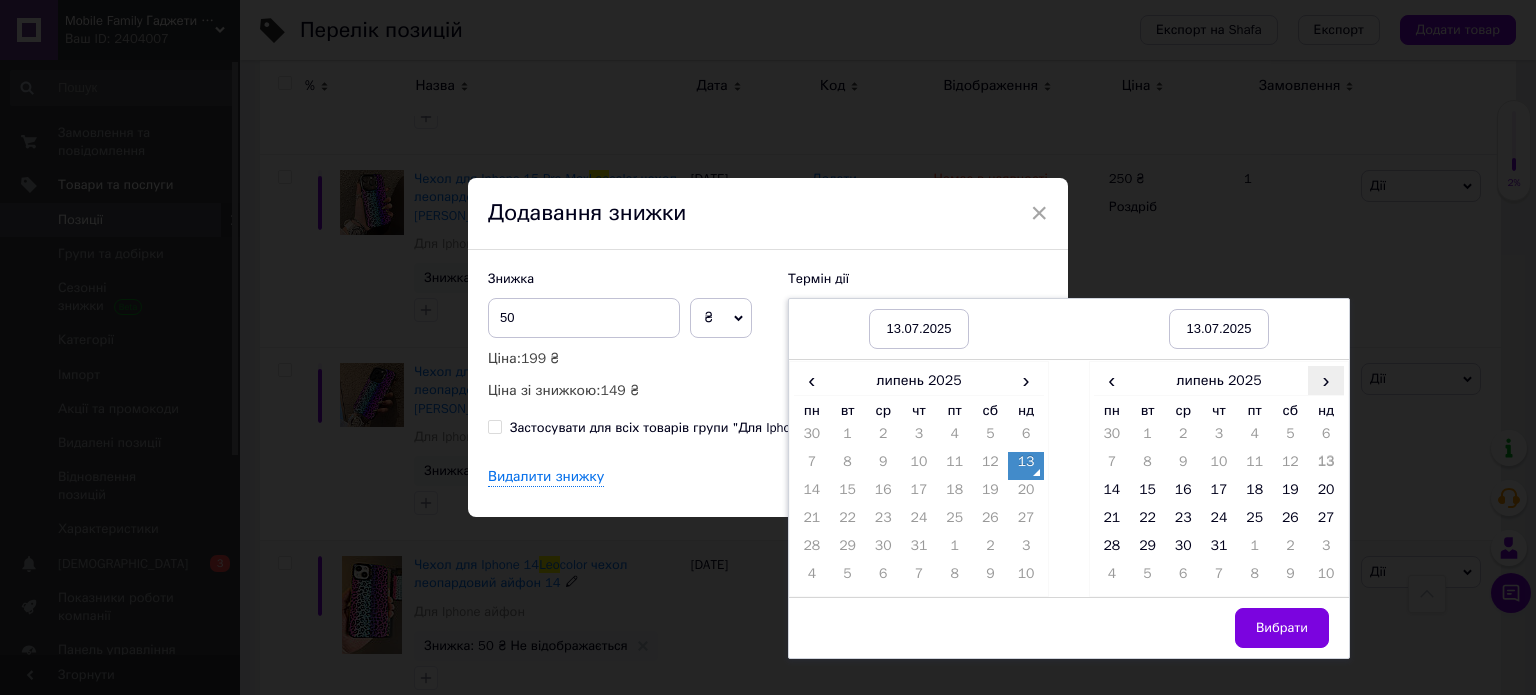 click on "›" at bounding box center [1326, 380] 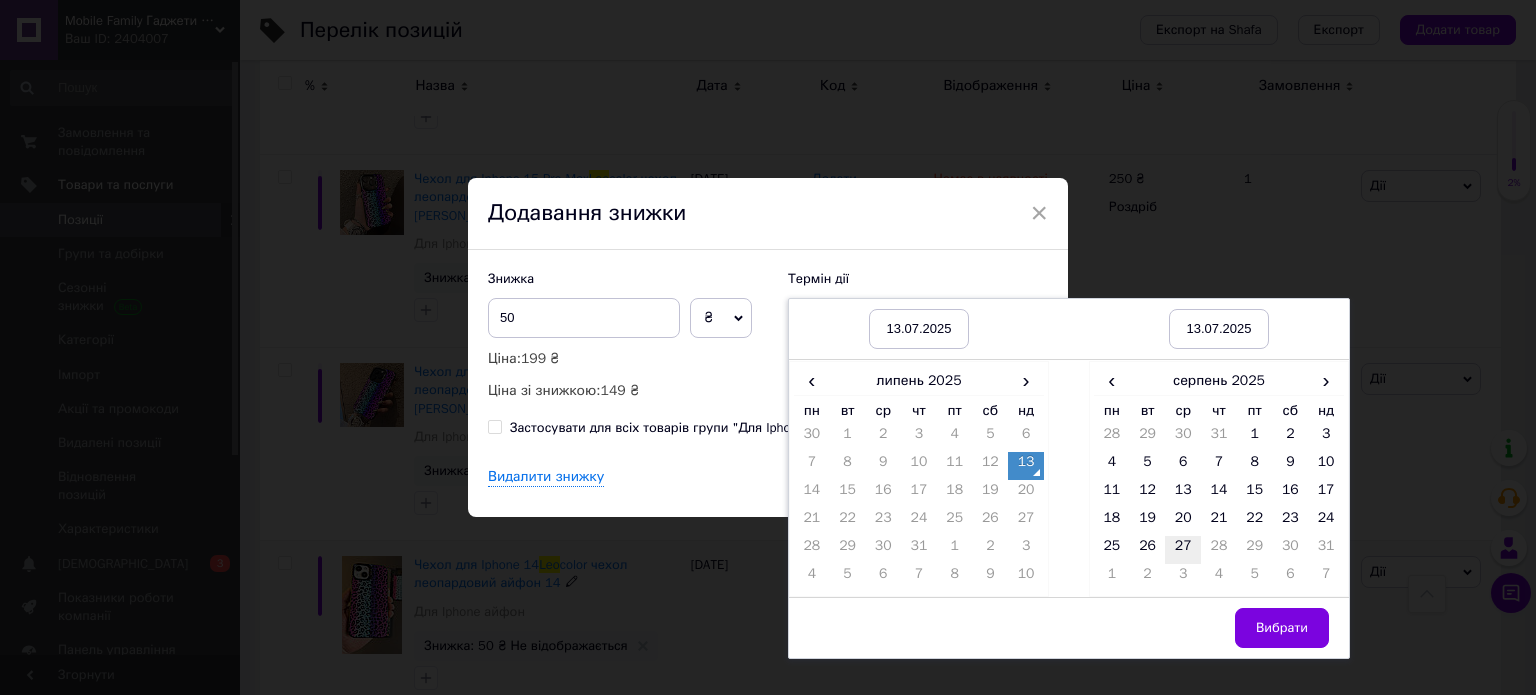 click on "27" at bounding box center (1183, 550) 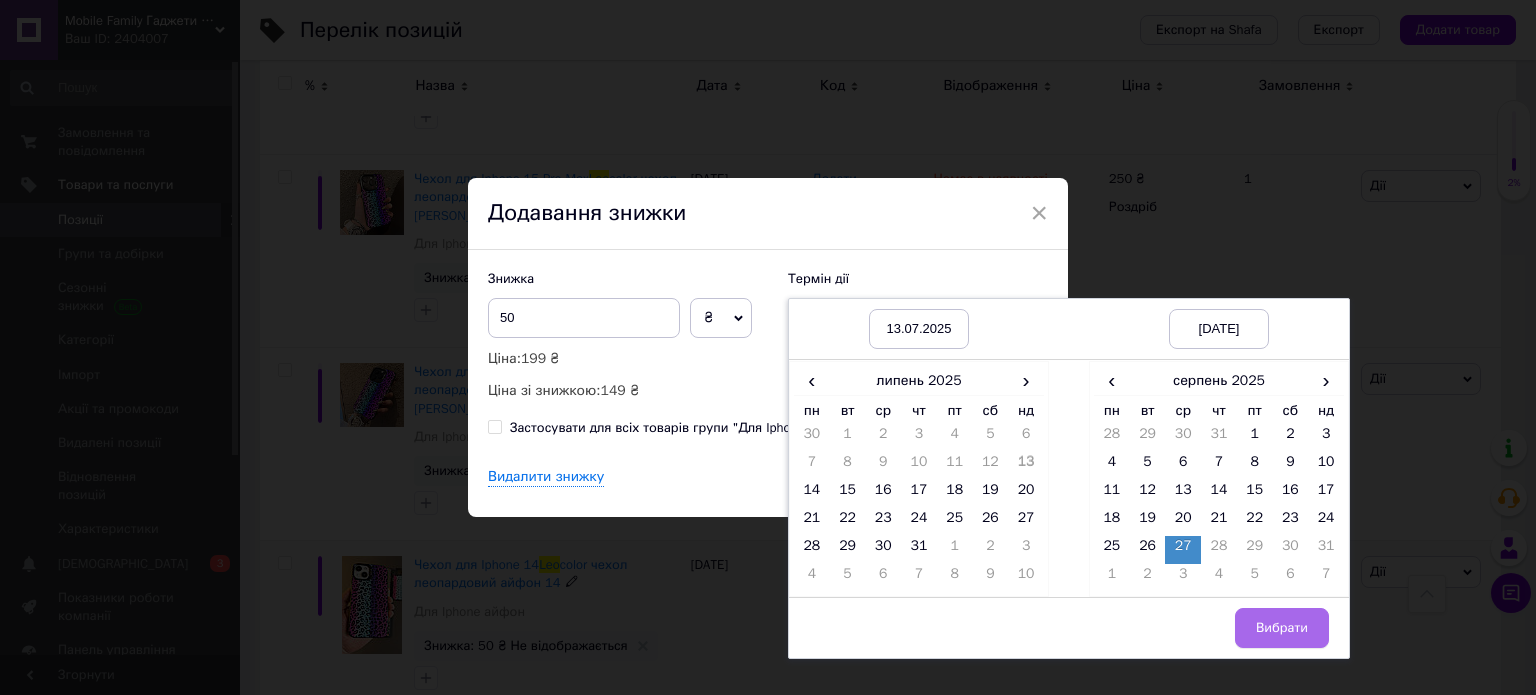 click on "Вибрати" at bounding box center (1282, 628) 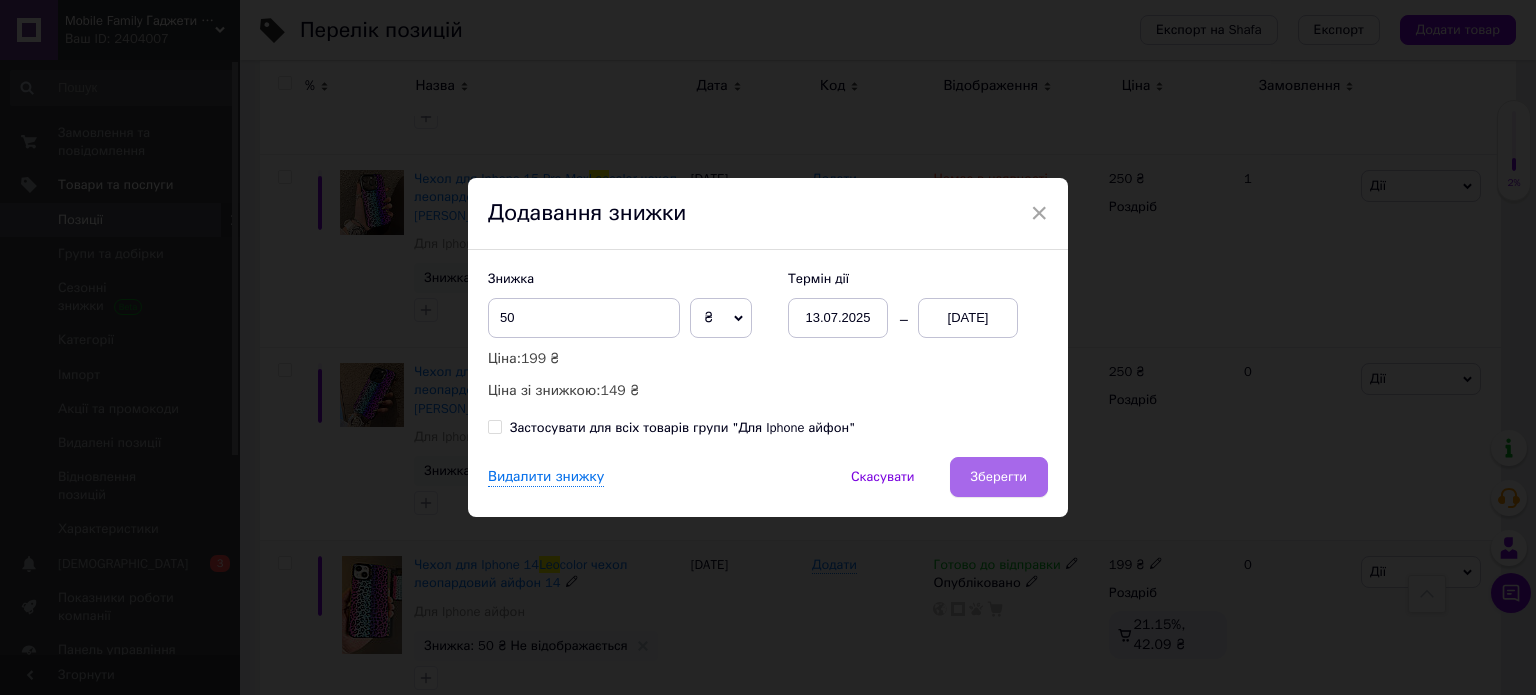 click on "Зберегти" at bounding box center (999, 477) 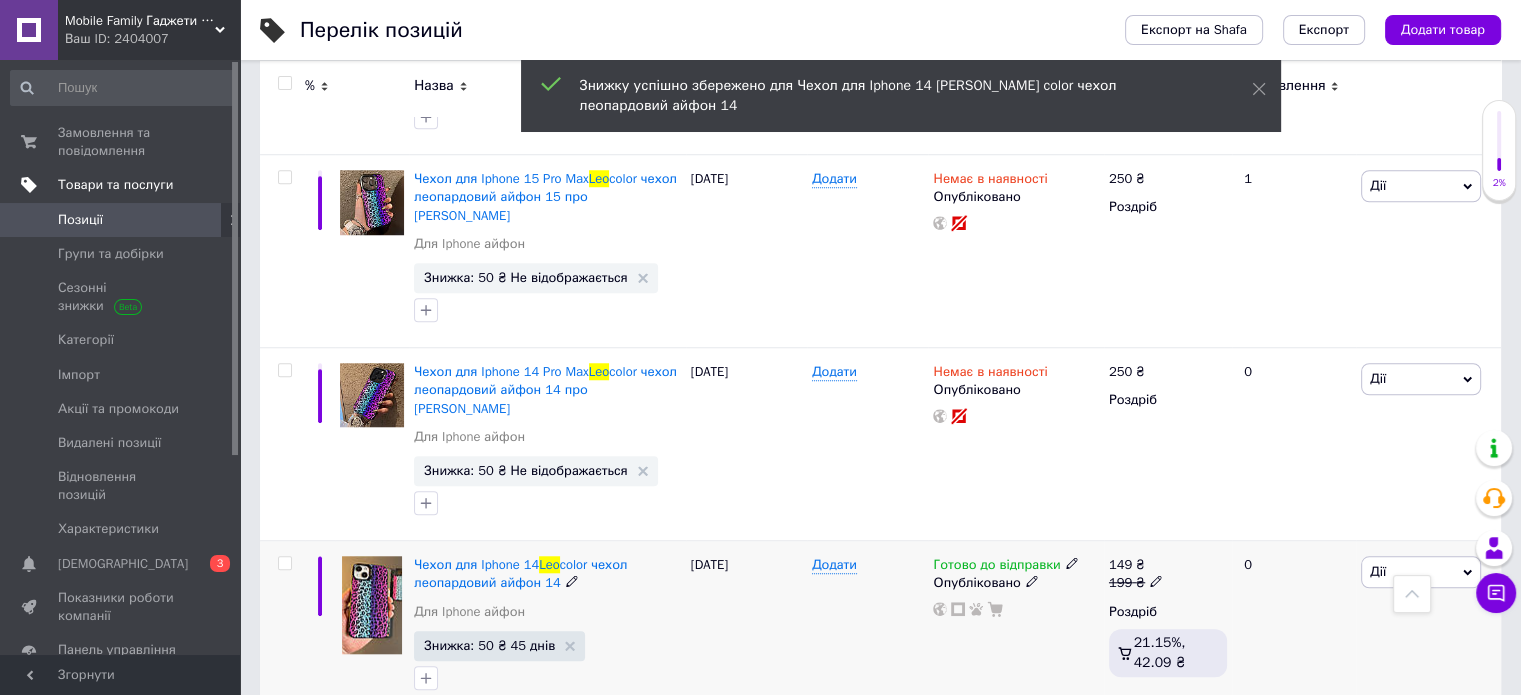 click on "Товари та послуги" at bounding box center (115, 185) 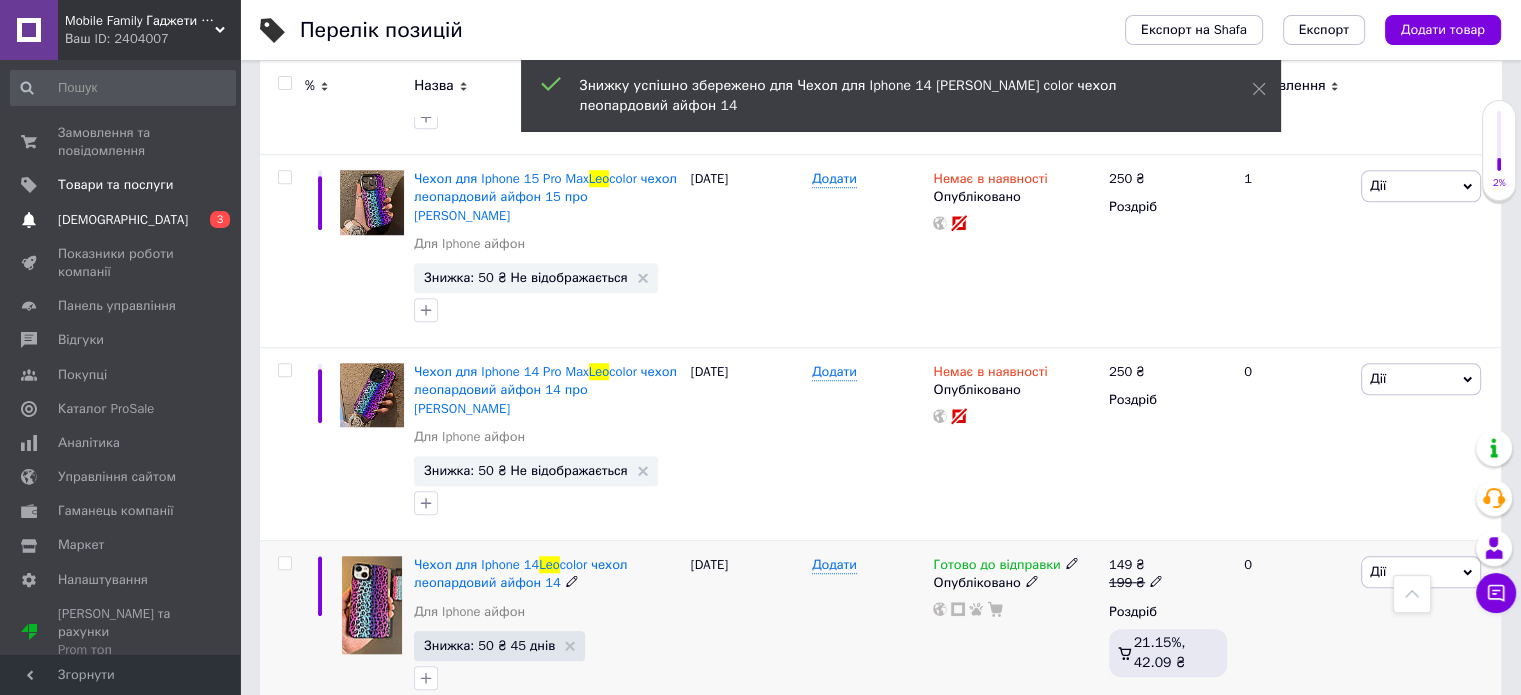 click on "[DEMOGRAPHIC_DATA]" at bounding box center [123, 220] 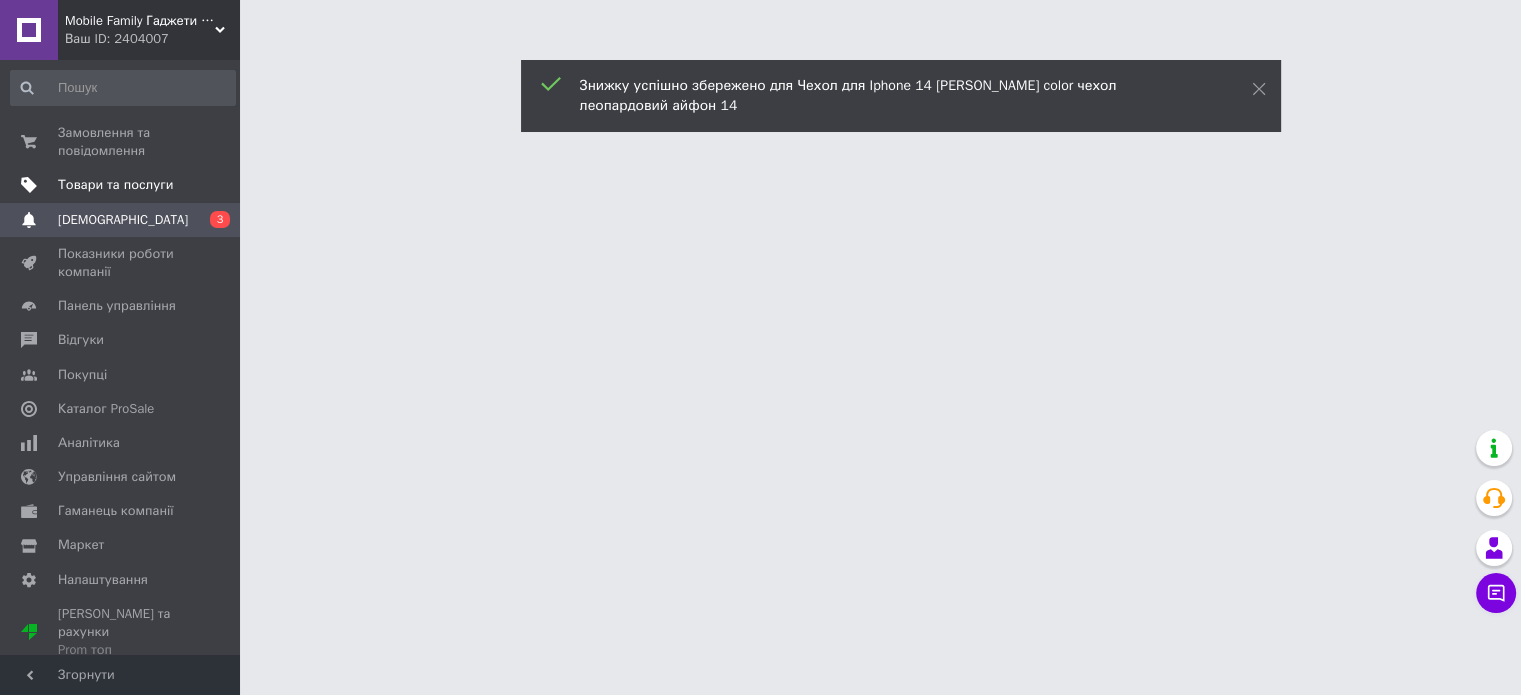 scroll, scrollTop: 0, scrollLeft: 0, axis: both 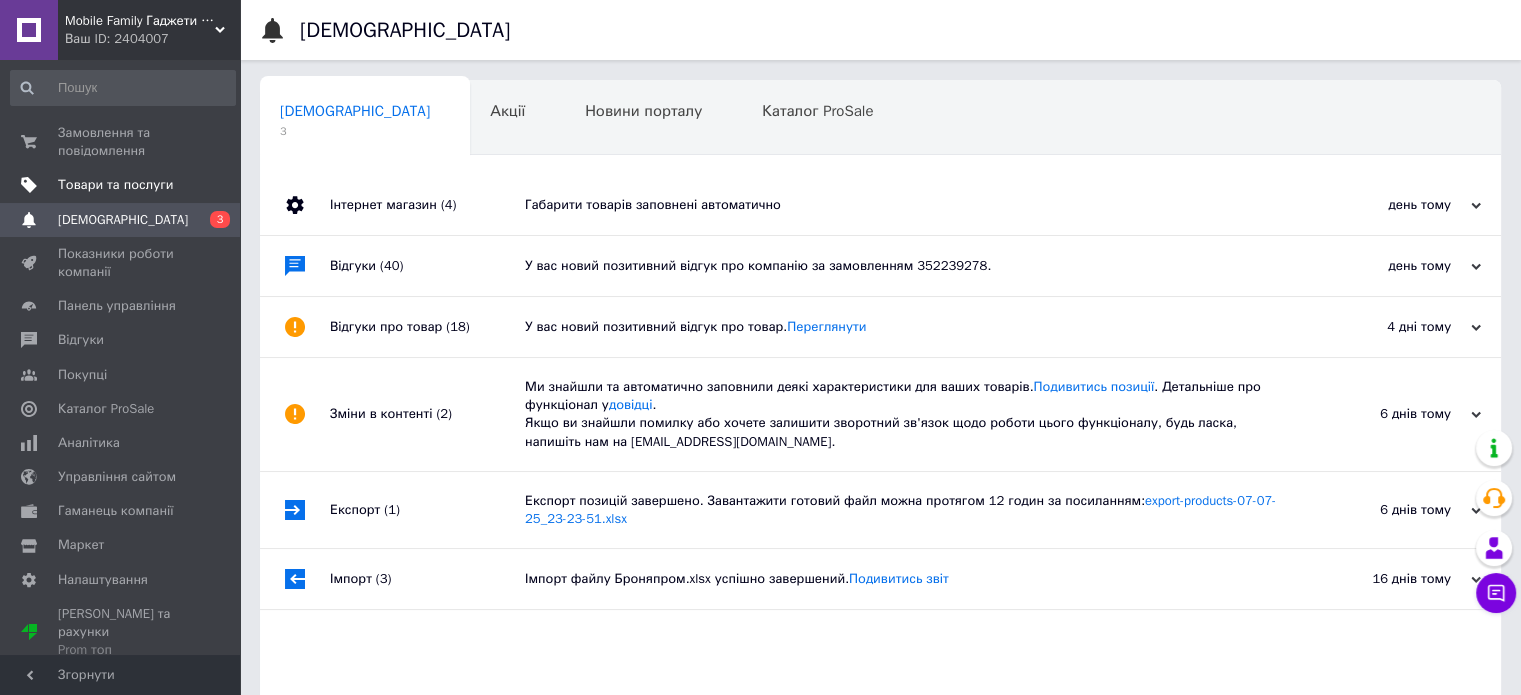 click on "Товари та послуги" at bounding box center [115, 185] 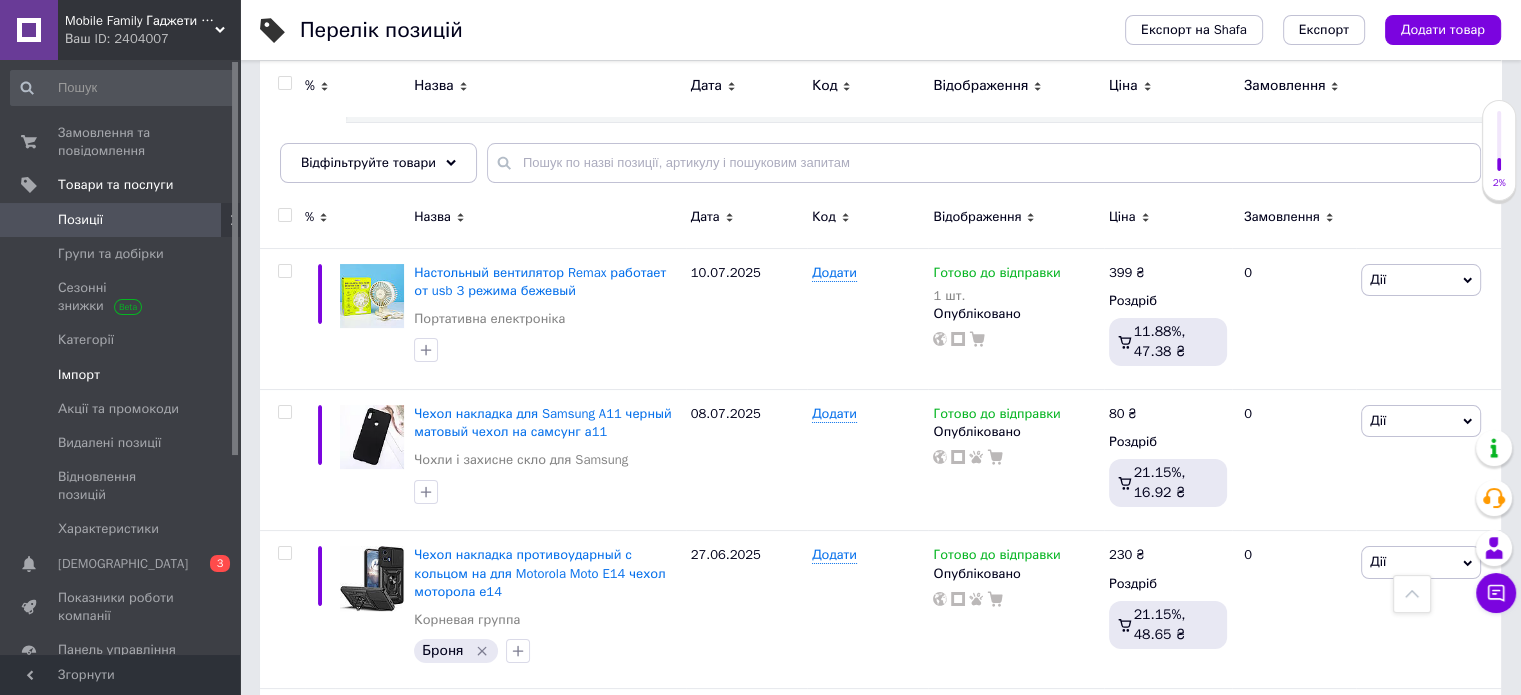 scroll, scrollTop: 0, scrollLeft: 0, axis: both 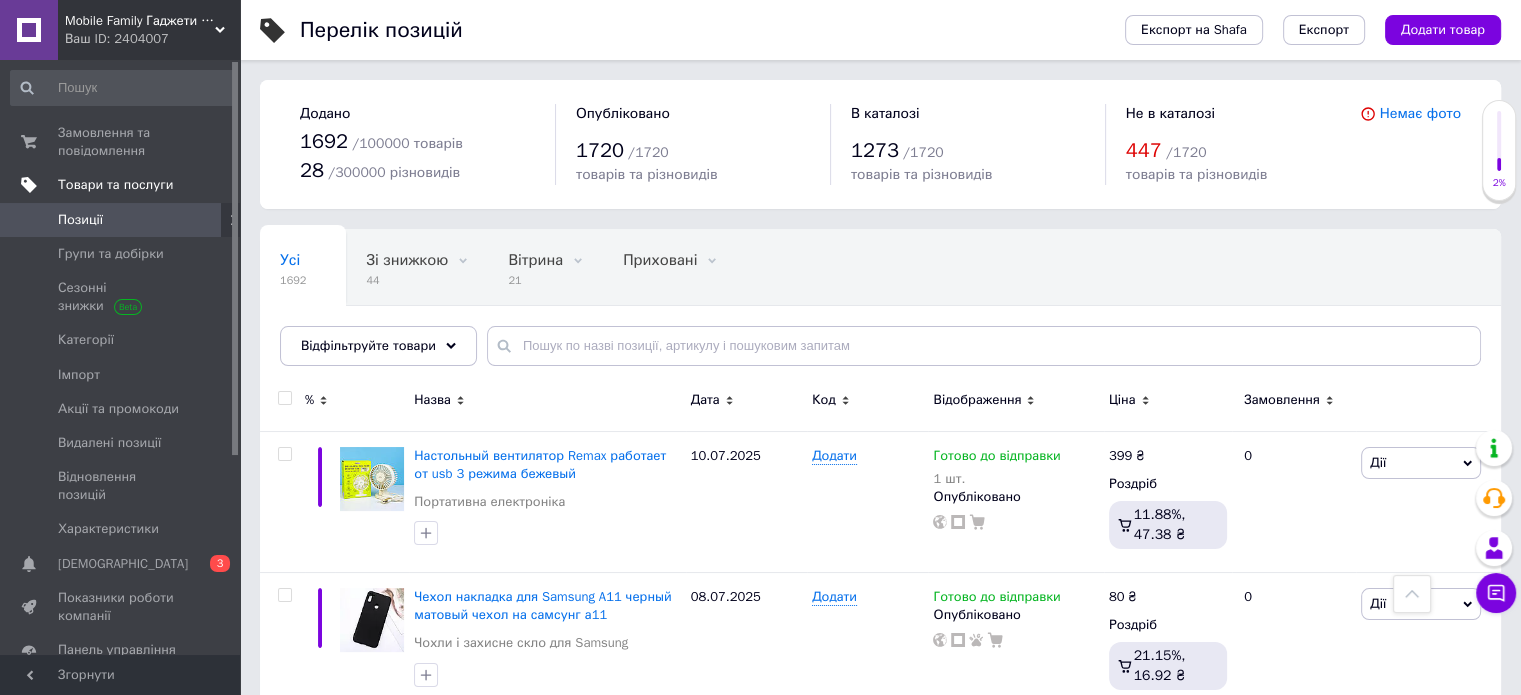 click on "Товари та послуги" at bounding box center (123, 185) 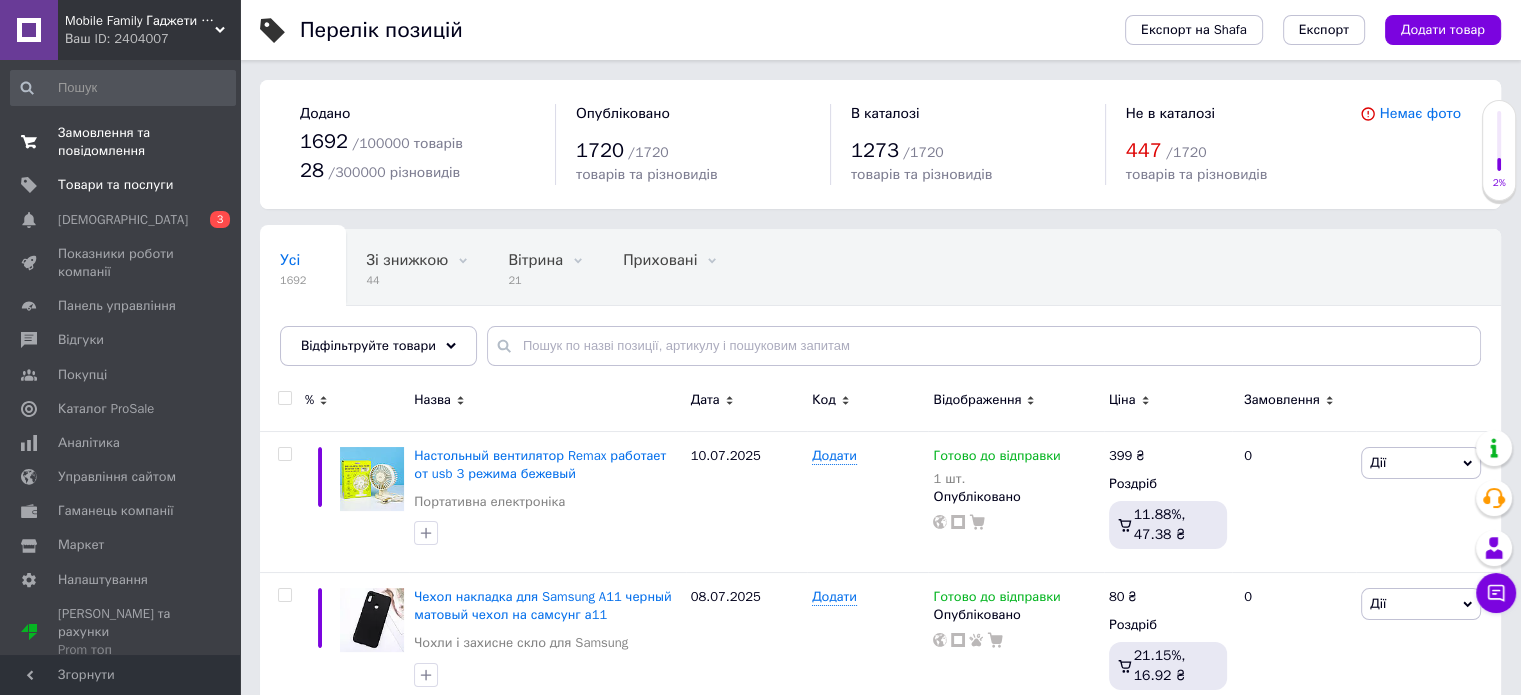 click on "Замовлення та повідомлення" at bounding box center [121, 142] 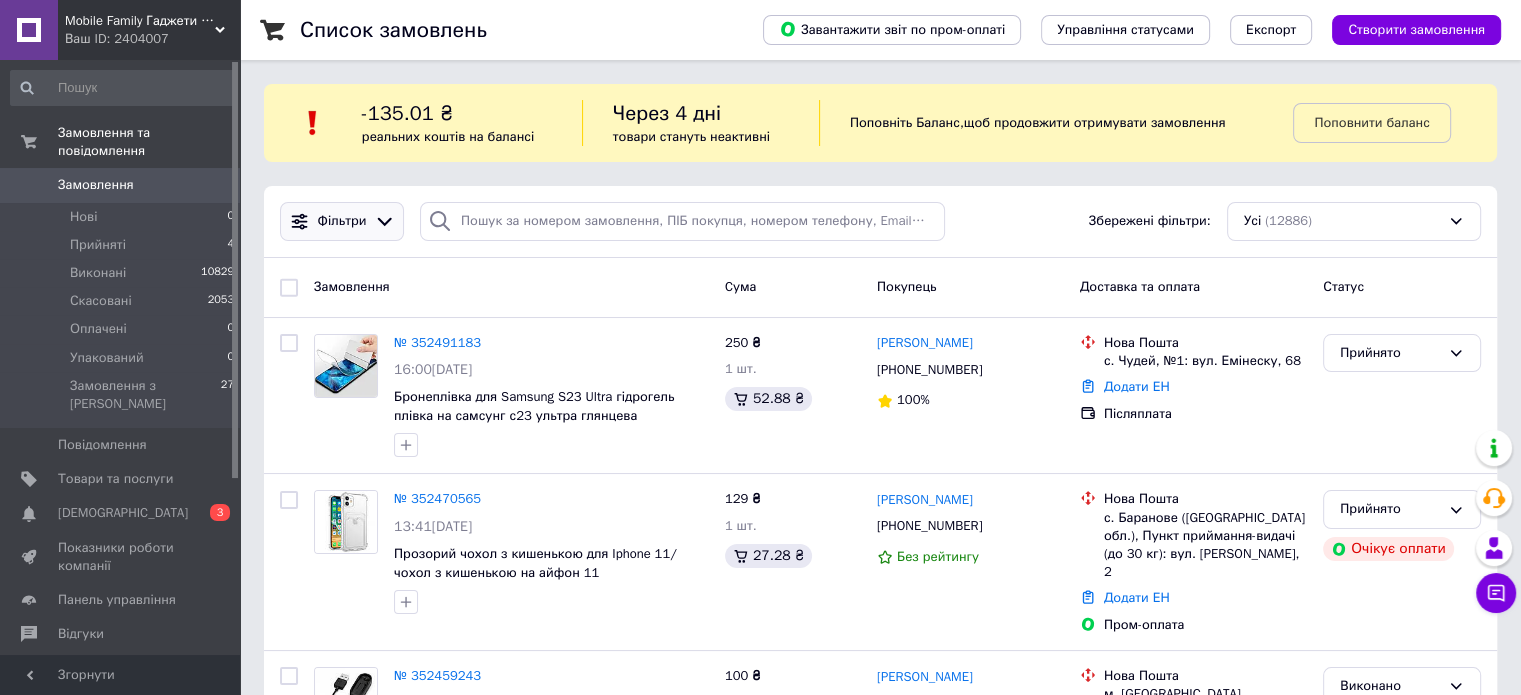click on "Фільтри" at bounding box center [342, 221] 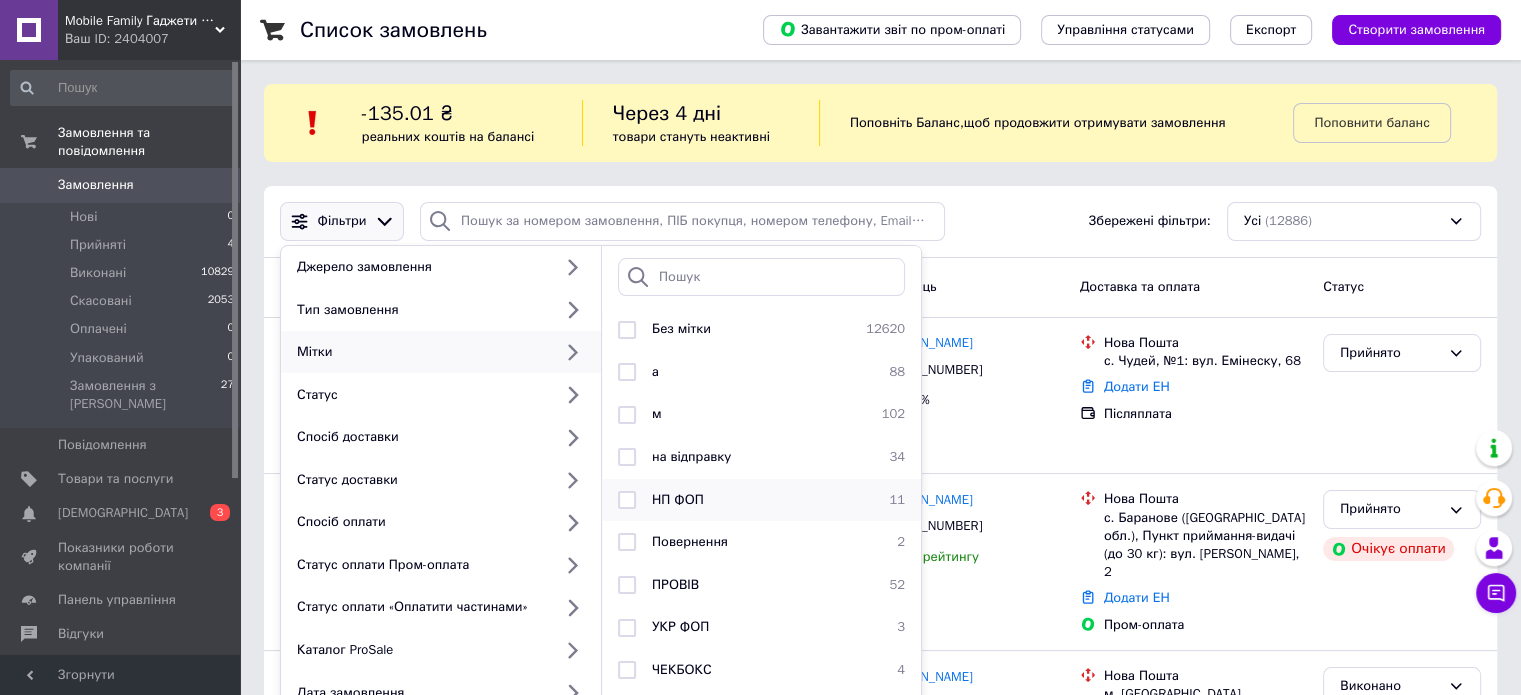click on "НП ФОП" at bounding box center (758, 500) 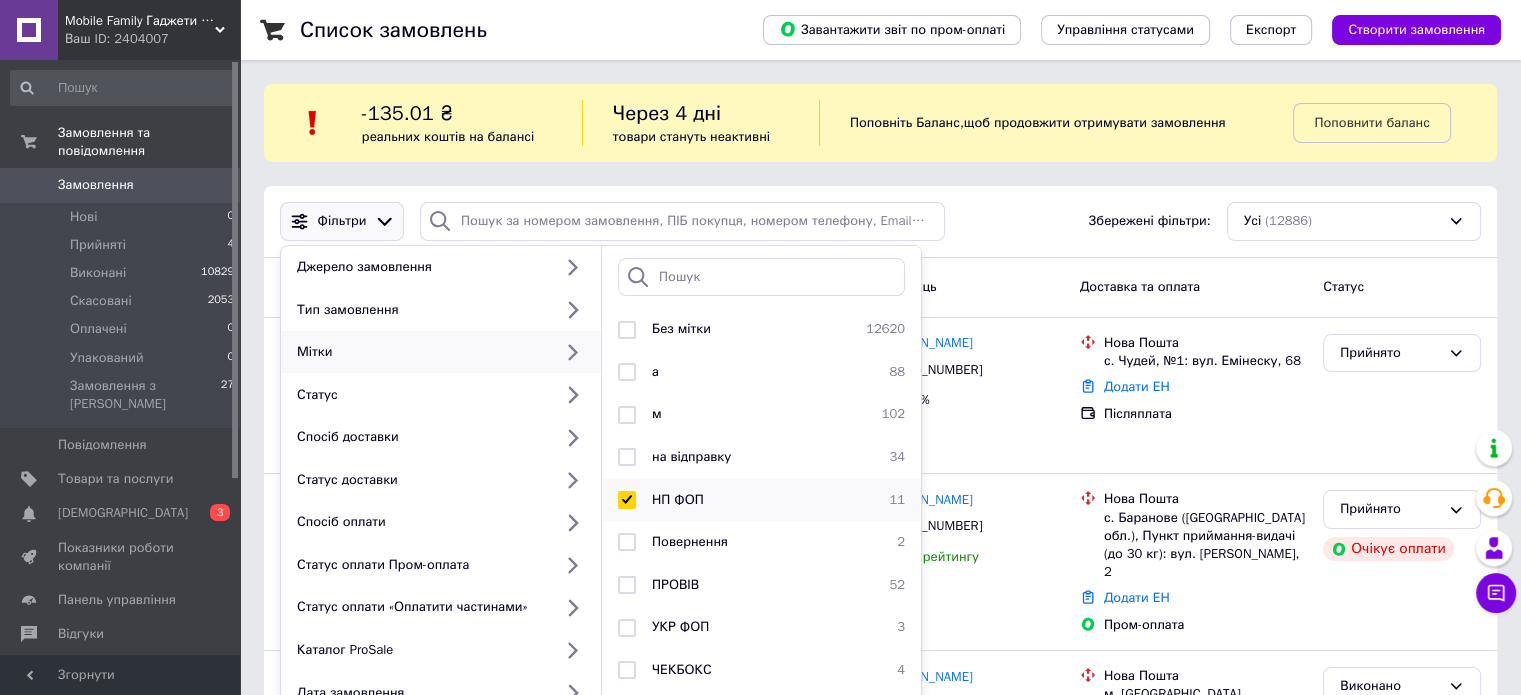 checkbox on "true" 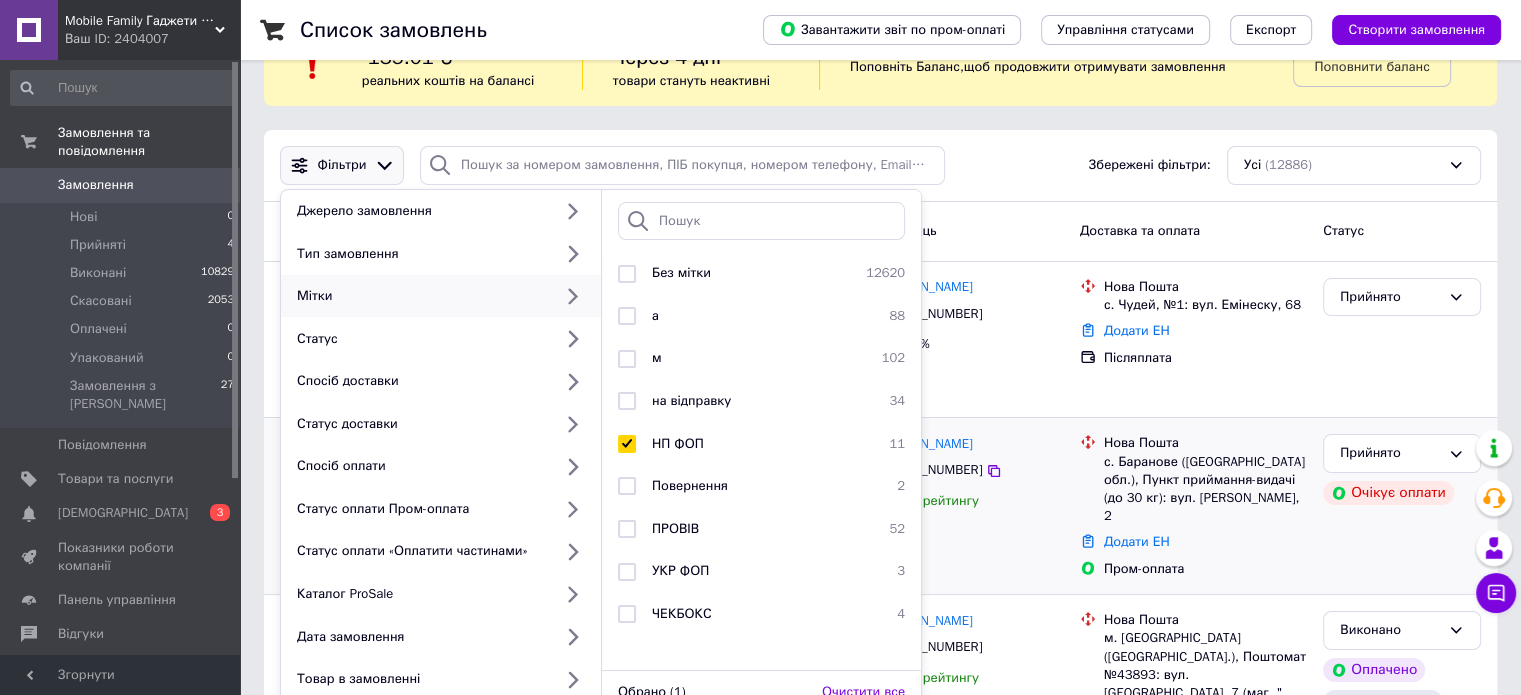 scroll, scrollTop: 100, scrollLeft: 0, axis: vertical 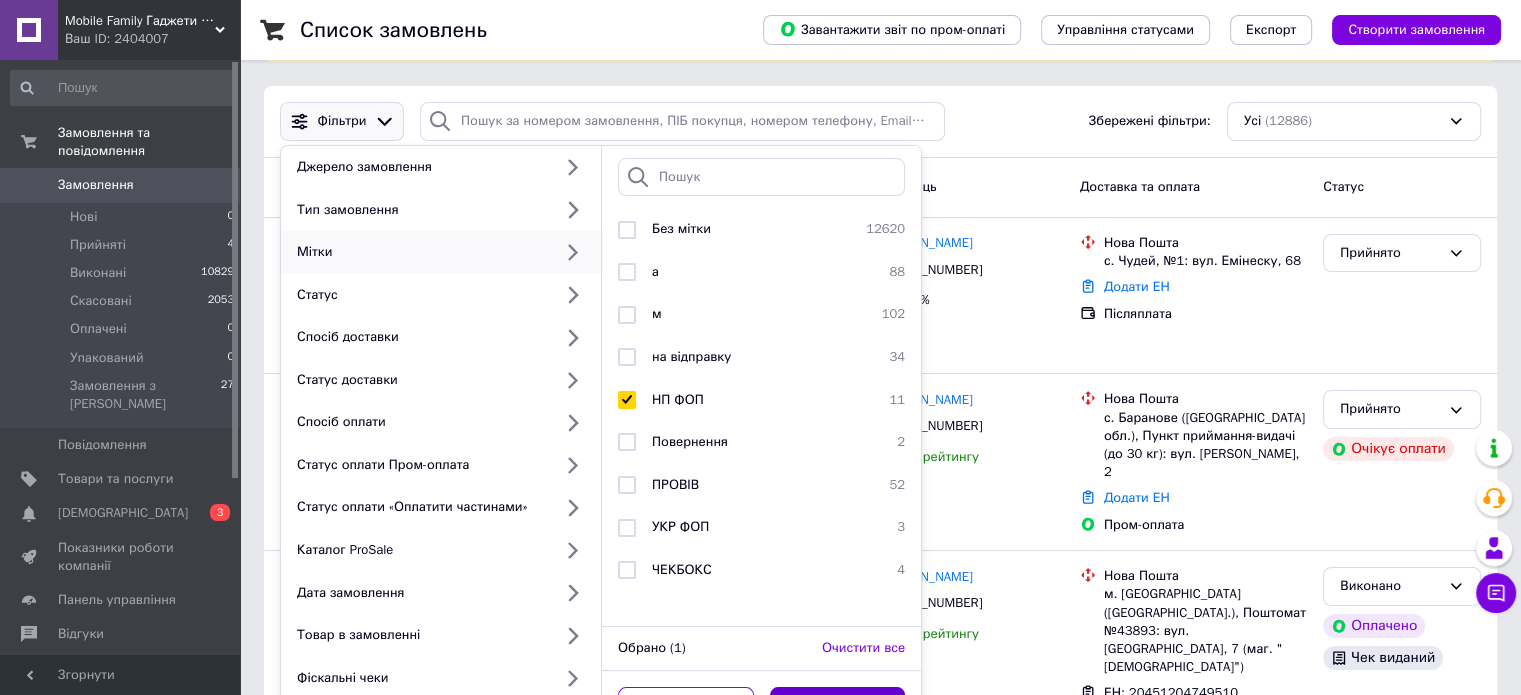 click on "Застосувати" at bounding box center [838, 706] 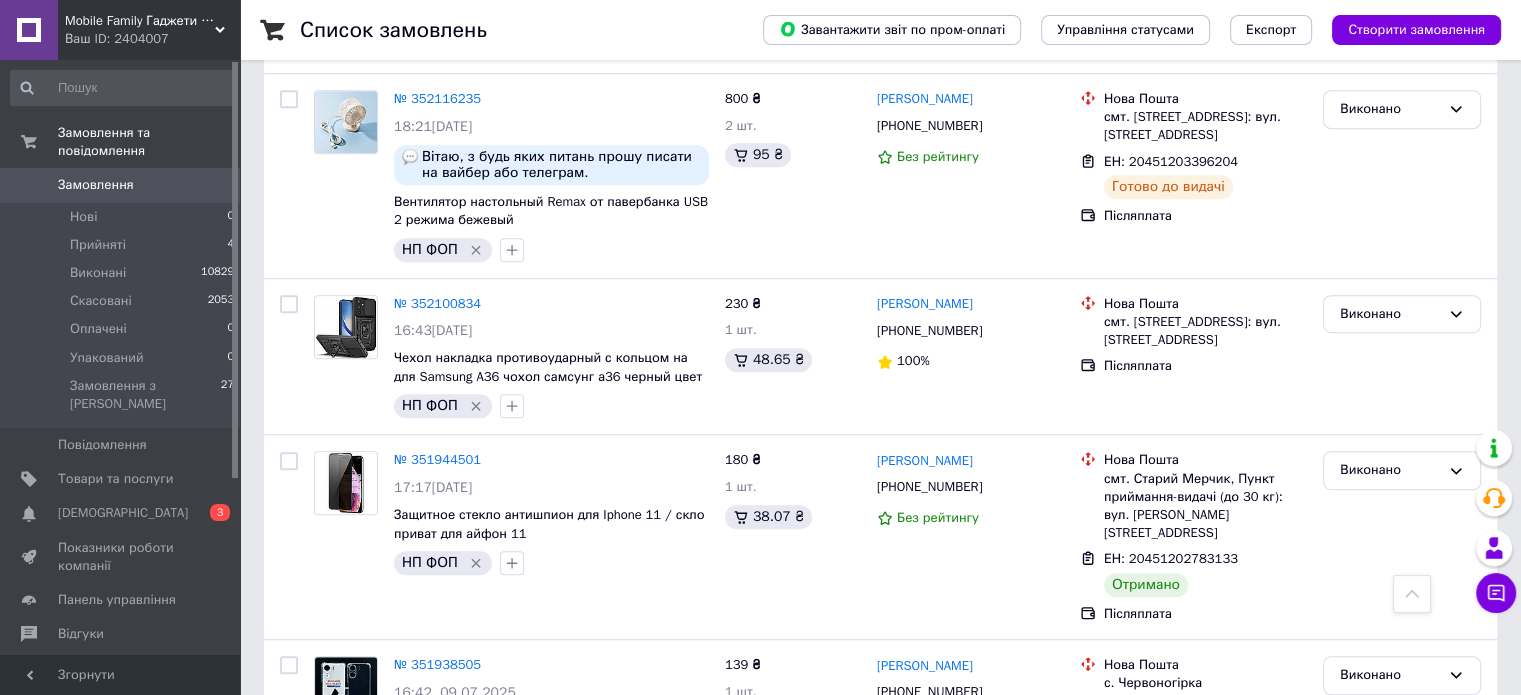 scroll, scrollTop: 1702, scrollLeft: 0, axis: vertical 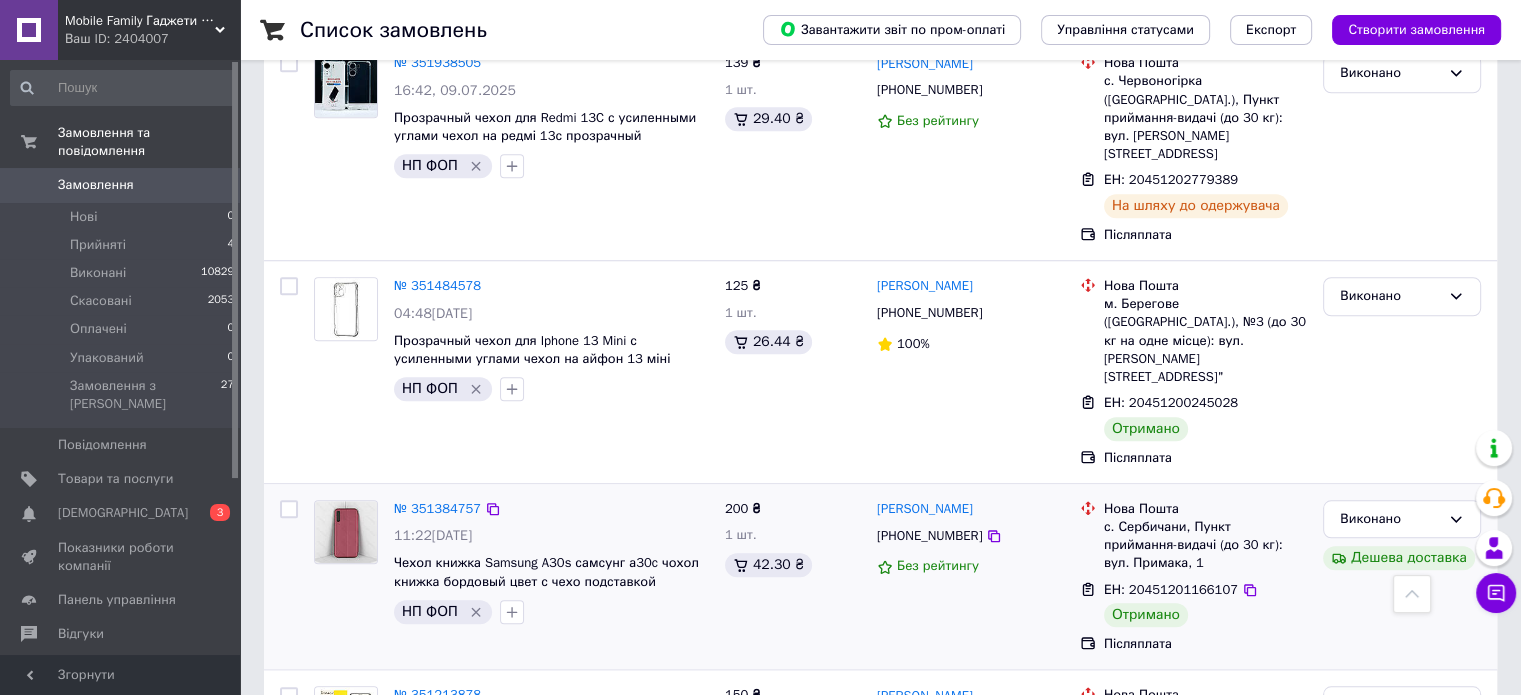 click 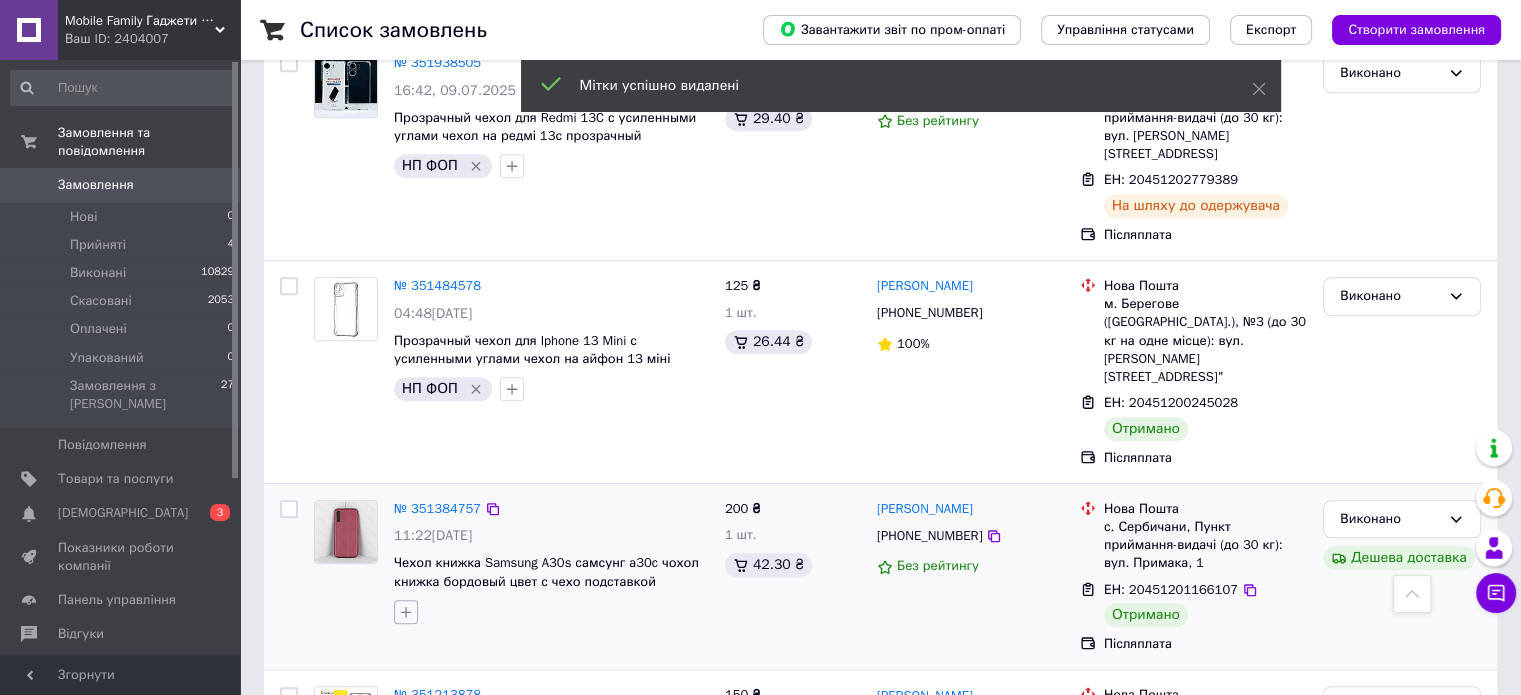 click 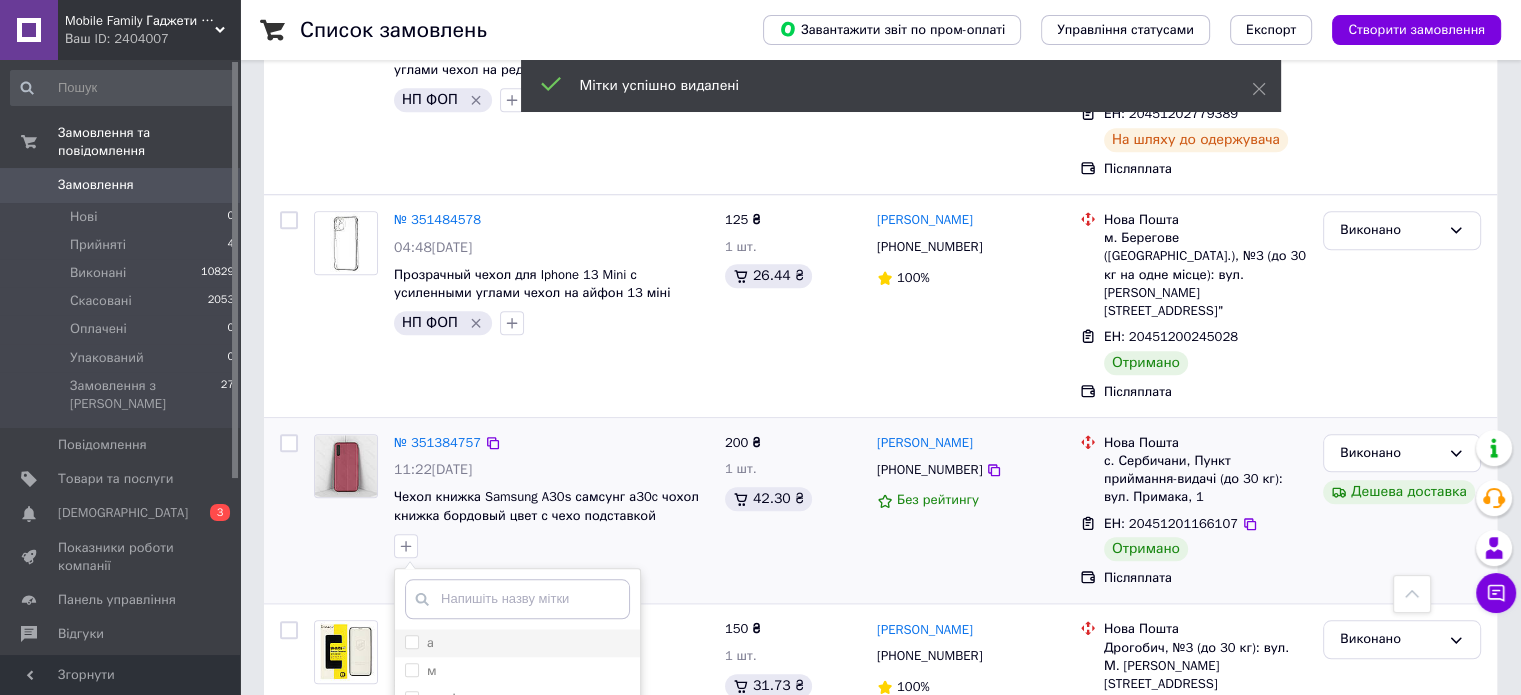 scroll, scrollTop: 1802, scrollLeft: 0, axis: vertical 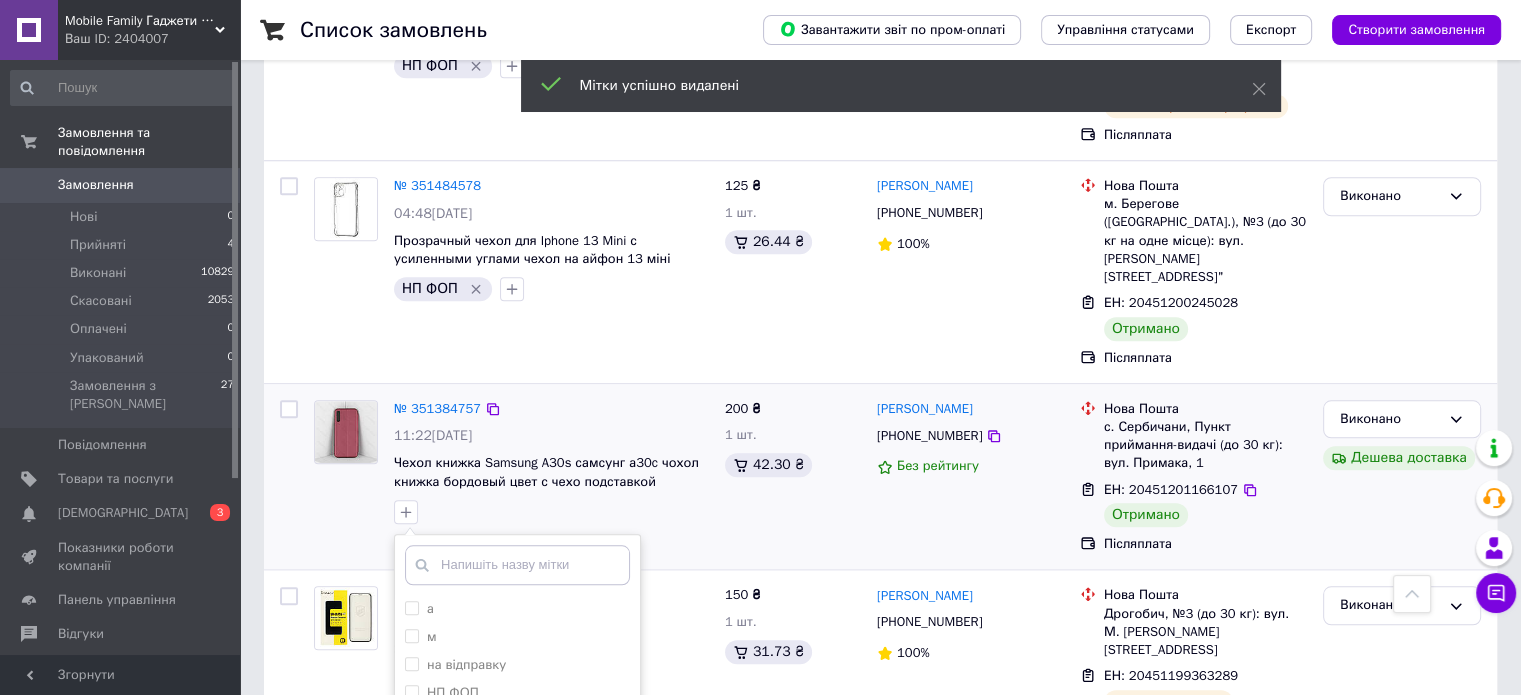 click on "ПРОВІВ" at bounding box center (517, 750) 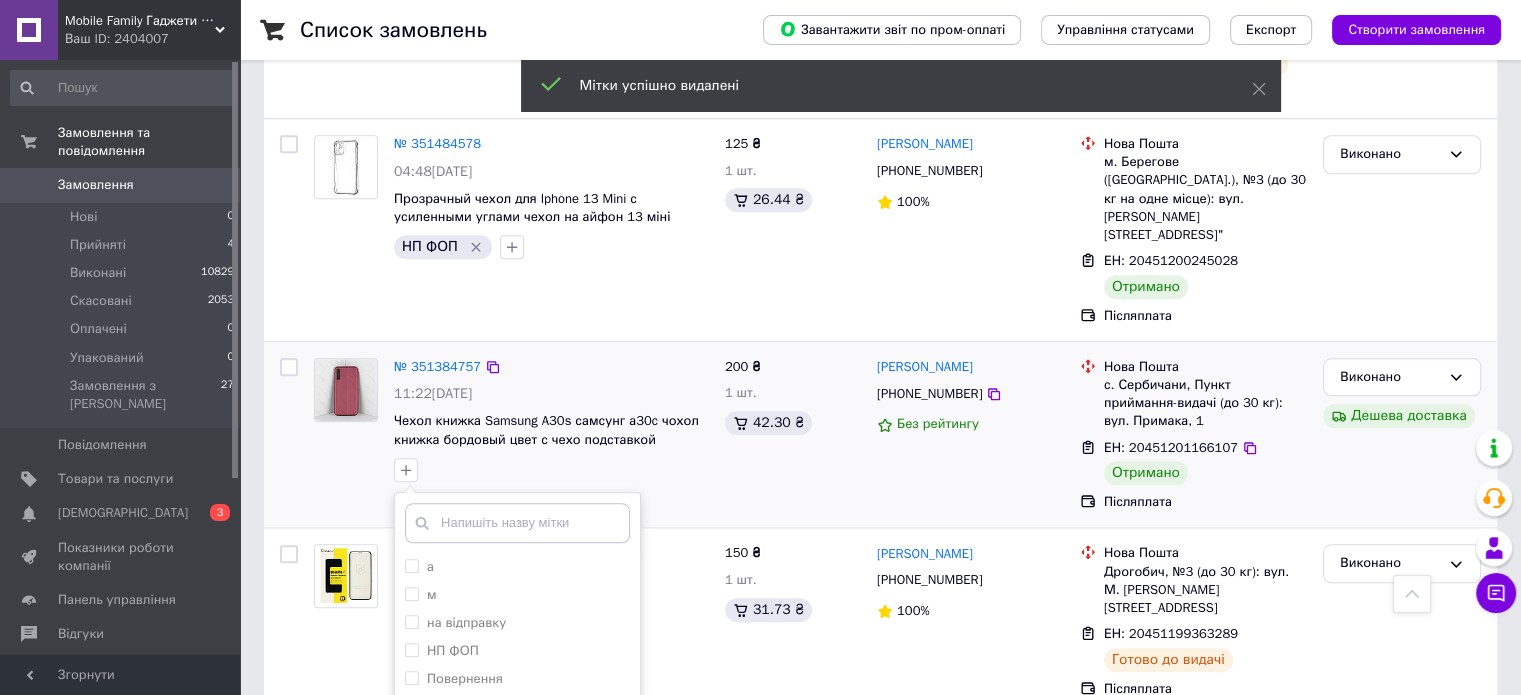 click on "Додати мітку" at bounding box center (517, 814) 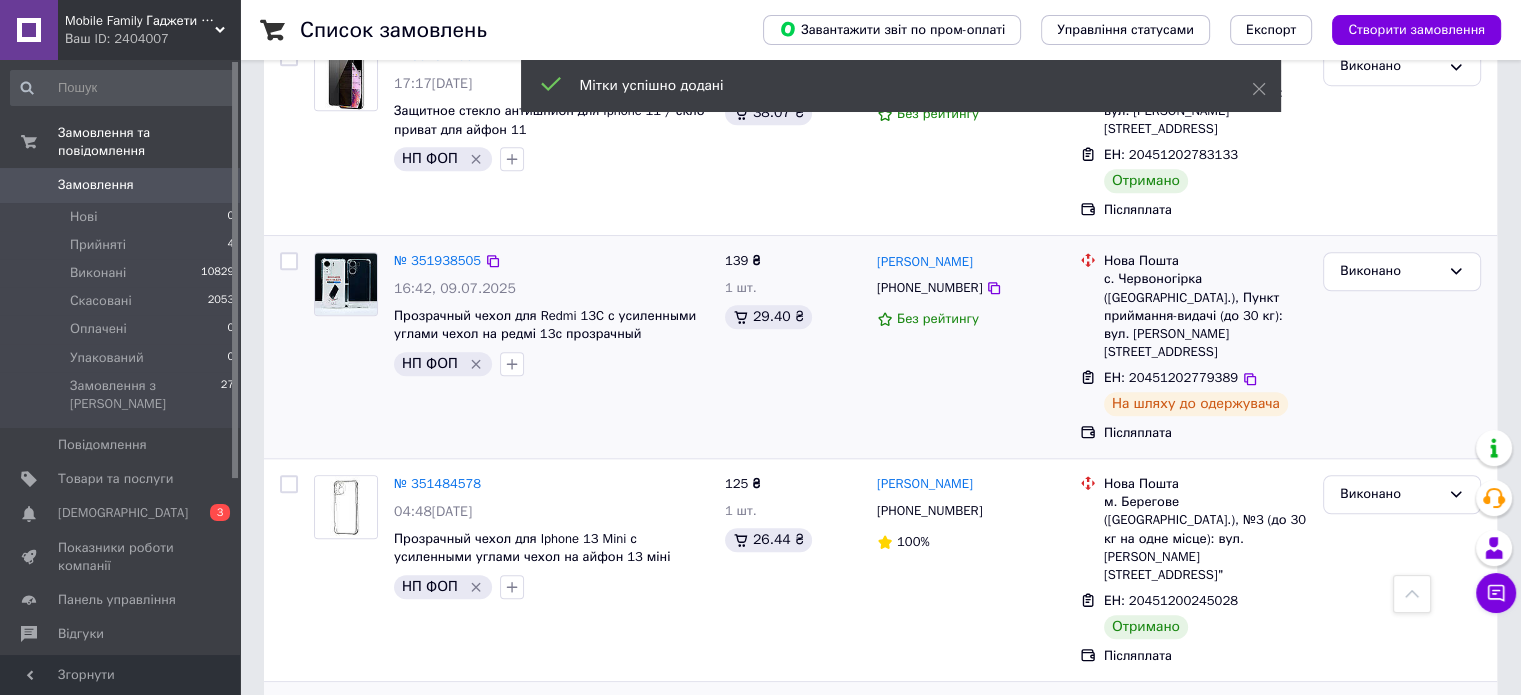 scroll, scrollTop: 1502, scrollLeft: 0, axis: vertical 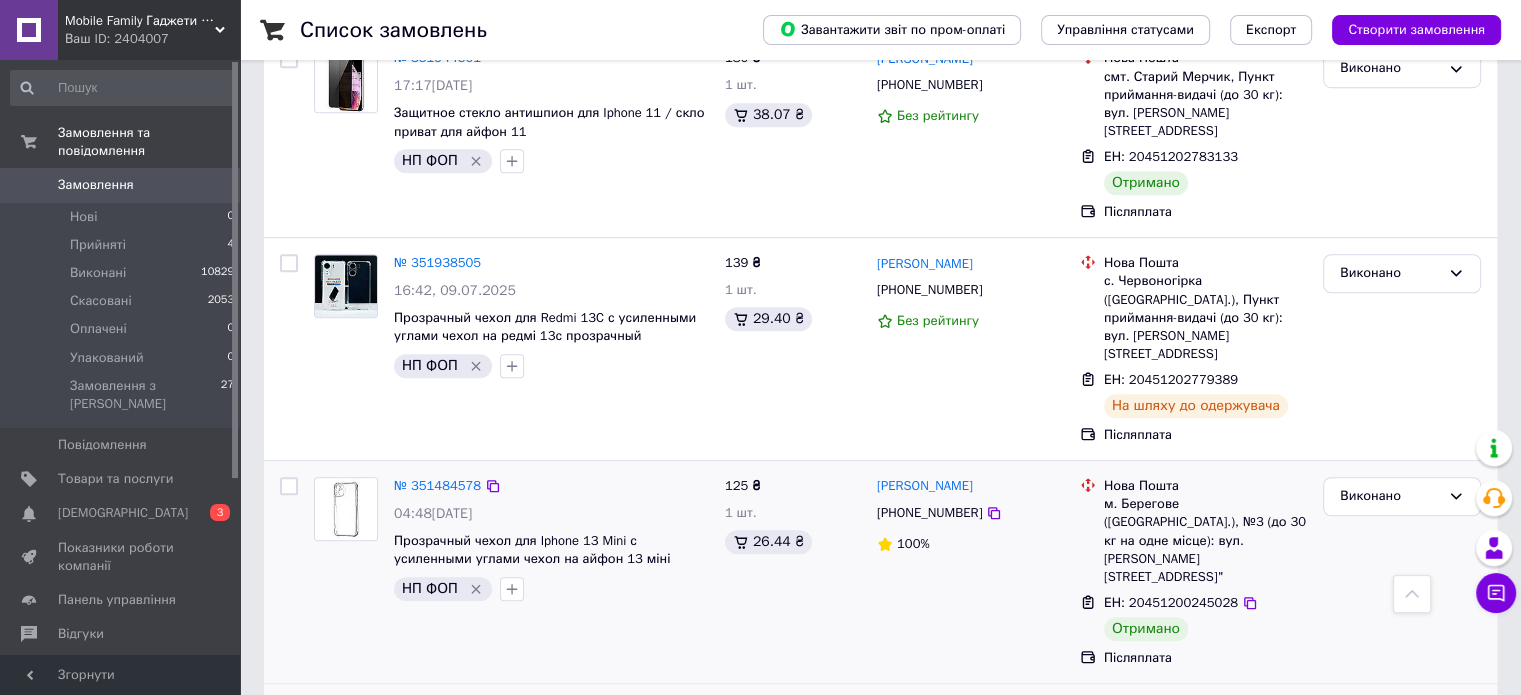 click 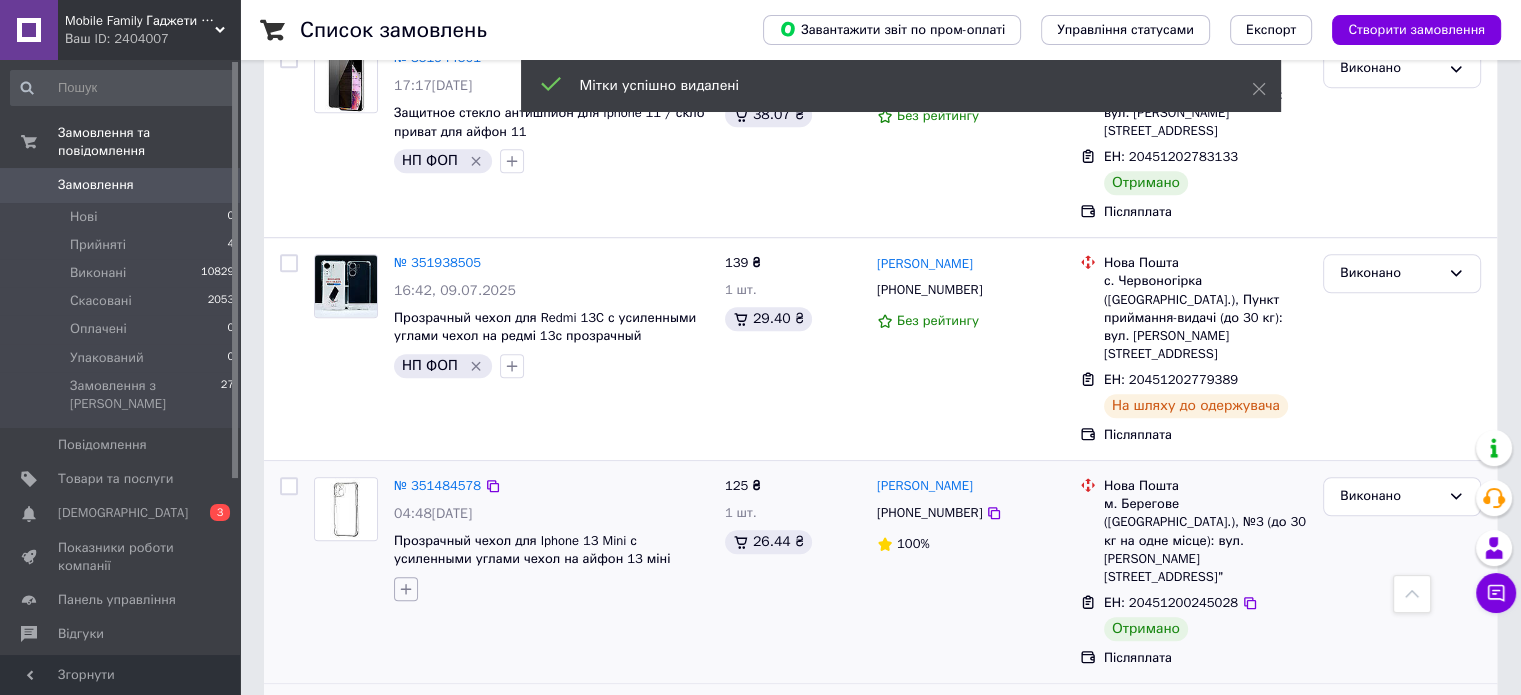click 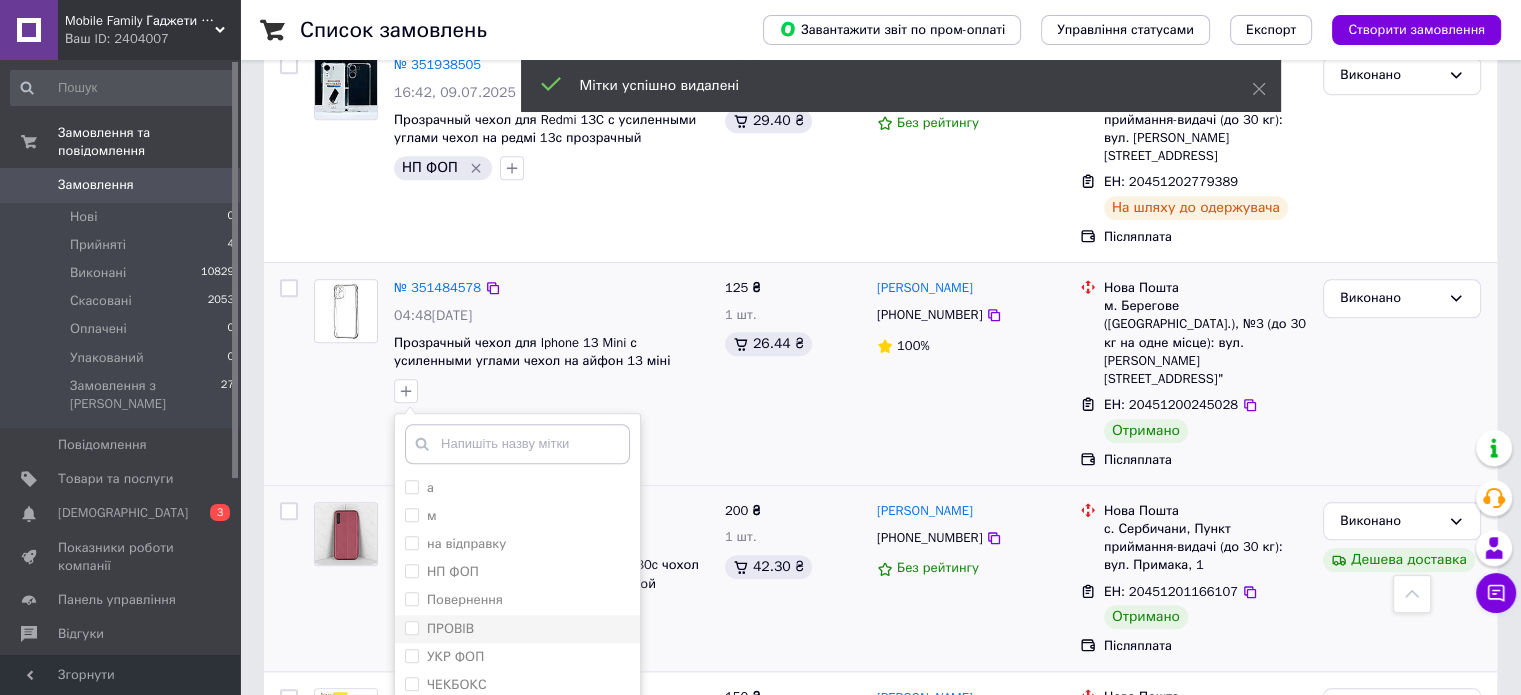 scroll, scrollTop: 1702, scrollLeft: 0, axis: vertical 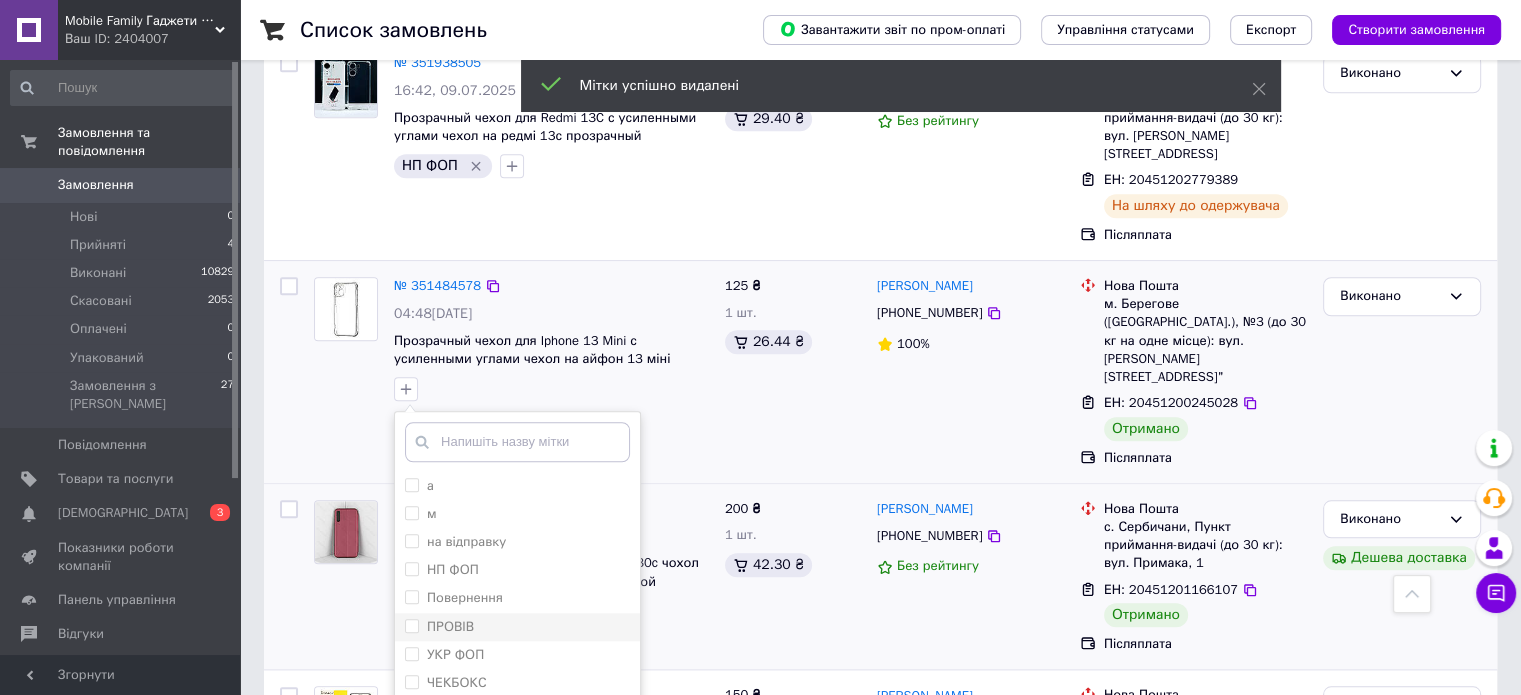 click on "ПРОВІВ" at bounding box center (517, 627) 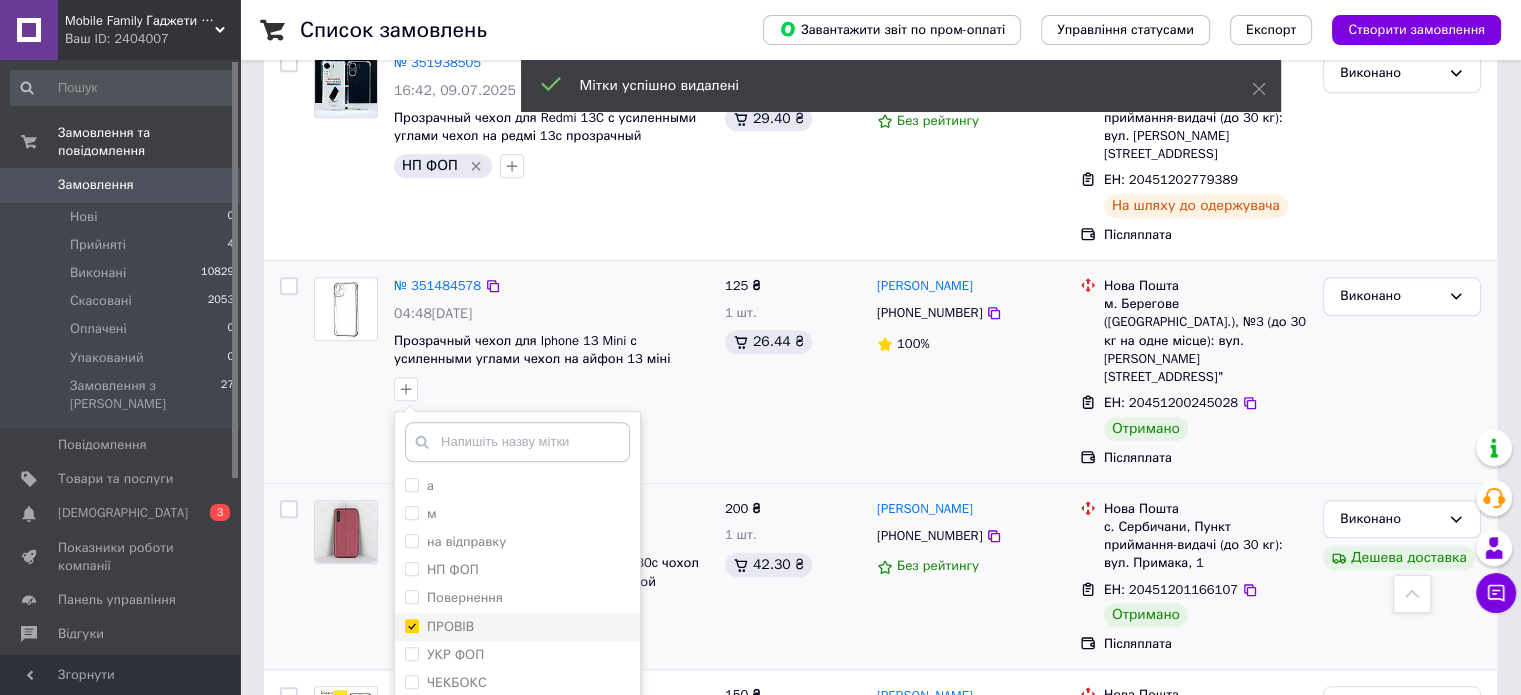 checkbox on "true" 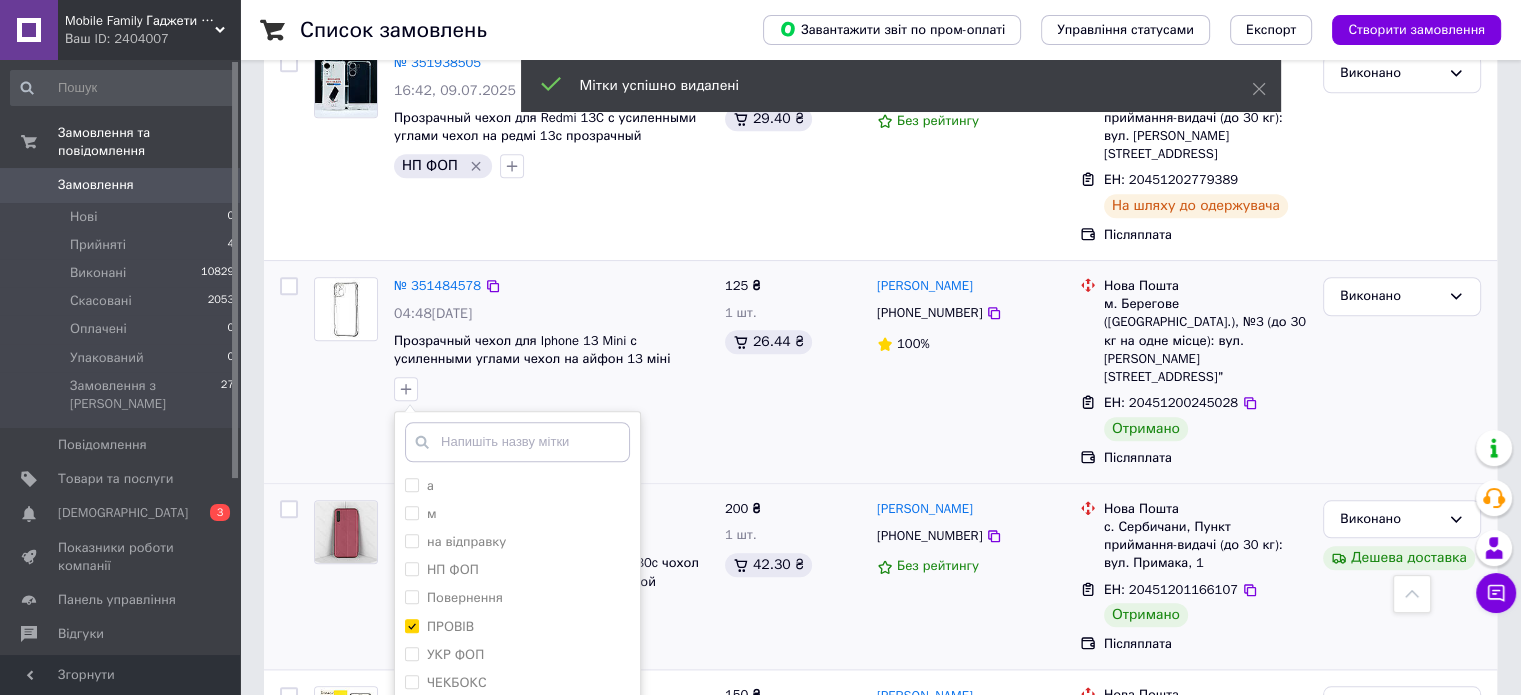 click on "Додати мітку" at bounding box center (517, 733) 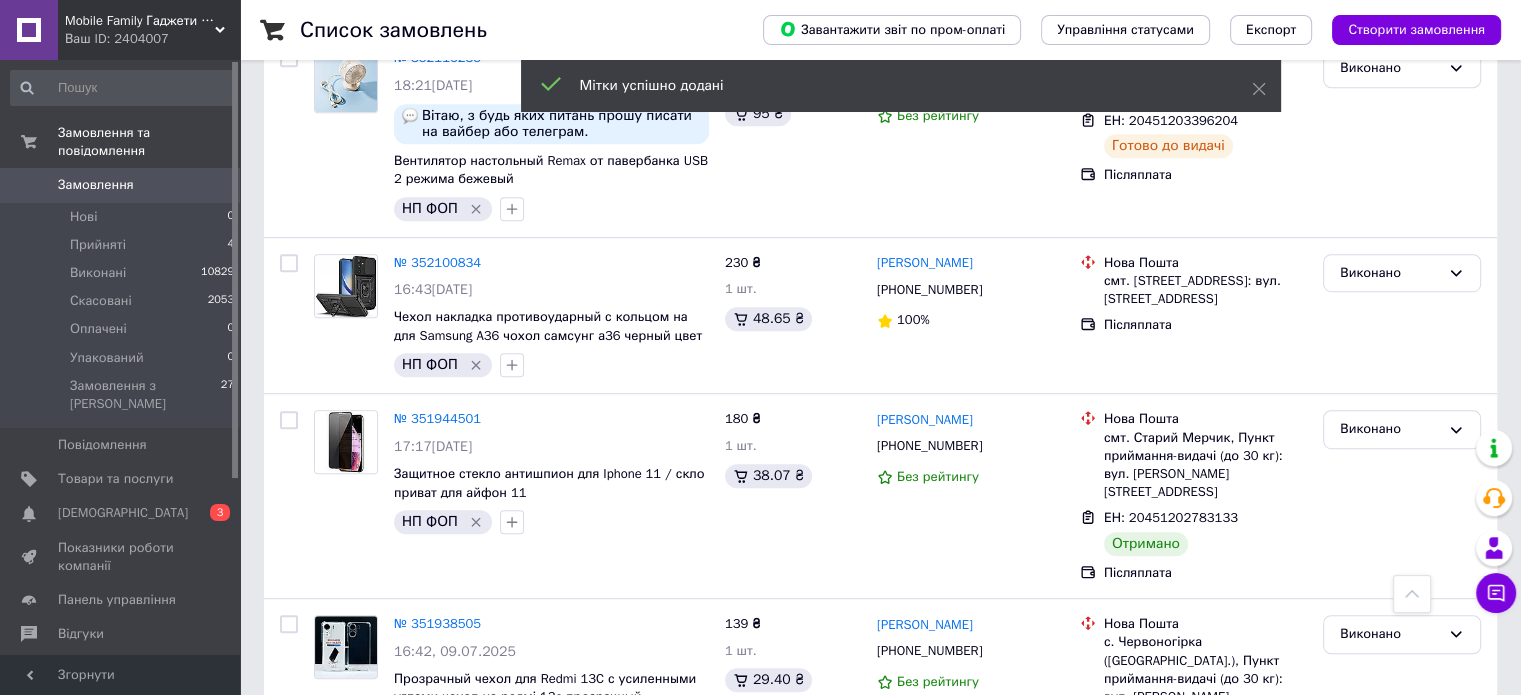scroll, scrollTop: 1102, scrollLeft: 0, axis: vertical 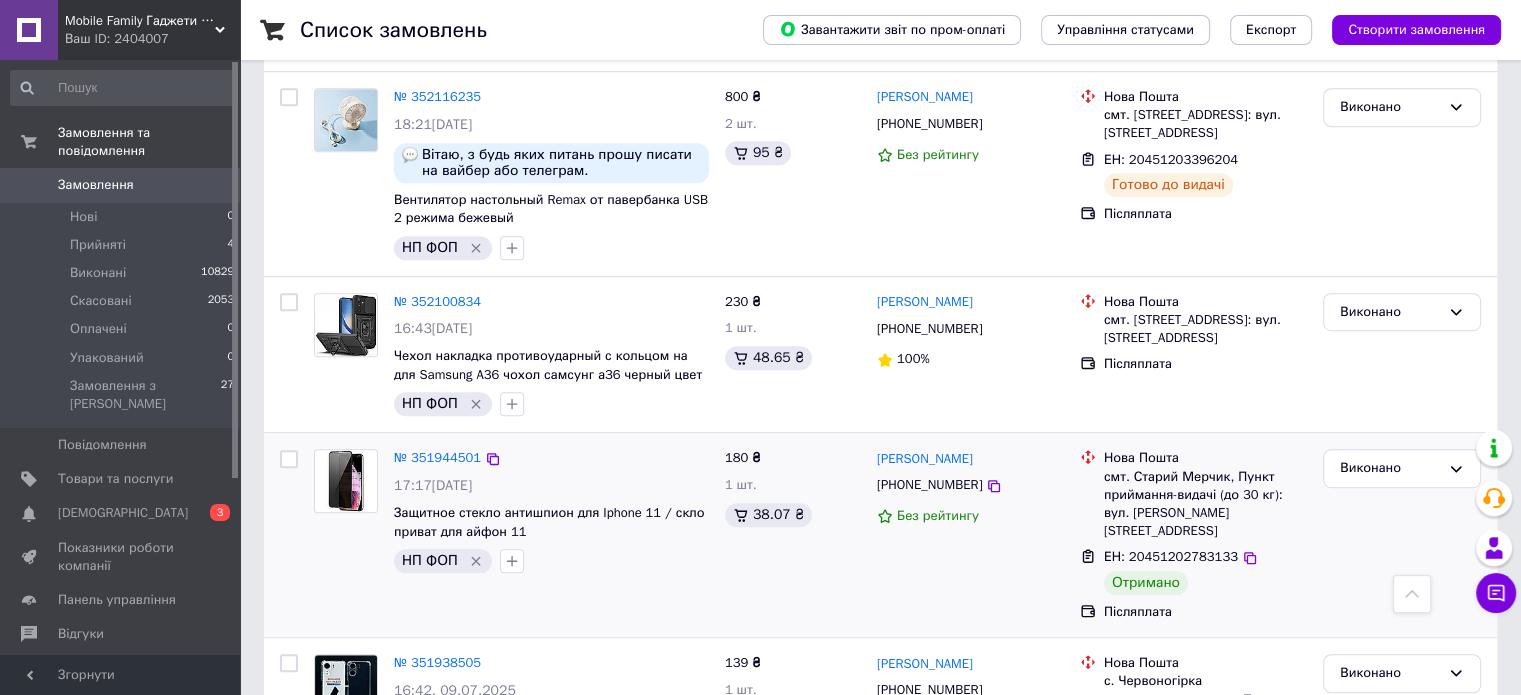 click 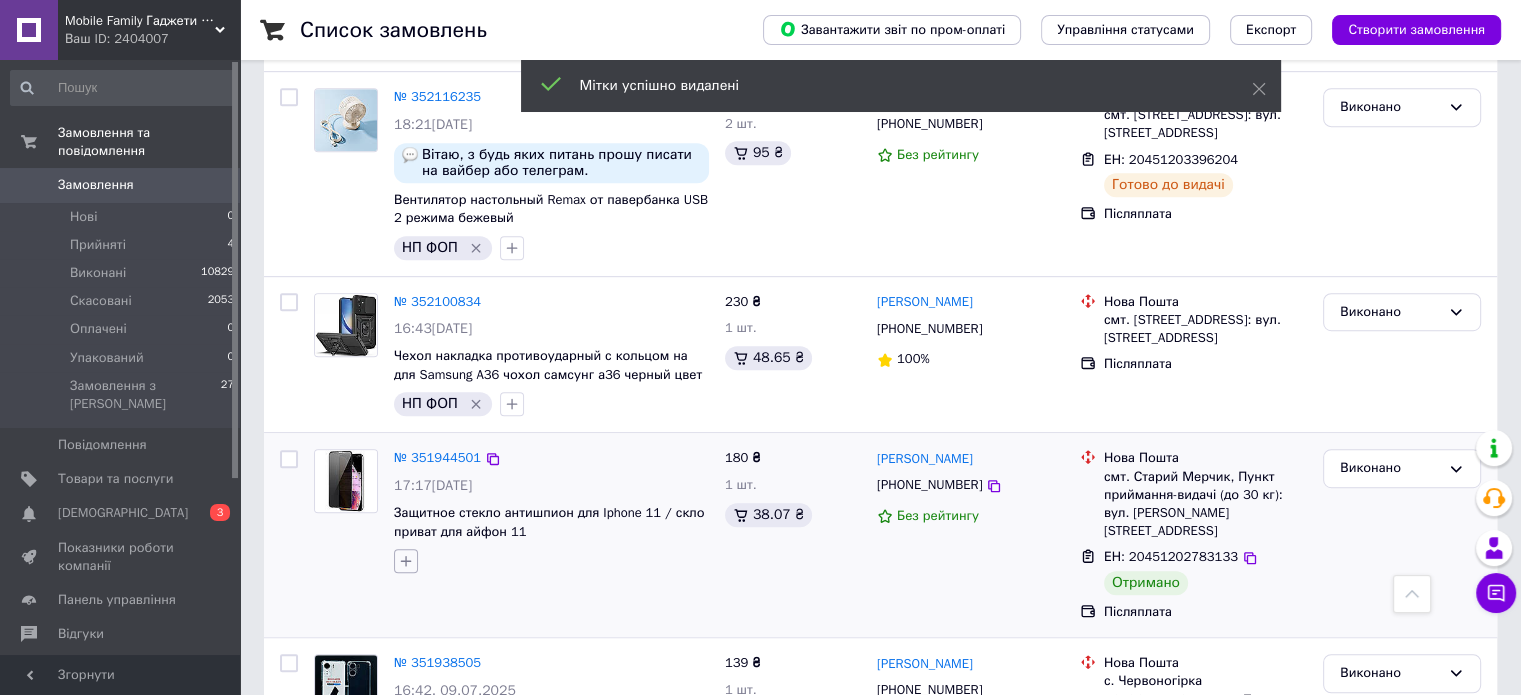 click 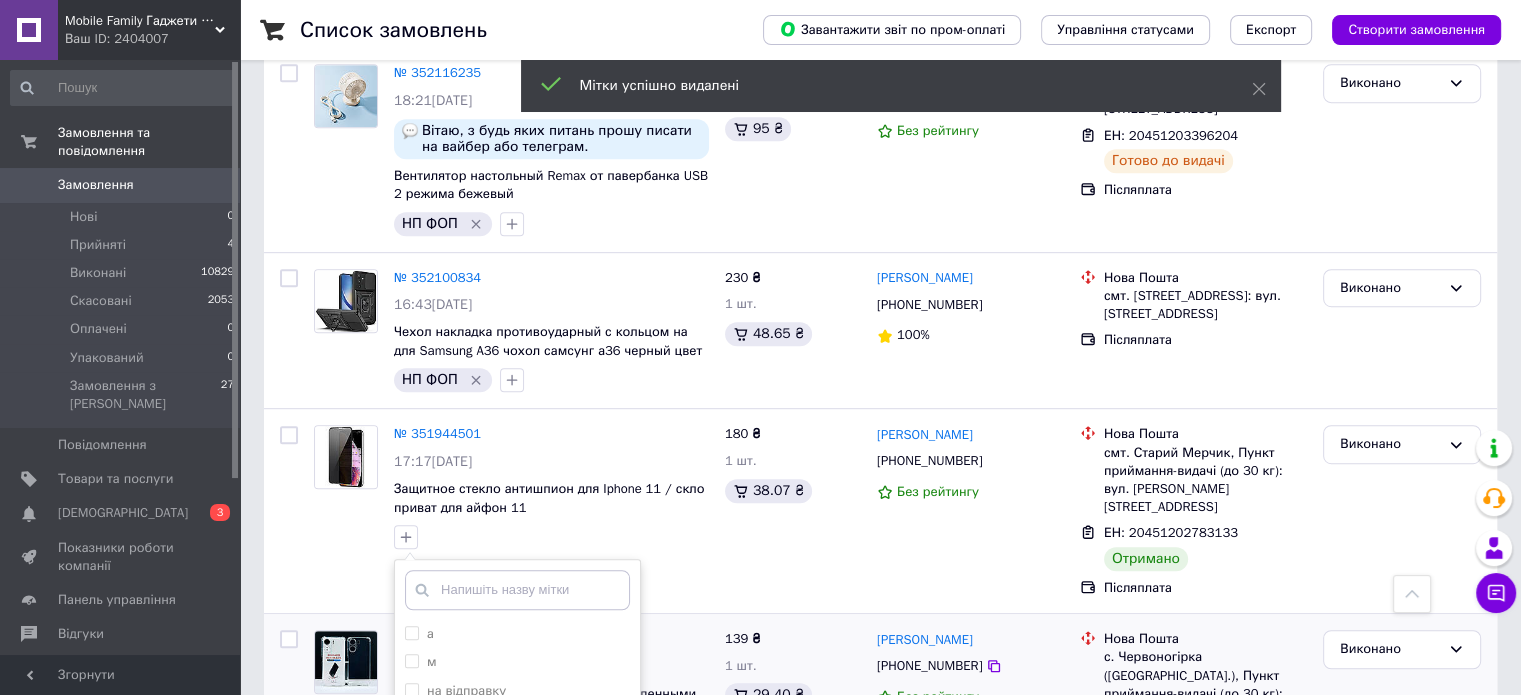 scroll, scrollTop: 1302, scrollLeft: 0, axis: vertical 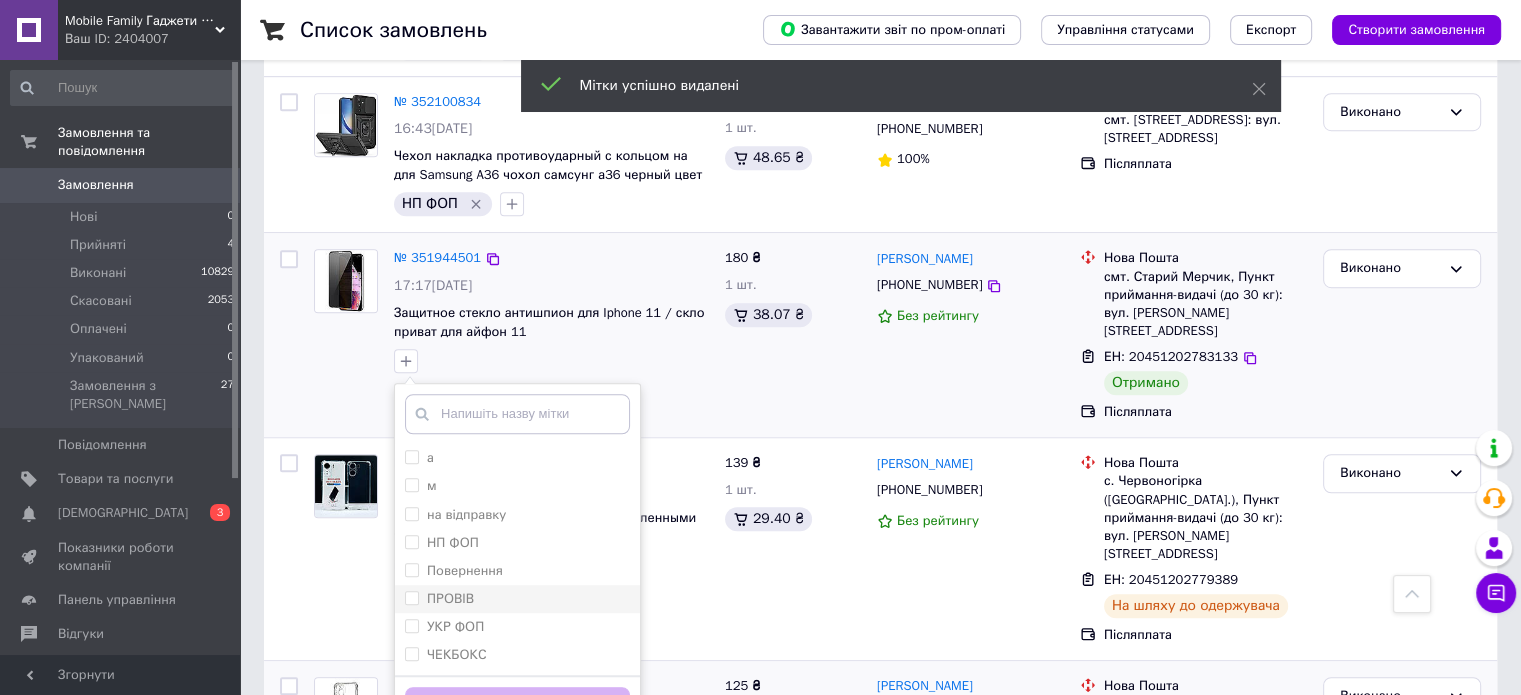 click on "ПРОВІВ" at bounding box center (450, 598) 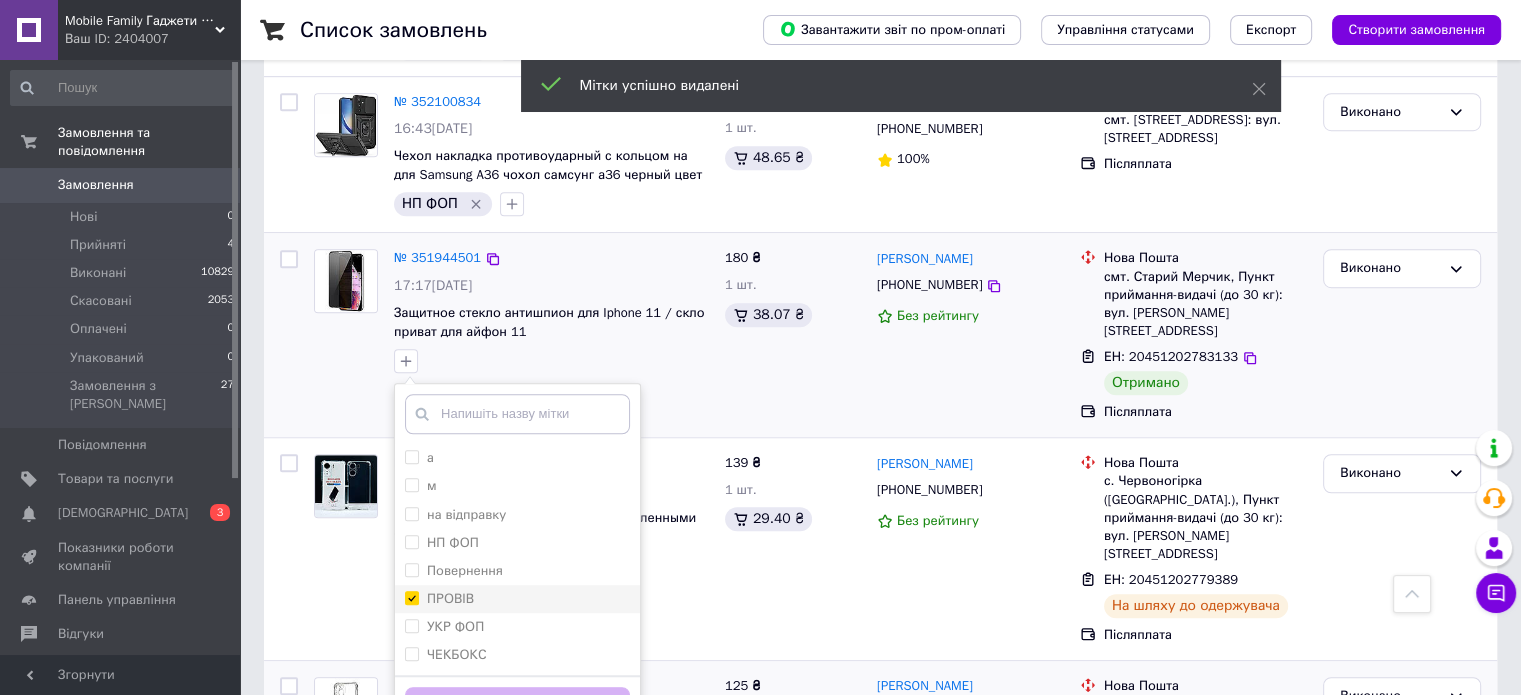 checkbox on "true" 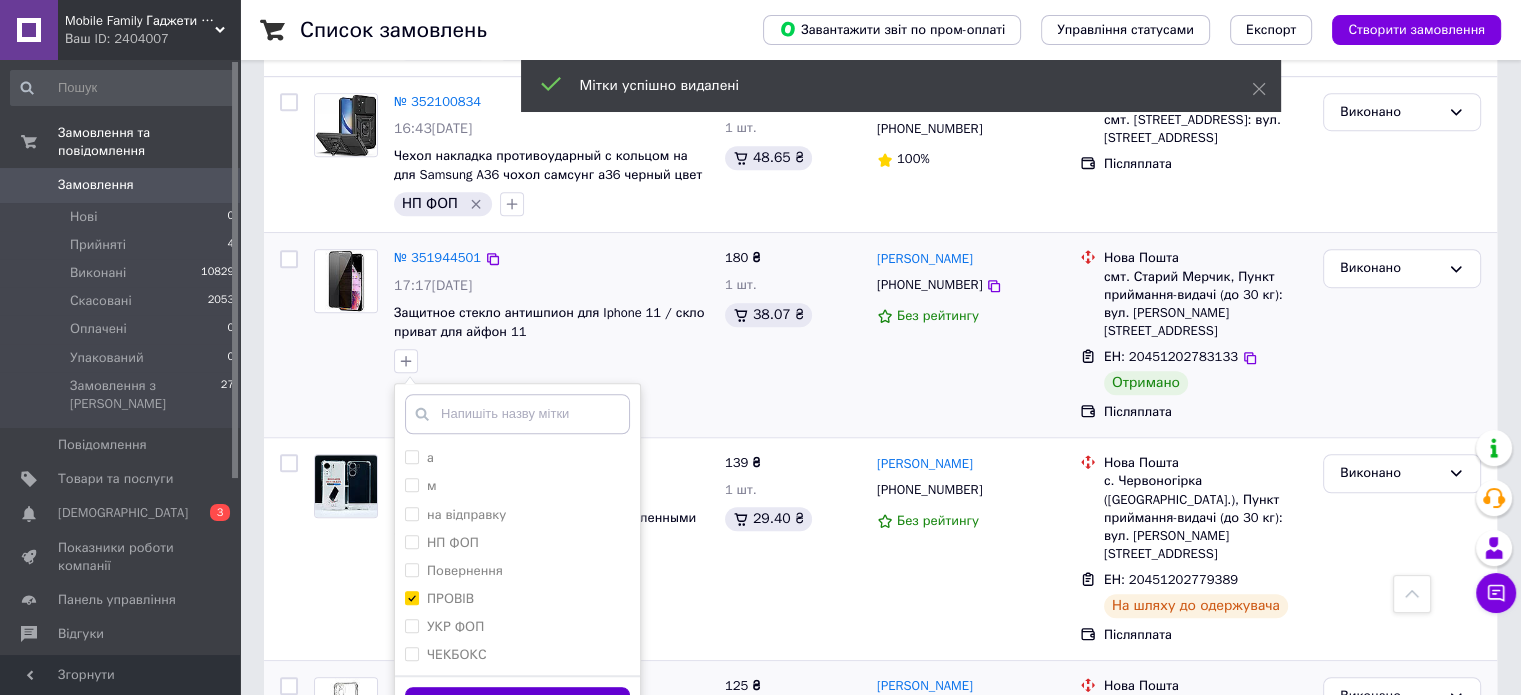 click on "Додати мітку" at bounding box center (517, 706) 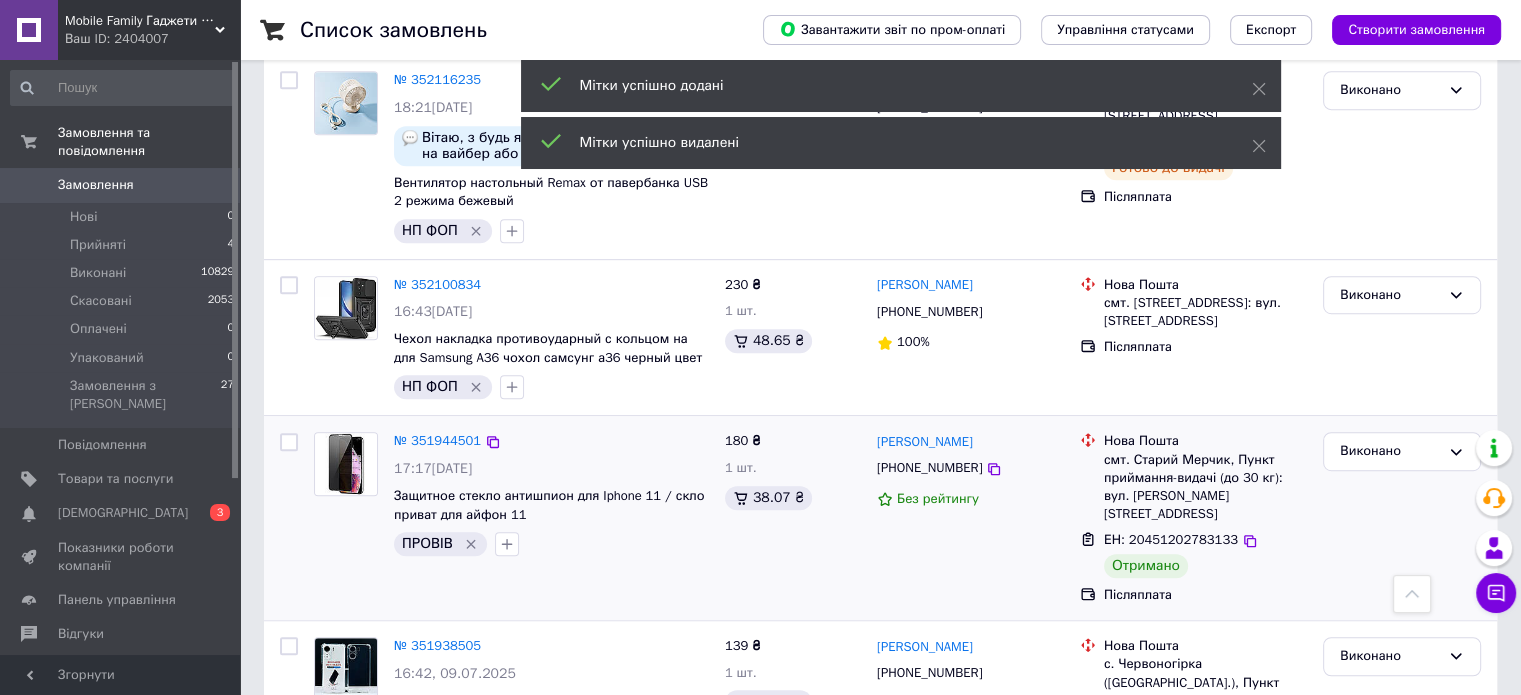 scroll, scrollTop: 902, scrollLeft: 0, axis: vertical 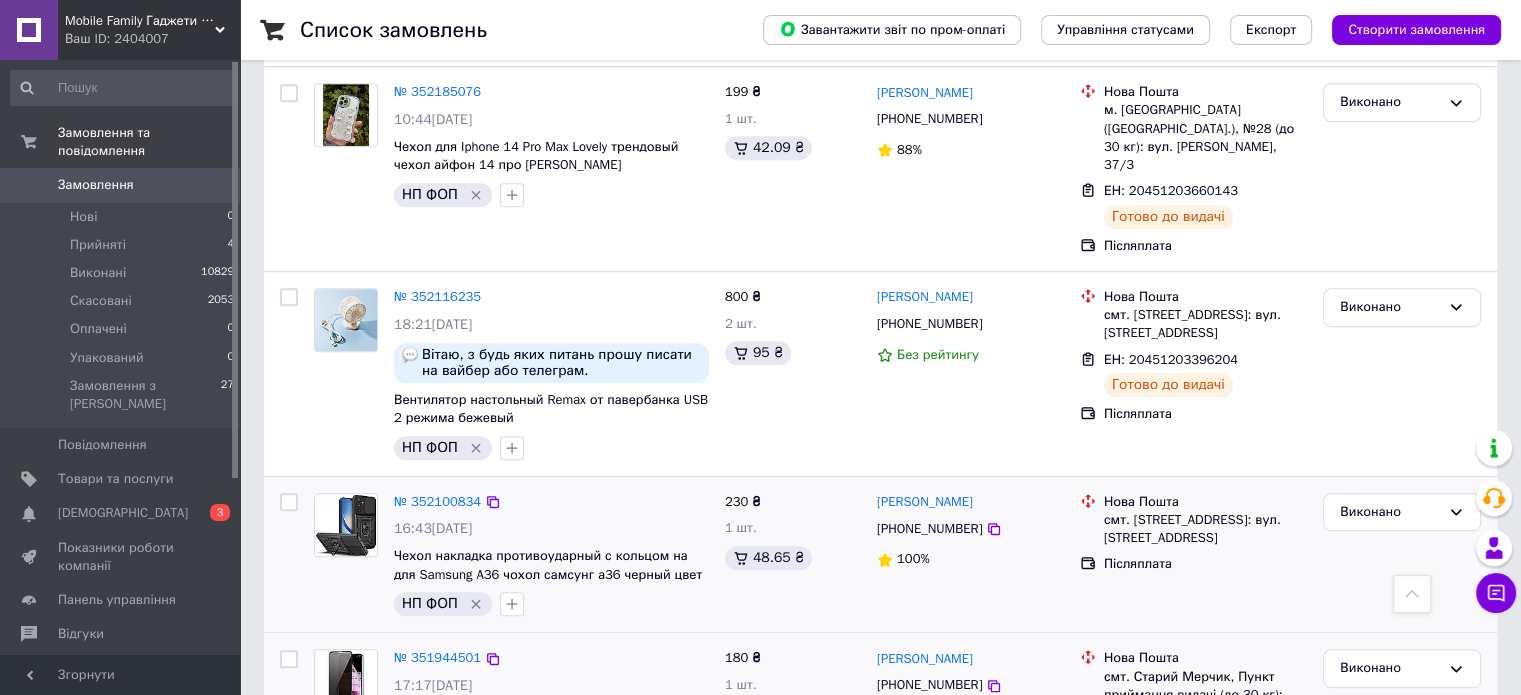 click 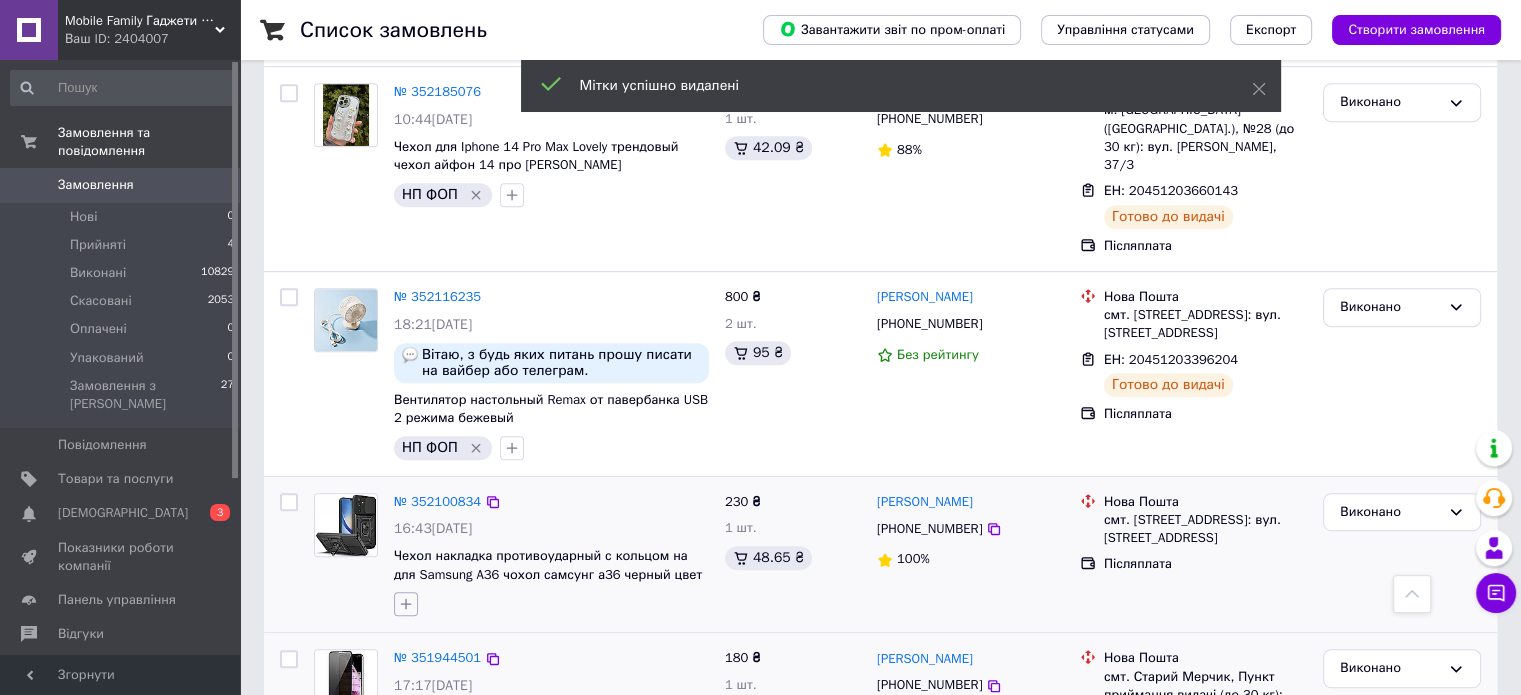 click 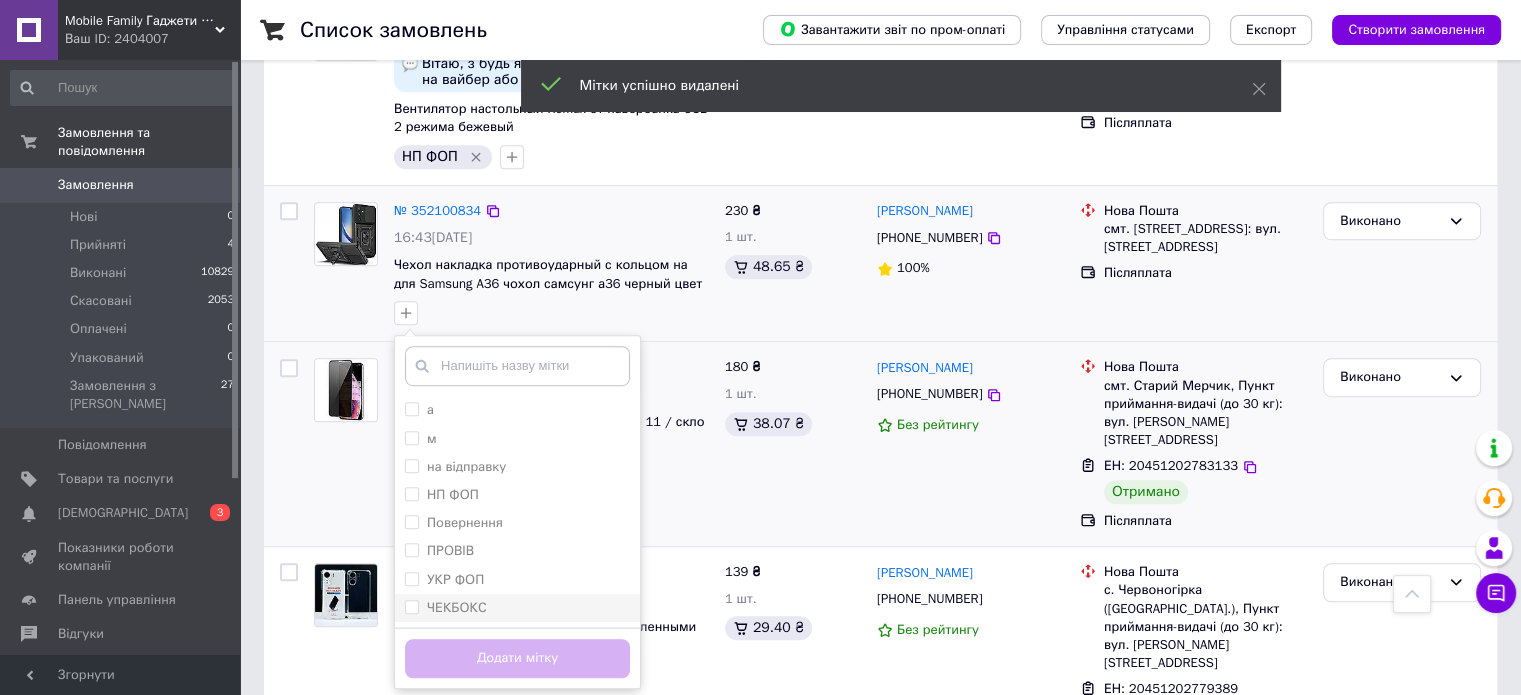 scroll, scrollTop: 1202, scrollLeft: 0, axis: vertical 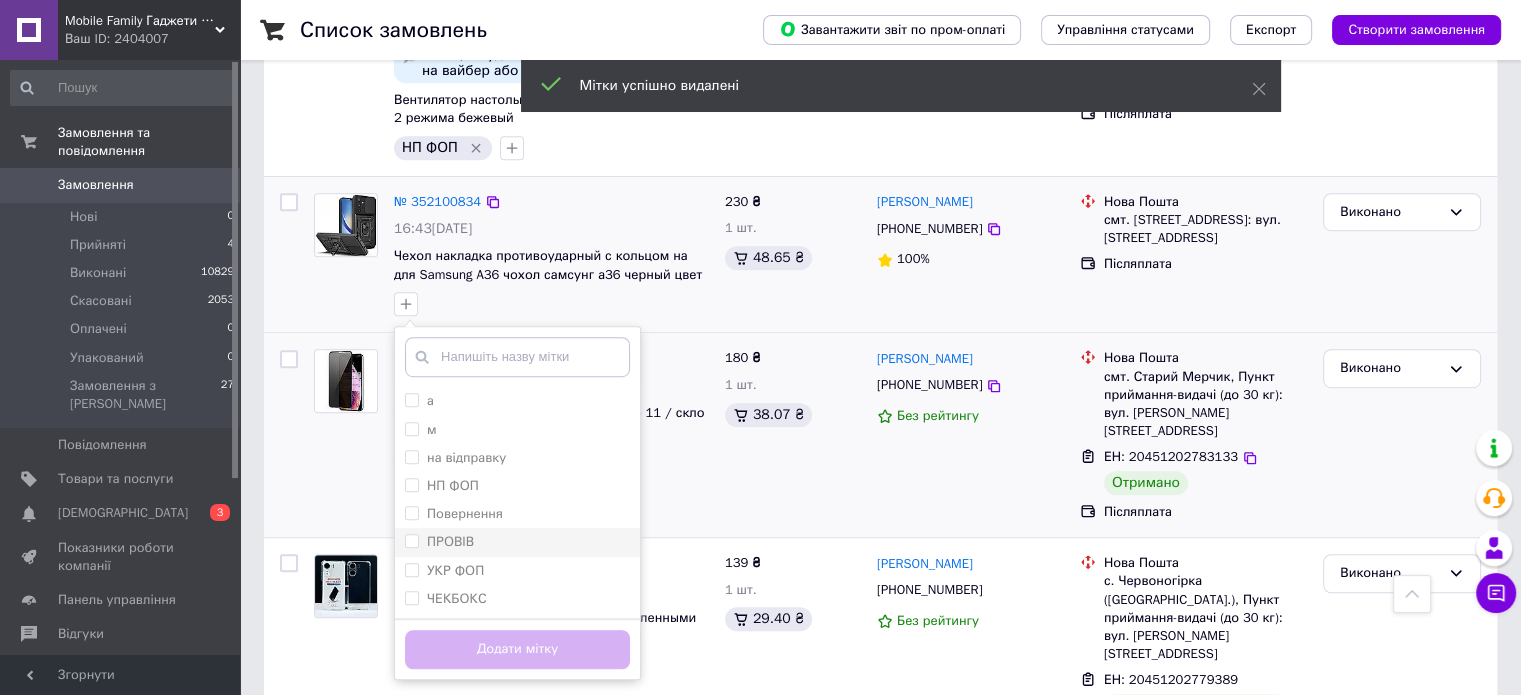 click on "ПРОВІВ" at bounding box center (517, 542) 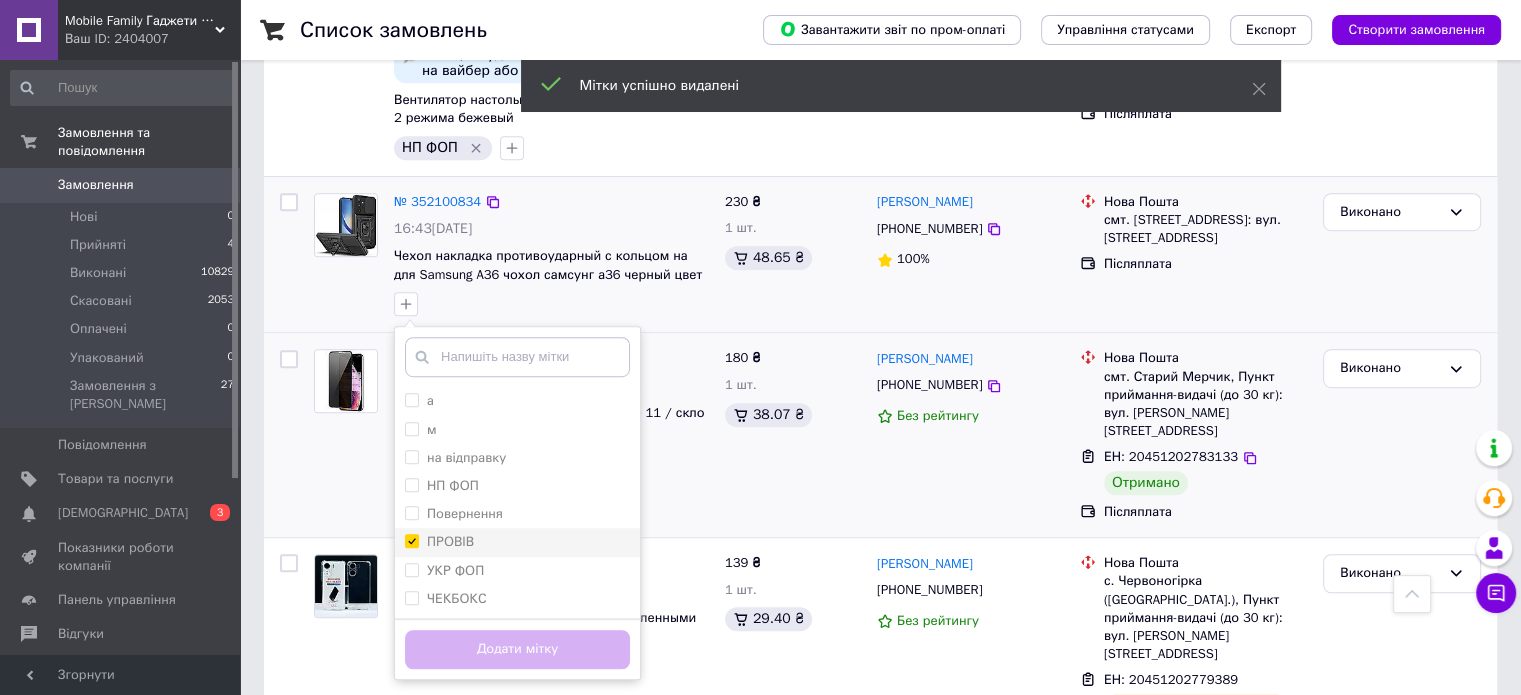checkbox on "true" 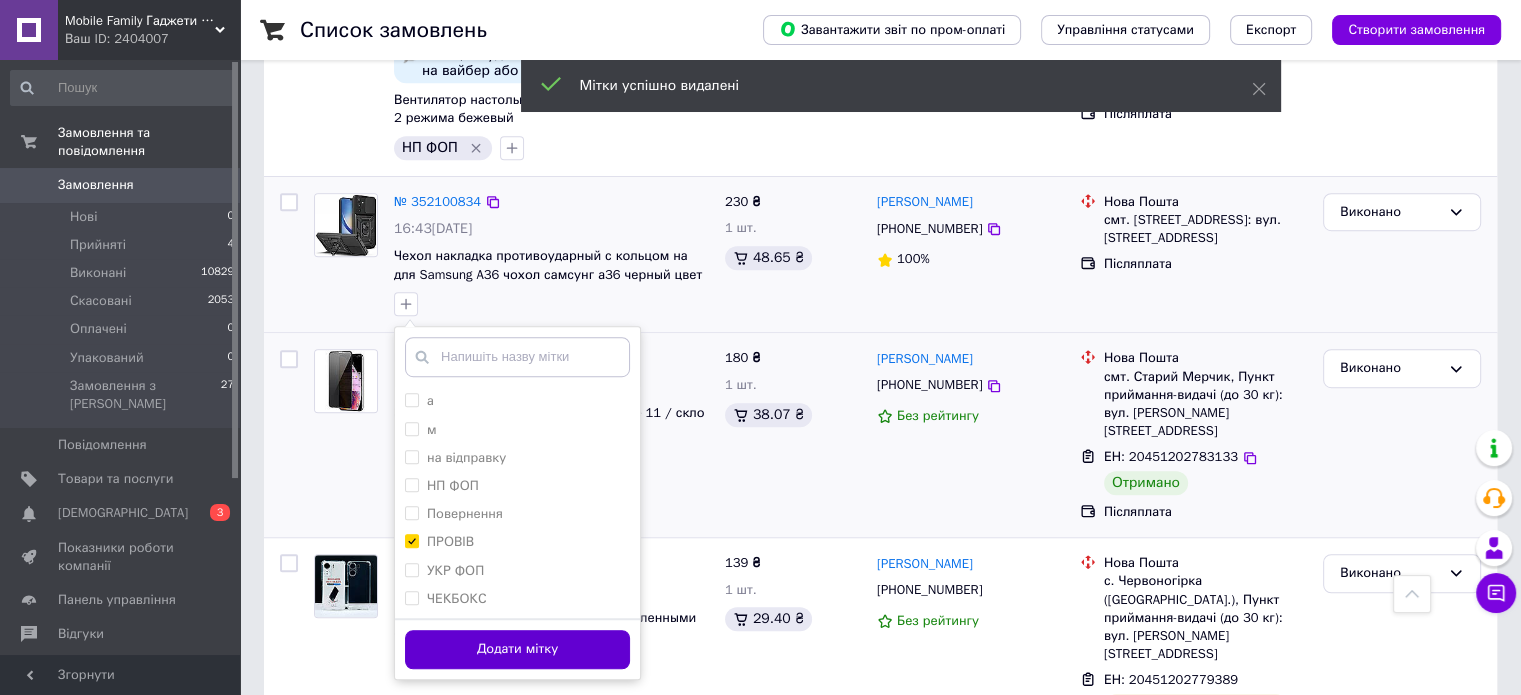 click on "Додати мітку" at bounding box center [517, 649] 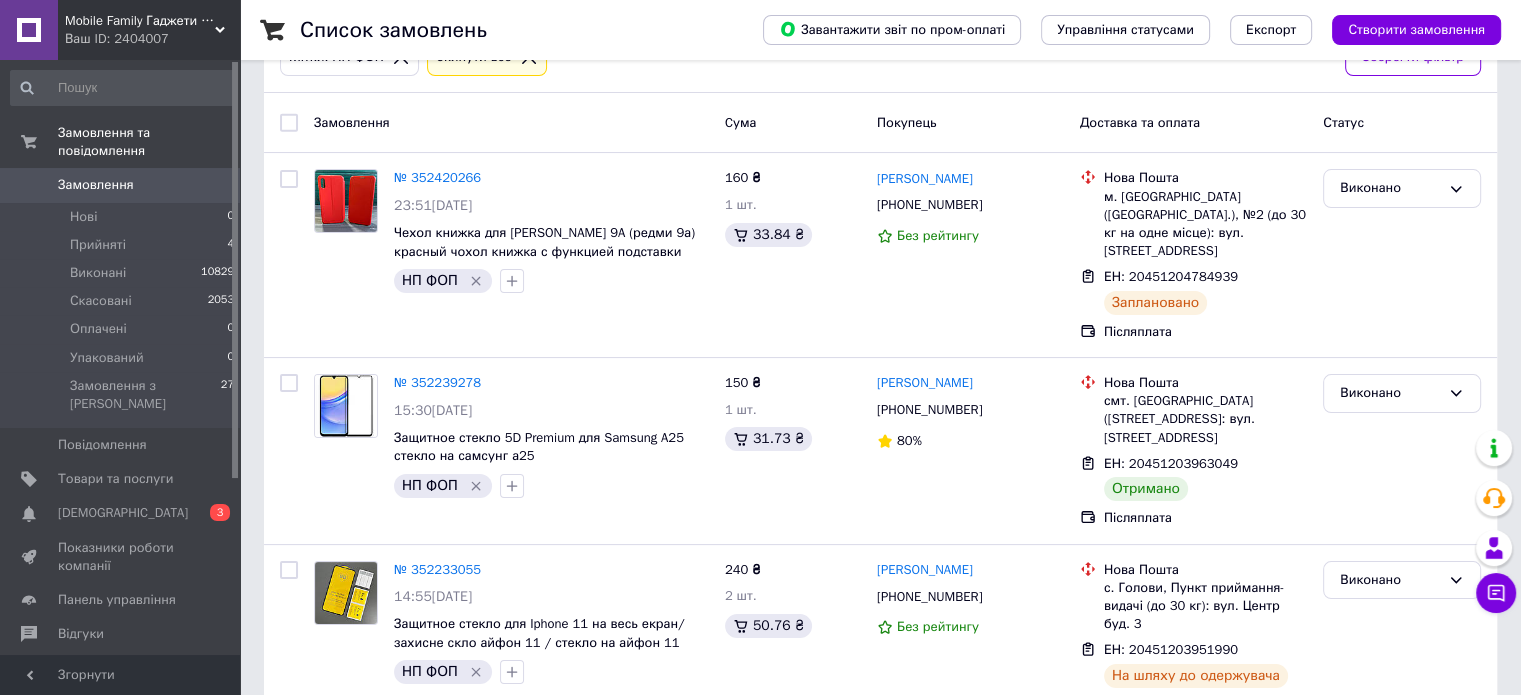 scroll, scrollTop: 202, scrollLeft: 0, axis: vertical 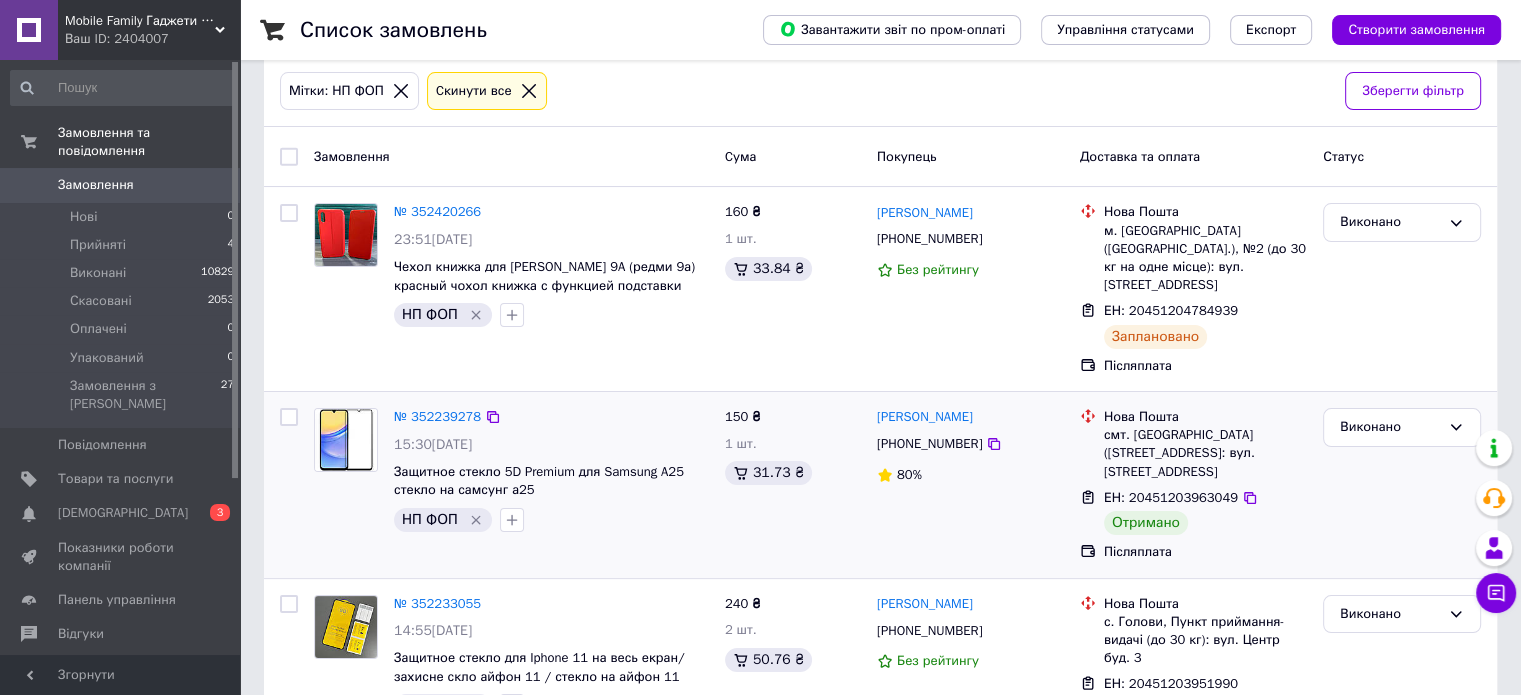 click 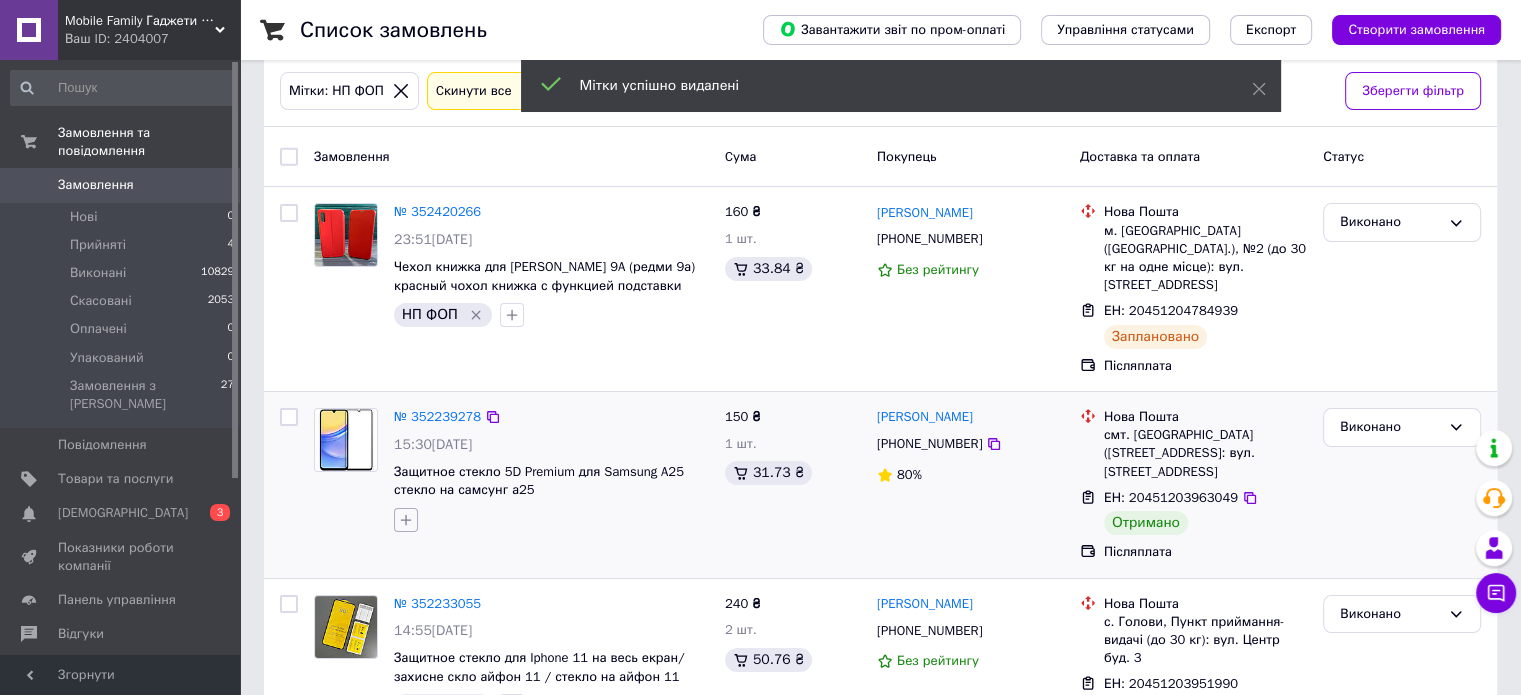 click 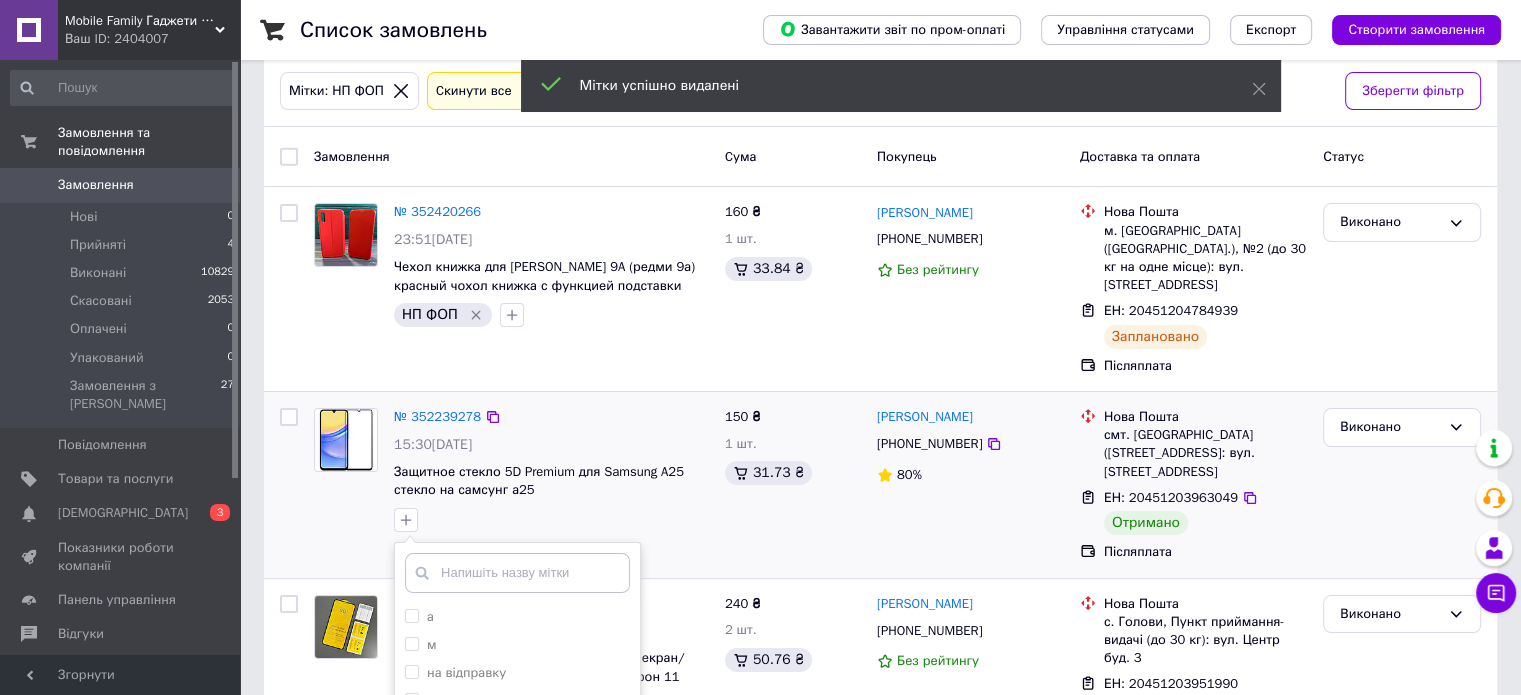 scroll, scrollTop: 302, scrollLeft: 0, axis: vertical 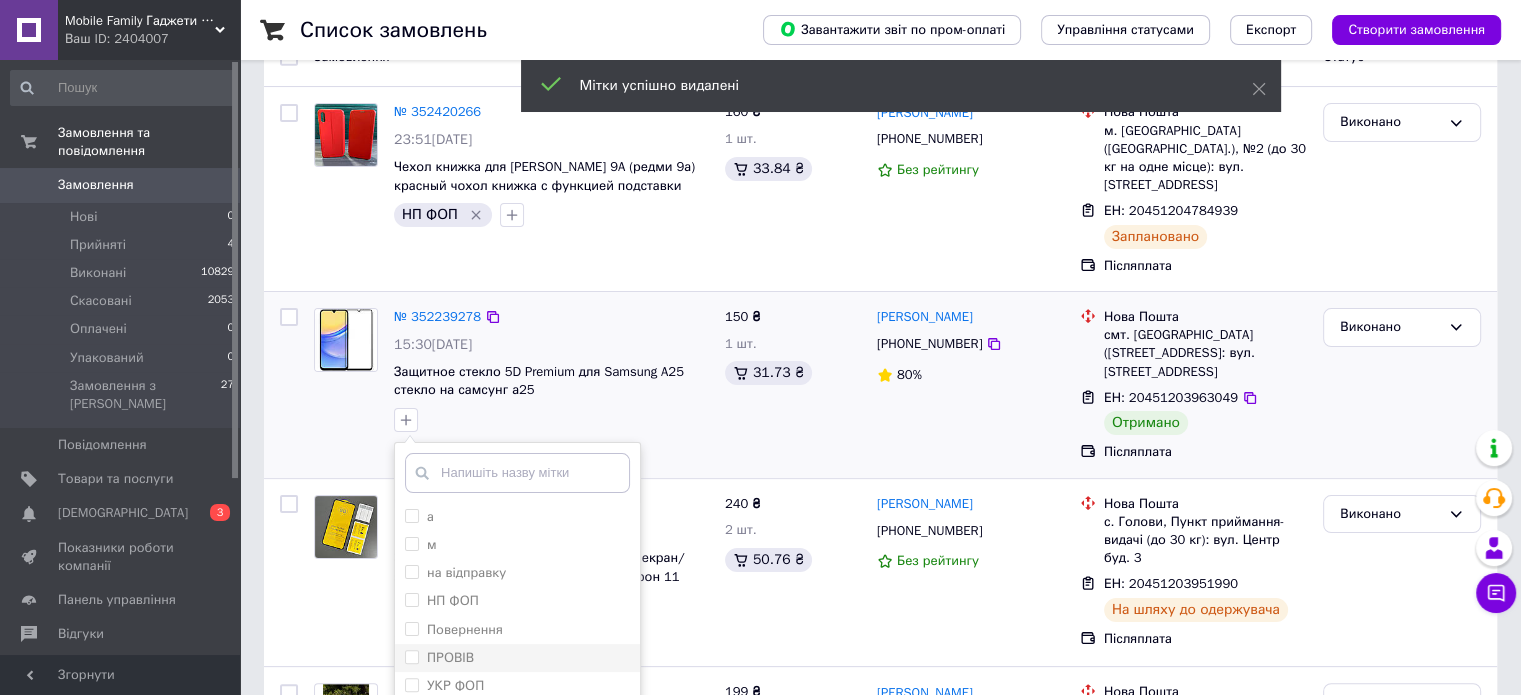 click on "ПРОВІВ" at bounding box center (517, 658) 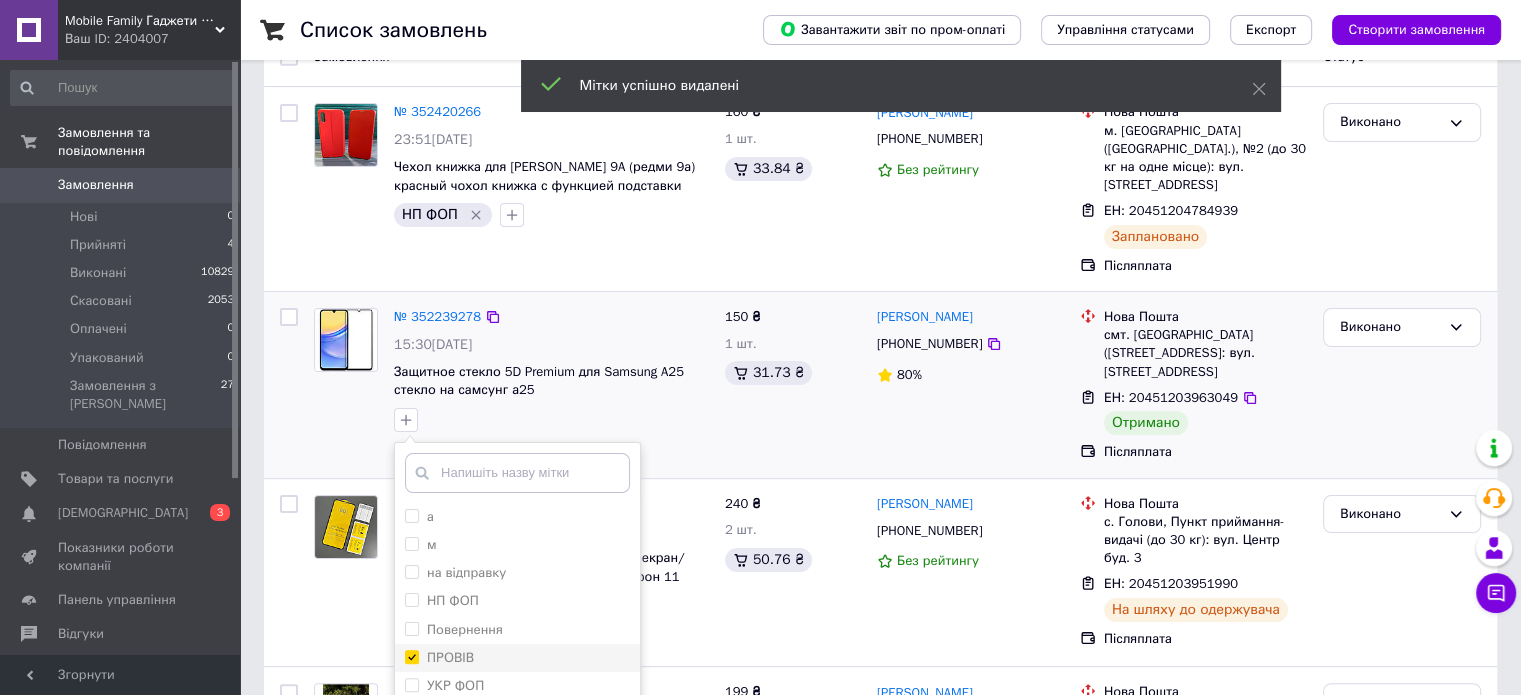checkbox on "true" 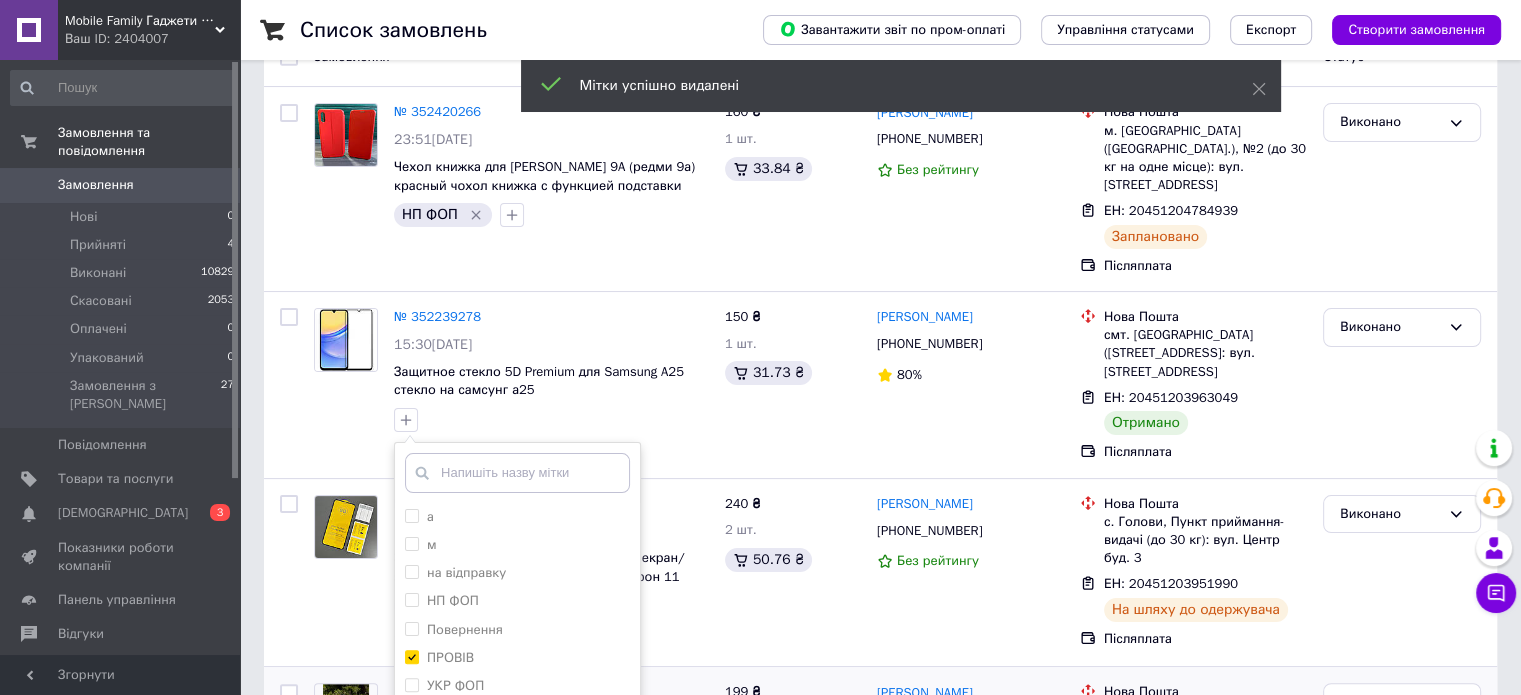 scroll, scrollTop: 402, scrollLeft: 0, axis: vertical 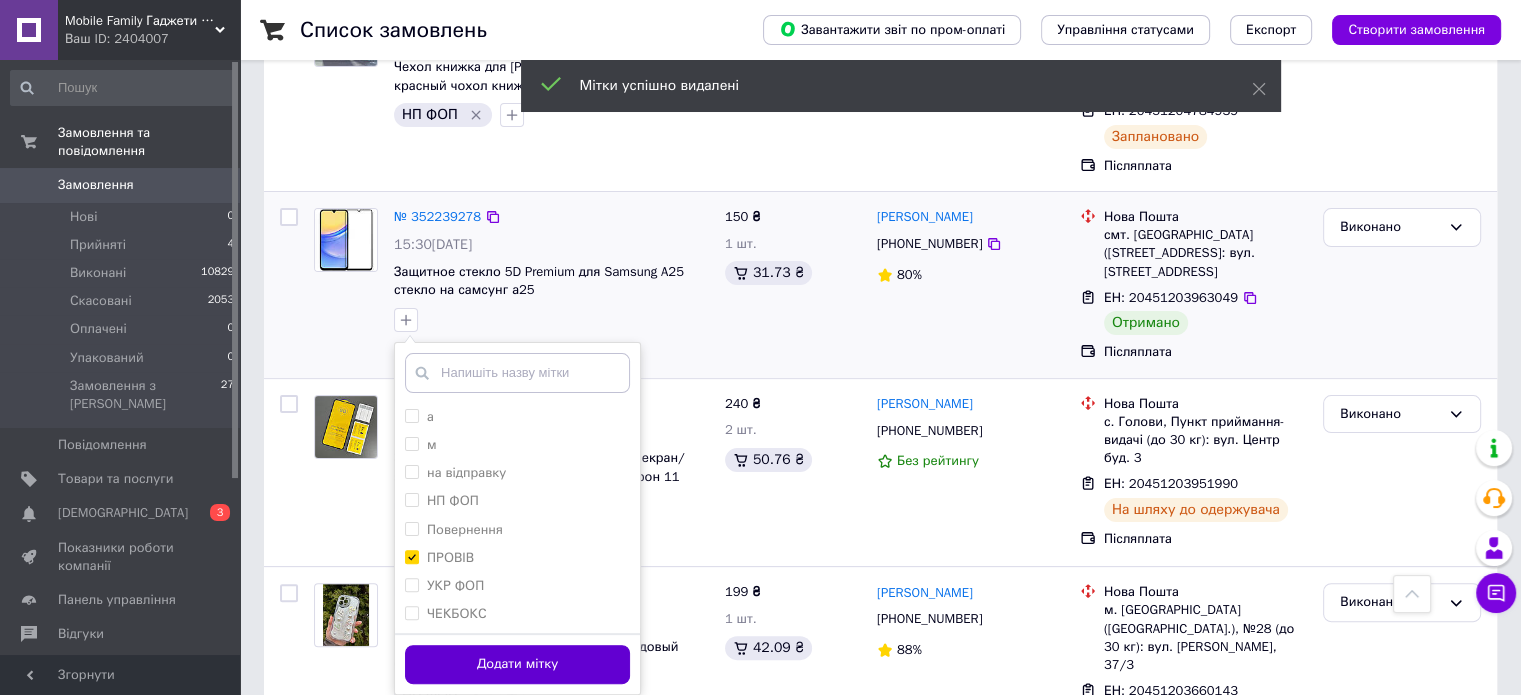 click on "Додати мітку" at bounding box center (517, 664) 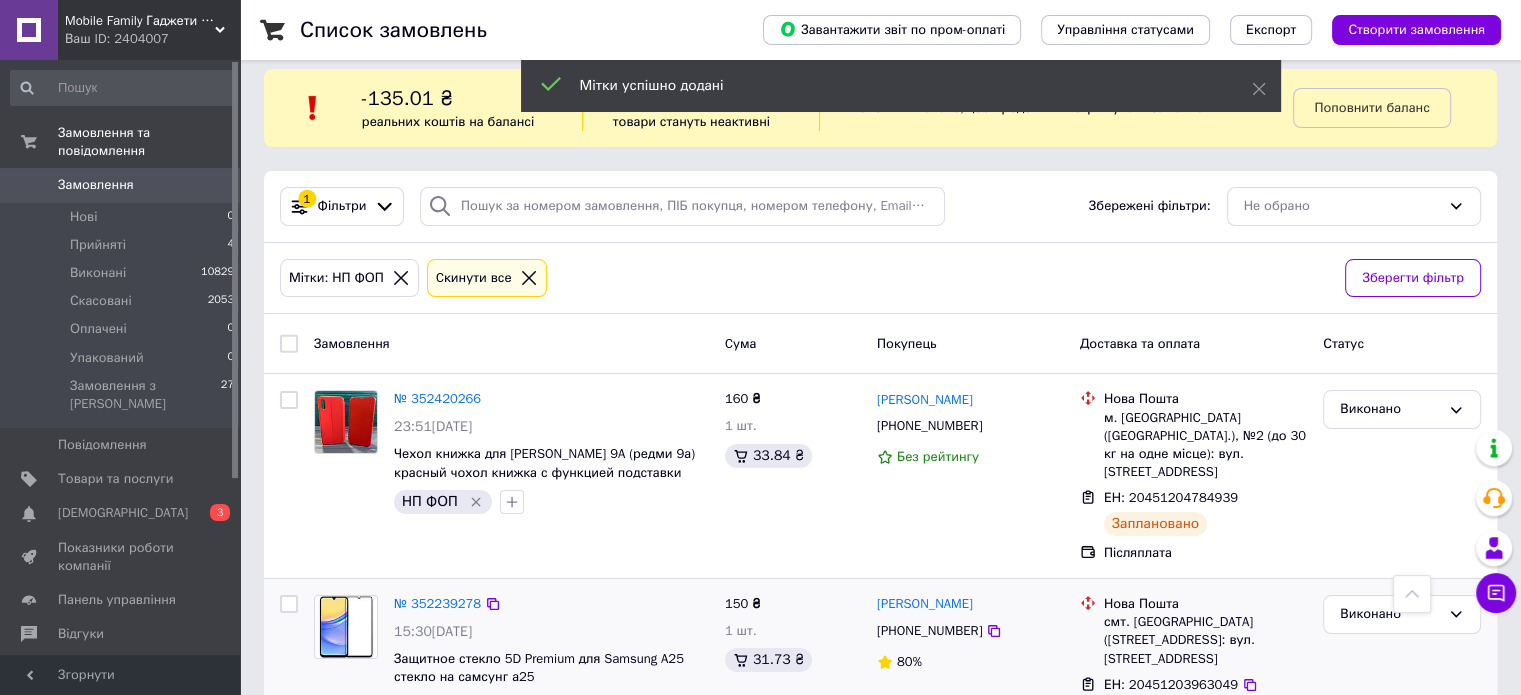 scroll, scrollTop: 2, scrollLeft: 0, axis: vertical 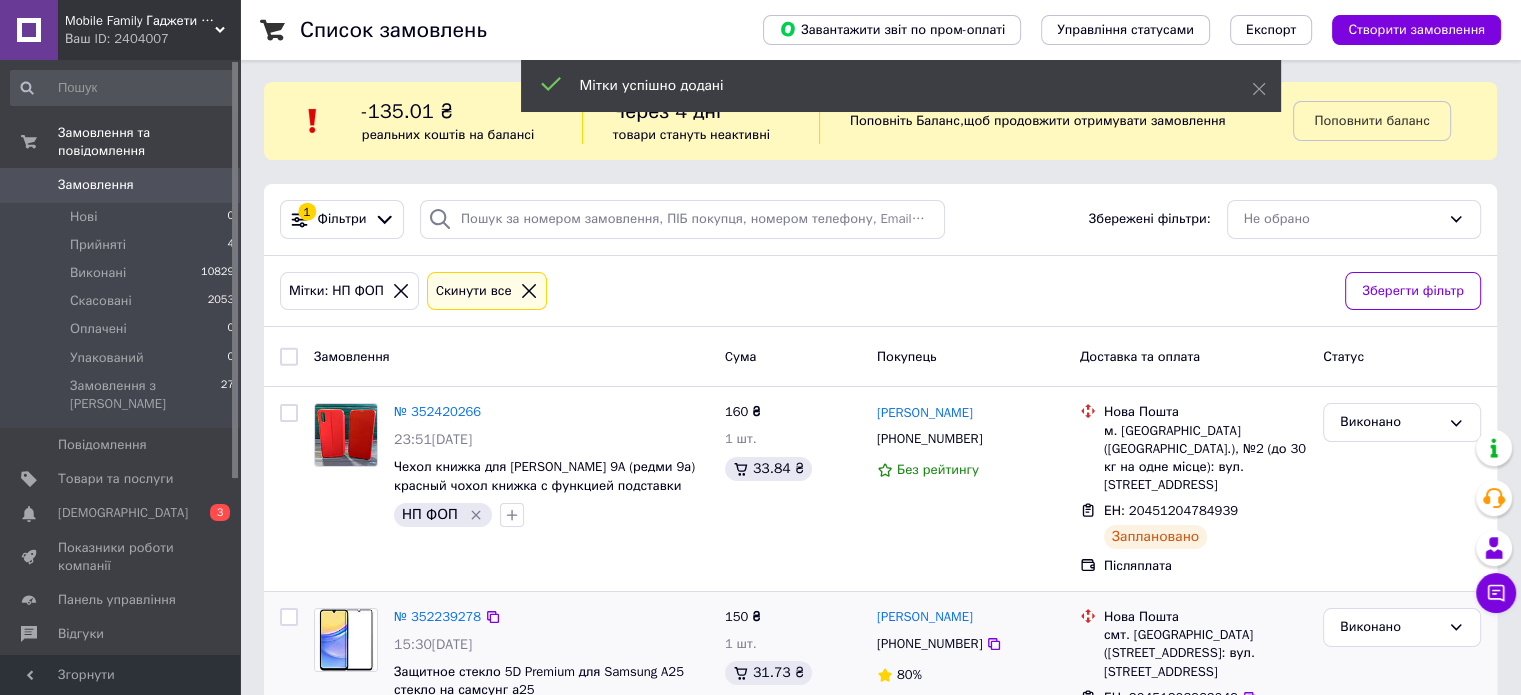 click on "Замовлення" at bounding box center (96, 185) 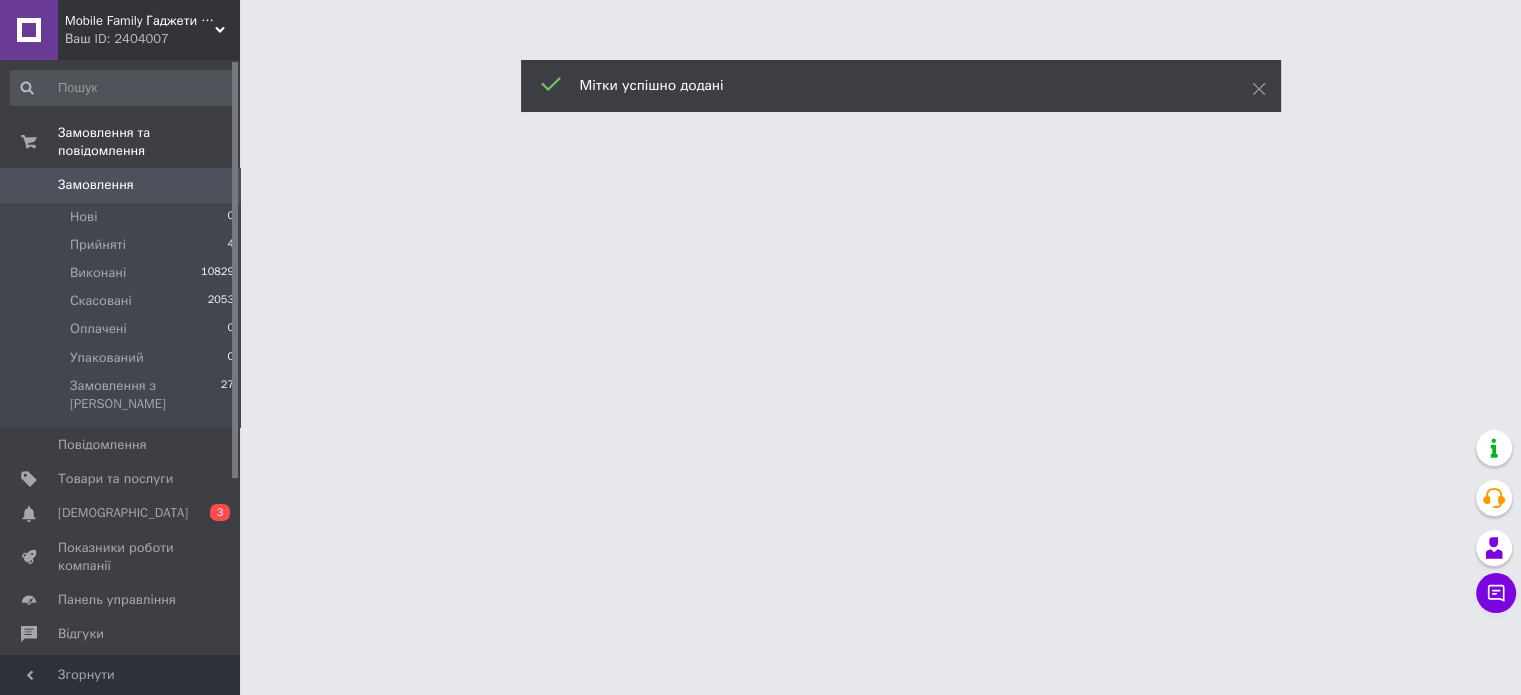 scroll, scrollTop: 0, scrollLeft: 0, axis: both 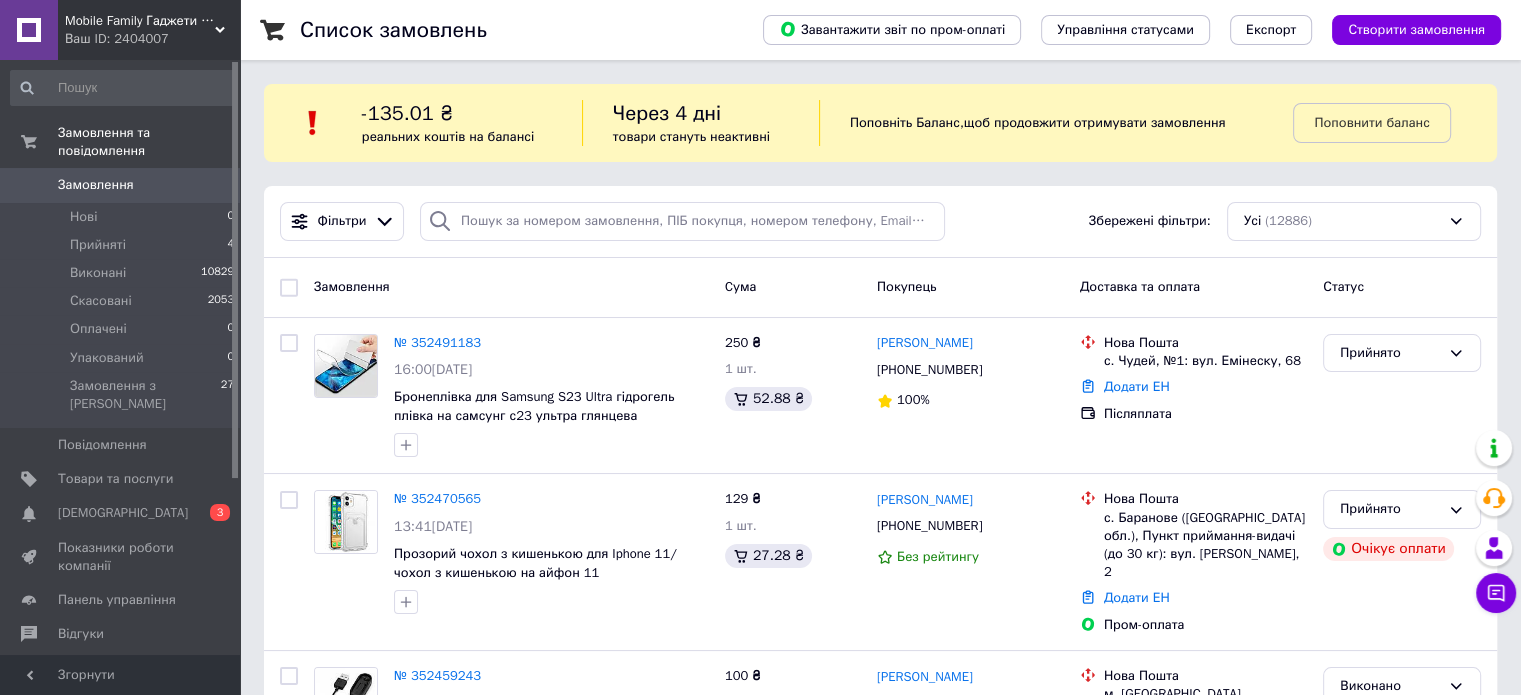 click on "Замовлення" at bounding box center (121, 185) 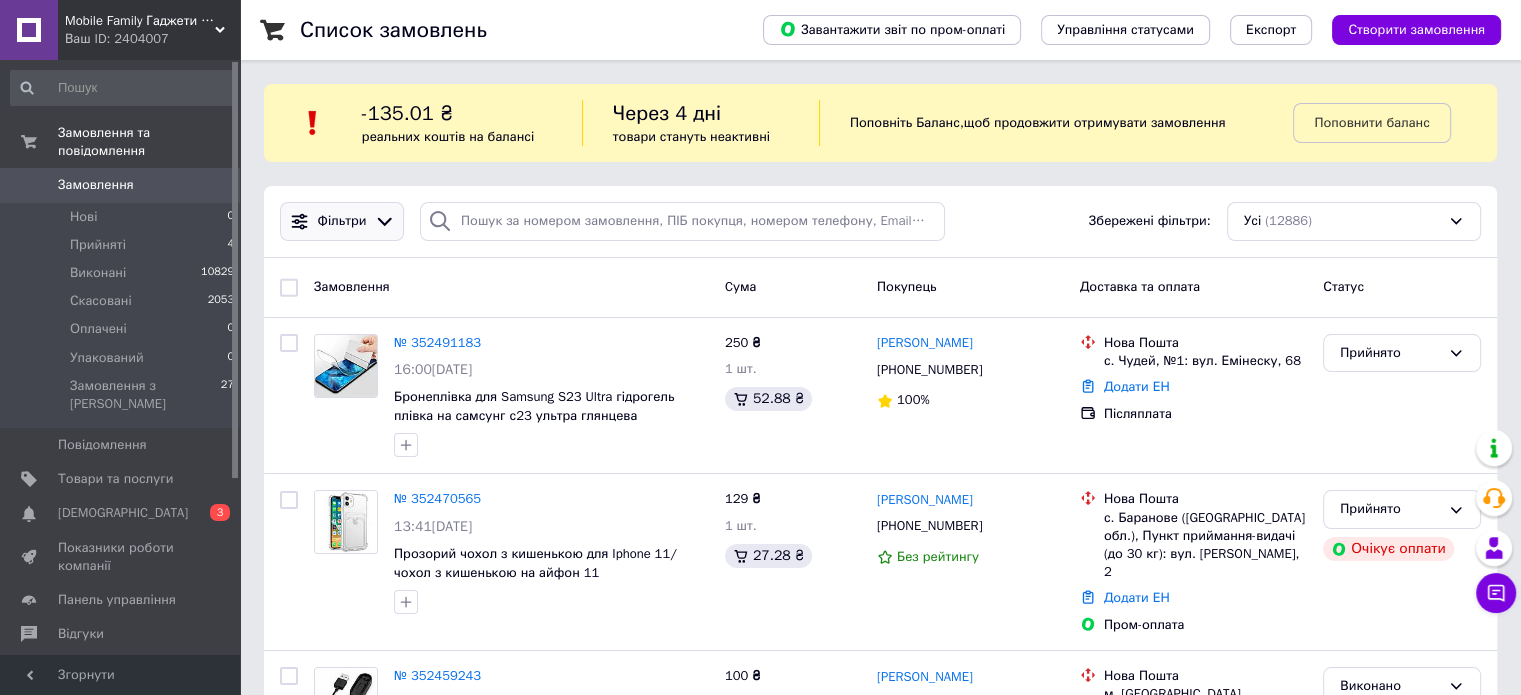 click 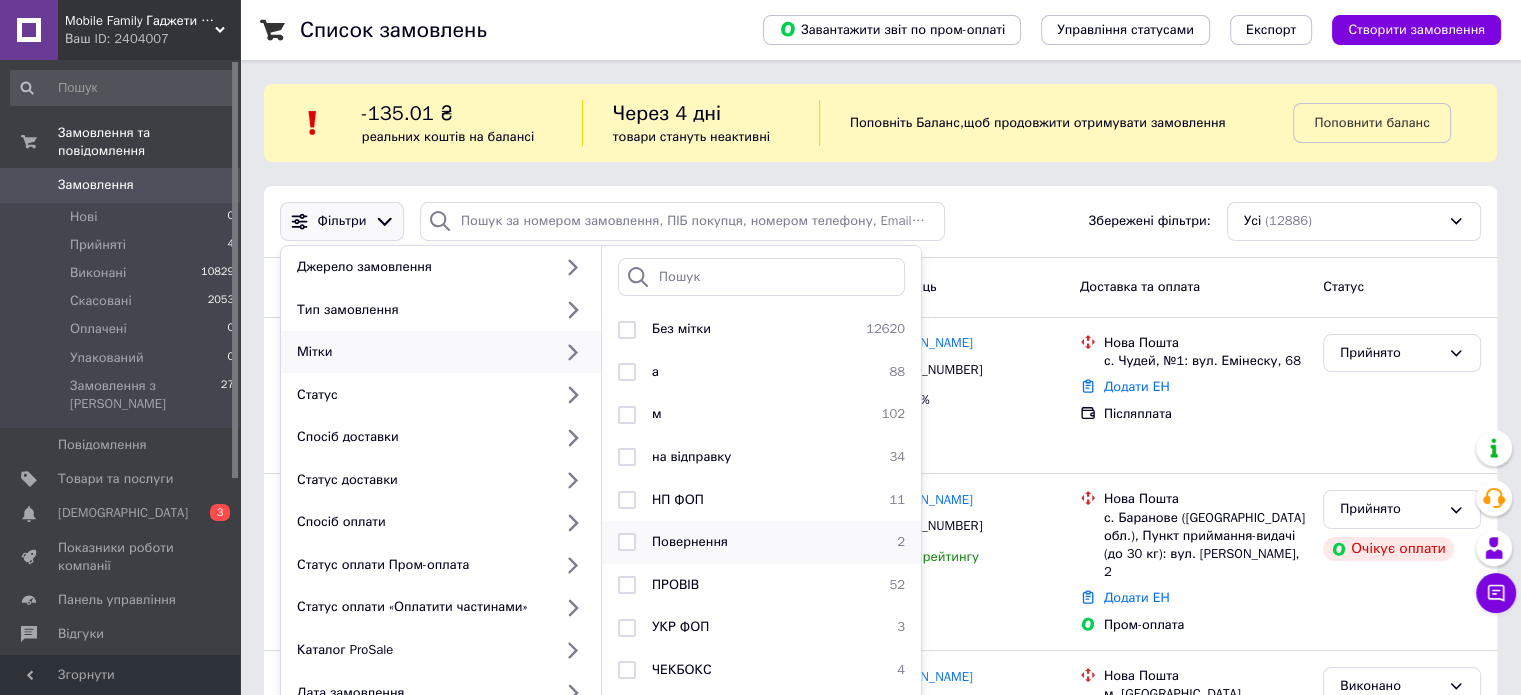scroll, scrollTop: 200, scrollLeft: 0, axis: vertical 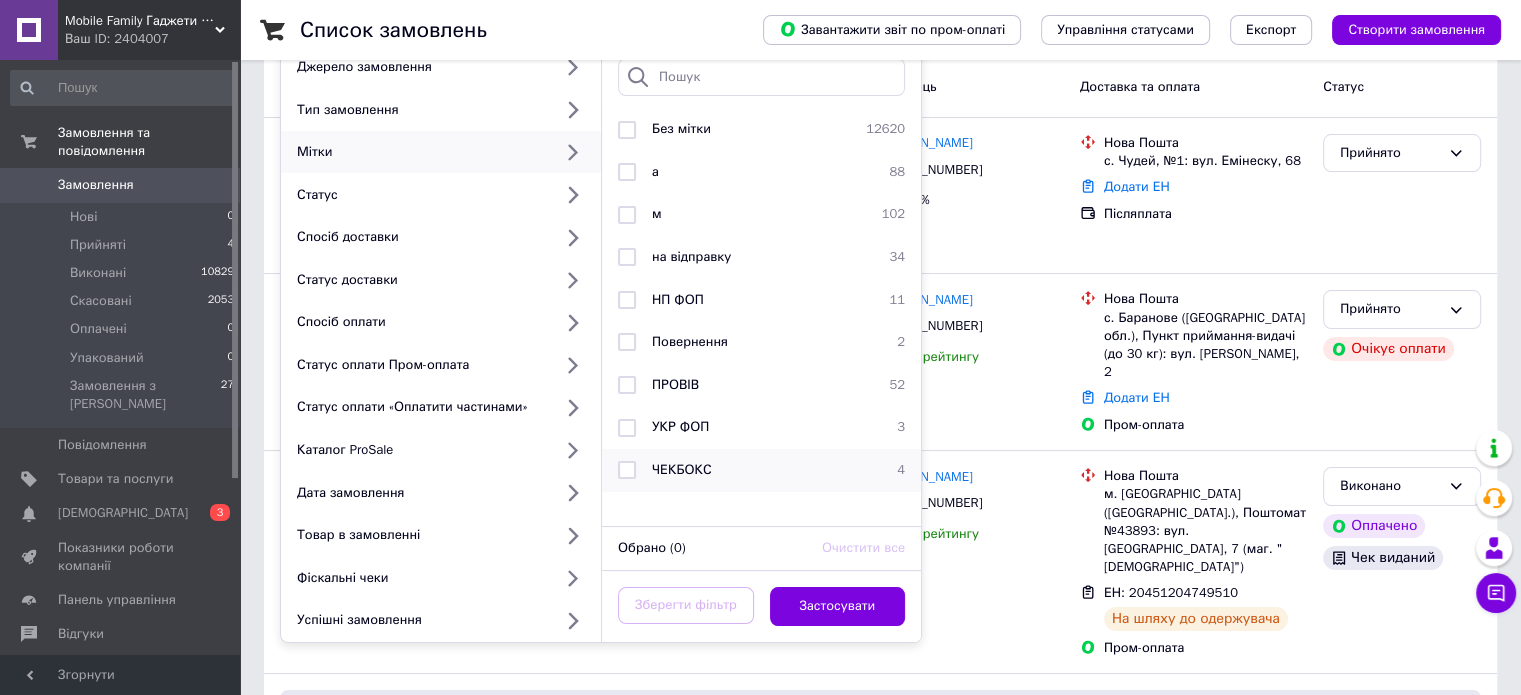 click on "ЧЕКБОКС 4" at bounding box center [761, 470] 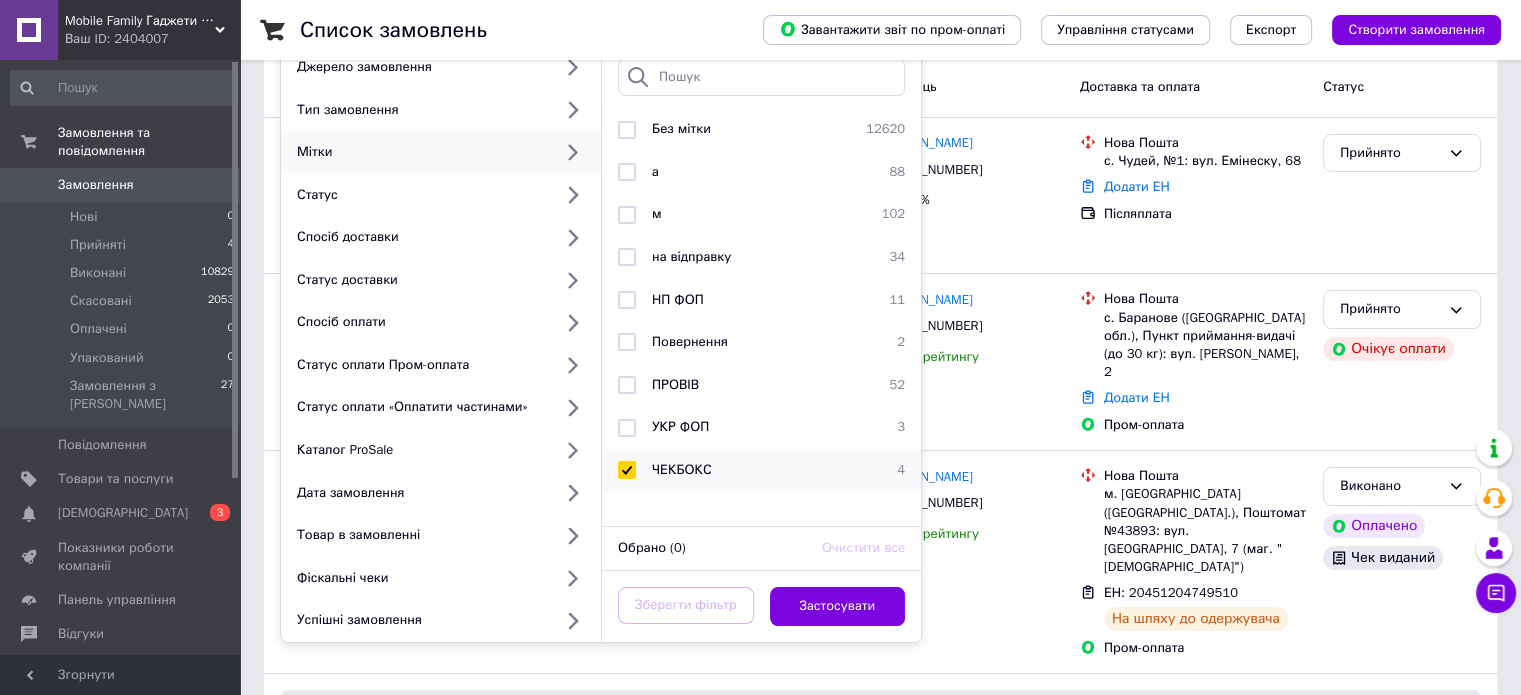 checkbox on "true" 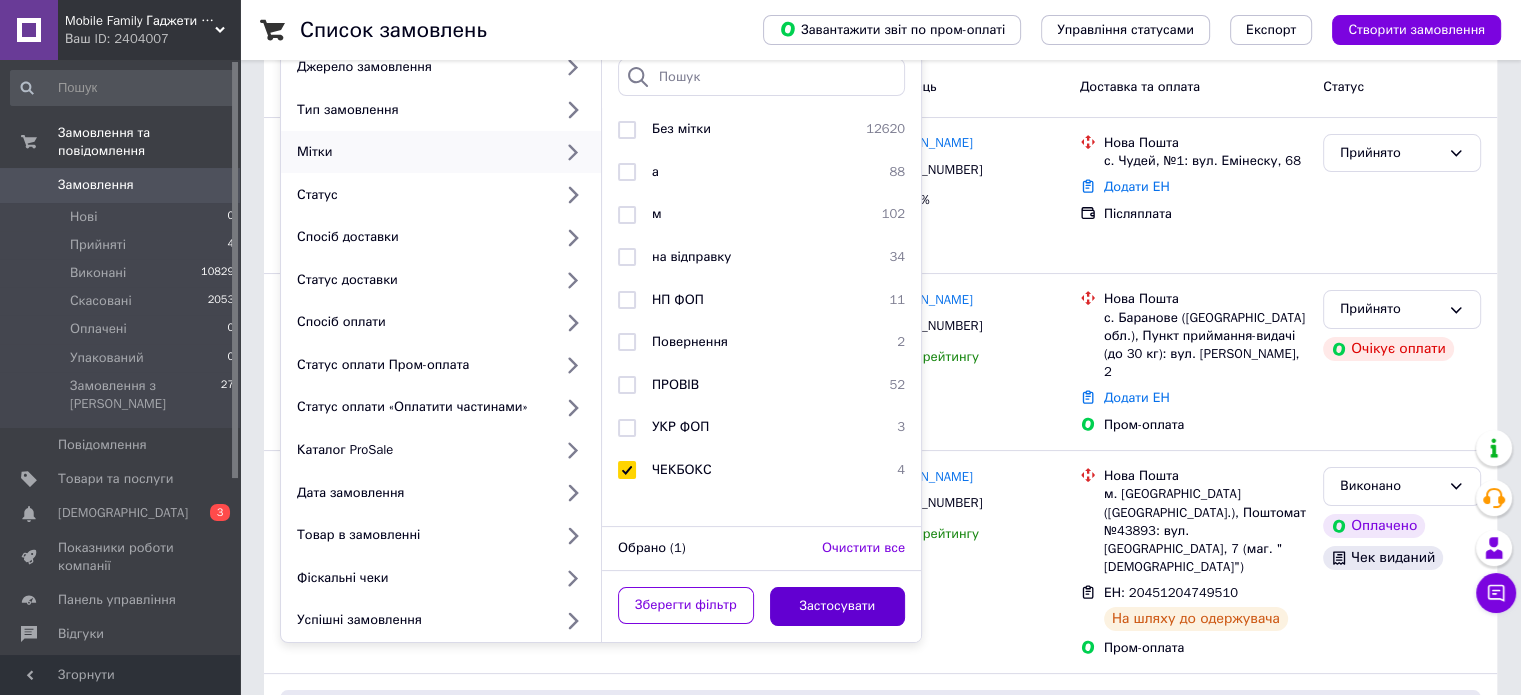 click on "Застосувати" at bounding box center [838, 606] 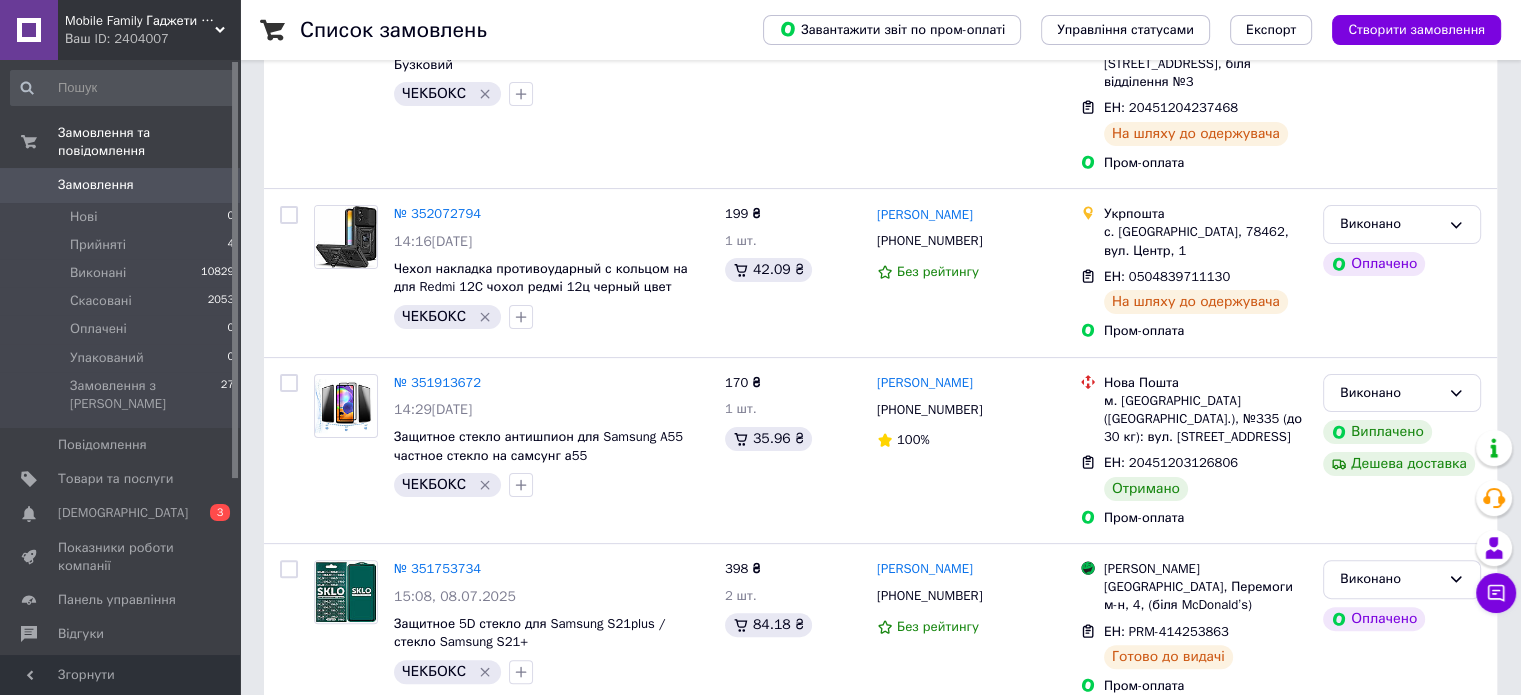 scroll, scrollTop: 427, scrollLeft: 0, axis: vertical 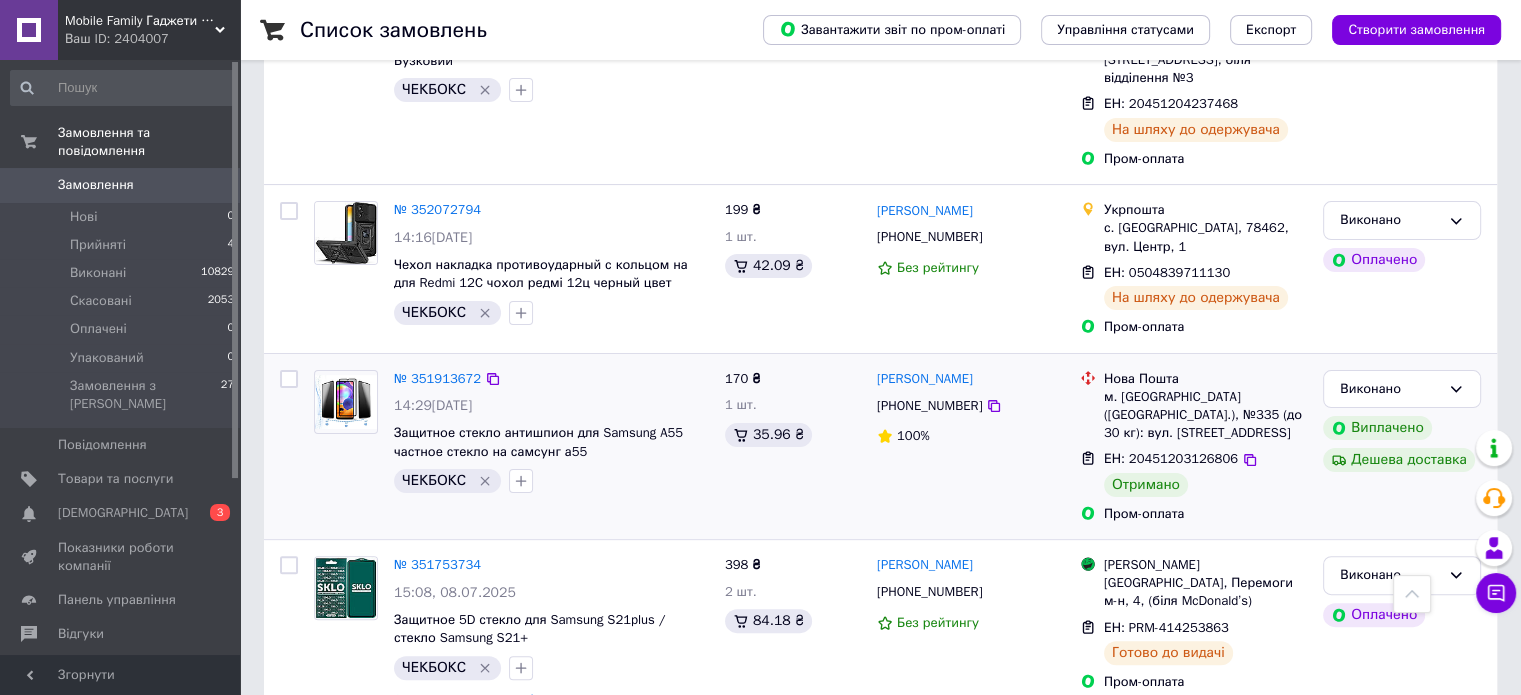 click 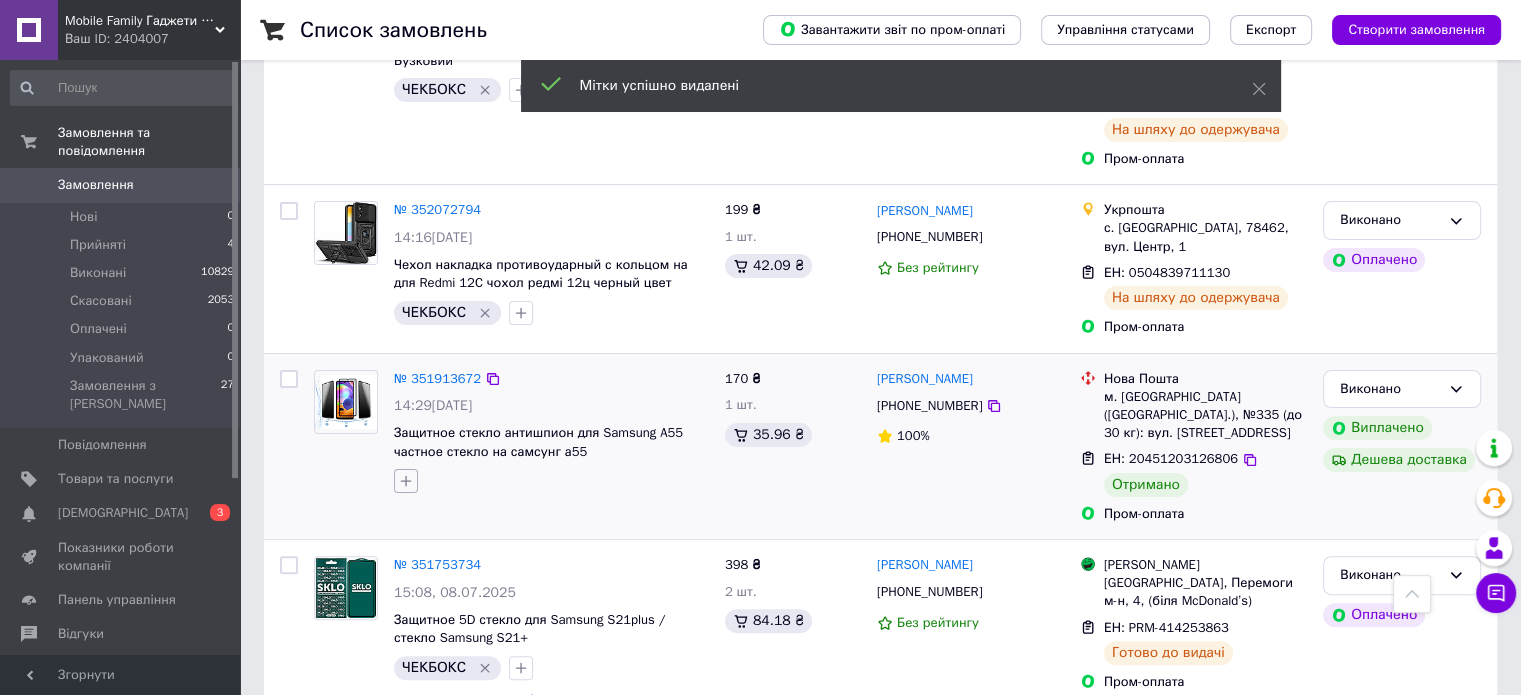 click 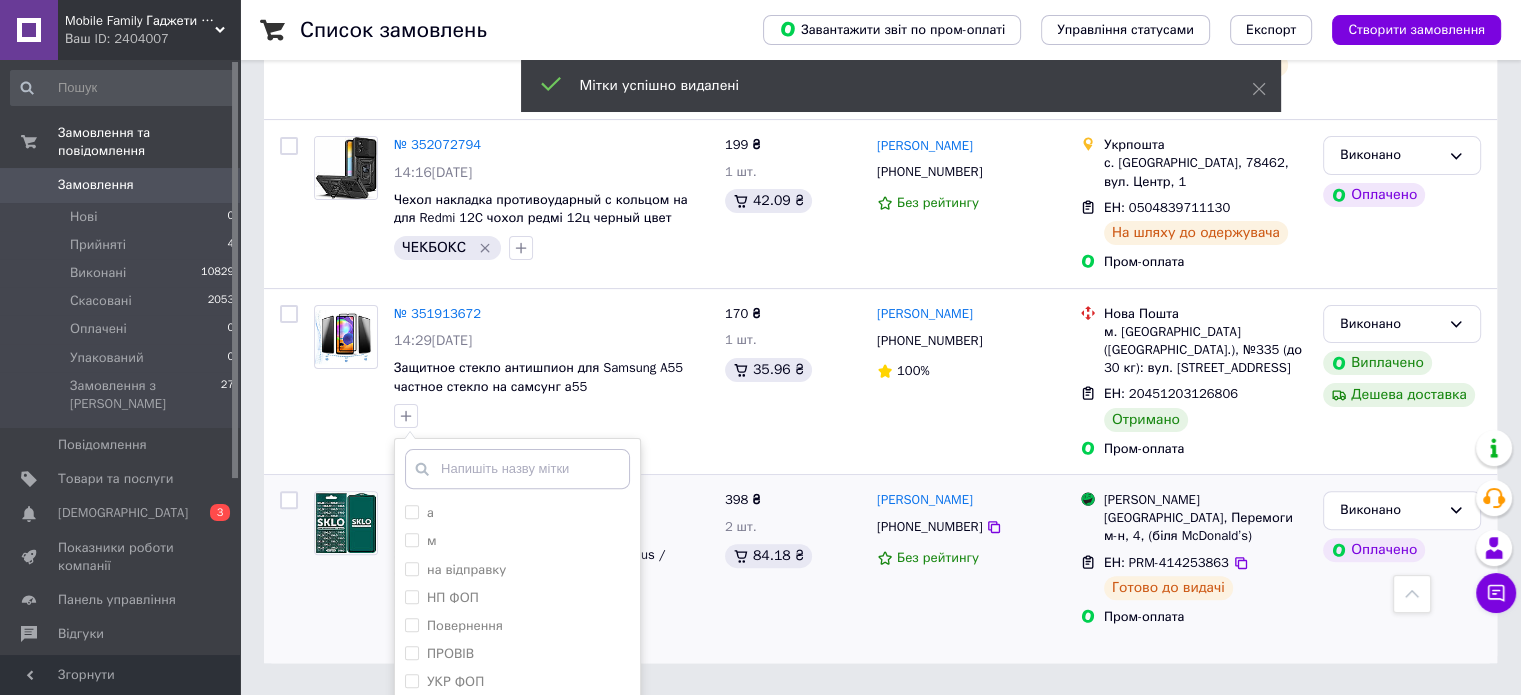 scroll, scrollTop: 527, scrollLeft: 0, axis: vertical 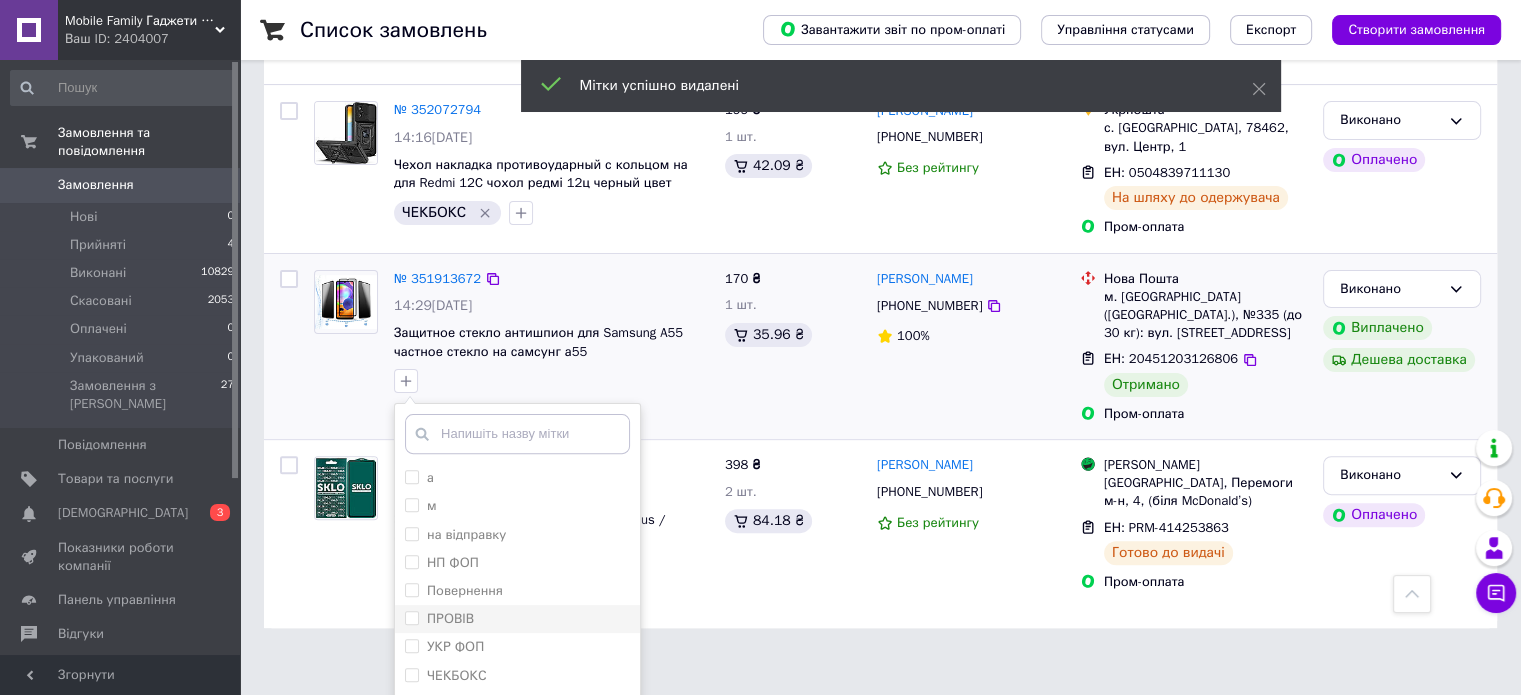 click on "ПРОВІВ" at bounding box center [517, 619] 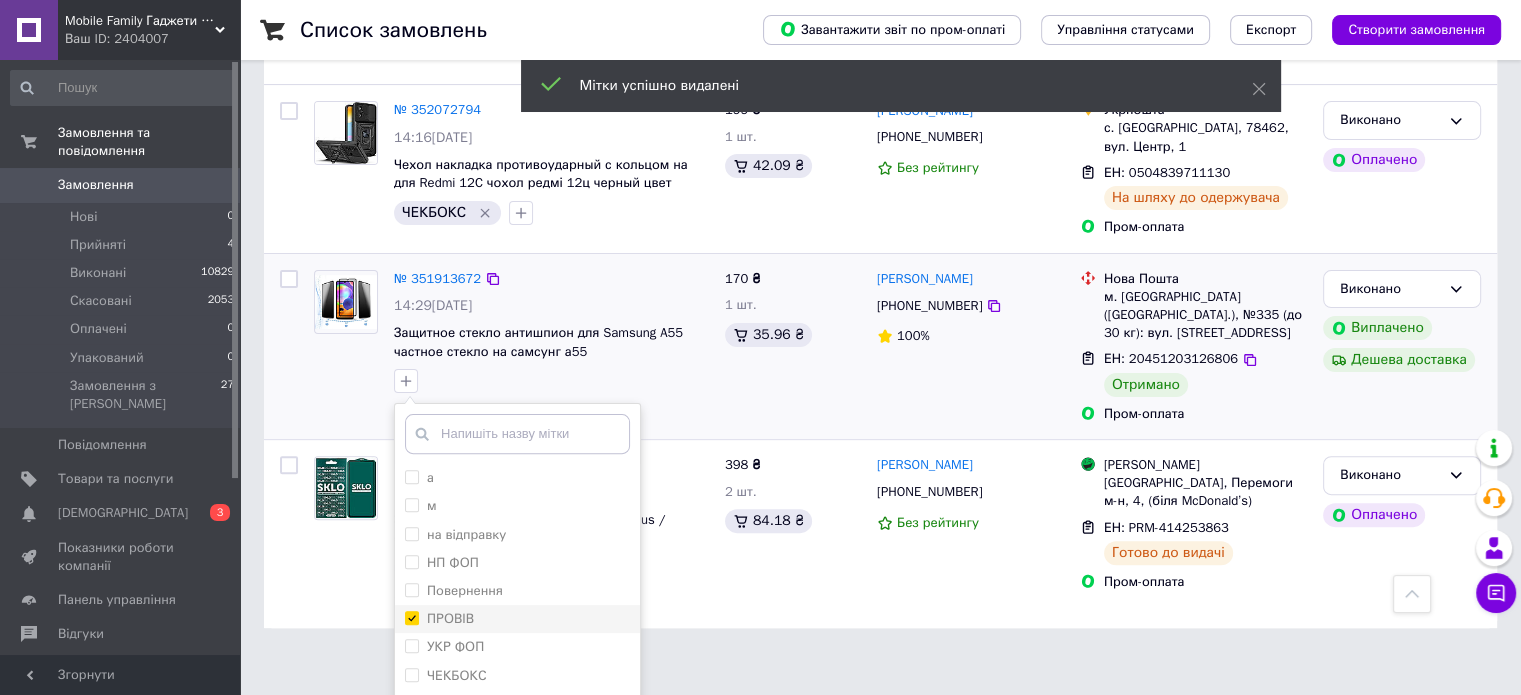 checkbox on "true" 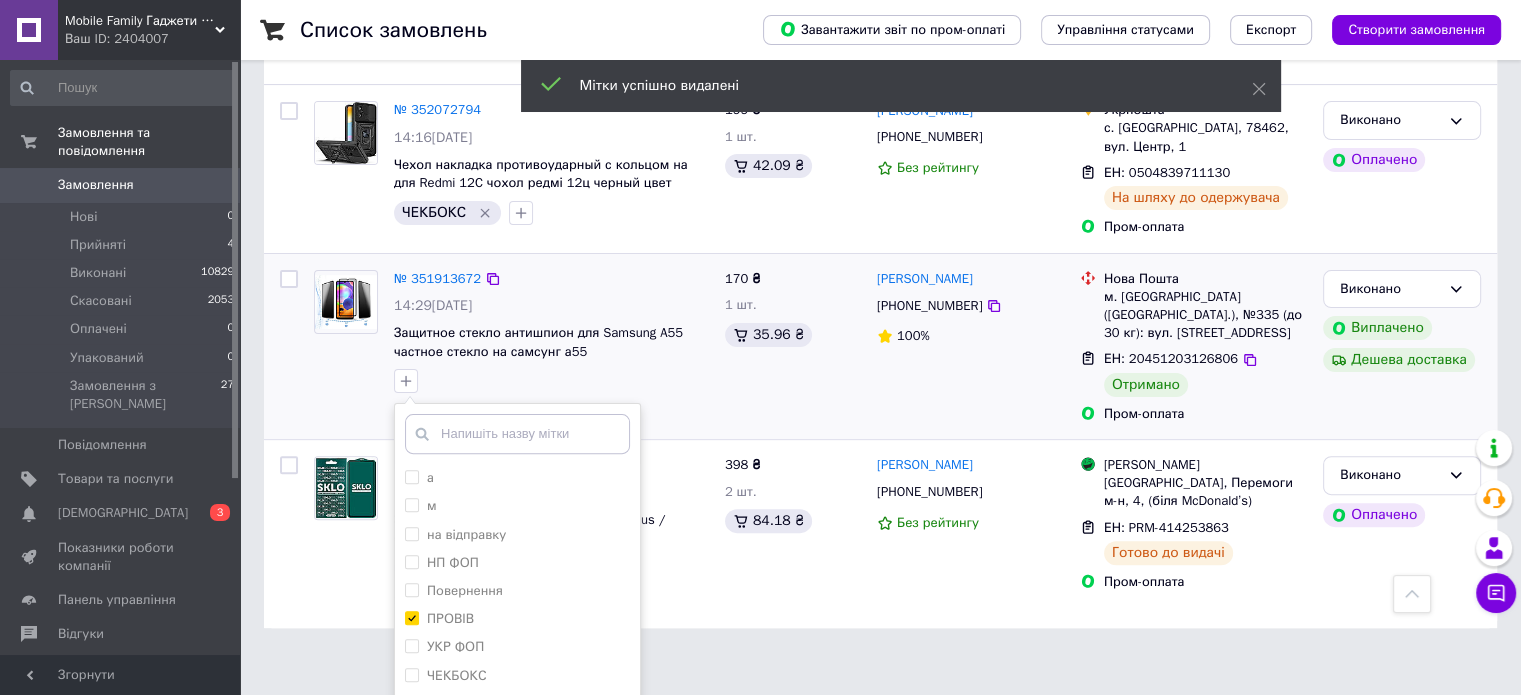 click on "Додати мітку" at bounding box center [517, 726] 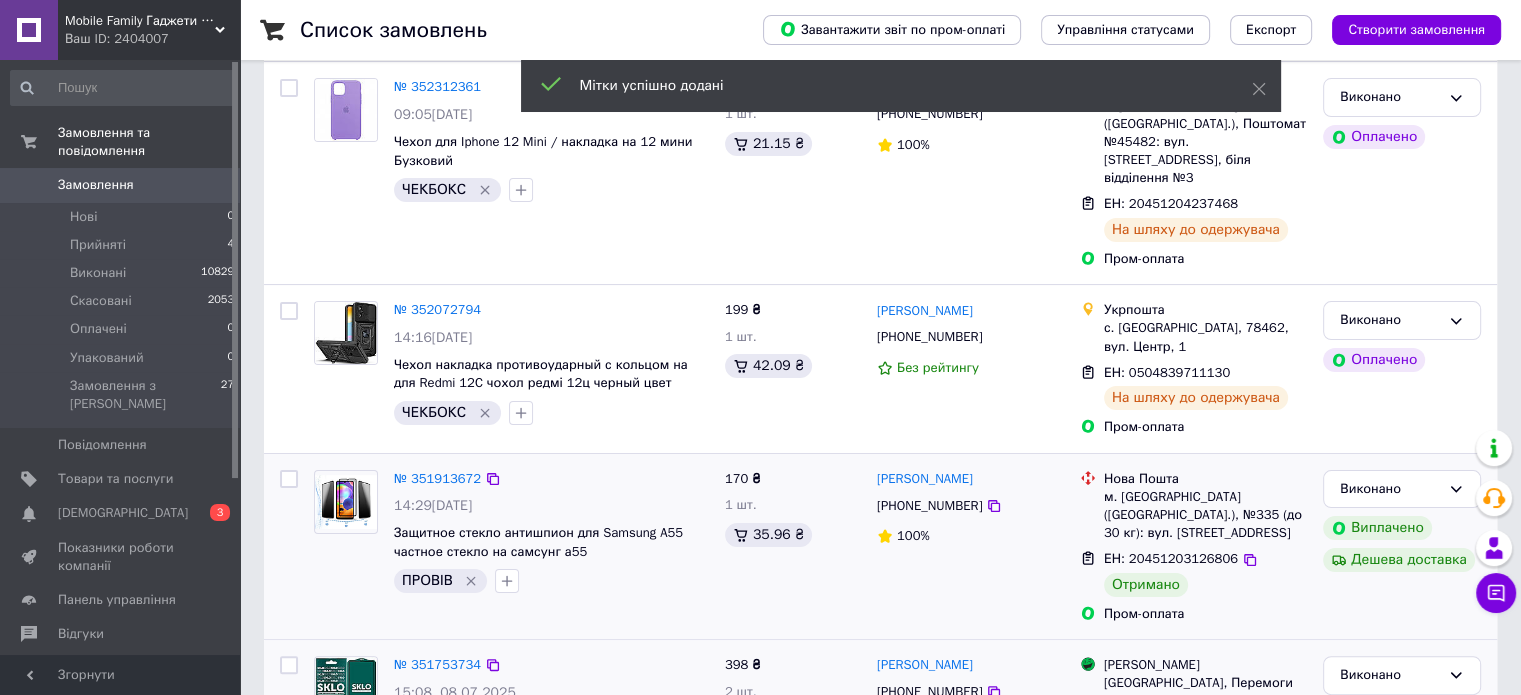 scroll, scrollTop: 127, scrollLeft: 0, axis: vertical 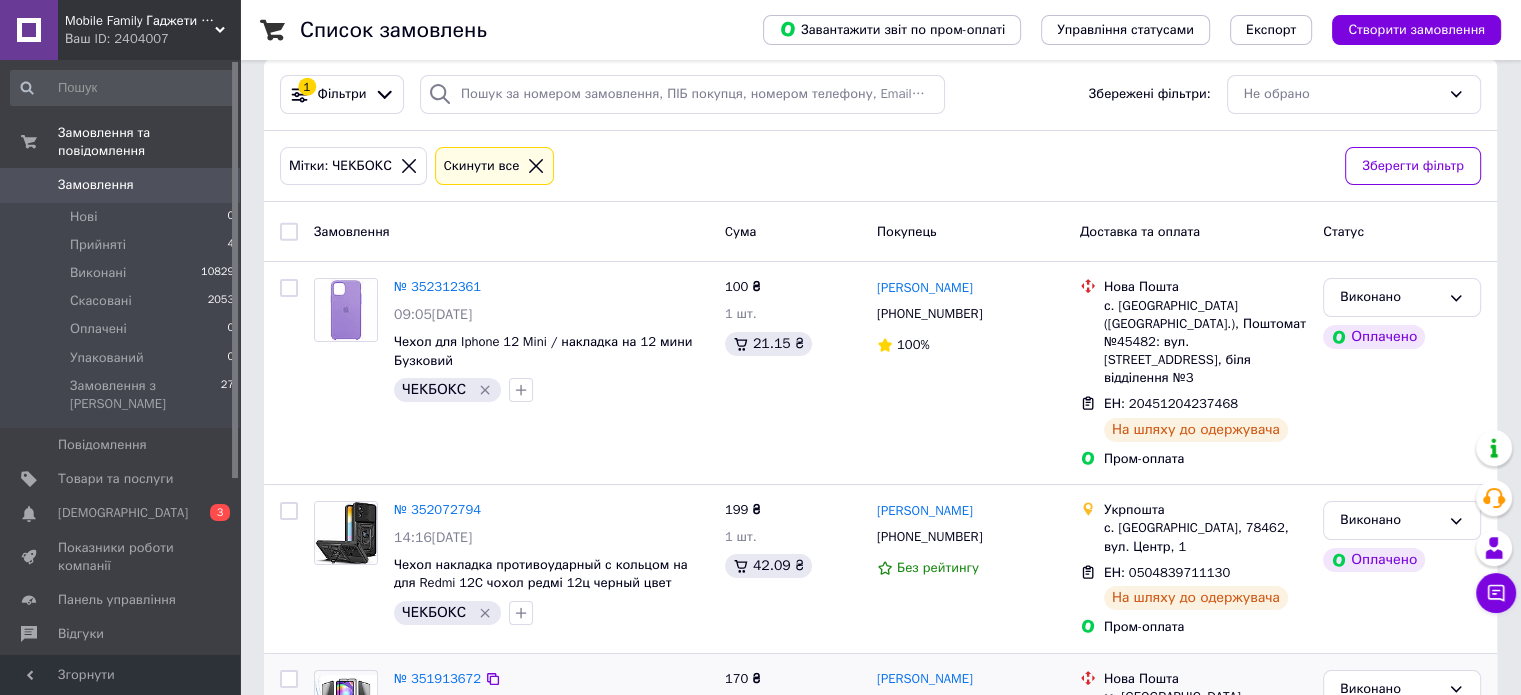 click on "Замовлення" at bounding box center (121, 185) 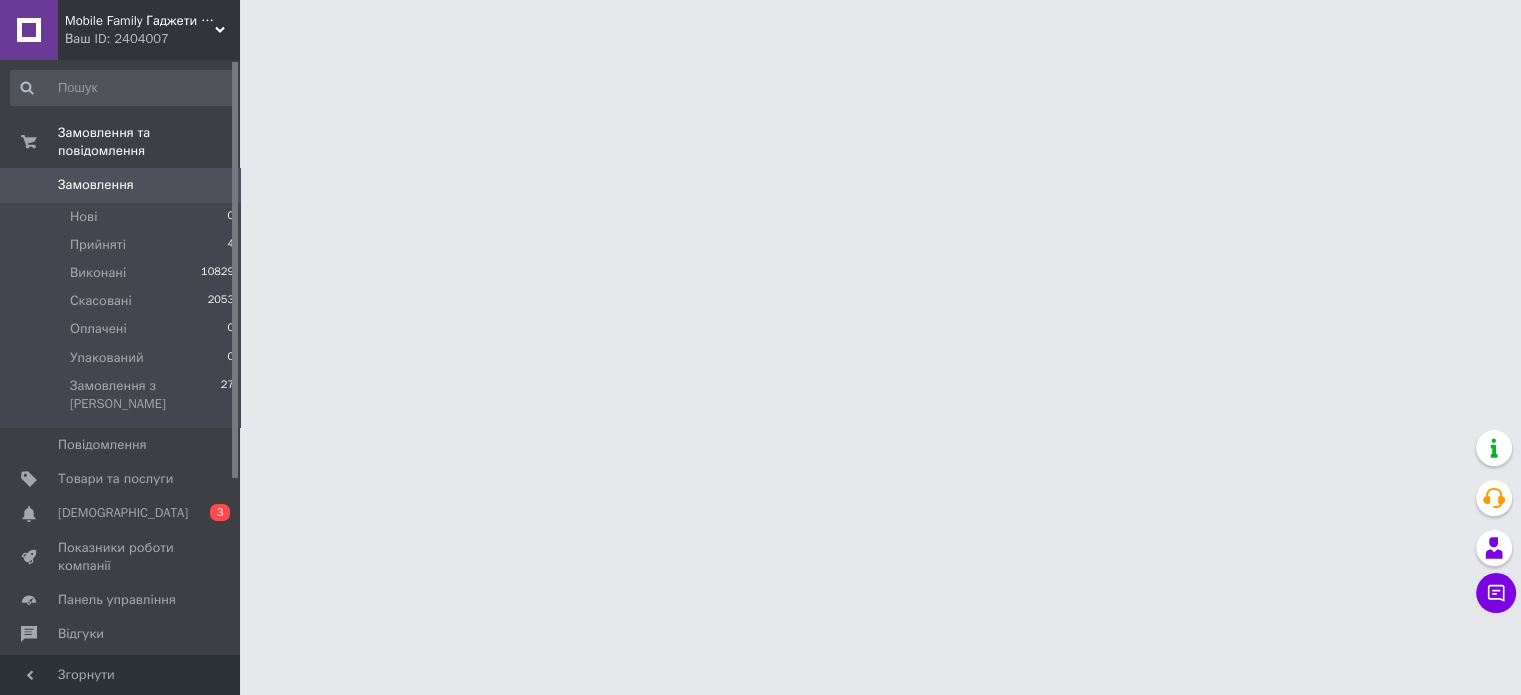 scroll, scrollTop: 0, scrollLeft: 0, axis: both 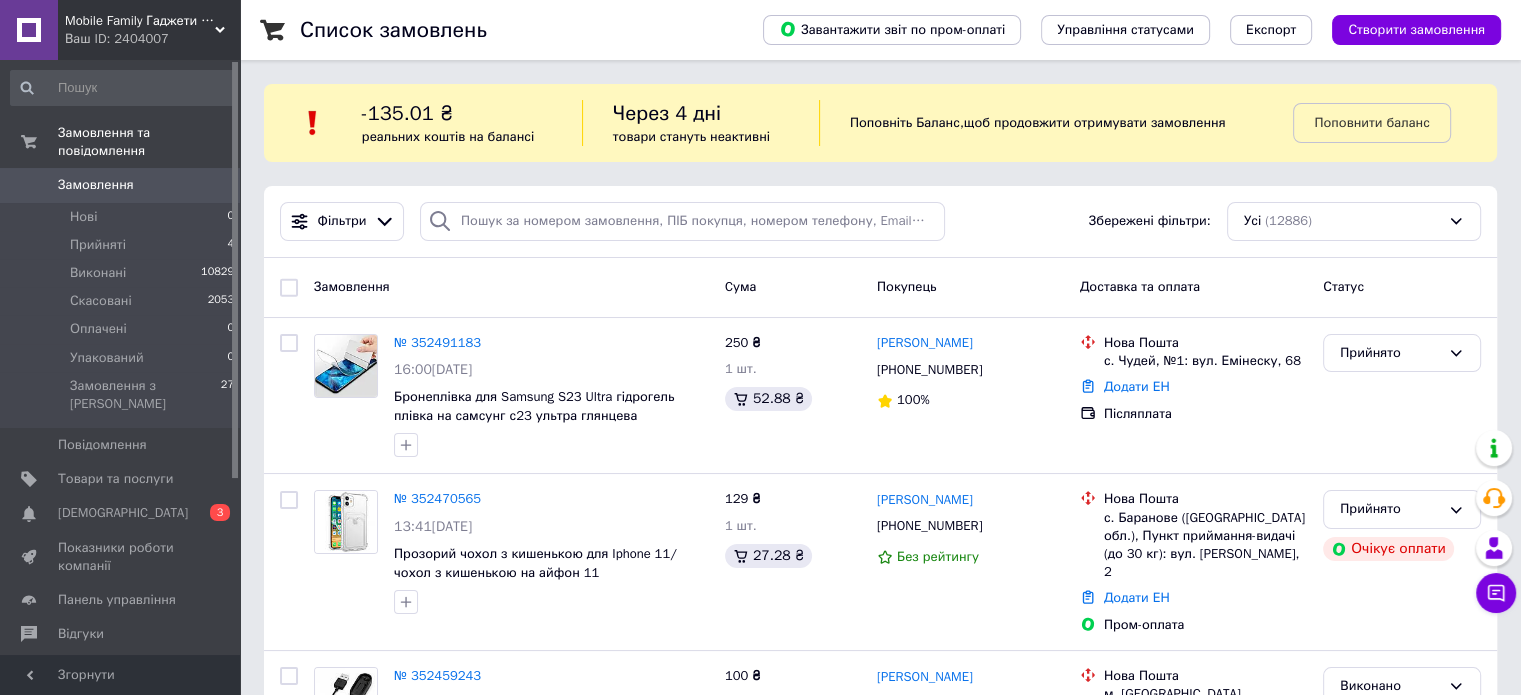 click on "Замовлення" at bounding box center (121, 185) 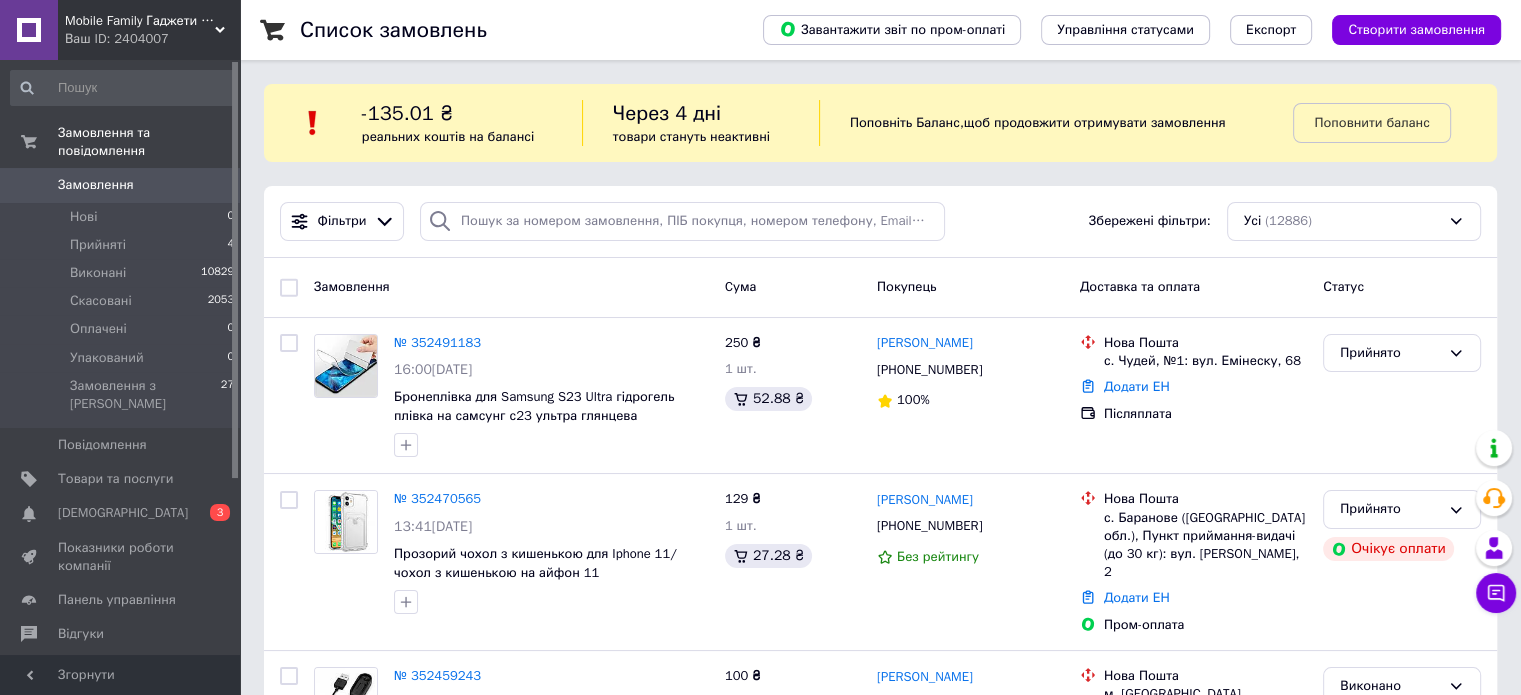 click on "Замовлення" at bounding box center [121, 185] 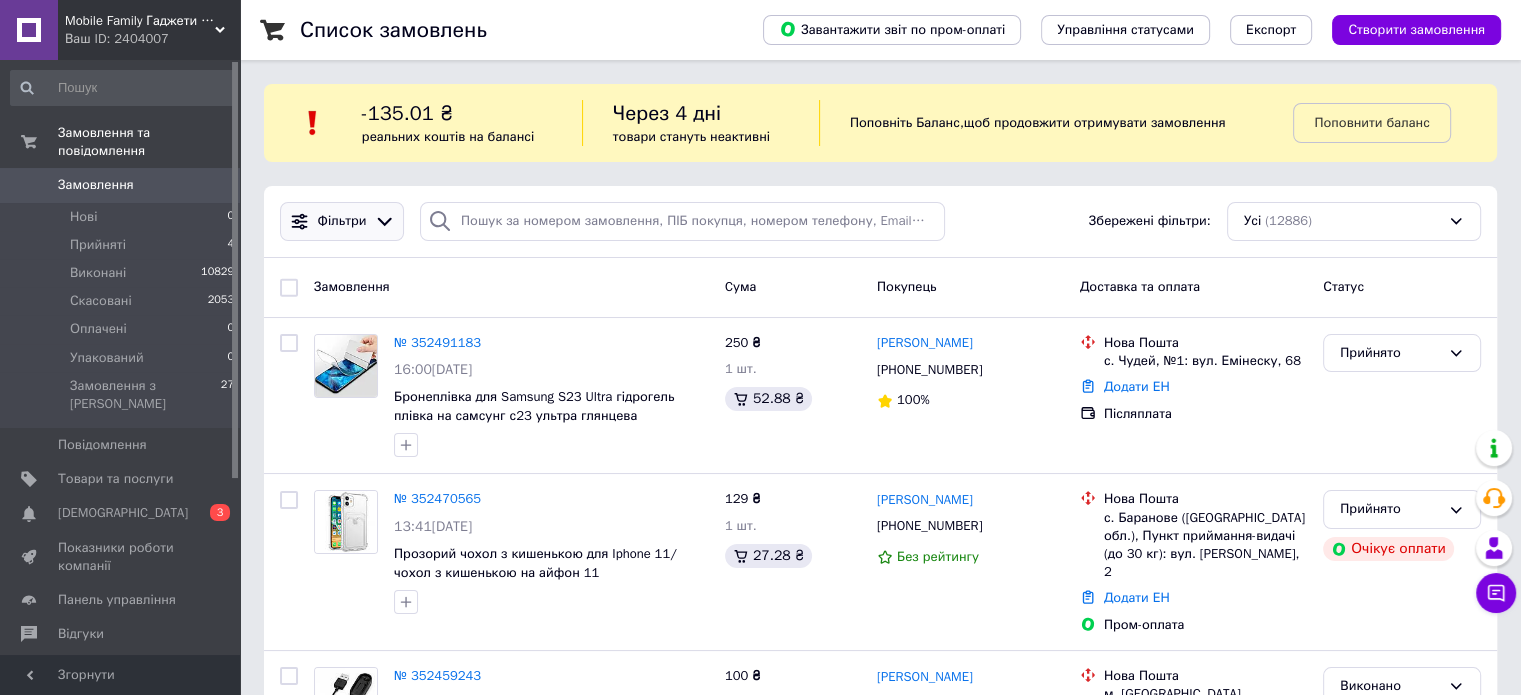 click on "Фільтри" at bounding box center [342, 221] 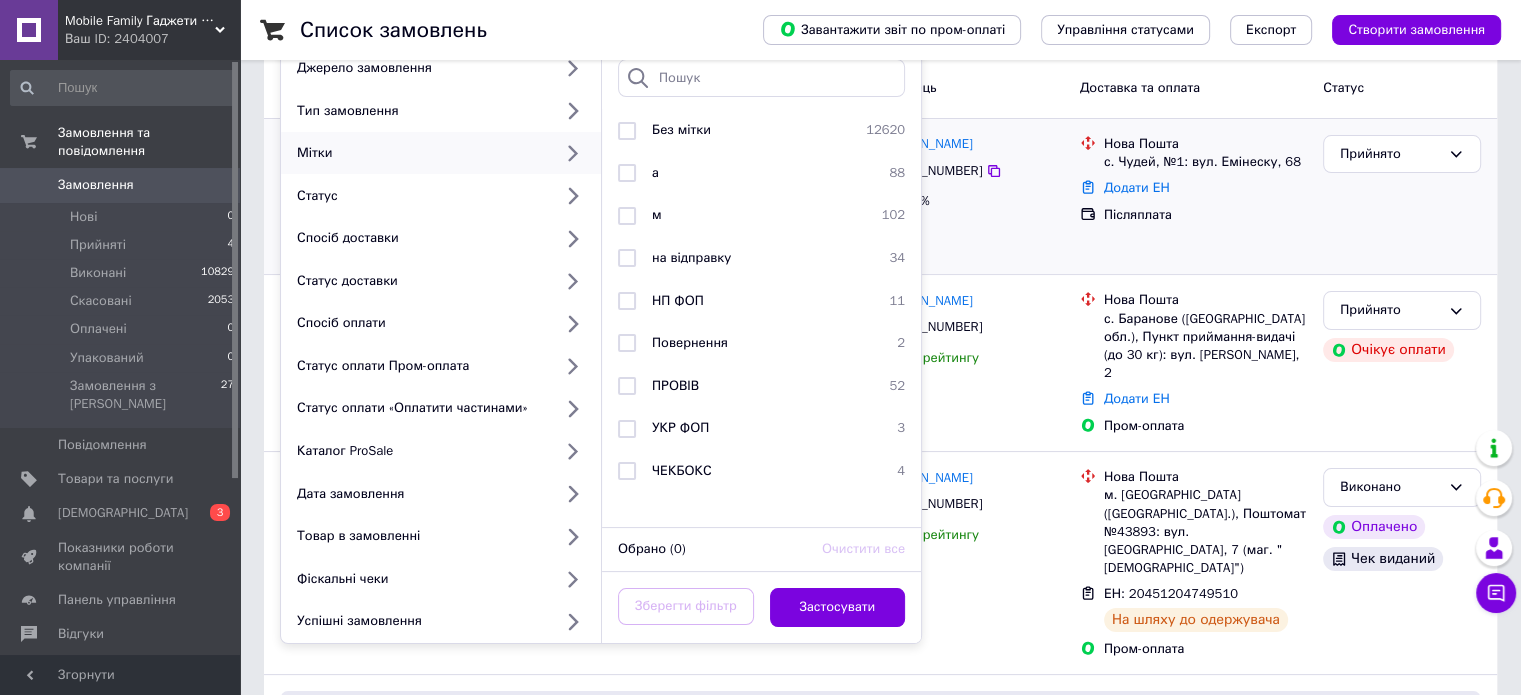 scroll, scrollTop: 200, scrollLeft: 0, axis: vertical 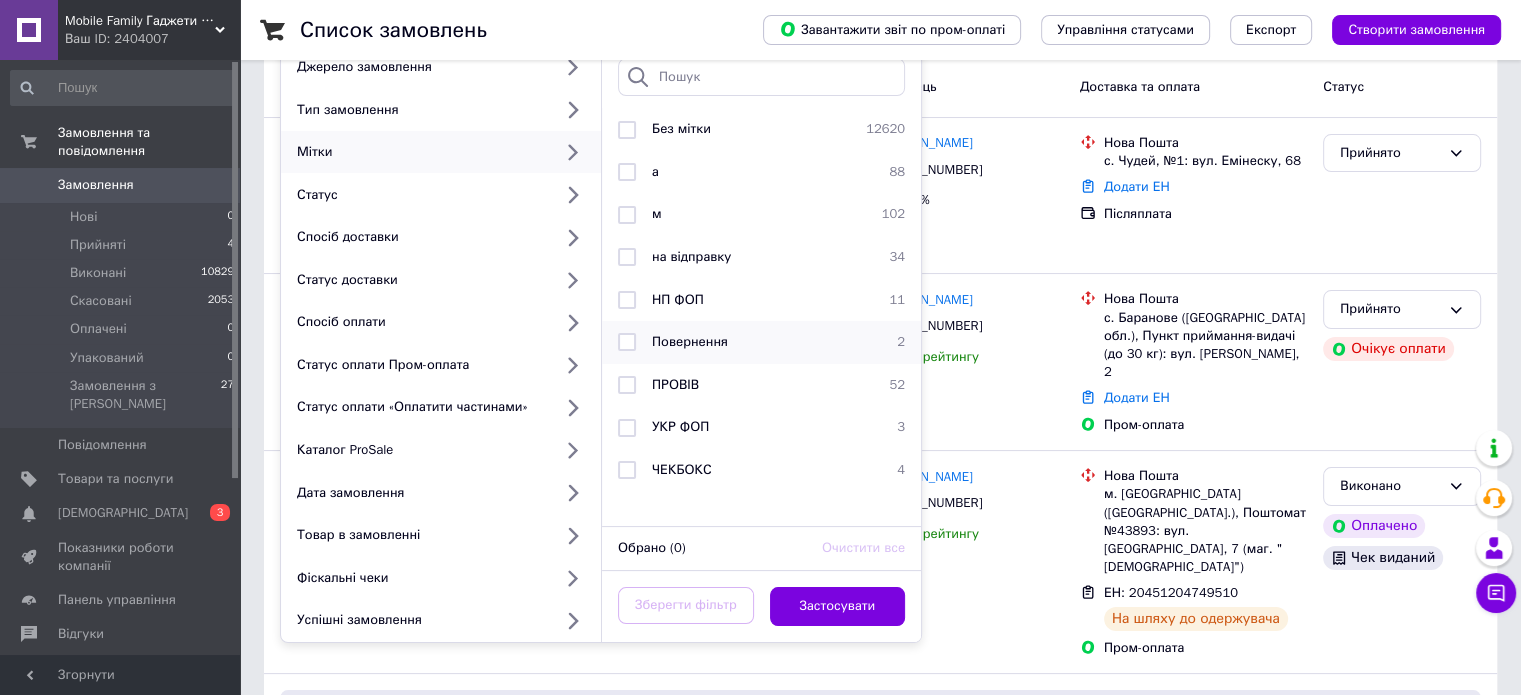 click on "Повернення 2" at bounding box center [761, 342] 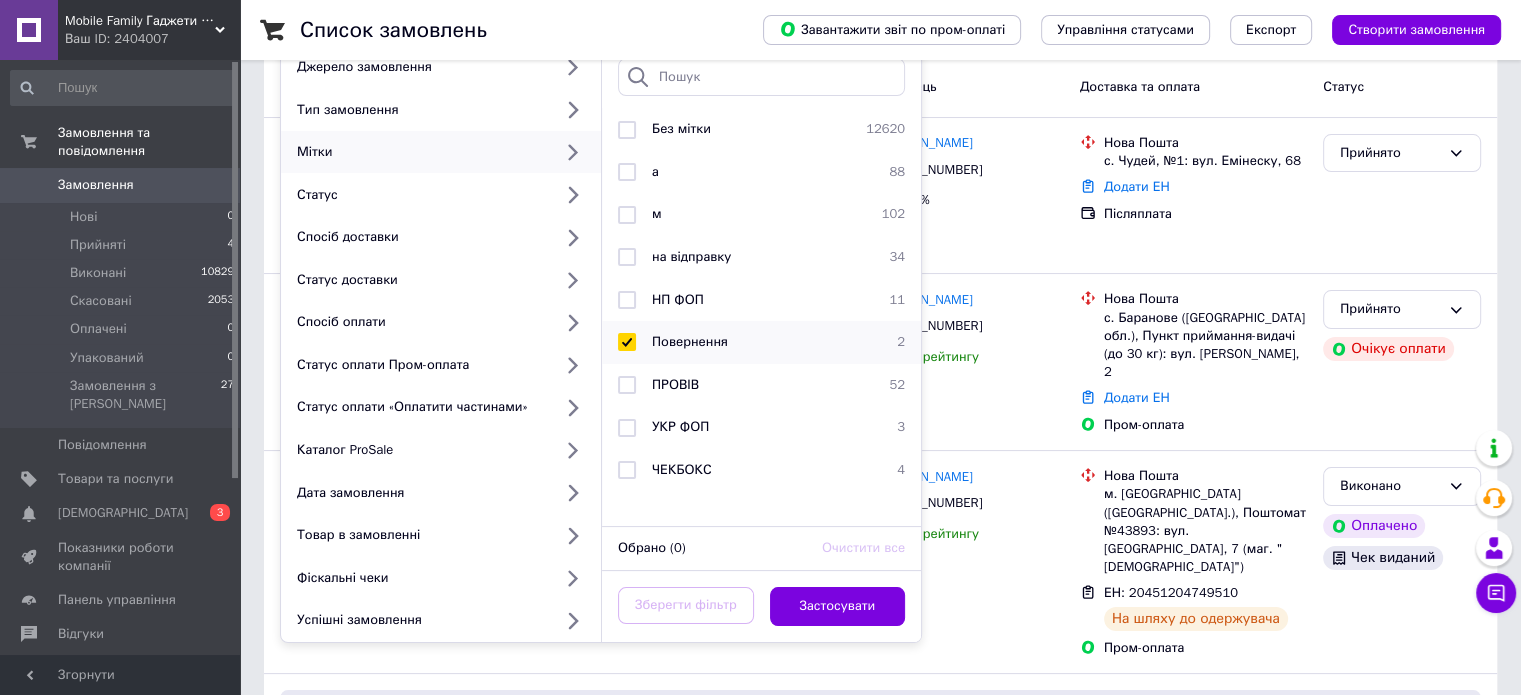 checkbox on "true" 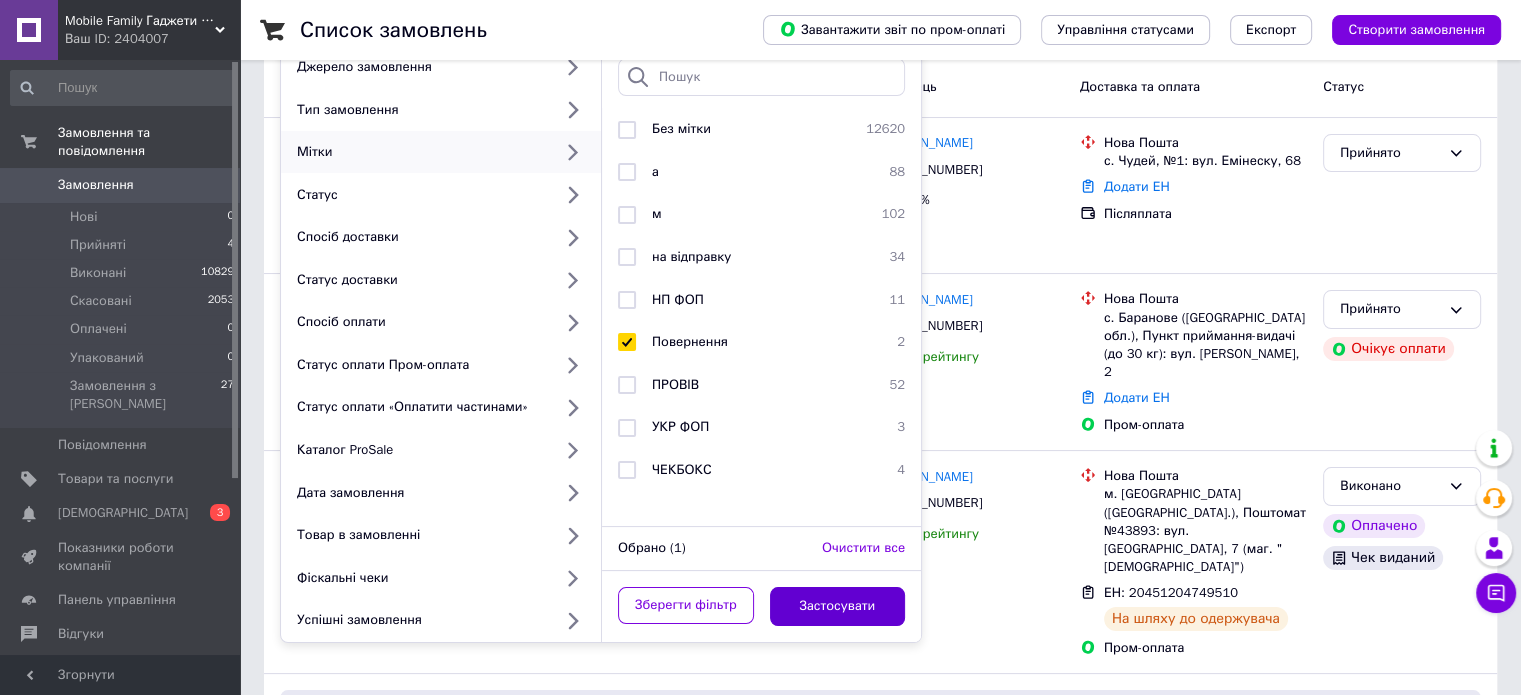 click on "Застосувати" at bounding box center [838, 606] 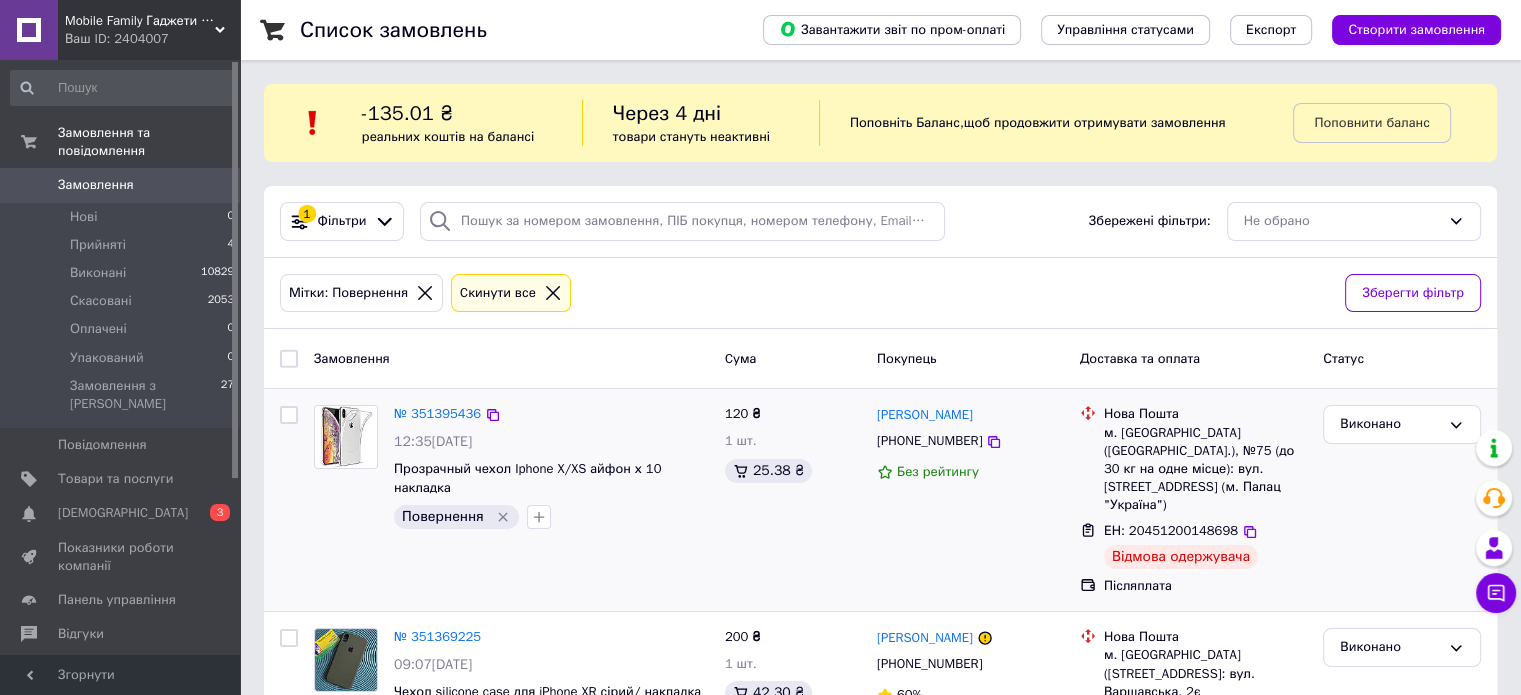 scroll, scrollTop: 88, scrollLeft: 0, axis: vertical 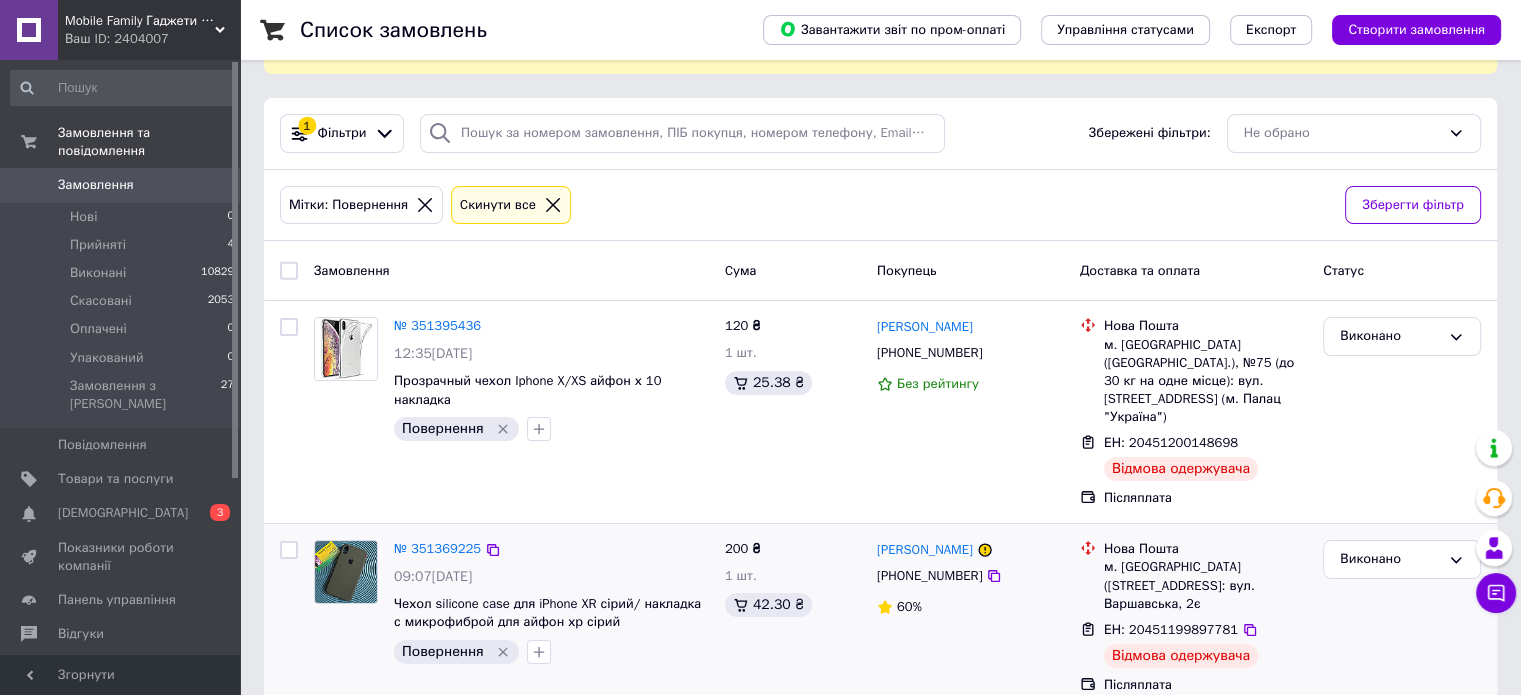click 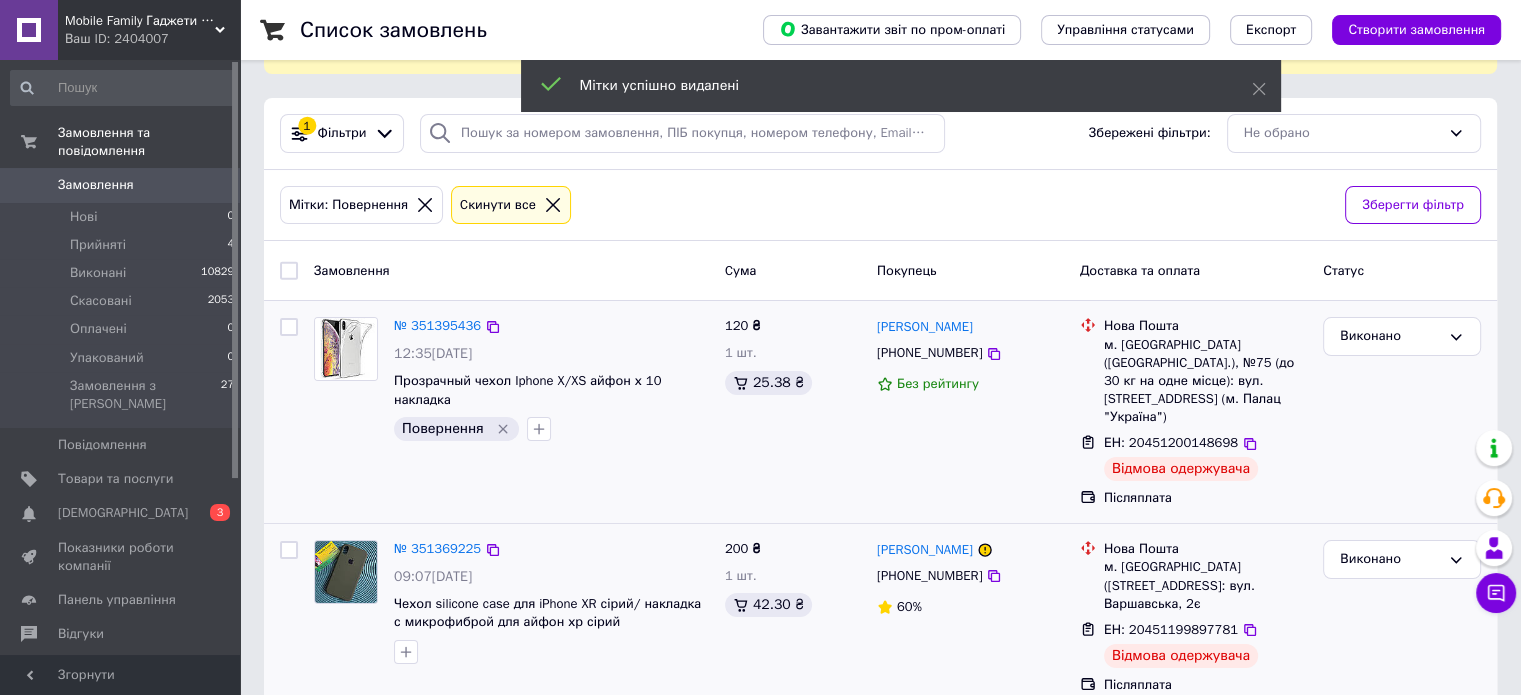click 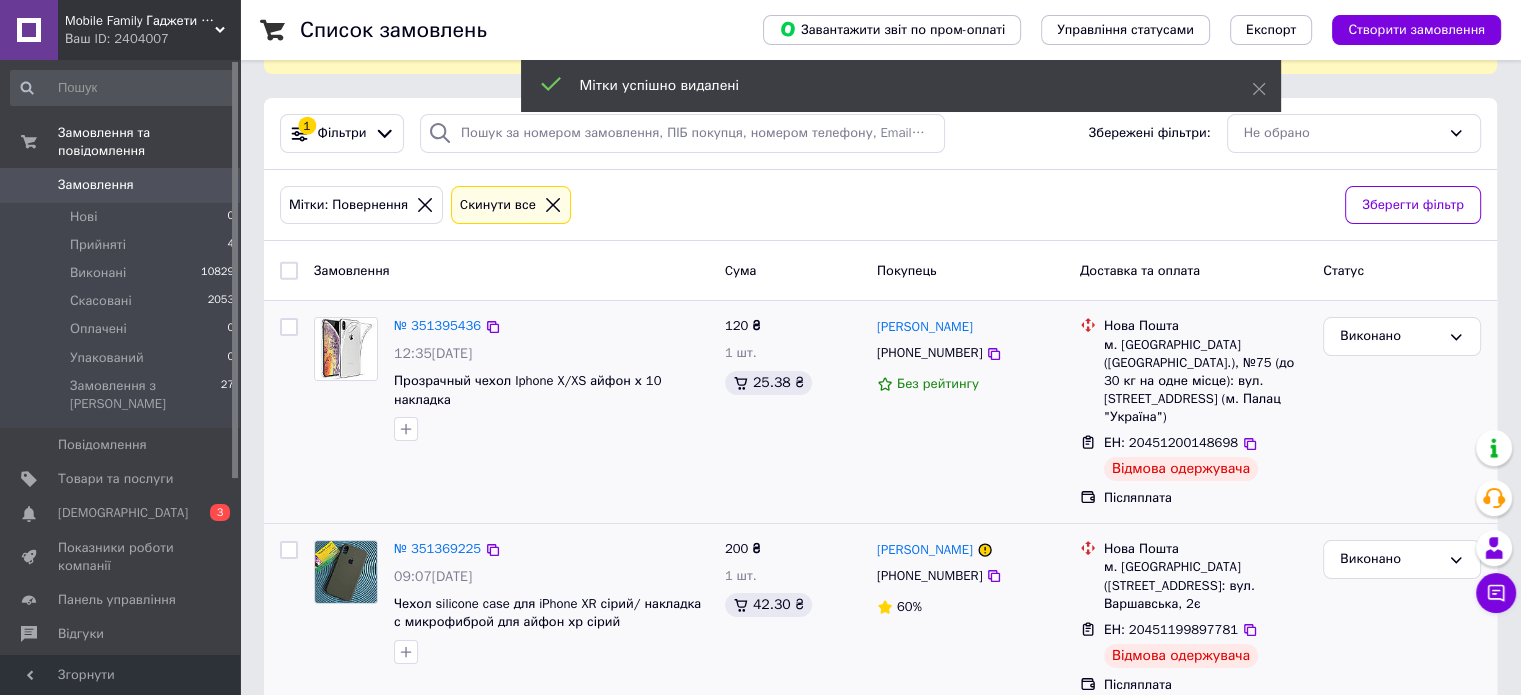 click on "Замовлення 0" at bounding box center [123, 185] 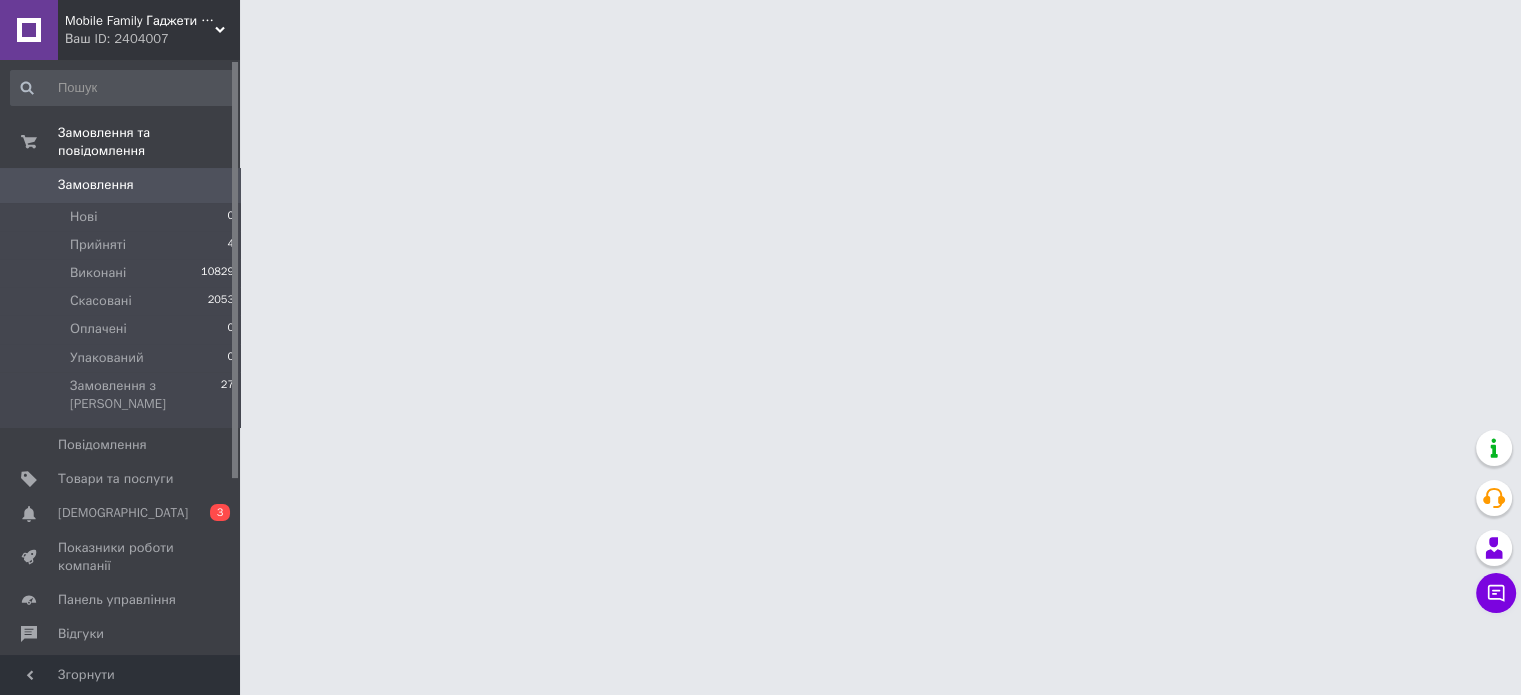 scroll, scrollTop: 0, scrollLeft: 0, axis: both 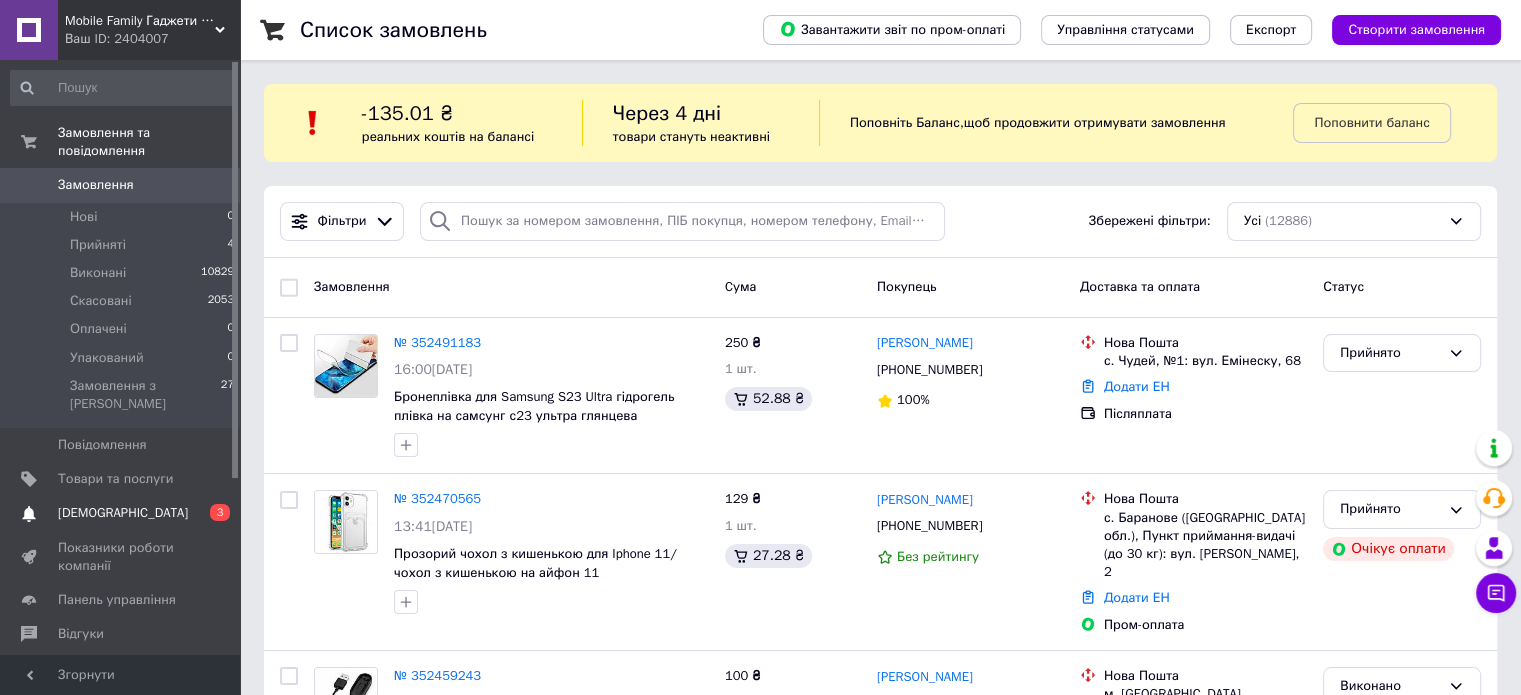 click on "[DEMOGRAPHIC_DATA]" at bounding box center [123, 513] 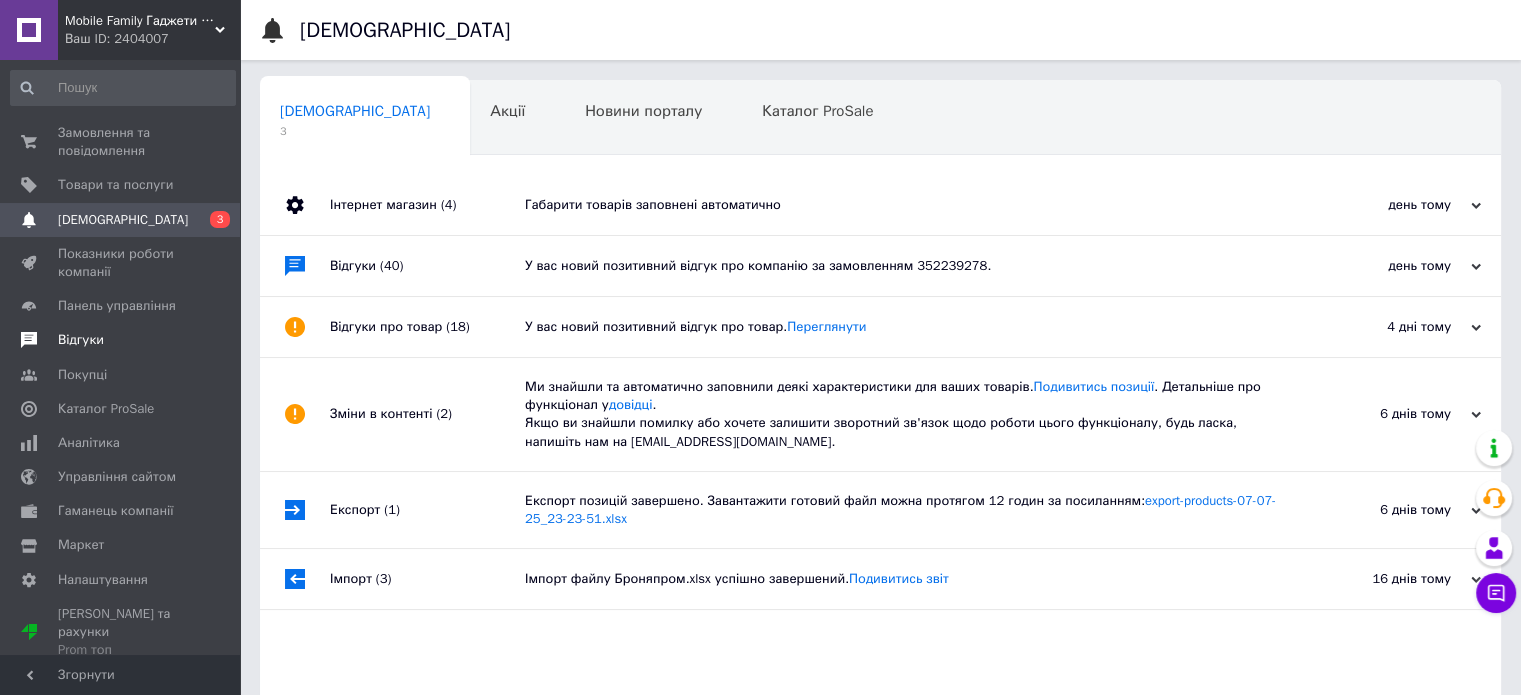 click on "Відгуки" at bounding box center [121, 340] 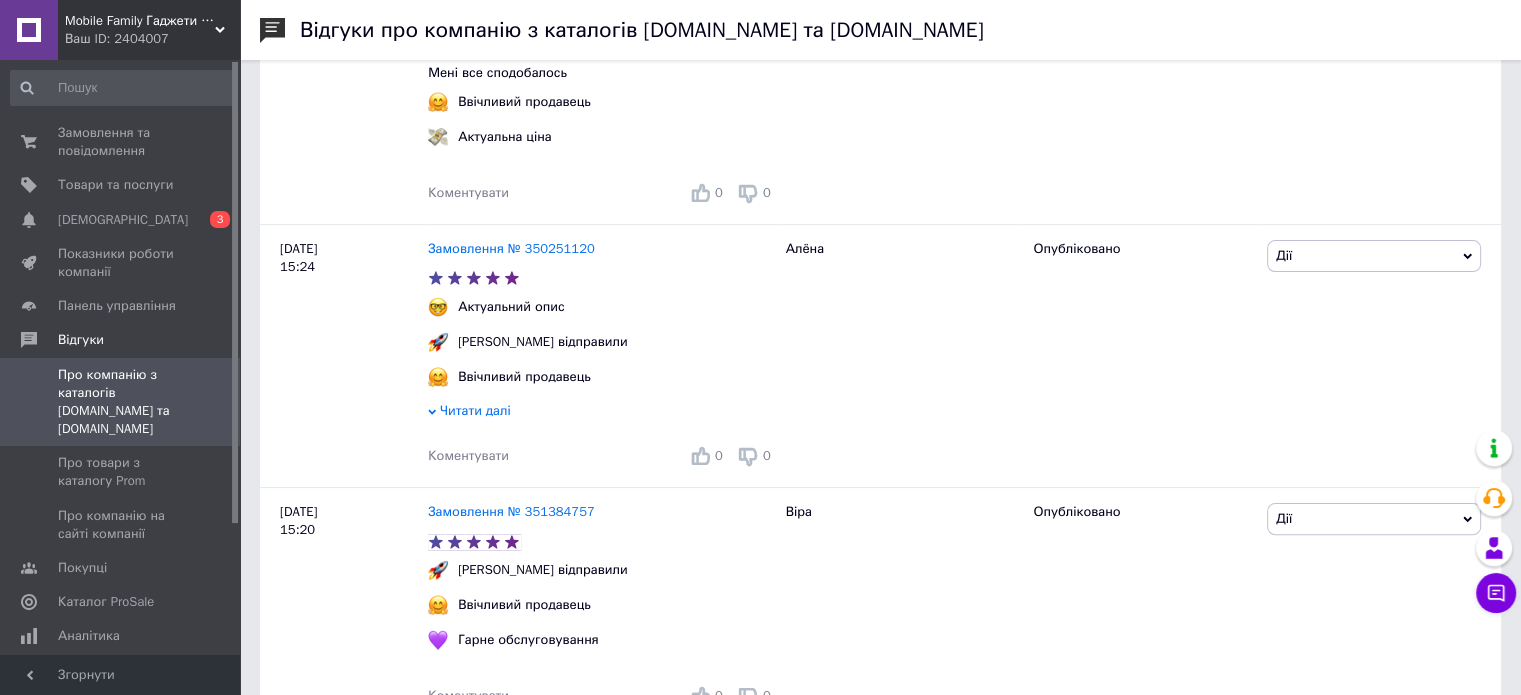 scroll, scrollTop: 500, scrollLeft: 0, axis: vertical 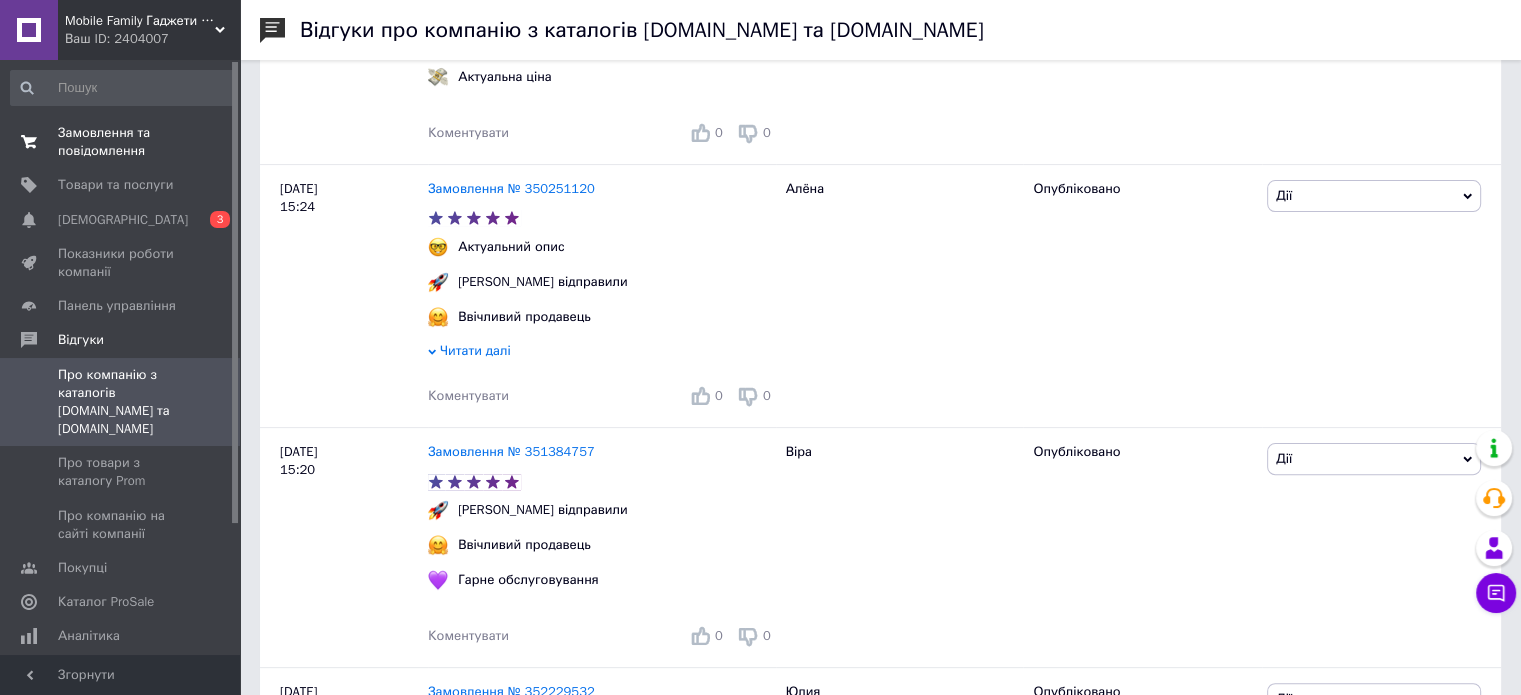 click on "Замовлення та повідомлення" at bounding box center [121, 142] 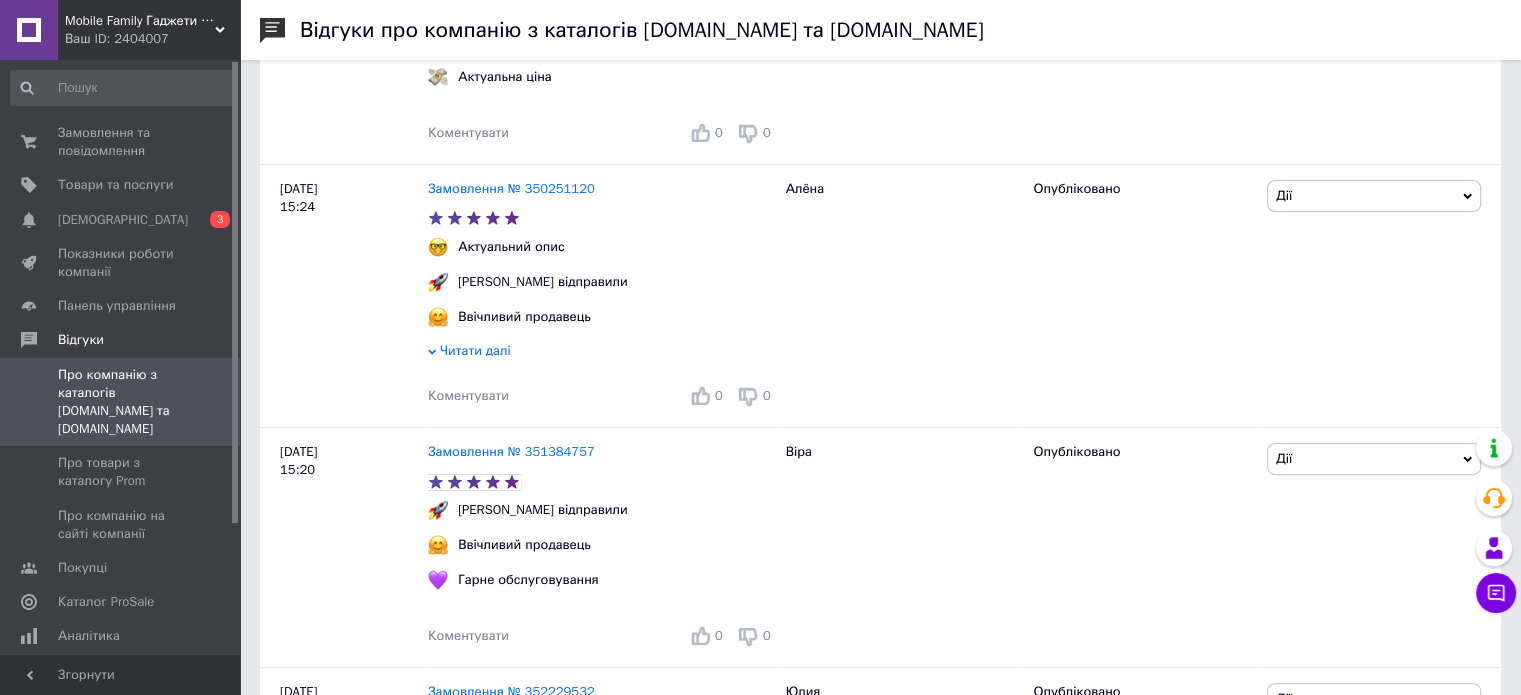 scroll, scrollTop: 0, scrollLeft: 0, axis: both 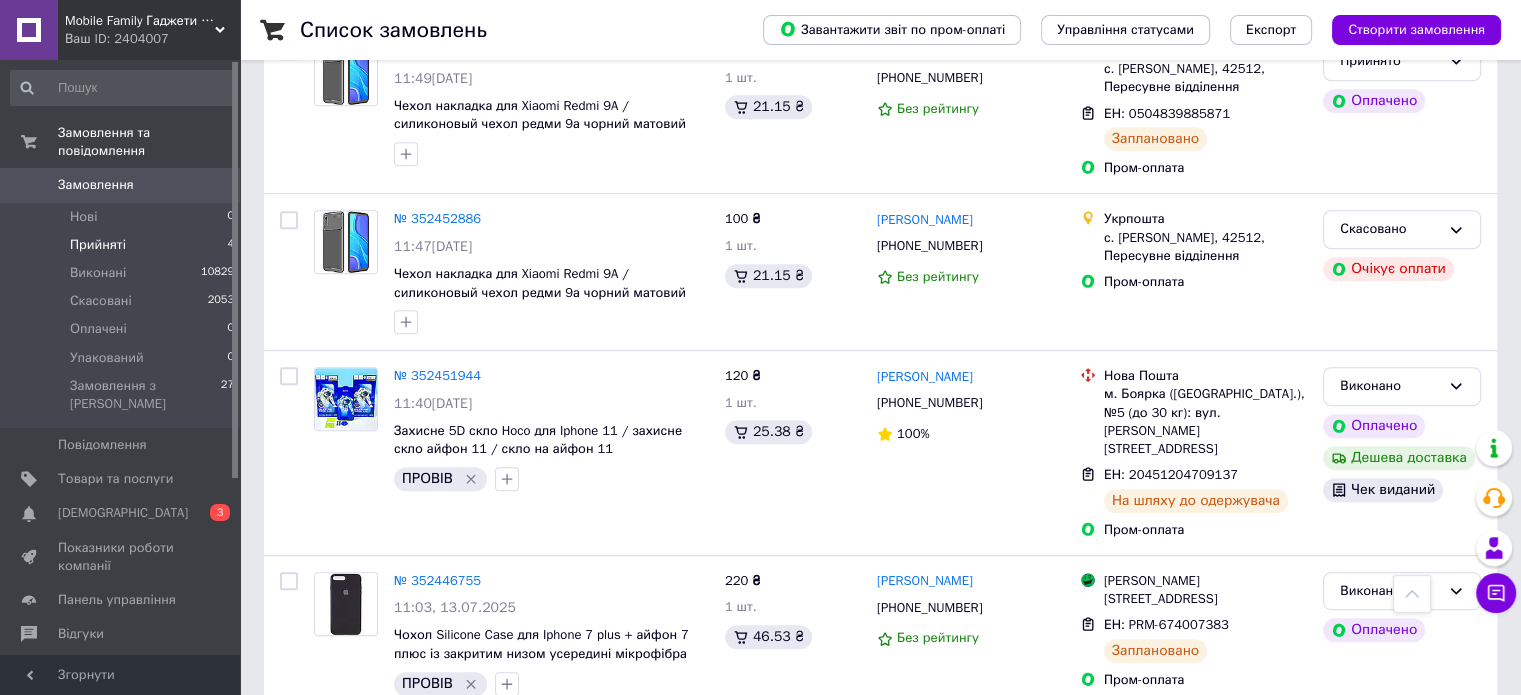 click on "Прийняті 4" at bounding box center [123, 245] 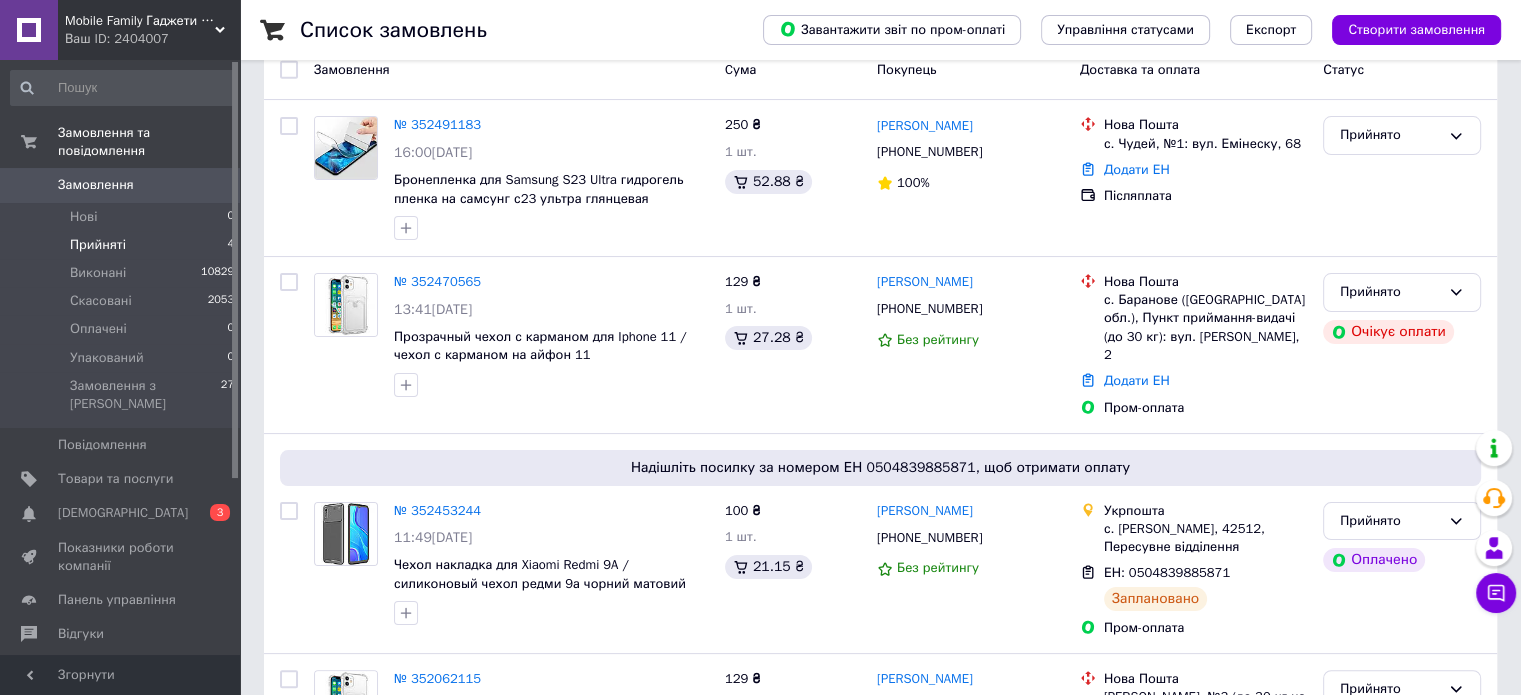 scroll, scrollTop: 409, scrollLeft: 0, axis: vertical 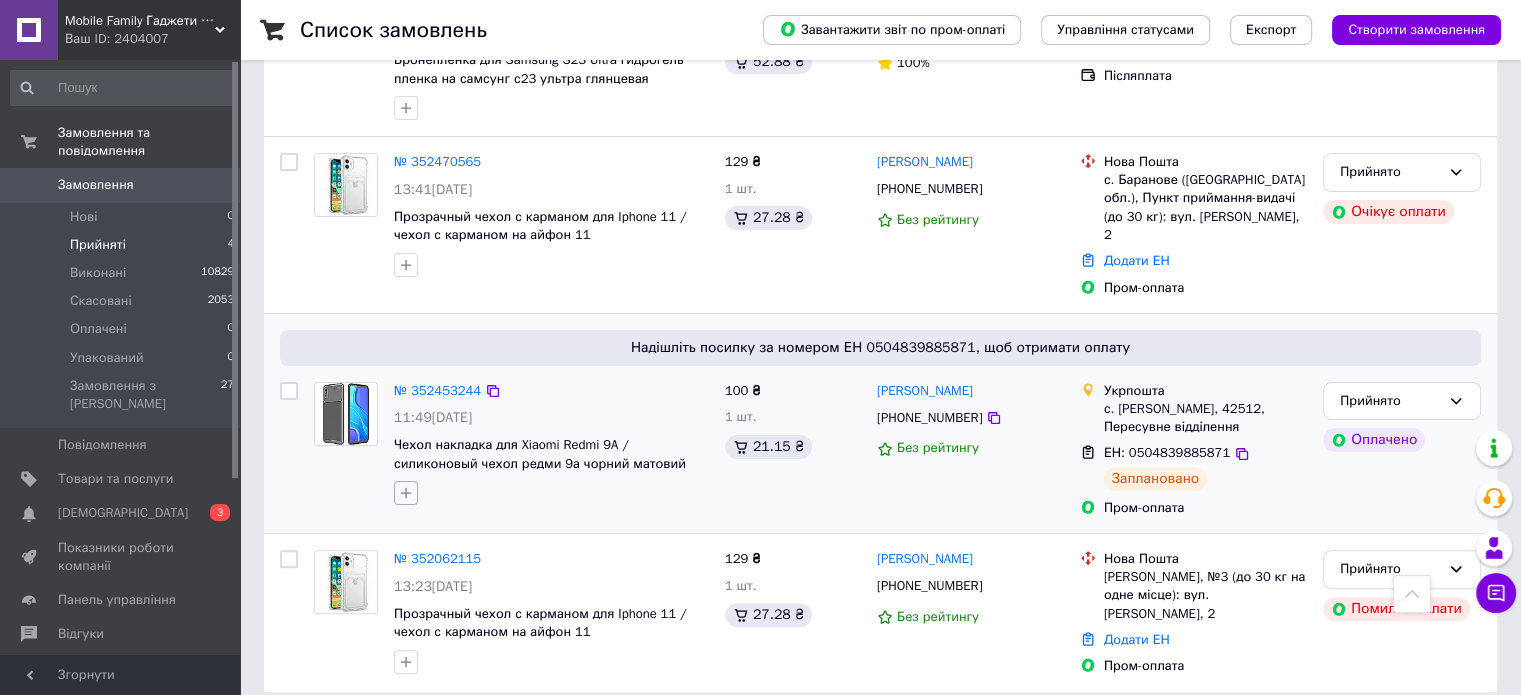 click 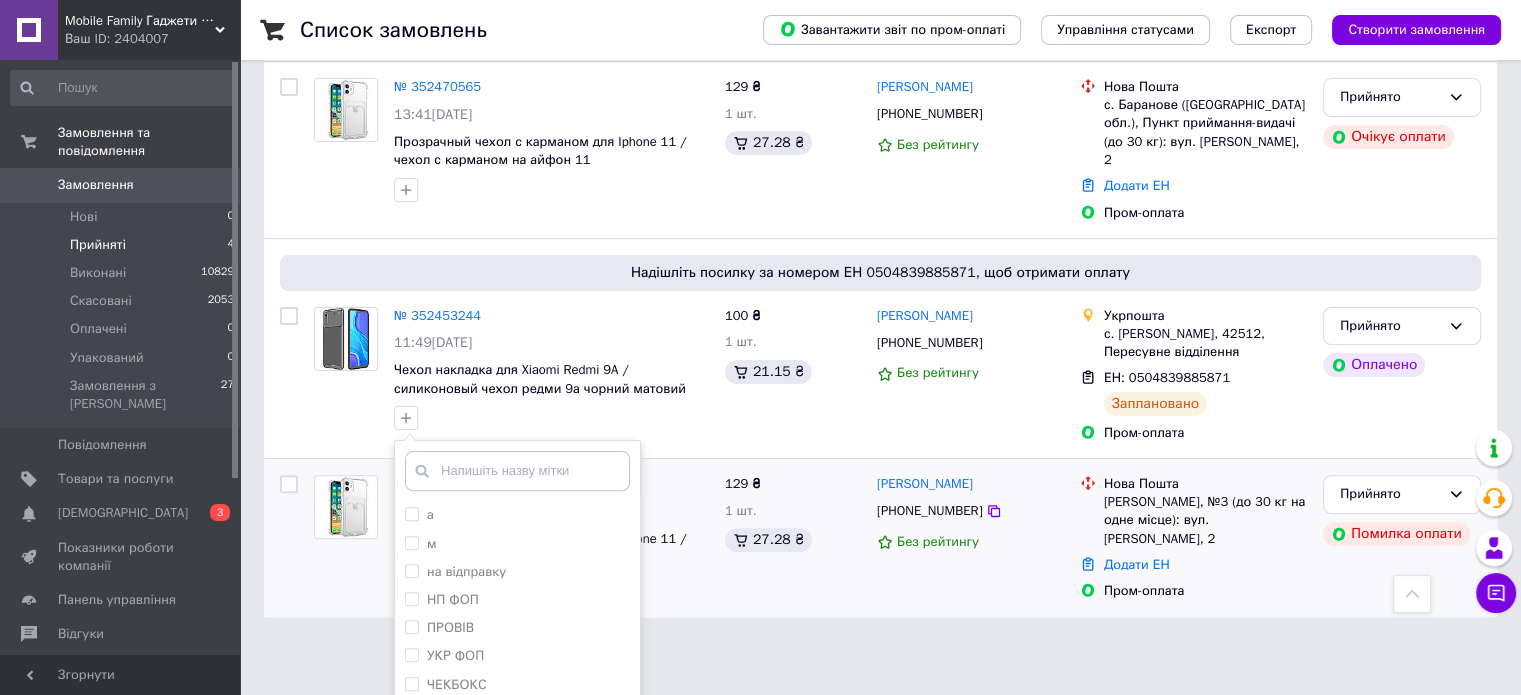 scroll, scrollTop: 536, scrollLeft: 0, axis: vertical 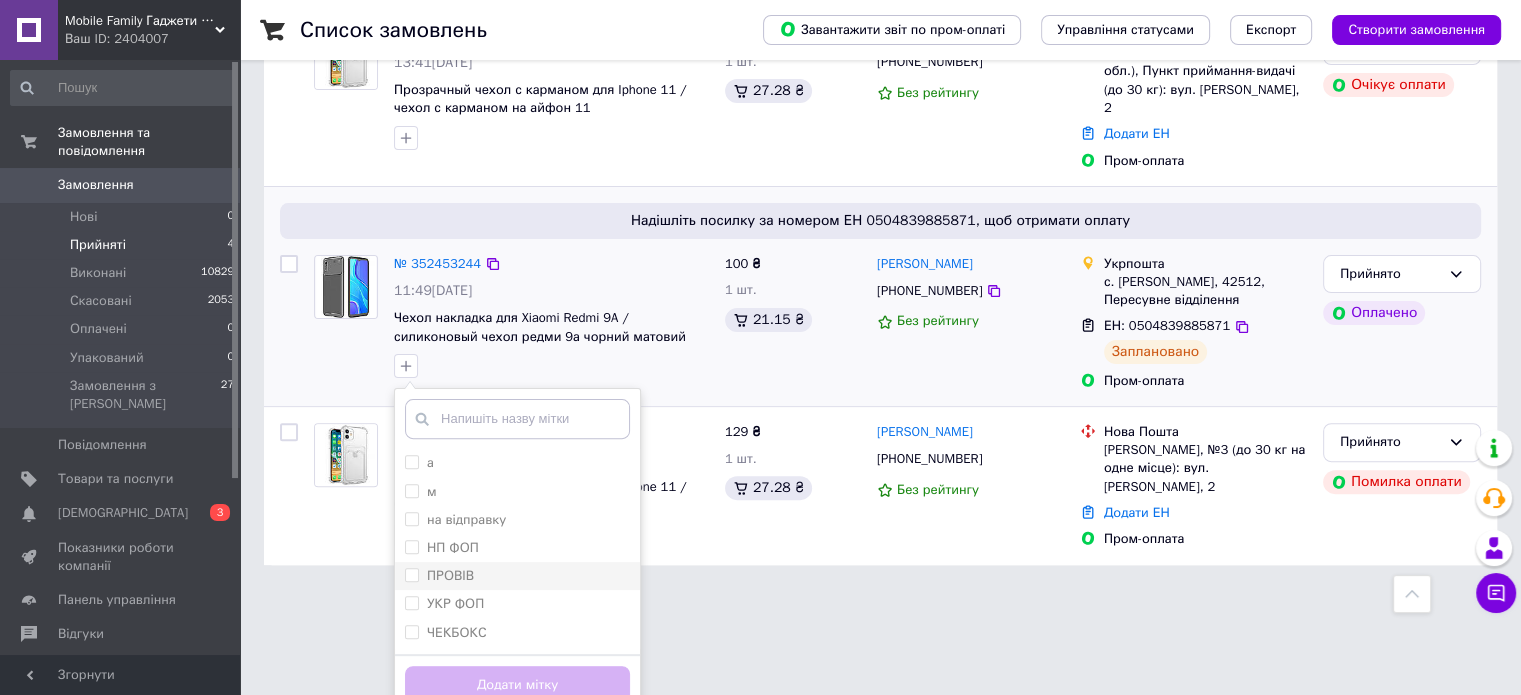 click on "ПРОВІВ" at bounding box center (517, 576) 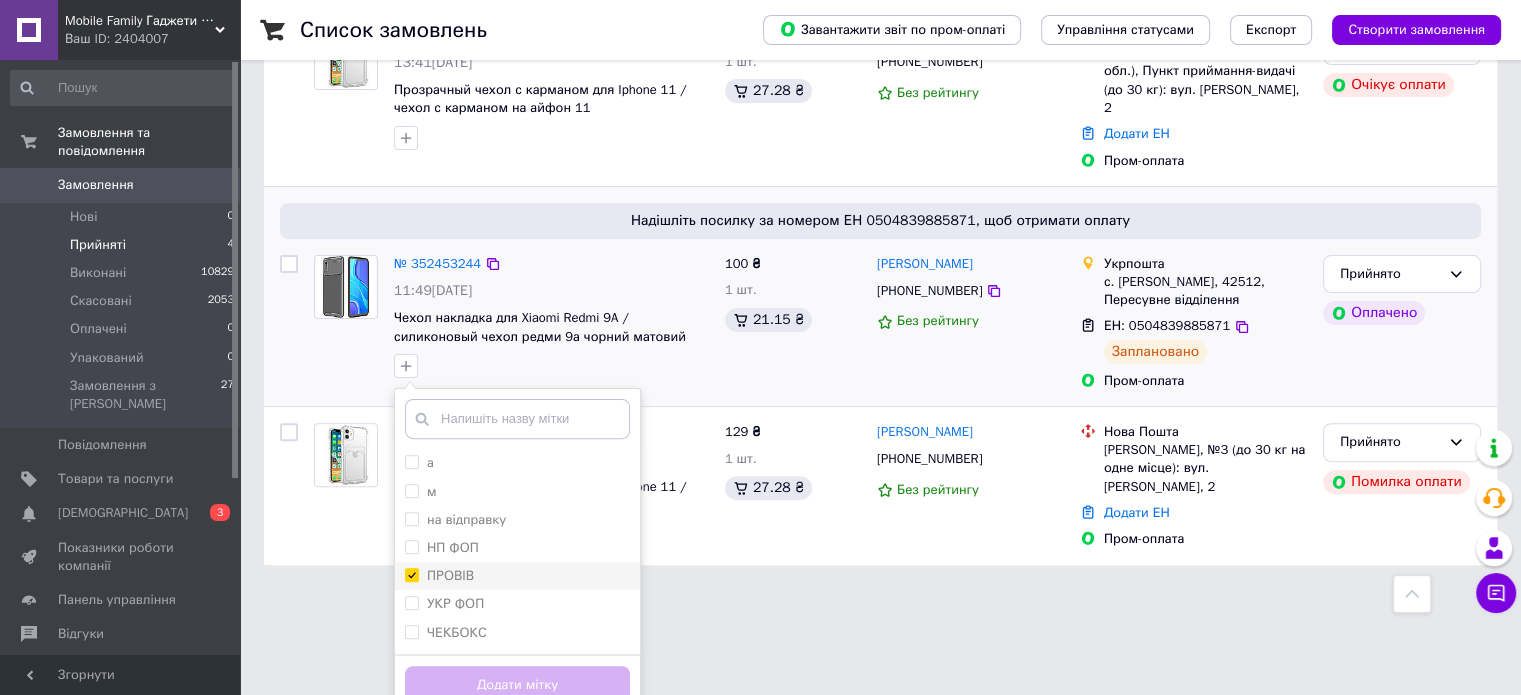 checkbox on "true" 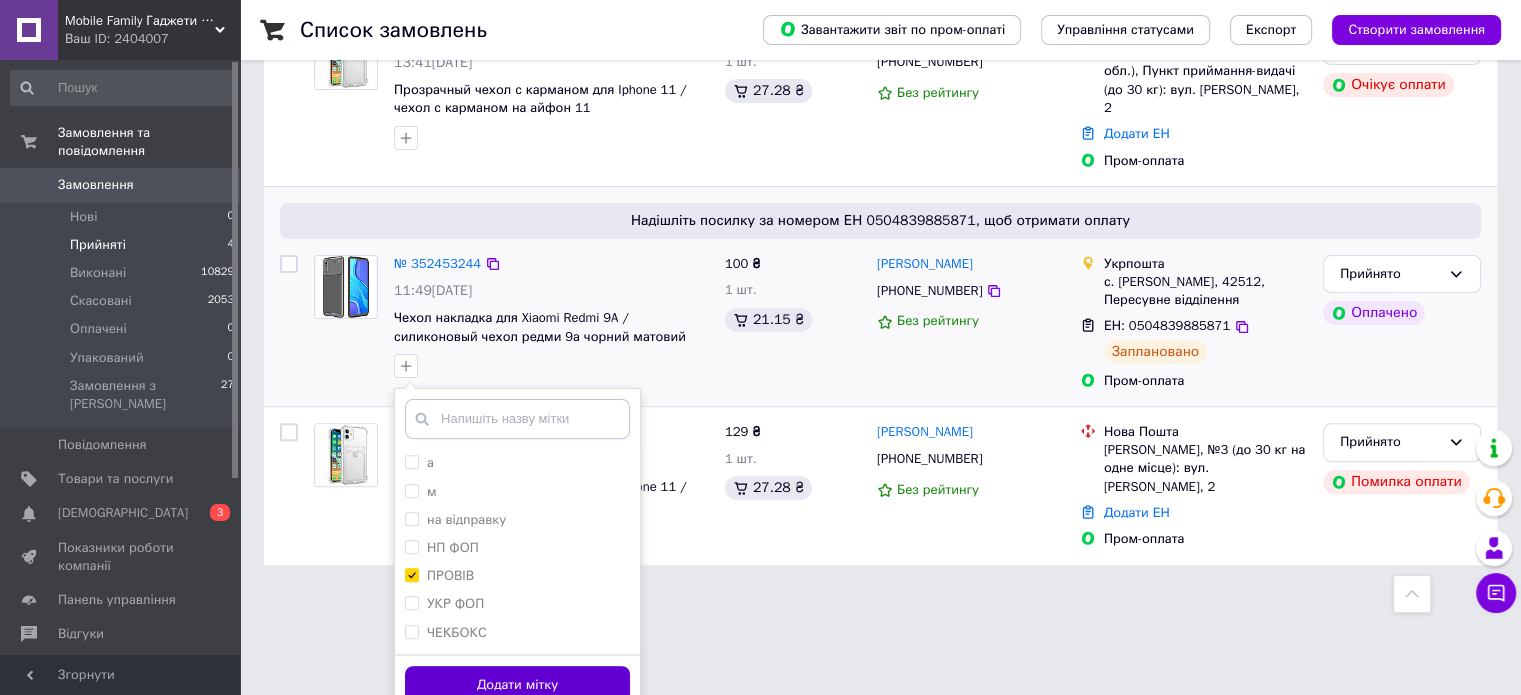 click on "Додати мітку" at bounding box center [517, 685] 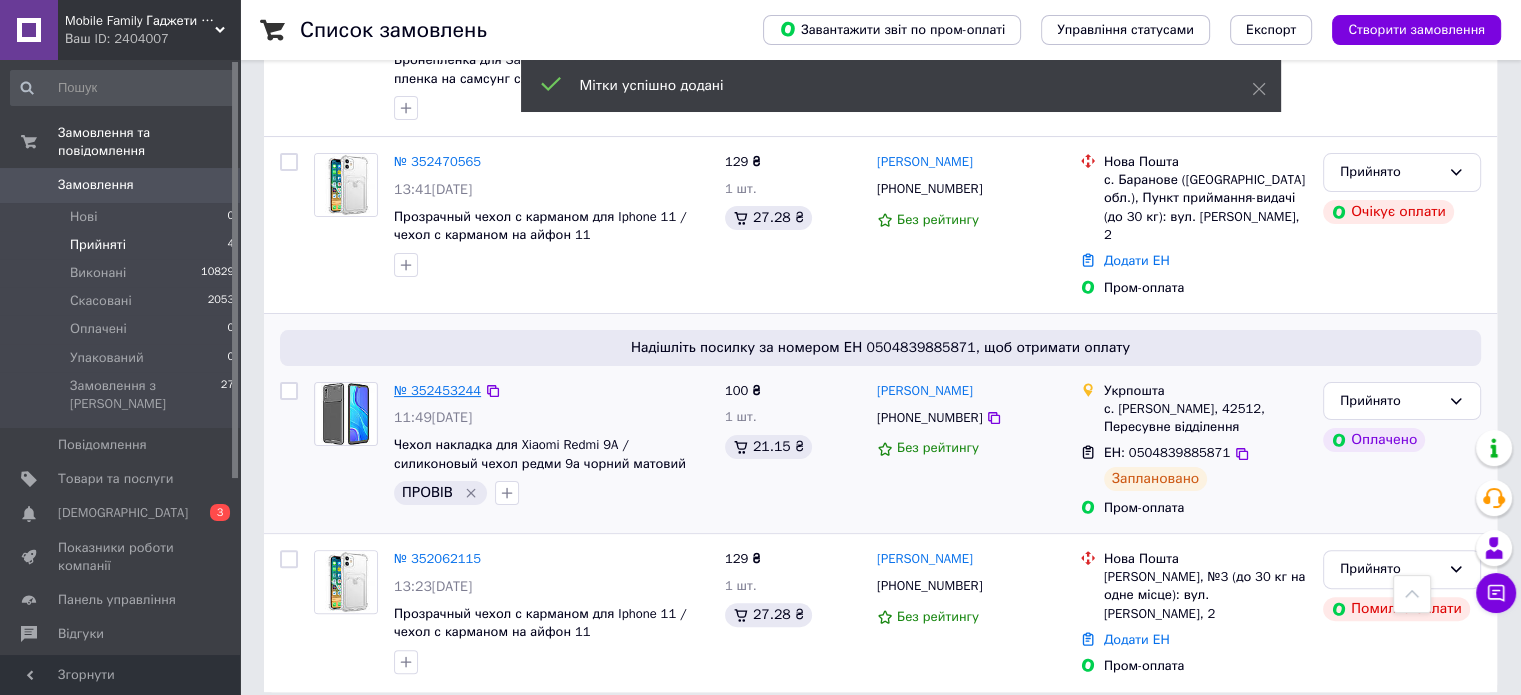 click on "№ 352453244" at bounding box center (437, 390) 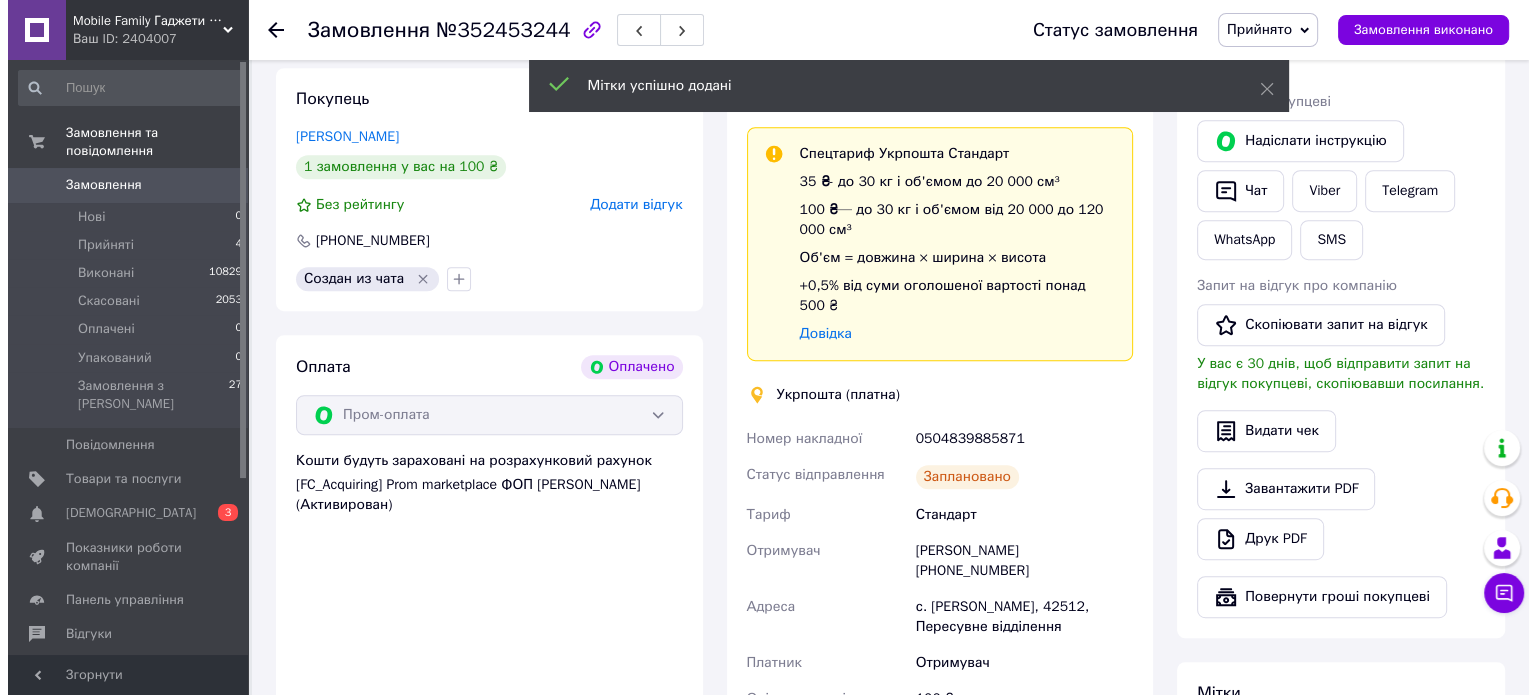 scroll, scrollTop: 909, scrollLeft: 0, axis: vertical 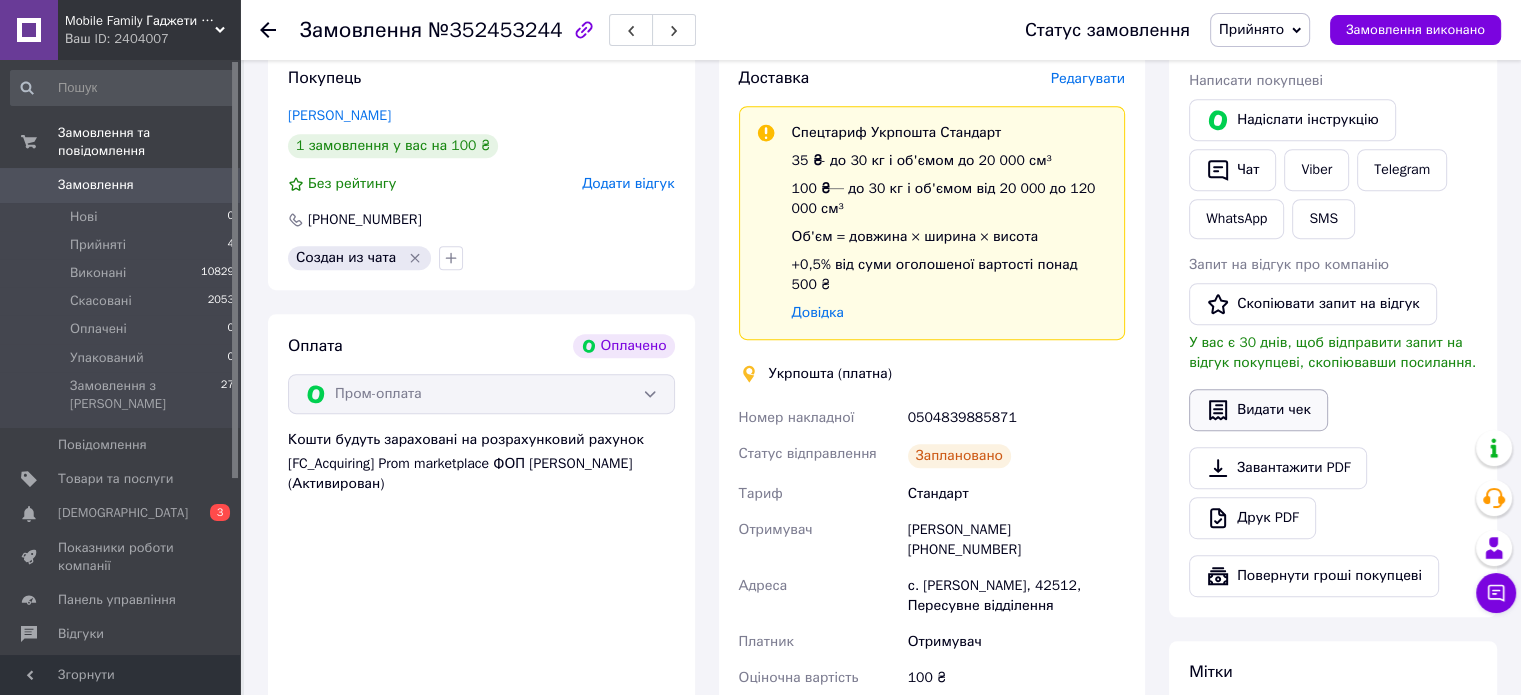 click on "Видати чек" at bounding box center (1258, 410) 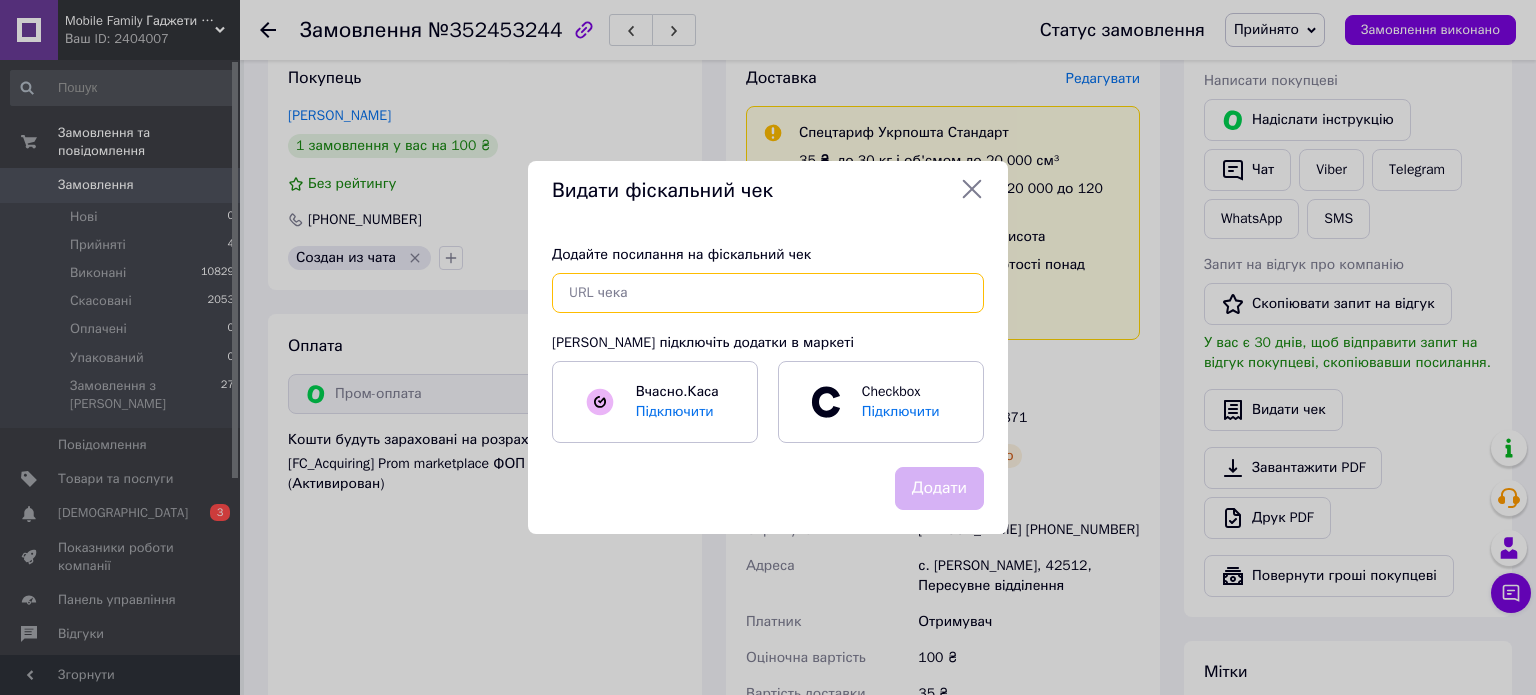 click at bounding box center (768, 293) 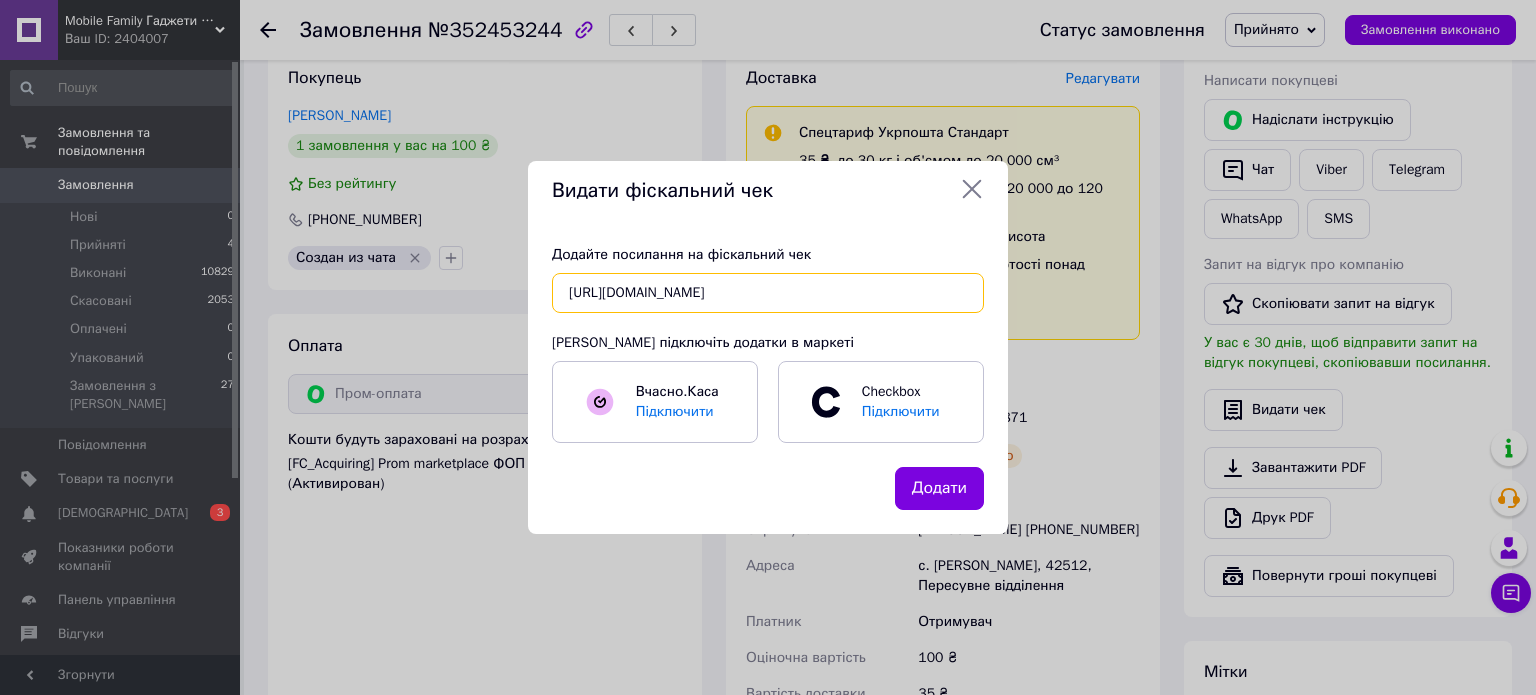 scroll, scrollTop: 0, scrollLeft: 18, axis: horizontal 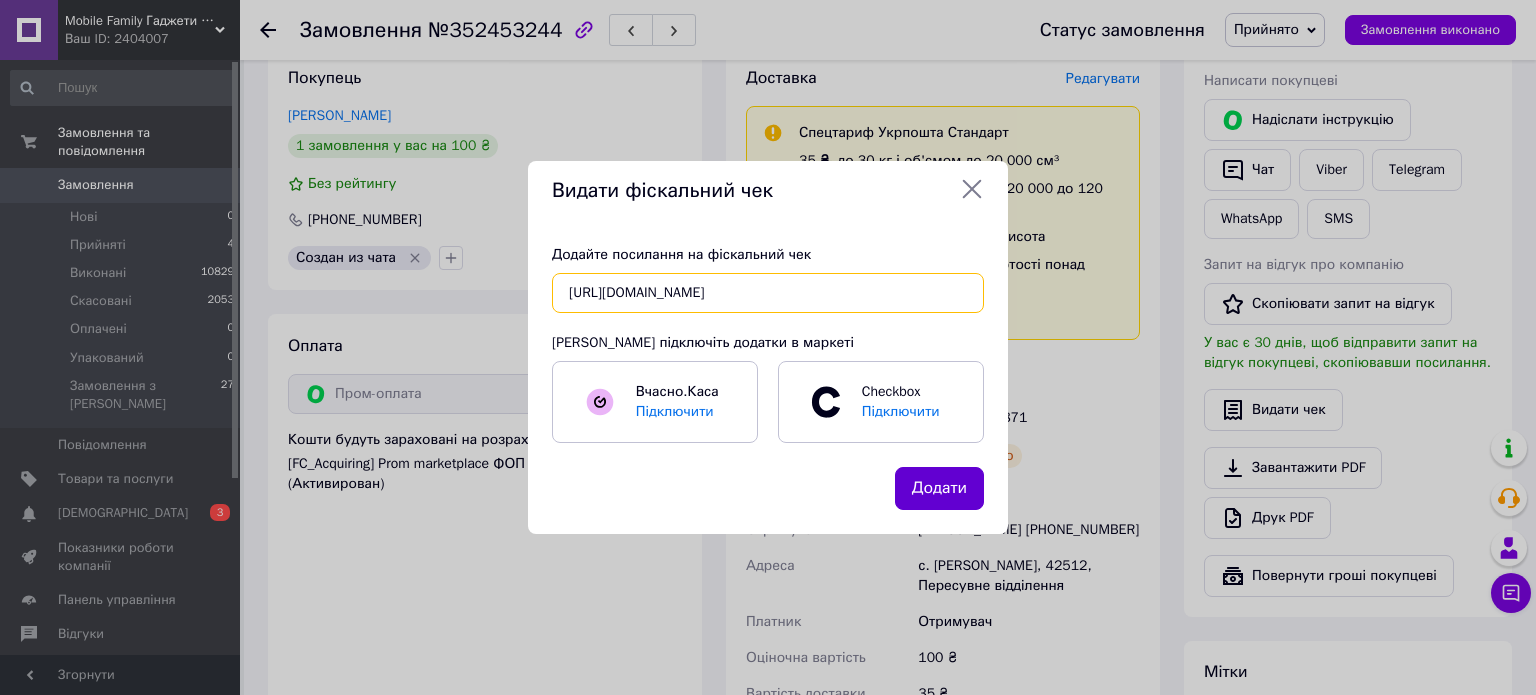 type on "https://check.checkbox.ua/f7eba79a-3739-459c-a44b-ad0fea3cf861" 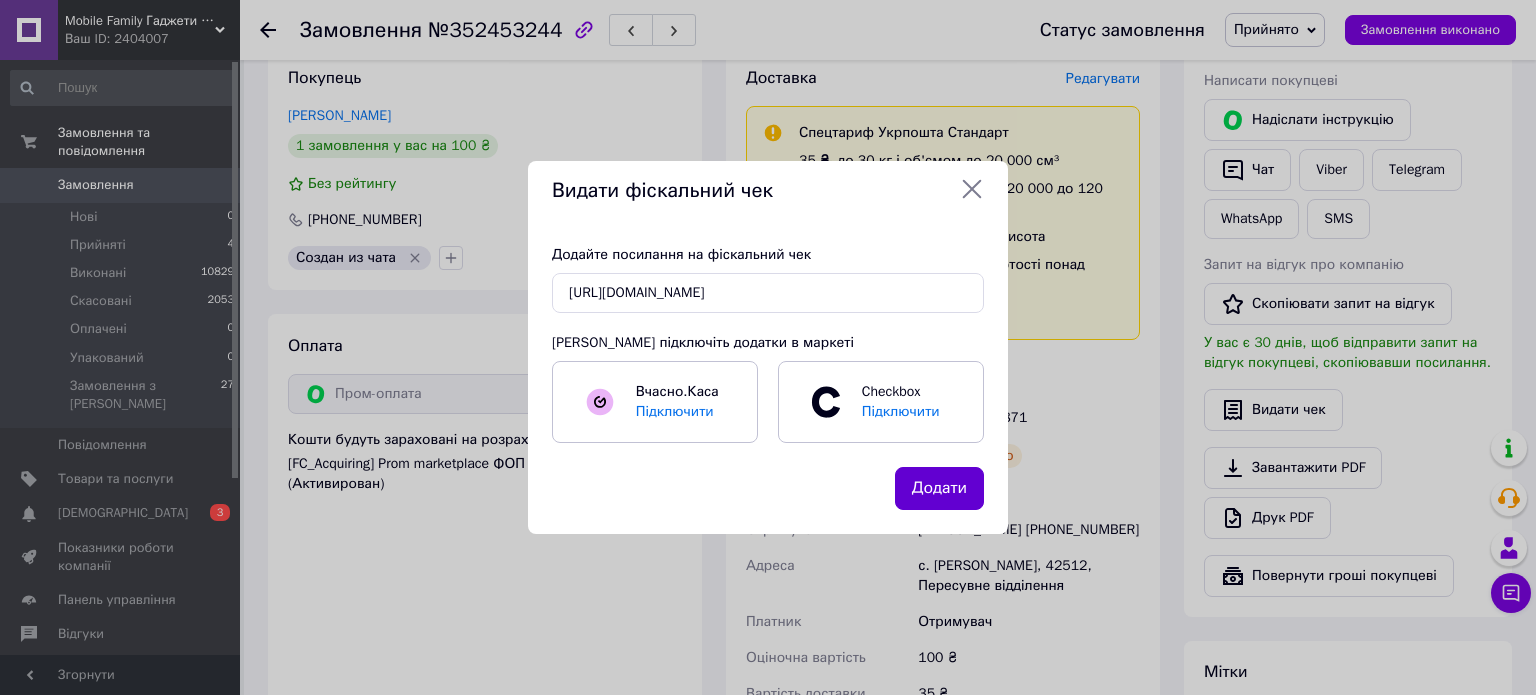 click on "Додати" at bounding box center [939, 488] 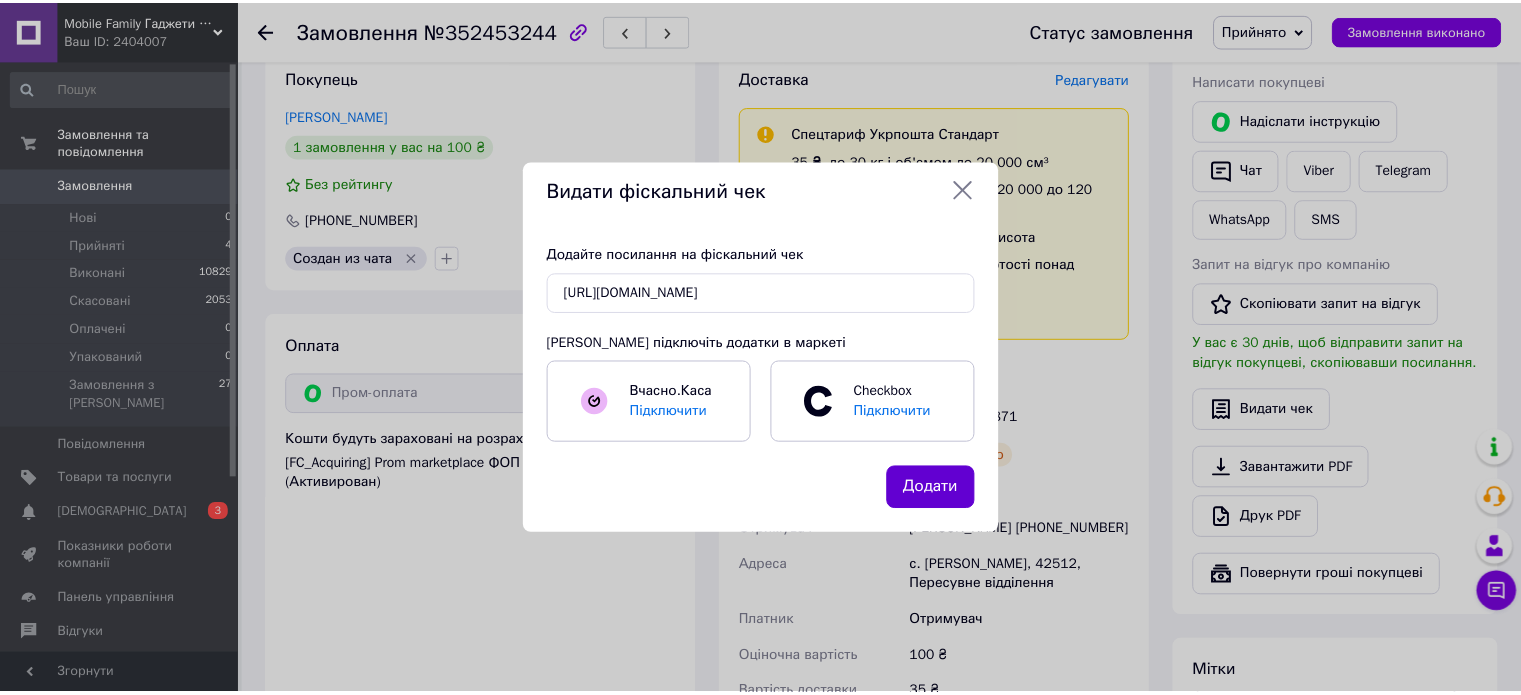scroll, scrollTop: 0, scrollLeft: 0, axis: both 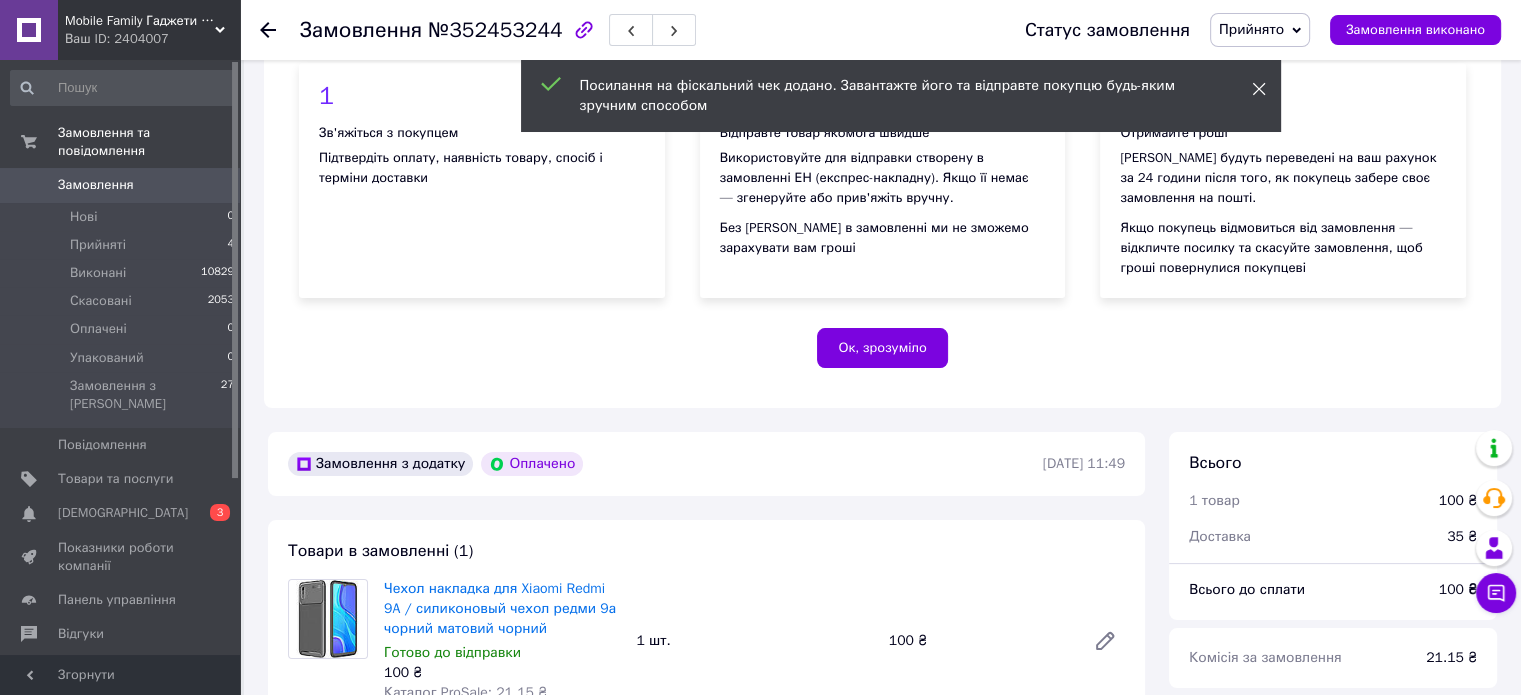 click 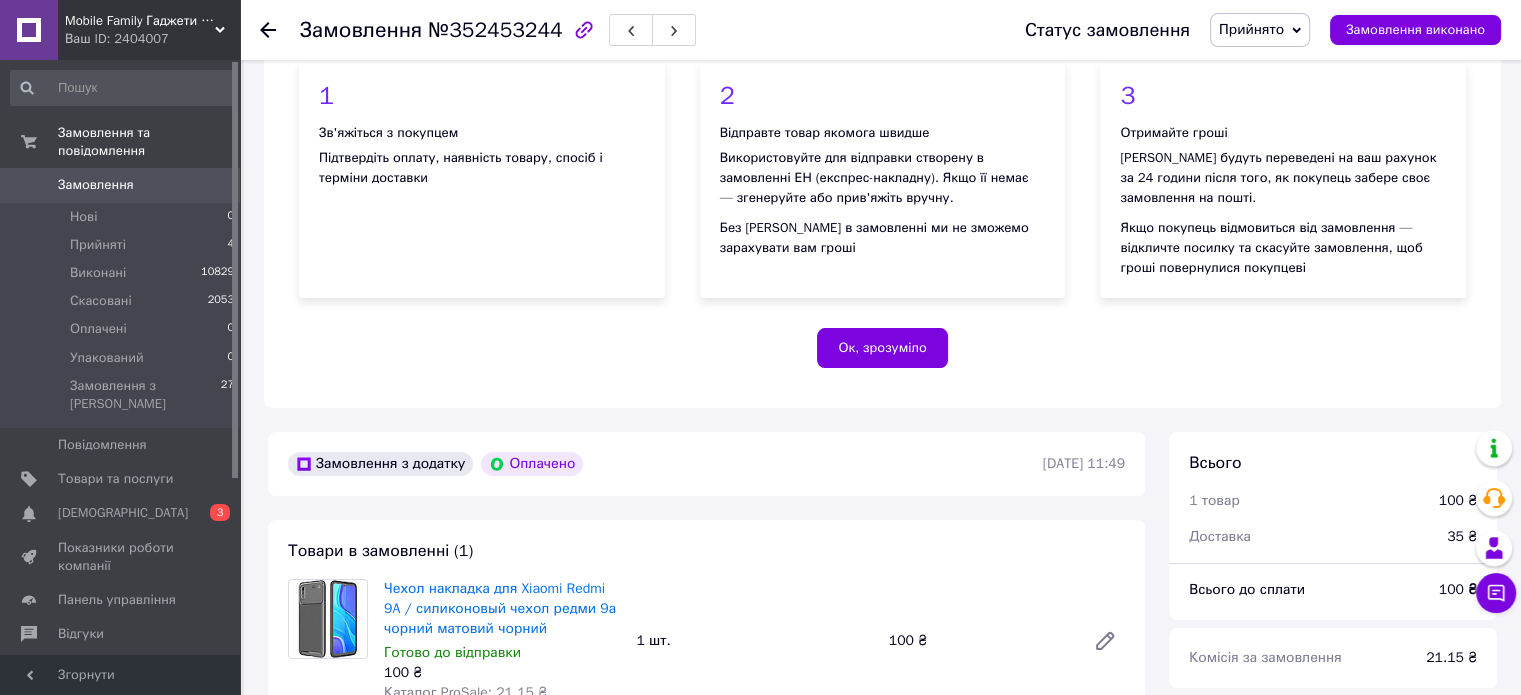 click on "Прийнято" at bounding box center (1251, 29) 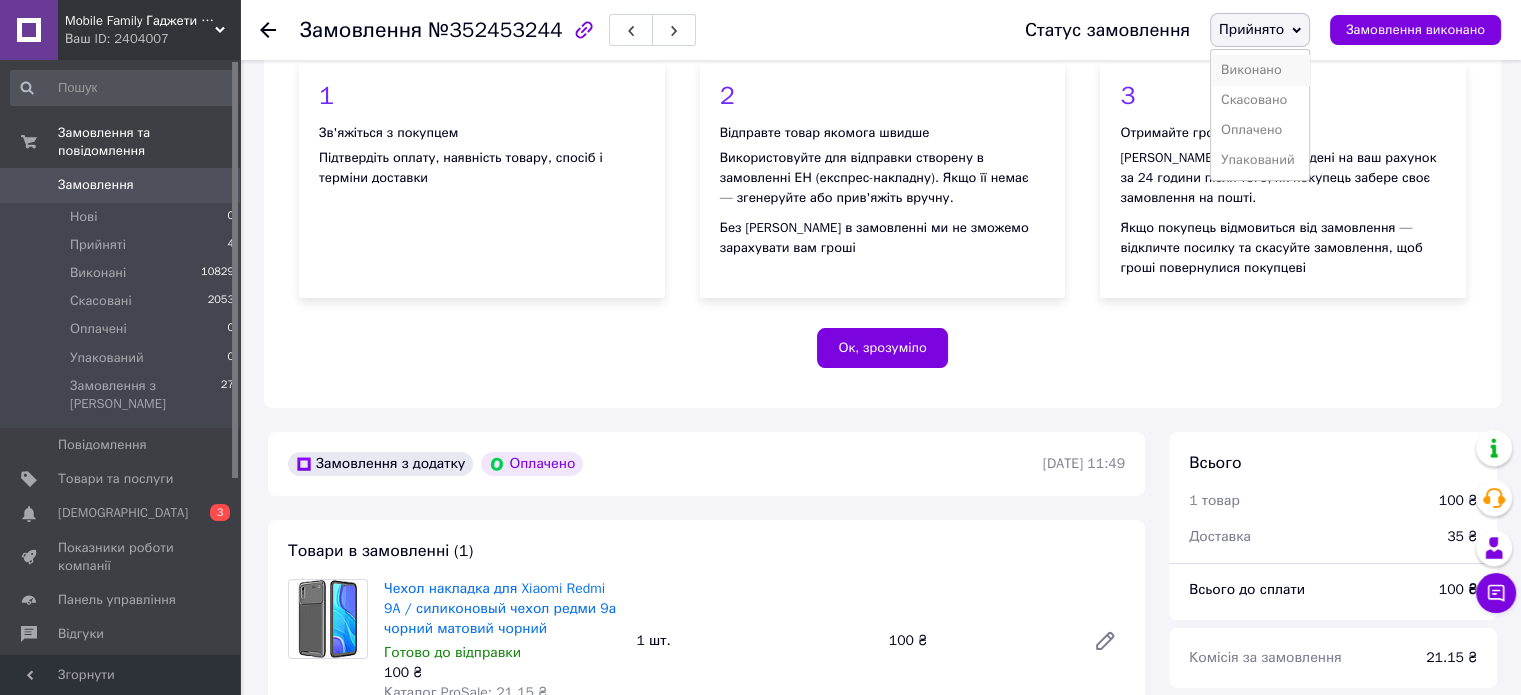 click on "Виконано" at bounding box center [1260, 70] 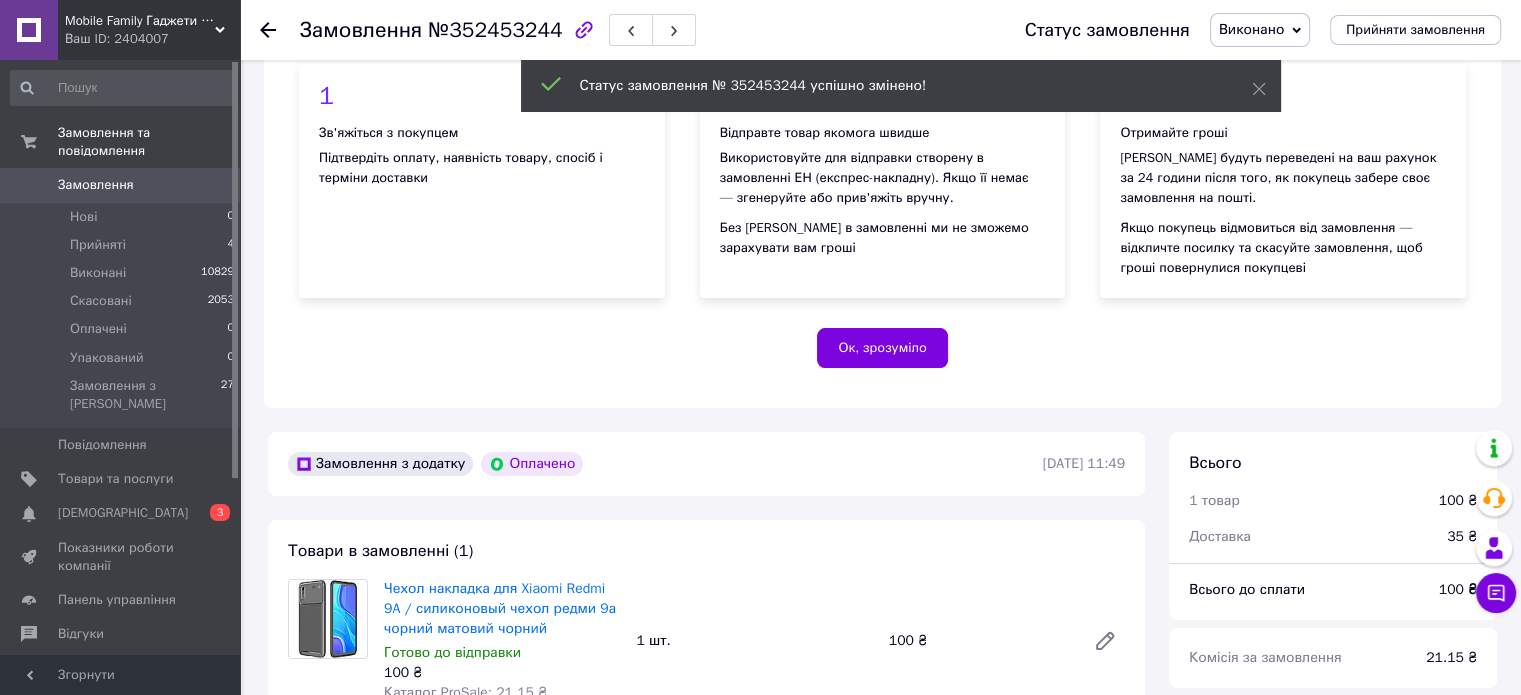 click on "Замовлення" at bounding box center (121, 185) 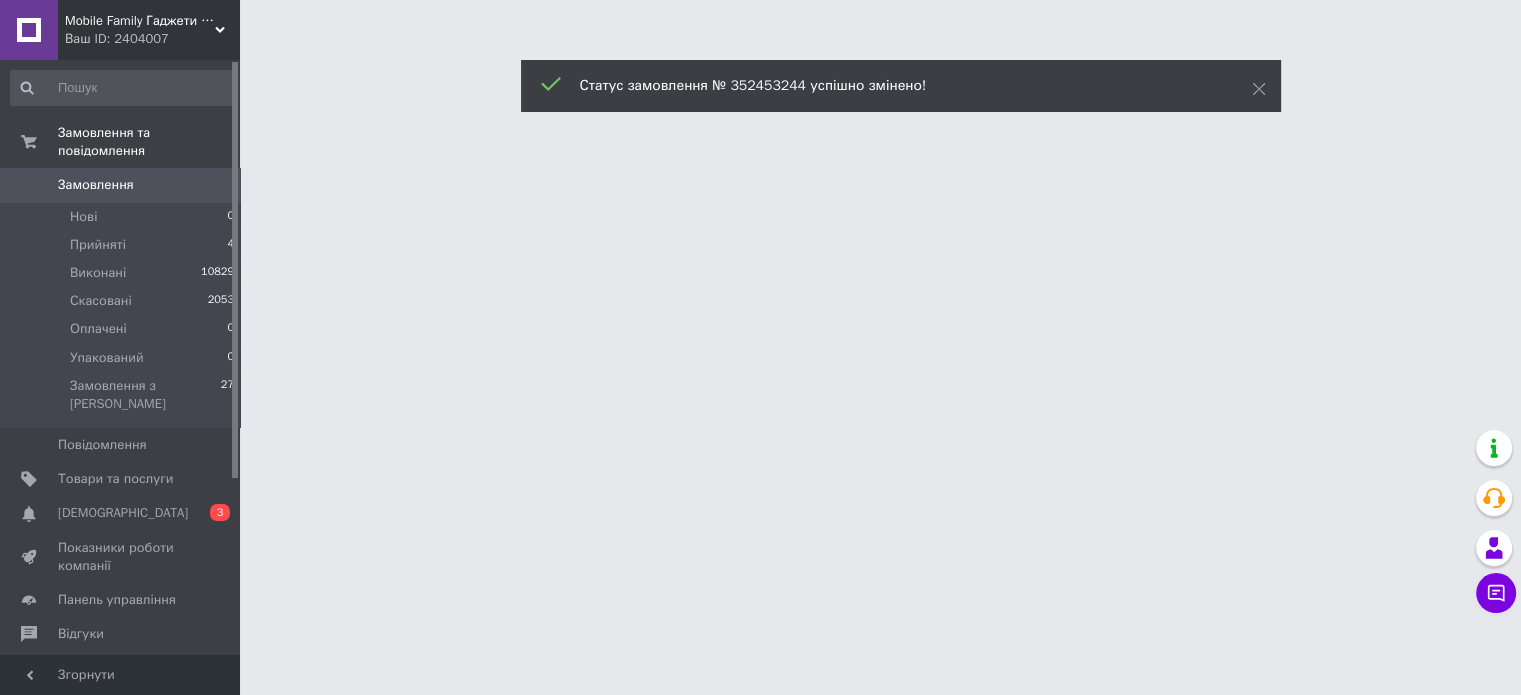 scroll, scrollTop: 0, scrollLeft: 0, axis: both 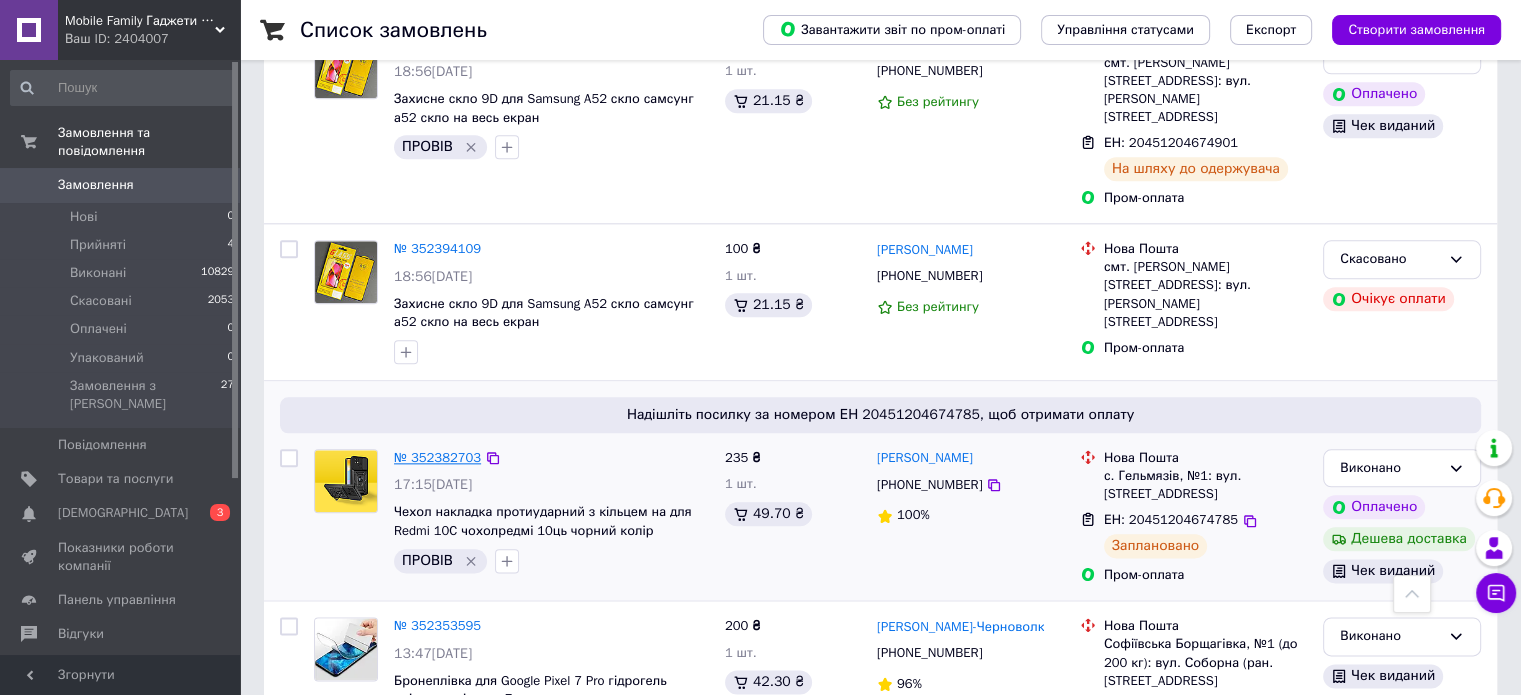 click on "№ 352382703" at bounding box center (437, 457) 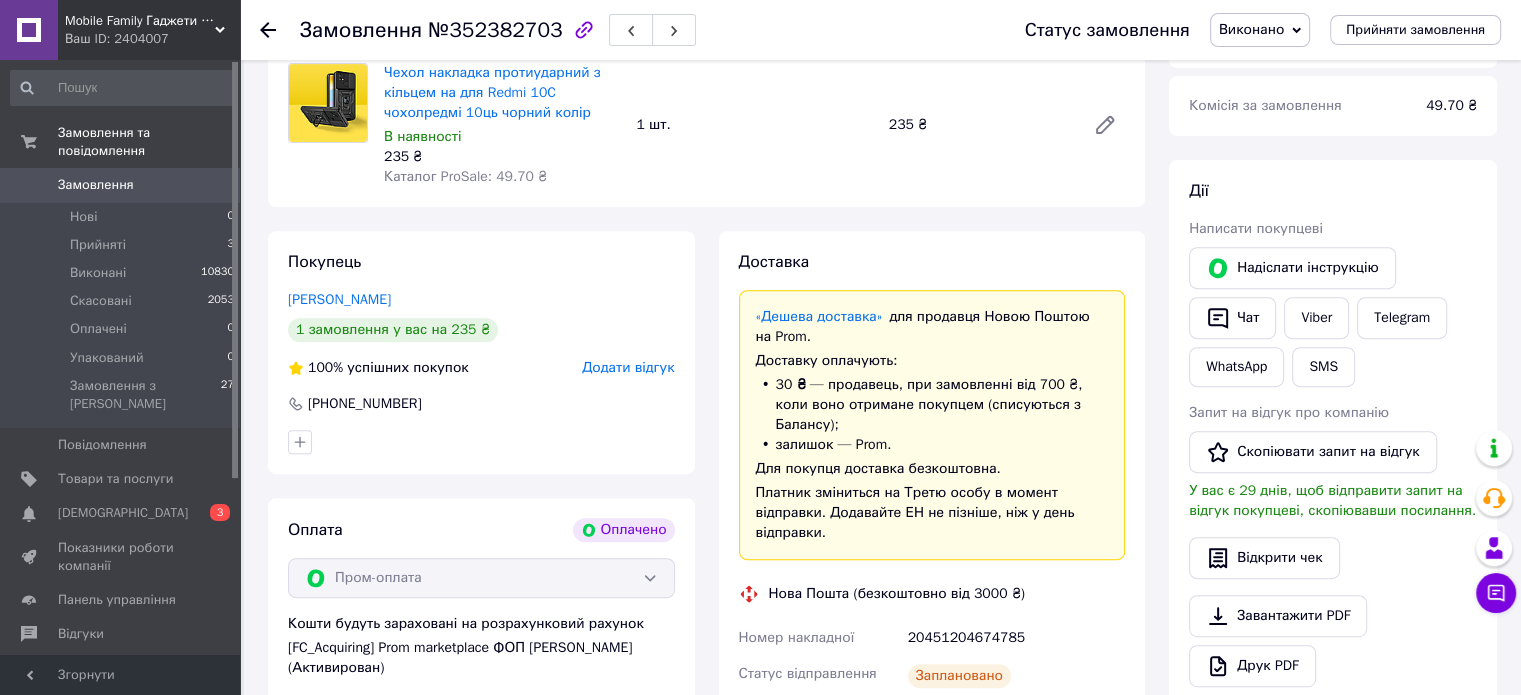 scroll, scrollTop: 724, scrollLeft: 0, axis: vertical 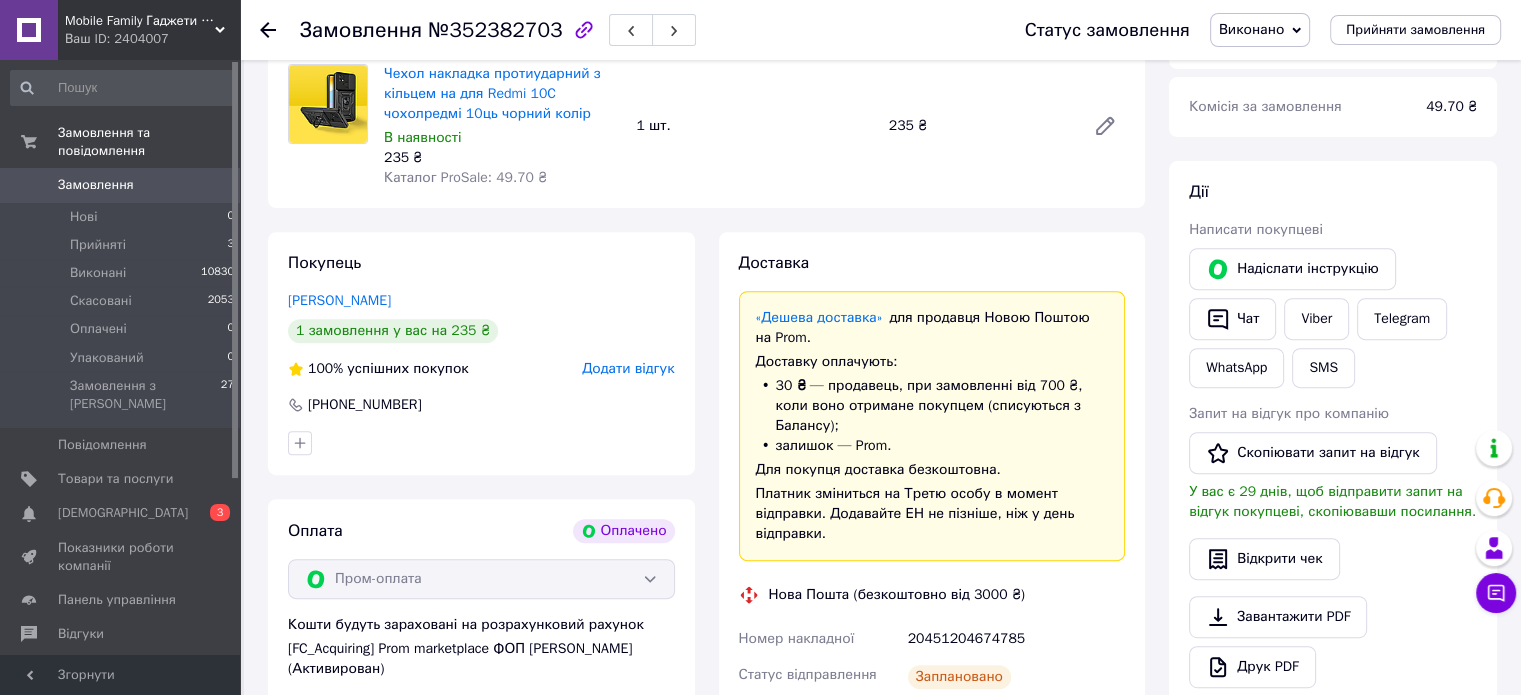 click on "Виконано" at bounding box center [1251, 29] 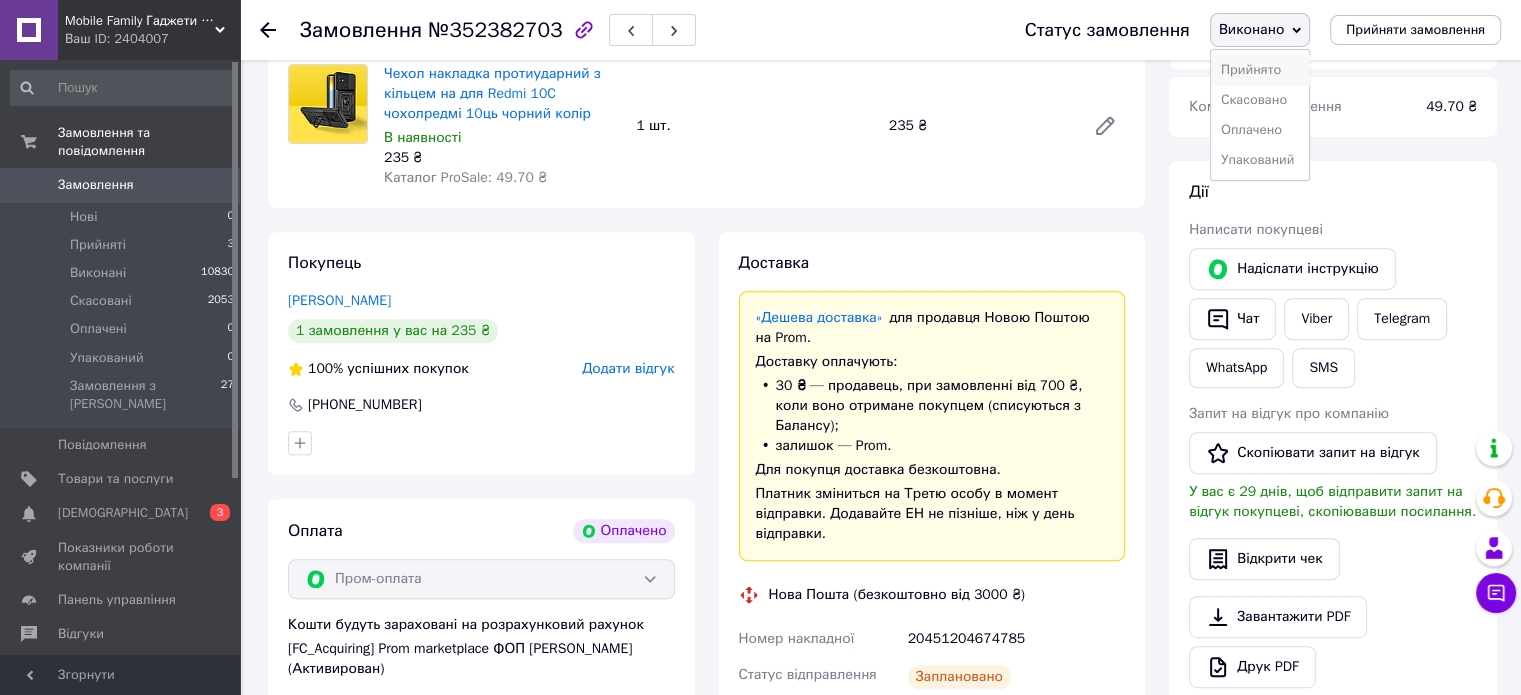 click on "Прийнято" at bounding box center [1260, 70] 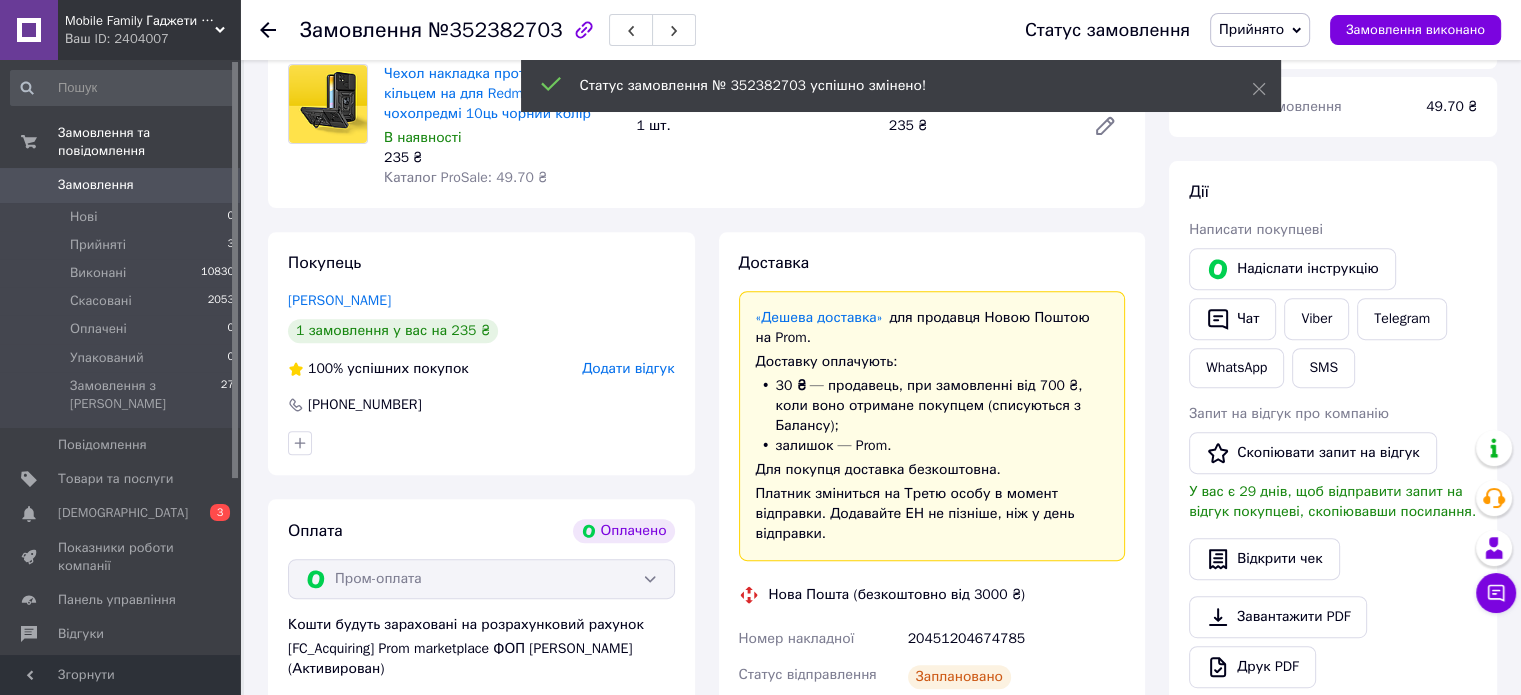 click on "Доставка" at bounding box center (932, 263) 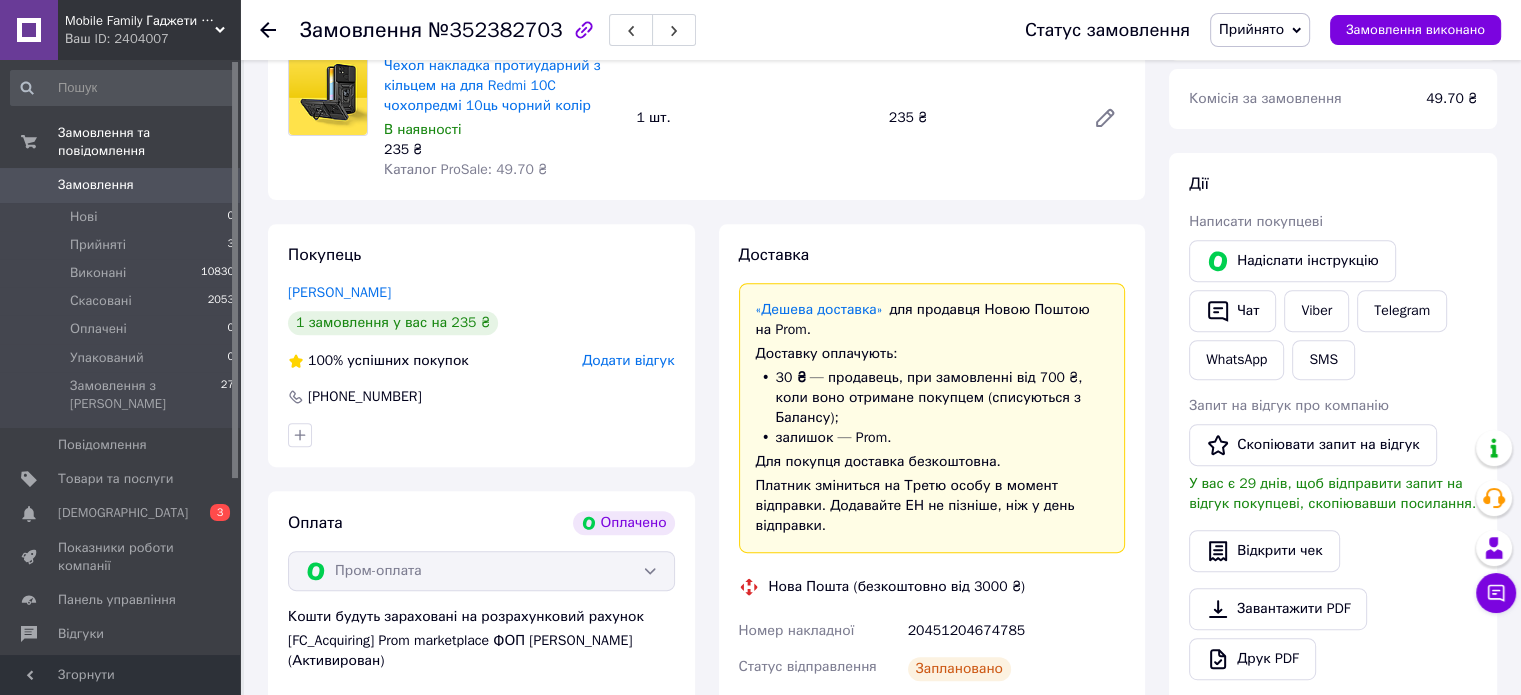scroll, scrollTop: 724, scrollLeft: 0, axis: vertical 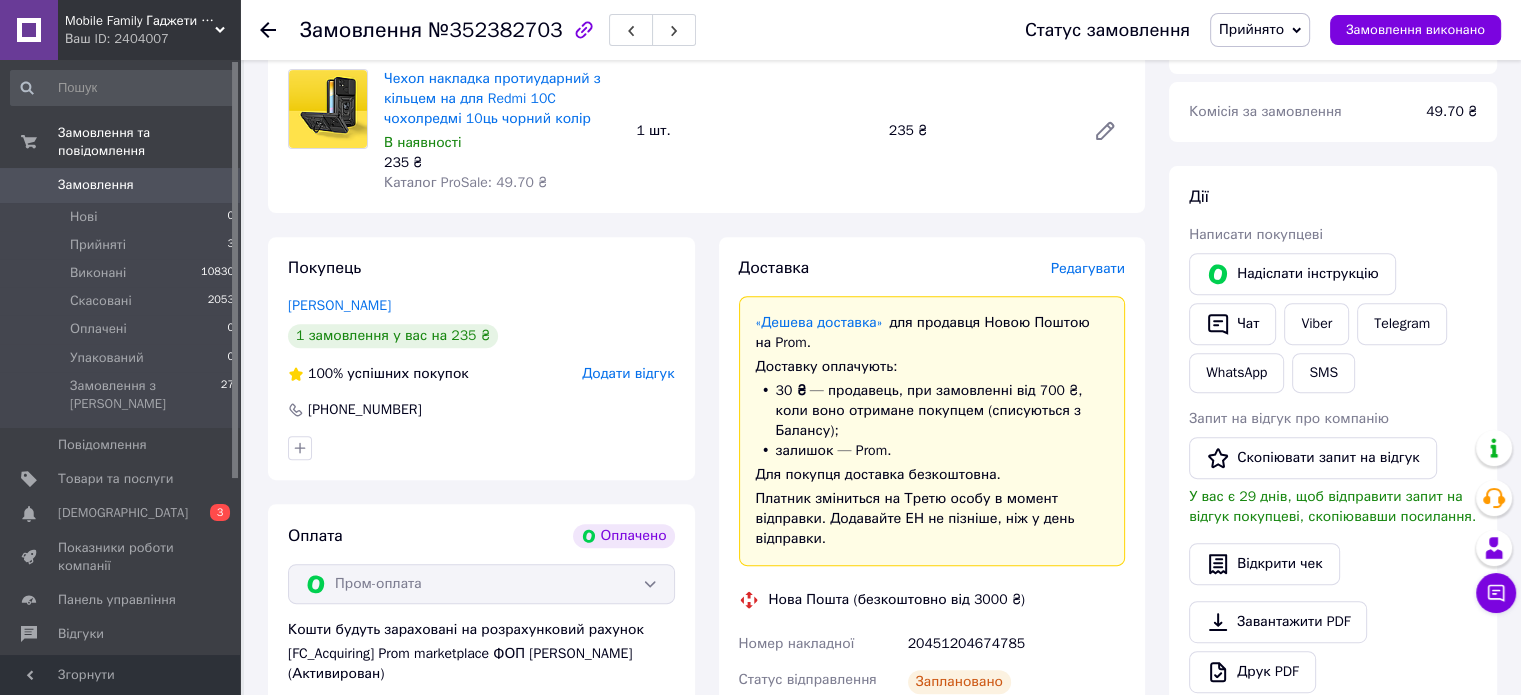 click on "Редагувати" at bounding box center (1088, 268) 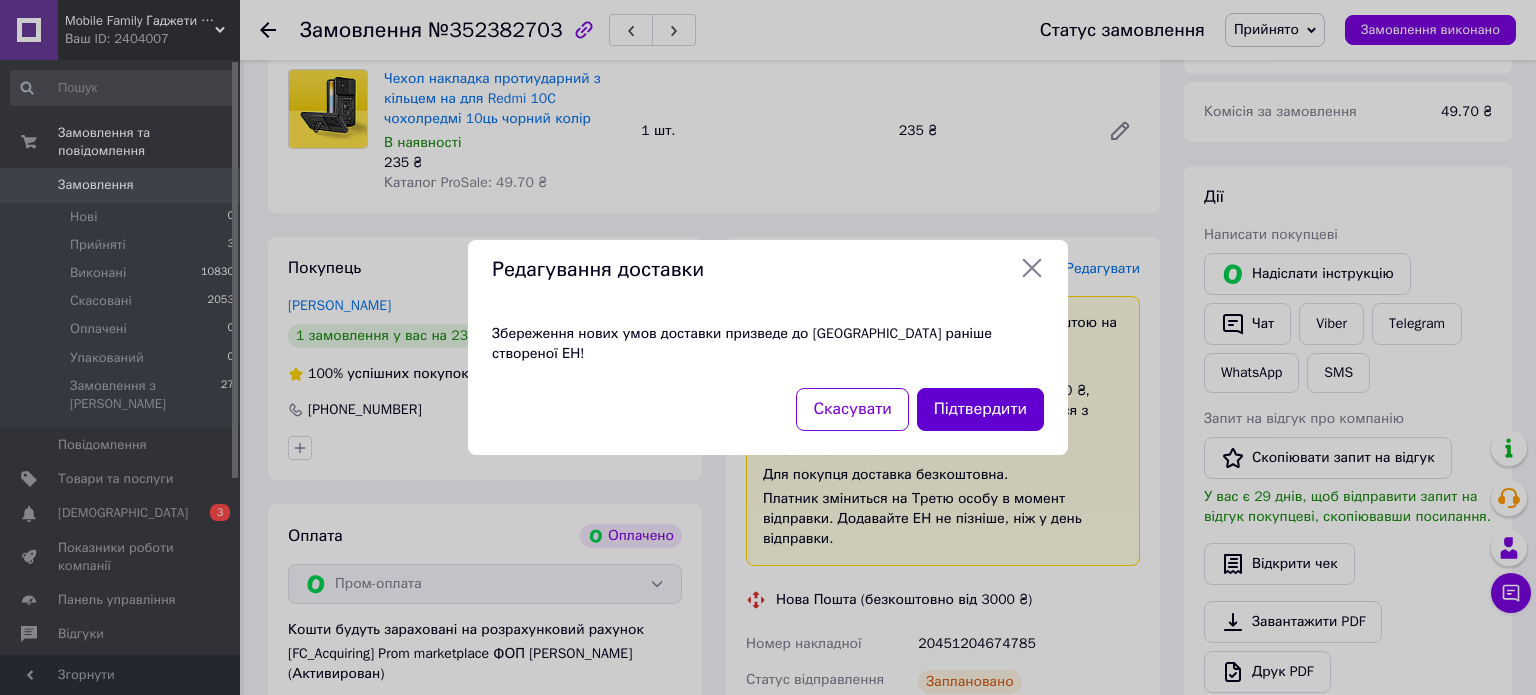 click on "Підтвердити" at bounding box center [980, 409] 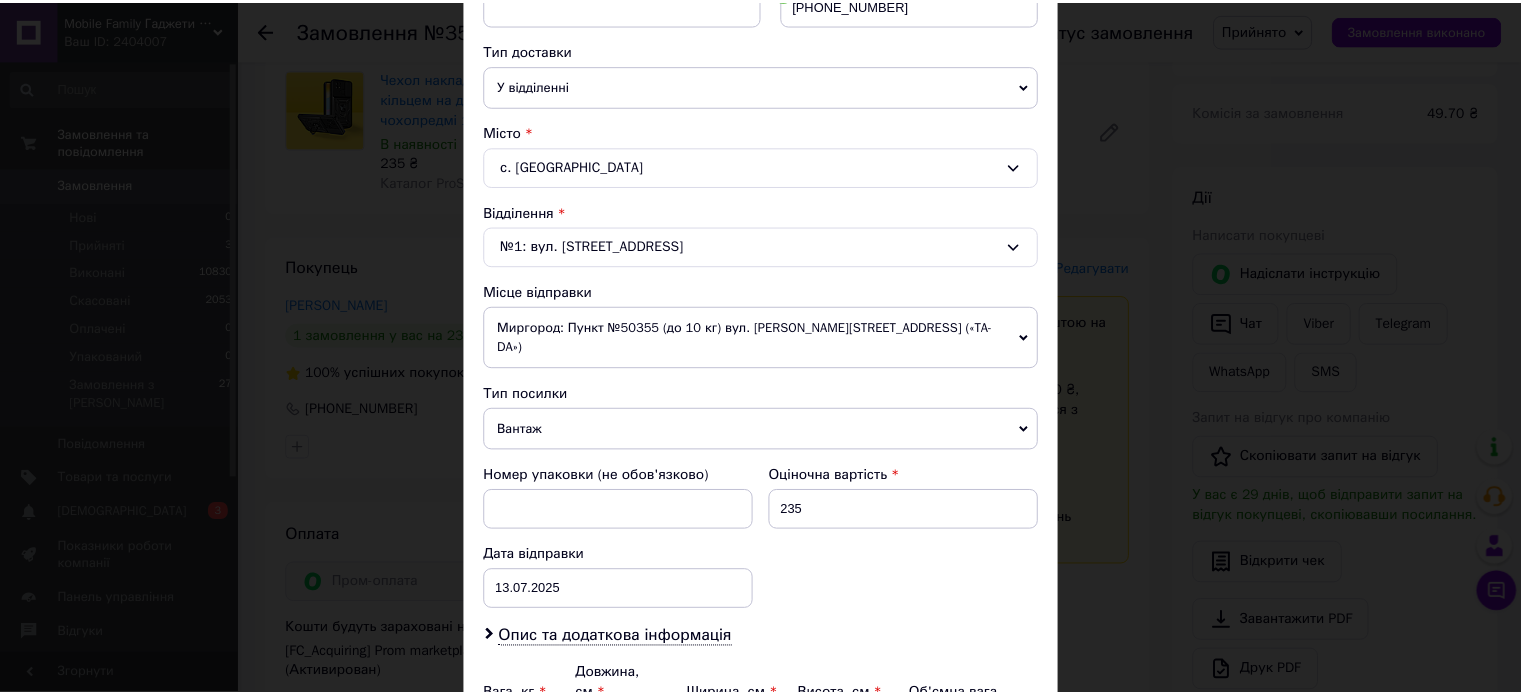 scroll, scrollTop: 600, scrollLeft: 0, axis: vertical 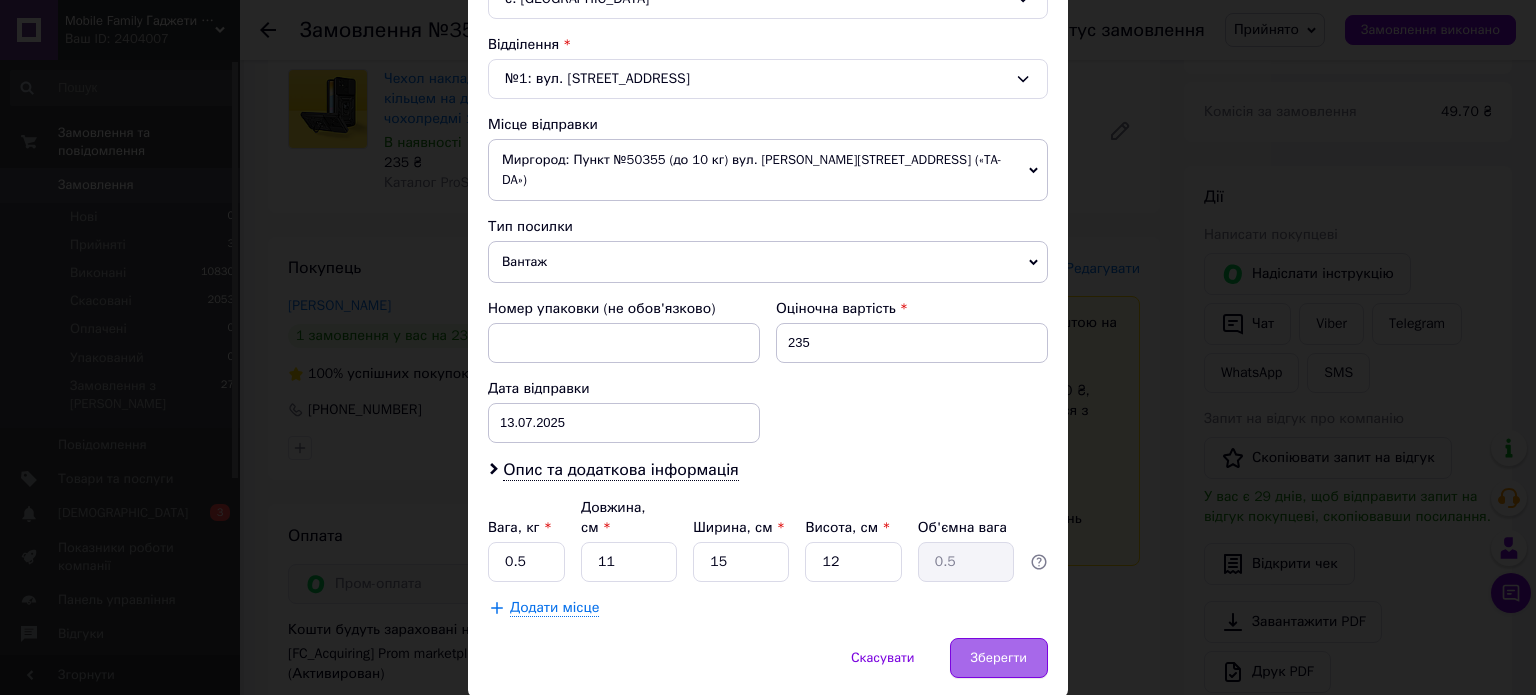 click on "Зберегти" at bounding box center [999, 658] 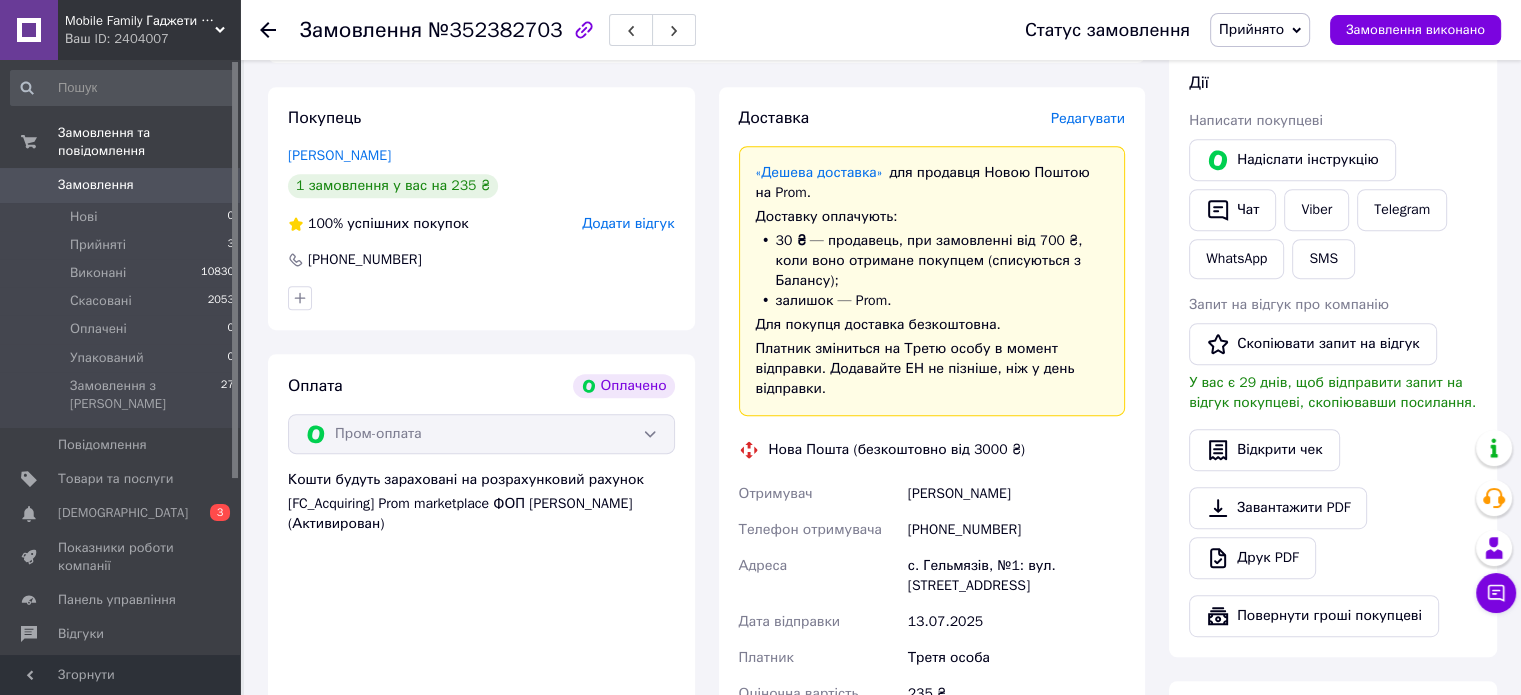 scroll, scrollTop: 1019, scrollLeft: 0, axis: vertical 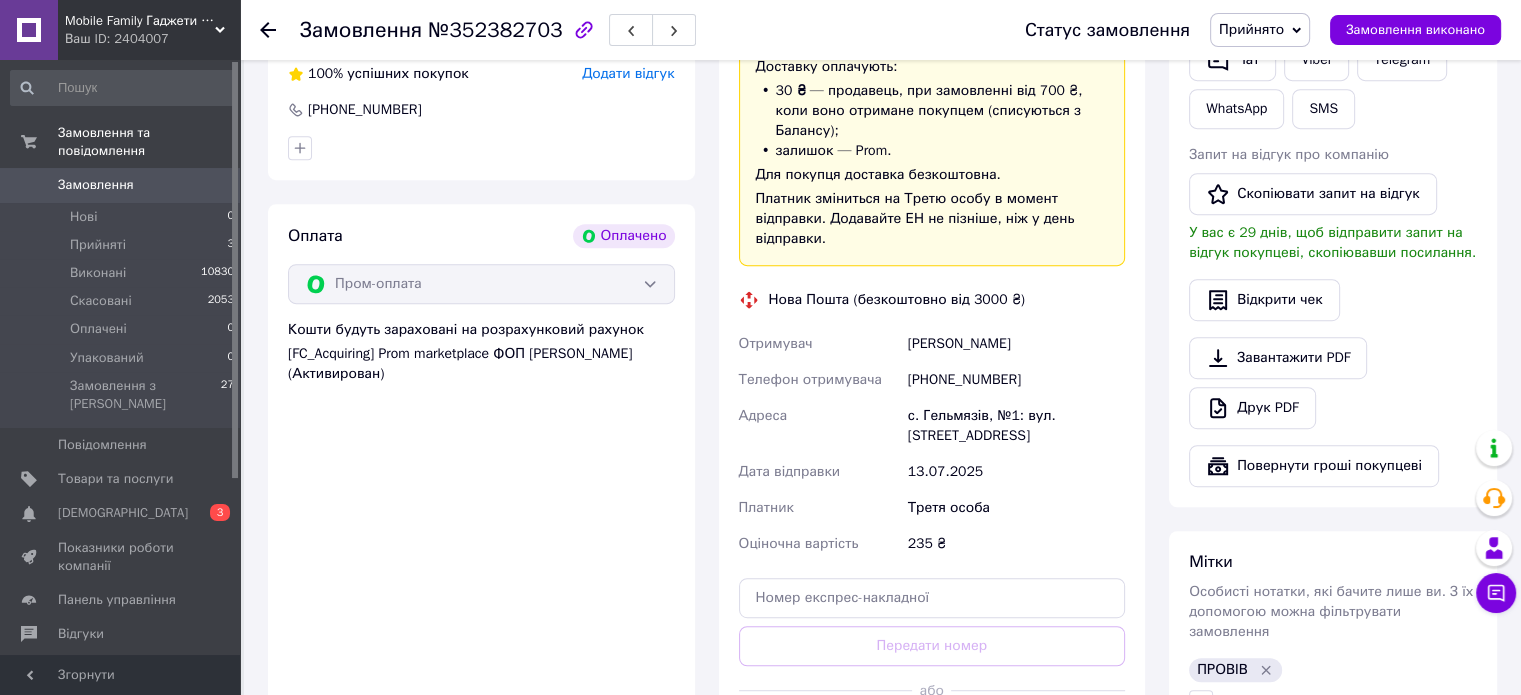 click on "[PHONE_NUMBER]" at bounding box center [1016, 380] 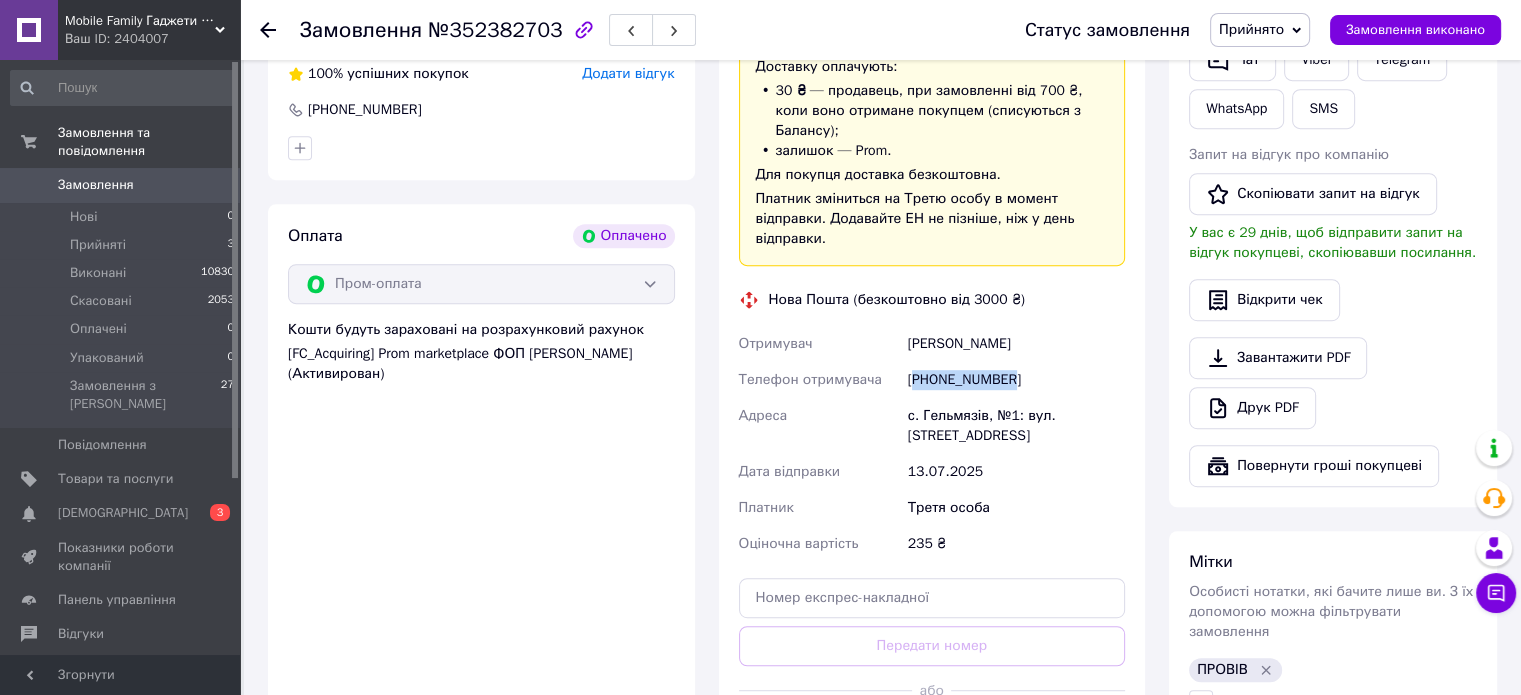 click on "[PHONE_NUMBER]" at bounding box center (1016, 380) 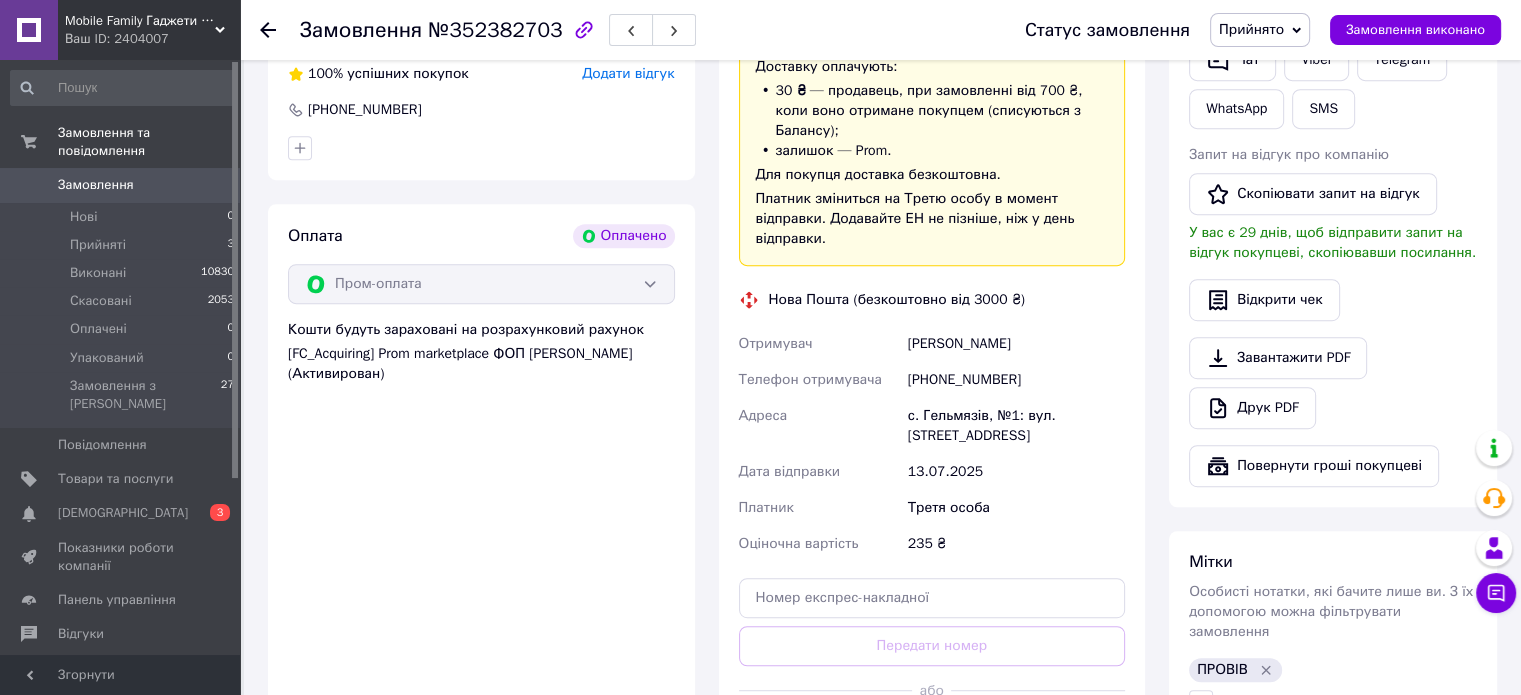click on "[PERSON_NAME]" at bounding box center (1016, 344) 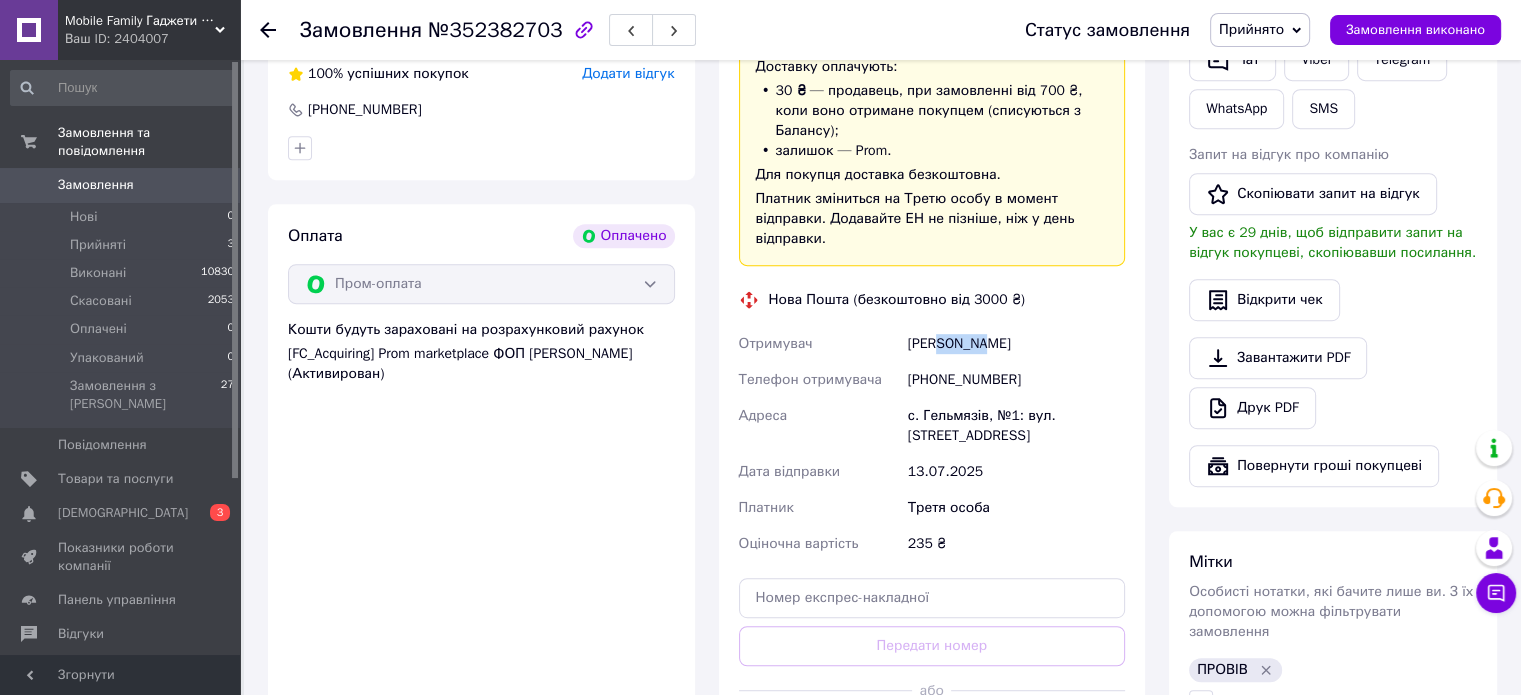 click on "[PERSON_NAME]" at bounding box center [1016, 344] 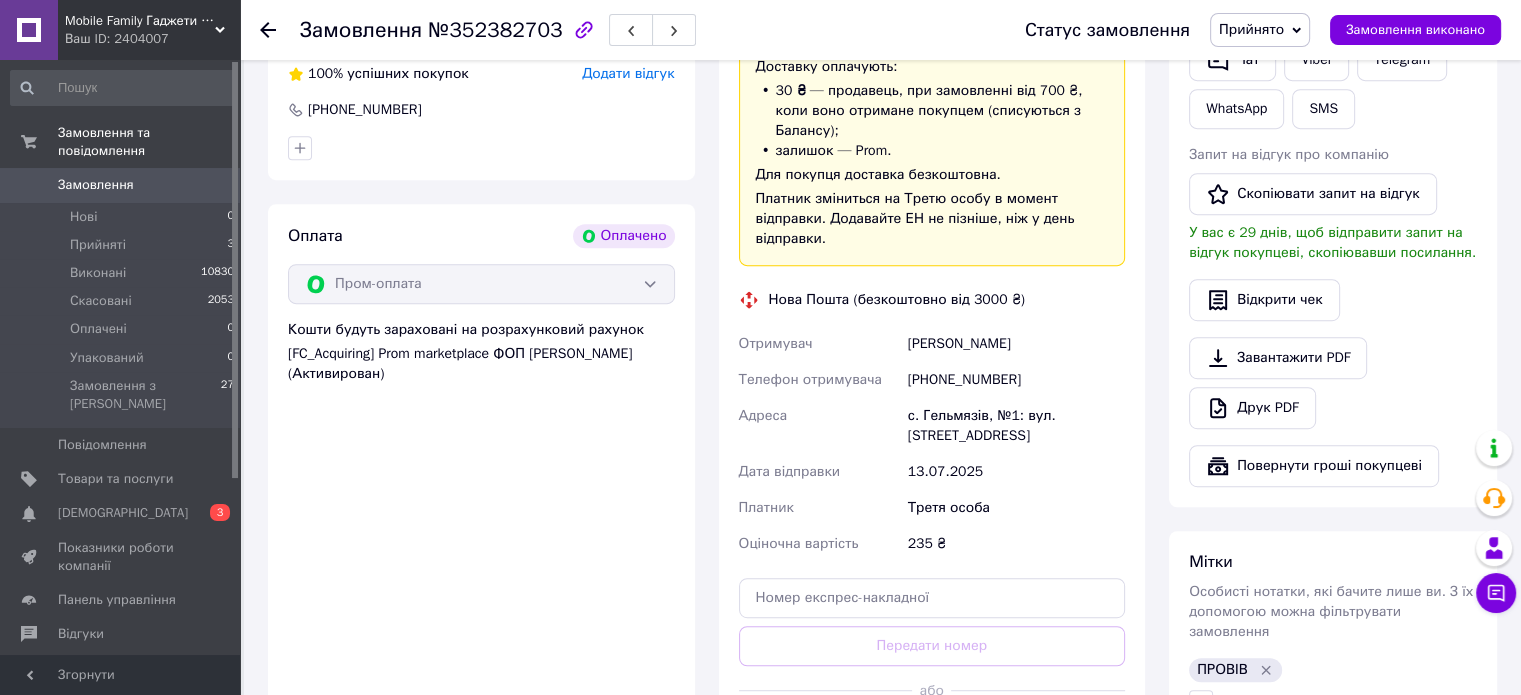 click on "[PERSON_NAME]" at bounding box center [1016, 344] 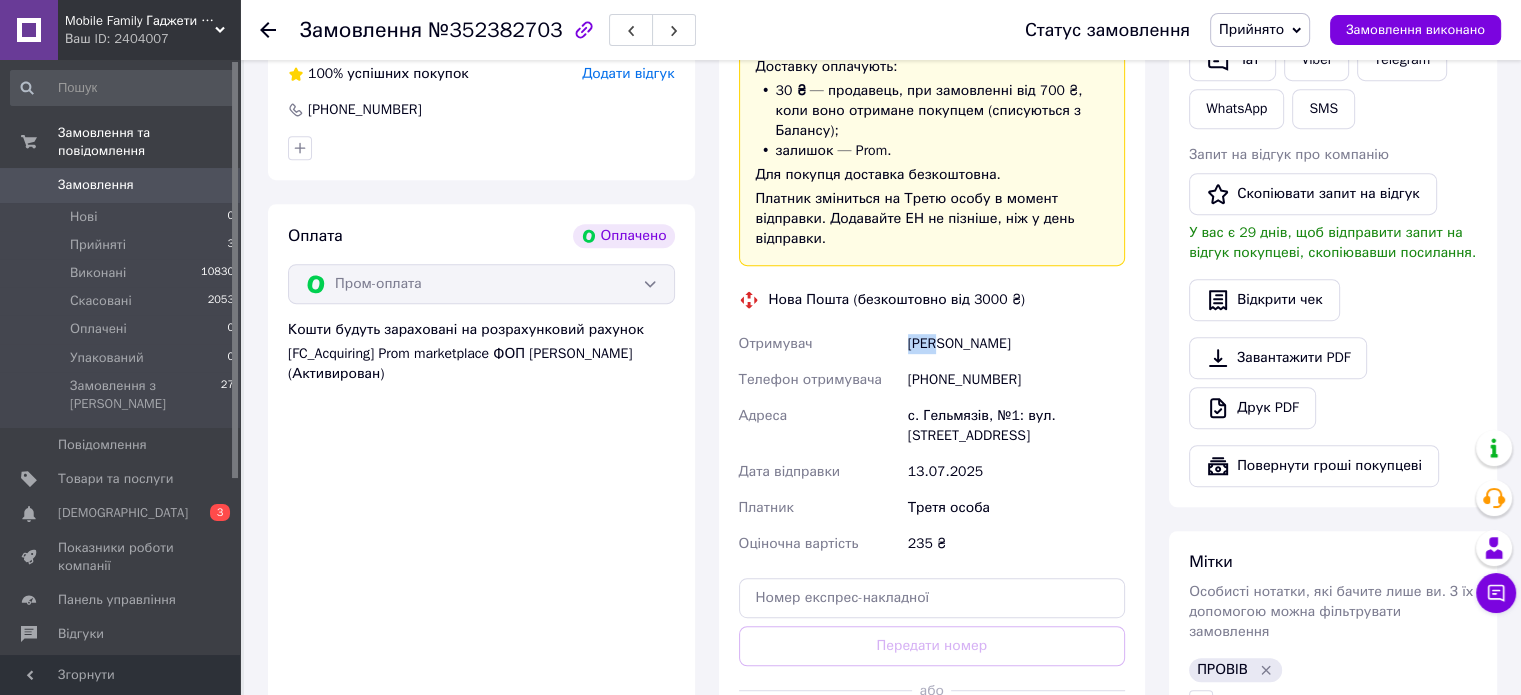 click on "[PERSON_NAME]" at bounding box center (1016, 344) 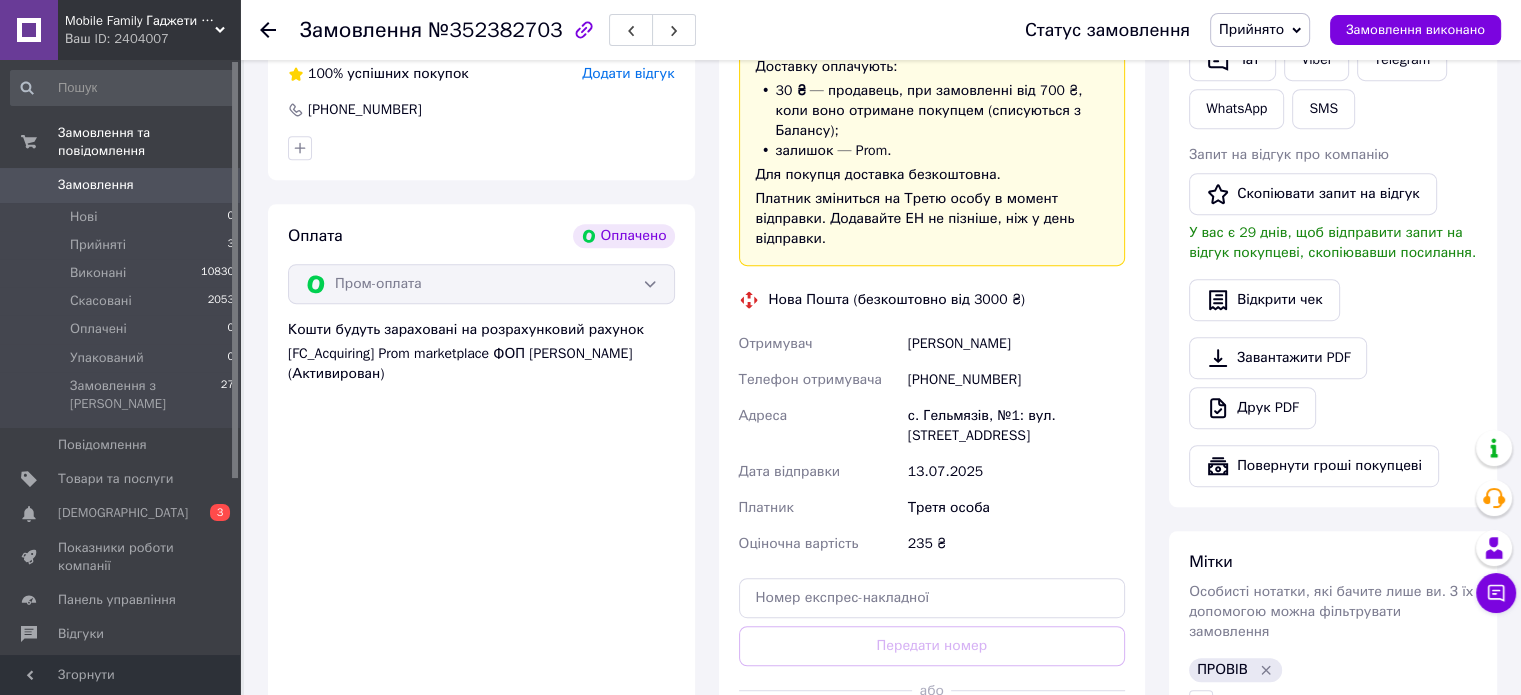 click on "[PERSON_NAME]" at bounding box center (1016, 344) 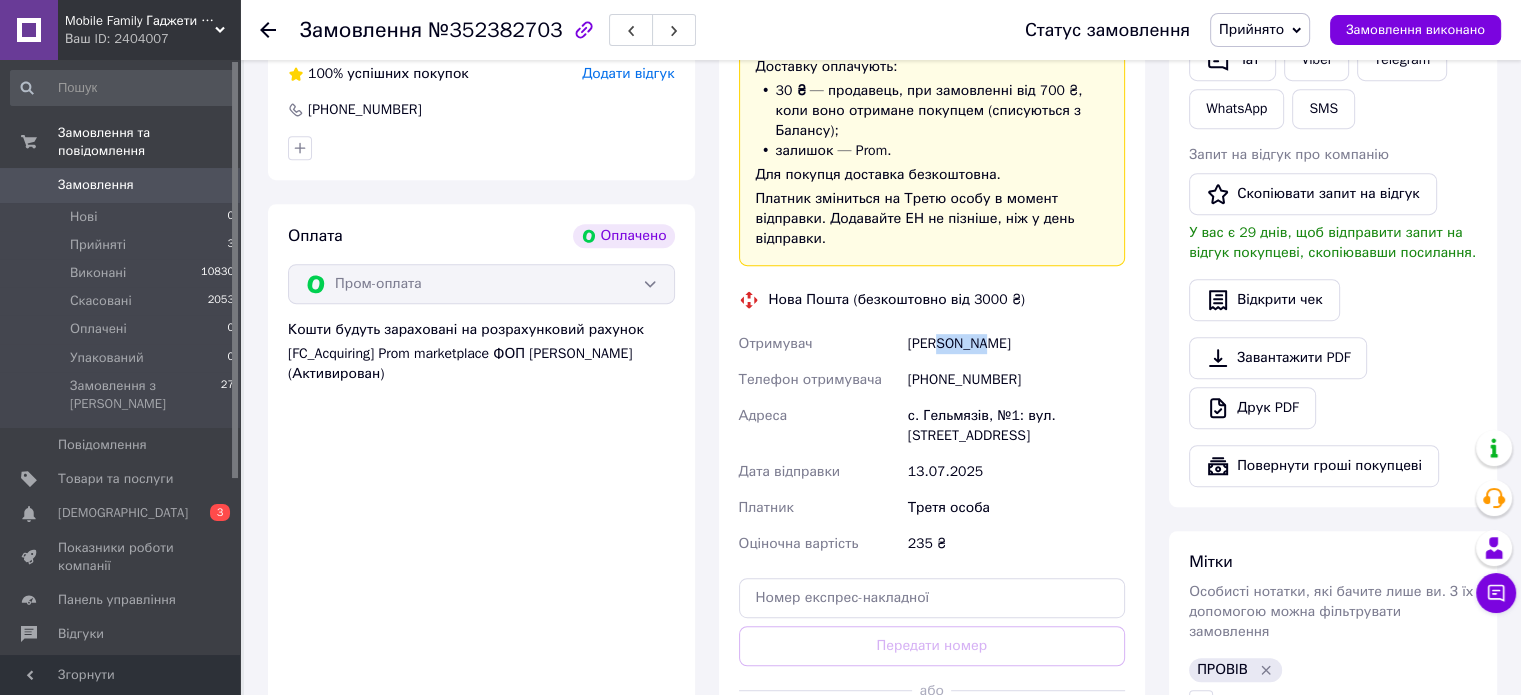 click on "[PERSON_NAME]" at bounding box center (1016, 344) 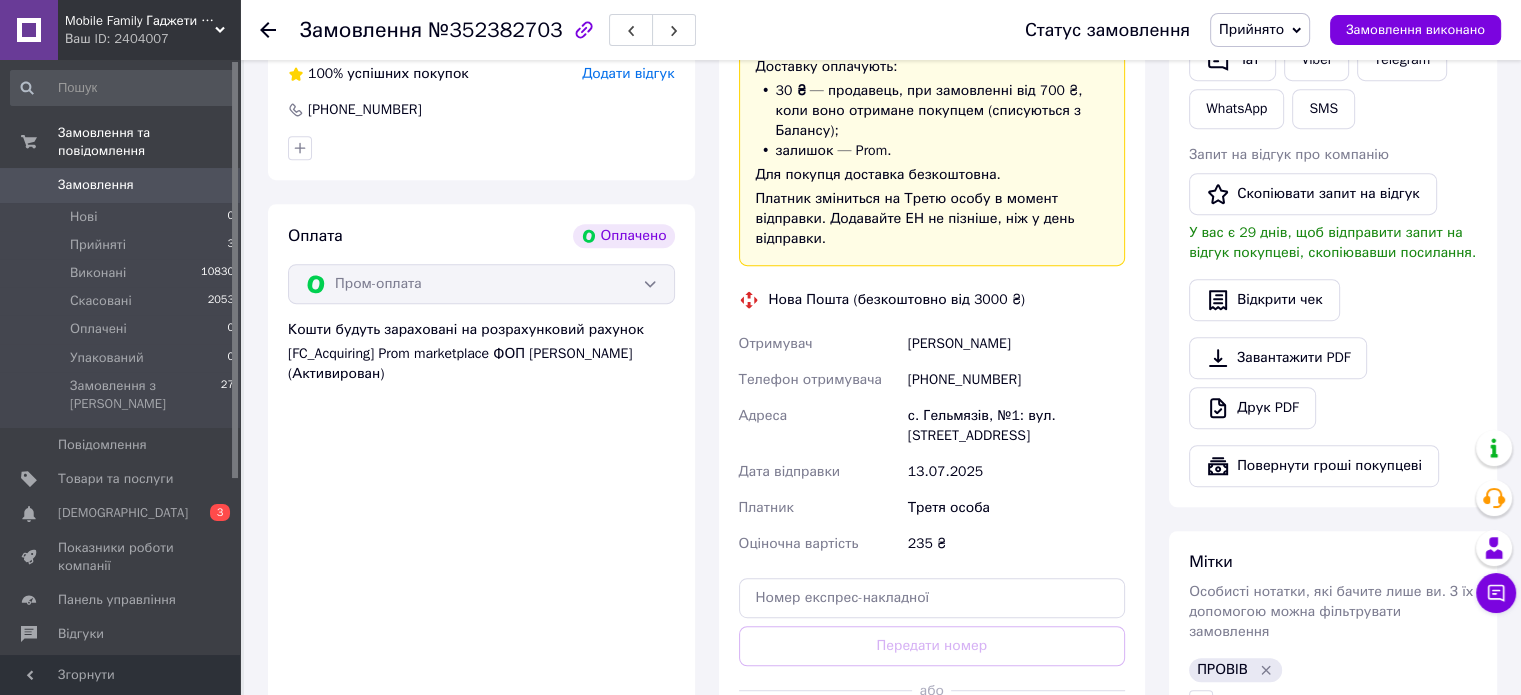click on "с. Гельмязів, №1: вул. [STREET_ADDRESS]" at bounding box center (1016, 426) 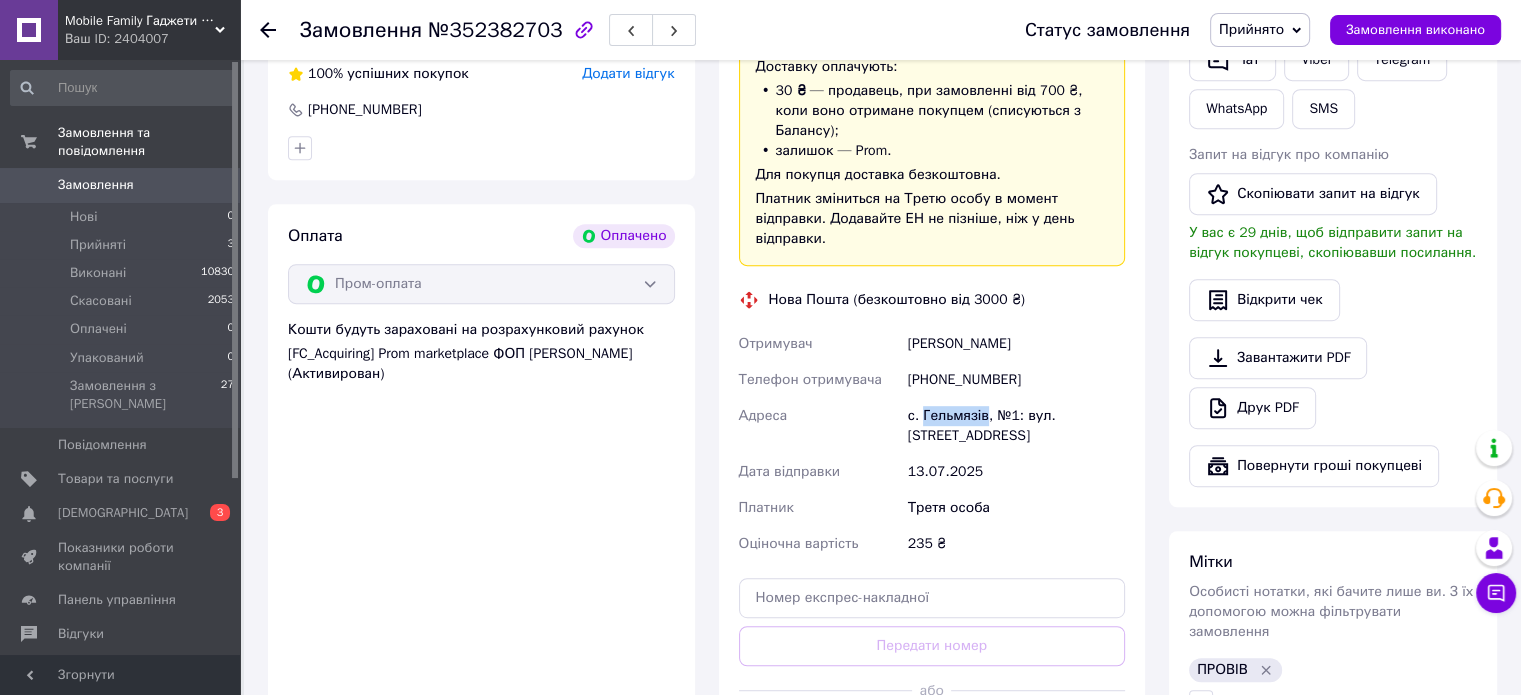 click on "с. Гельмязів, №1: вул. [STREET_ADDRESS]" at bounding box center [1016, 426] 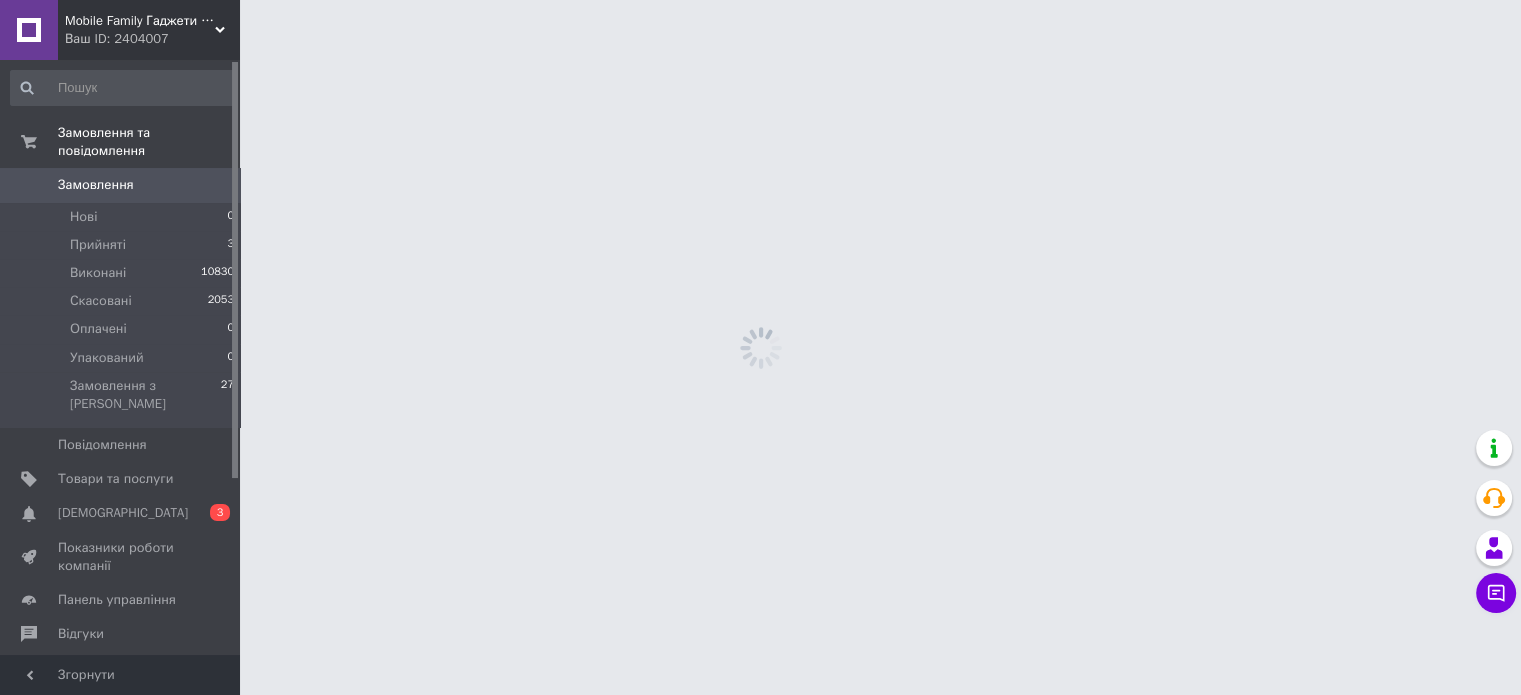 scroll, scrollTop: 0, scrollLeft: 0, axis: both 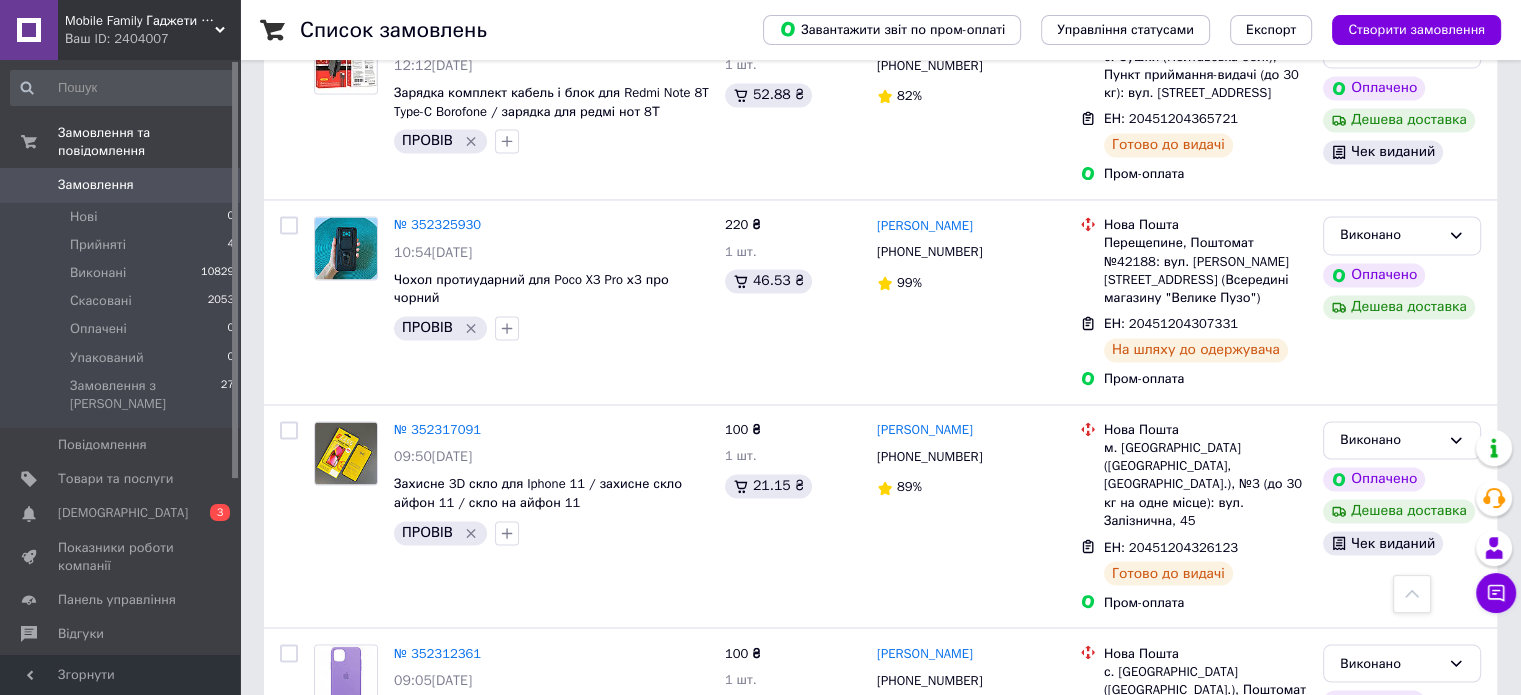 click on "2" at bounding box center [327, 895] 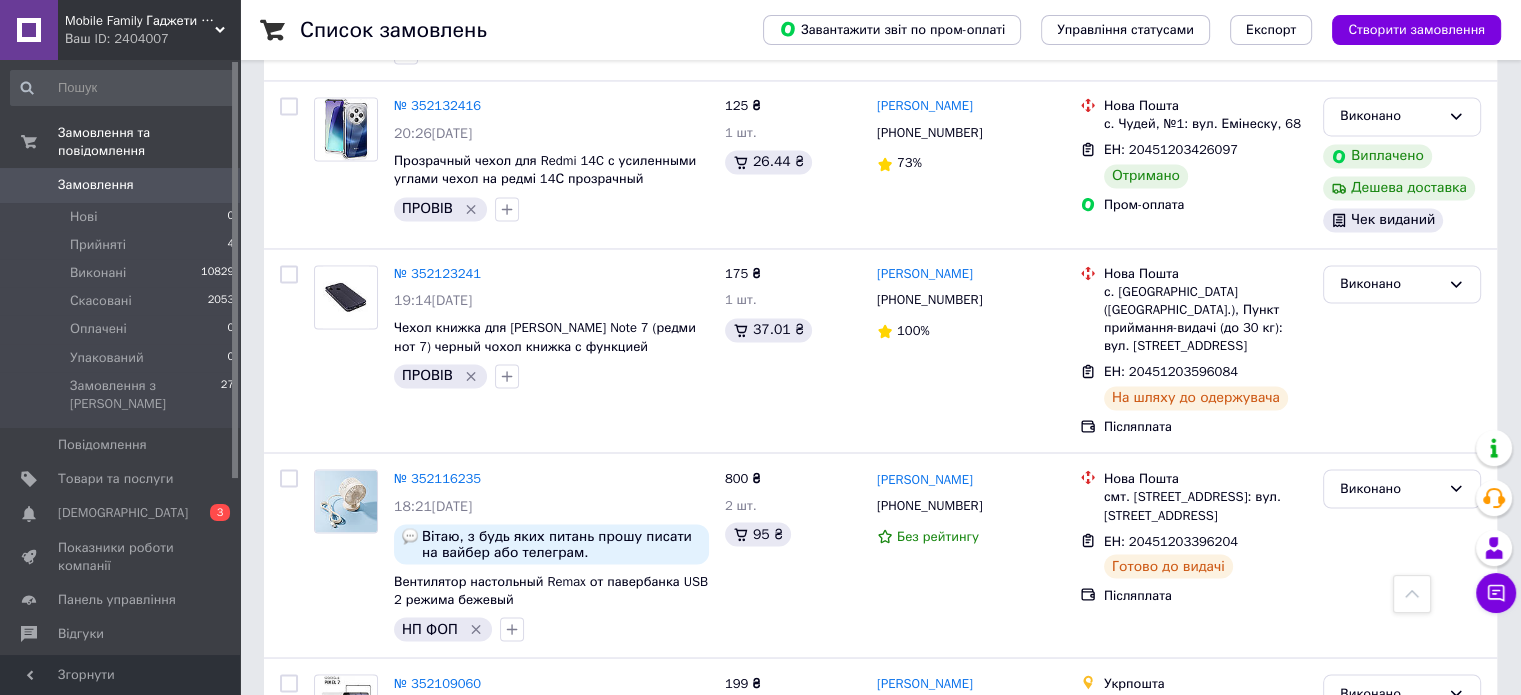 scroll, scrollTop: 3362, scrollLeft: 0, axis: vertical 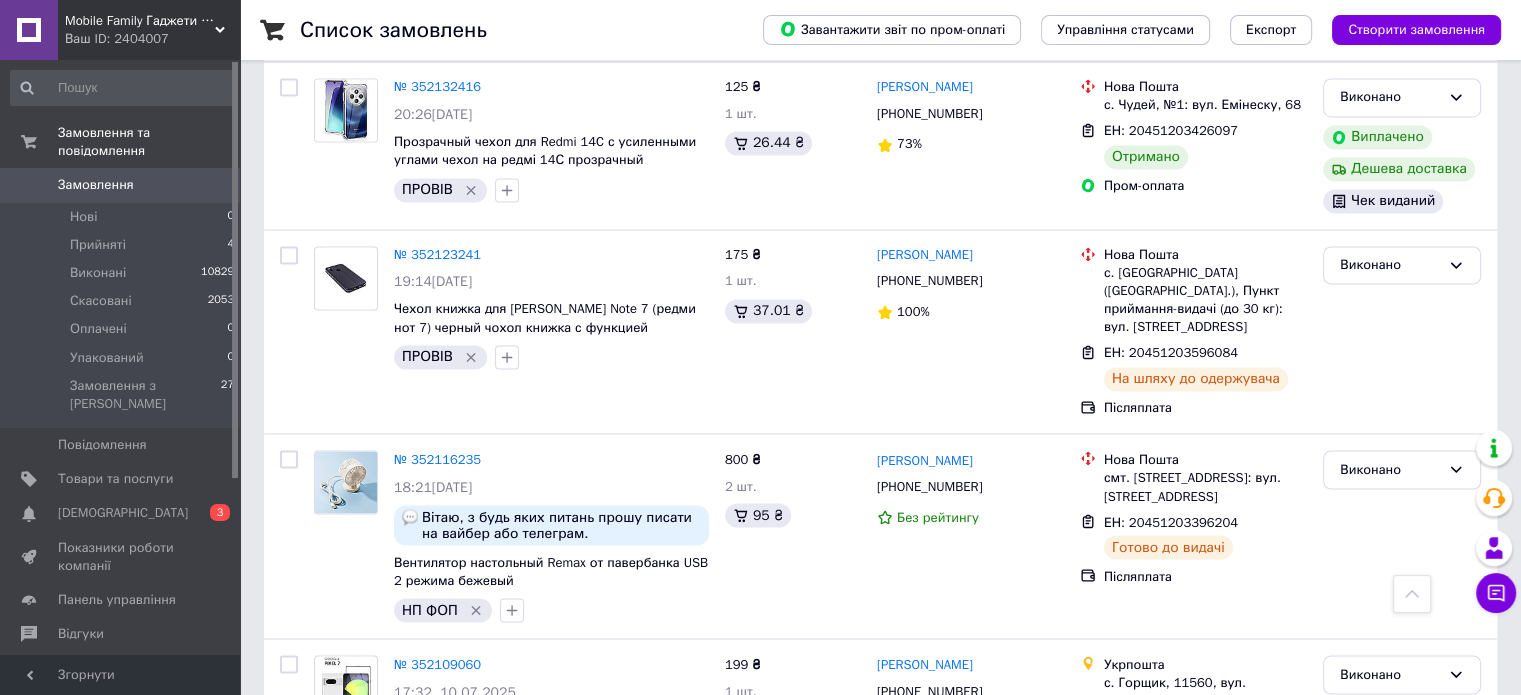 click on "3" at bounding box center (494, 851) 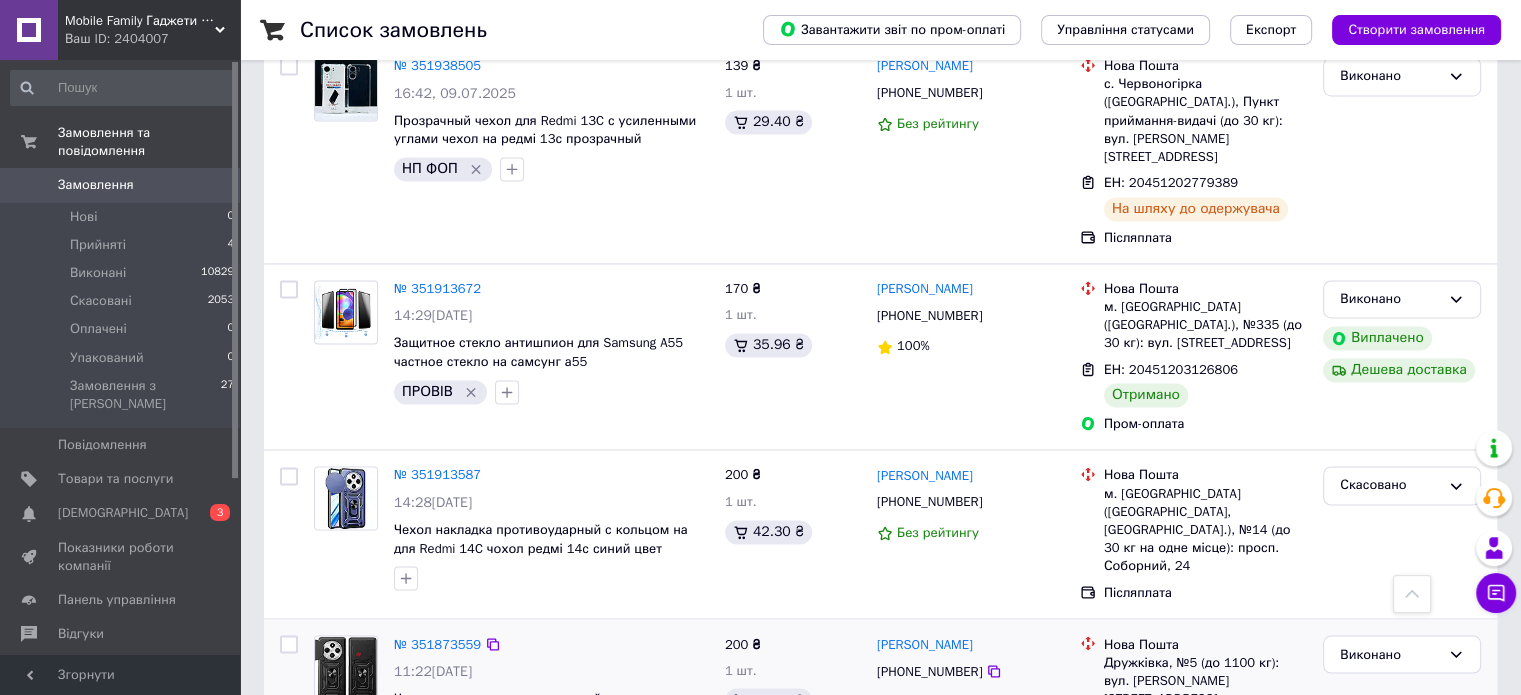 scroll, scrollTop: 3226, scrollLeft: 0, axis: vertical 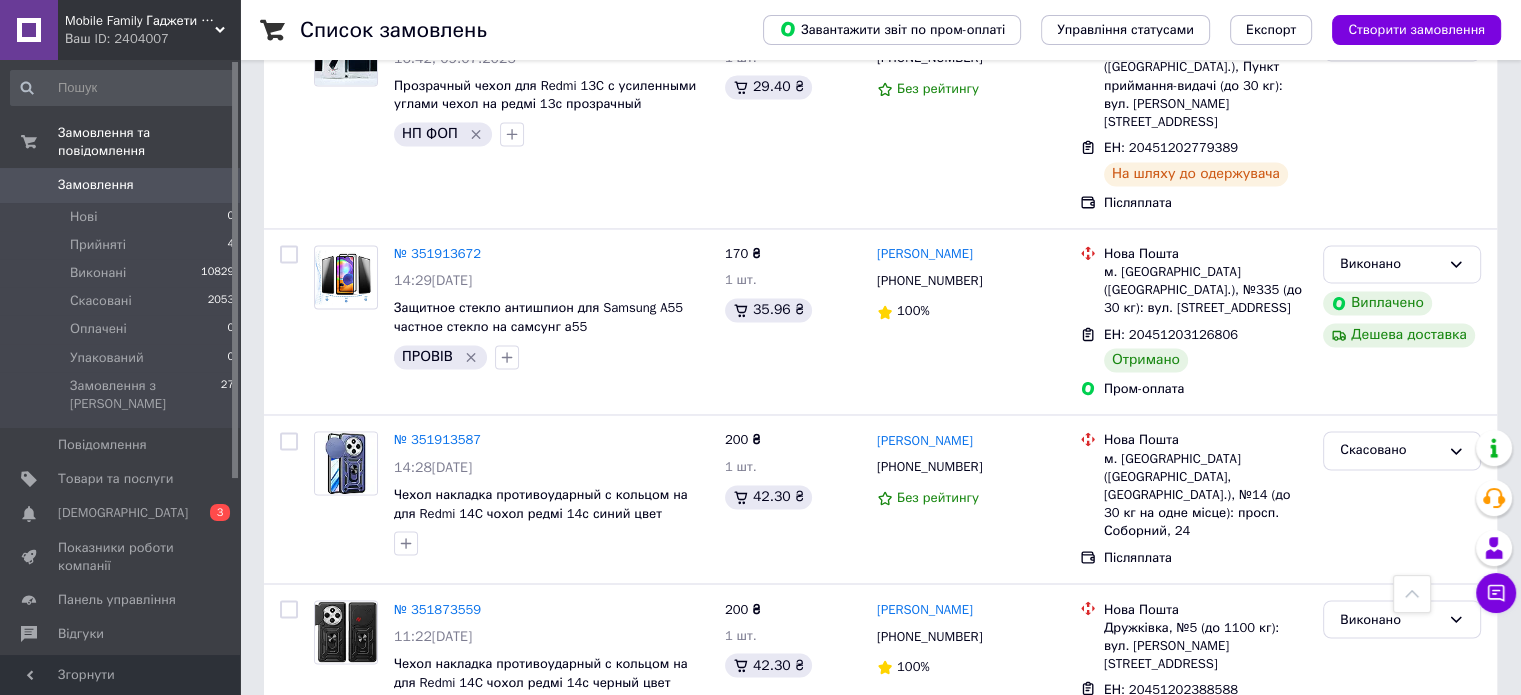 click on "Замовлення" at bounding box center (96, 185) 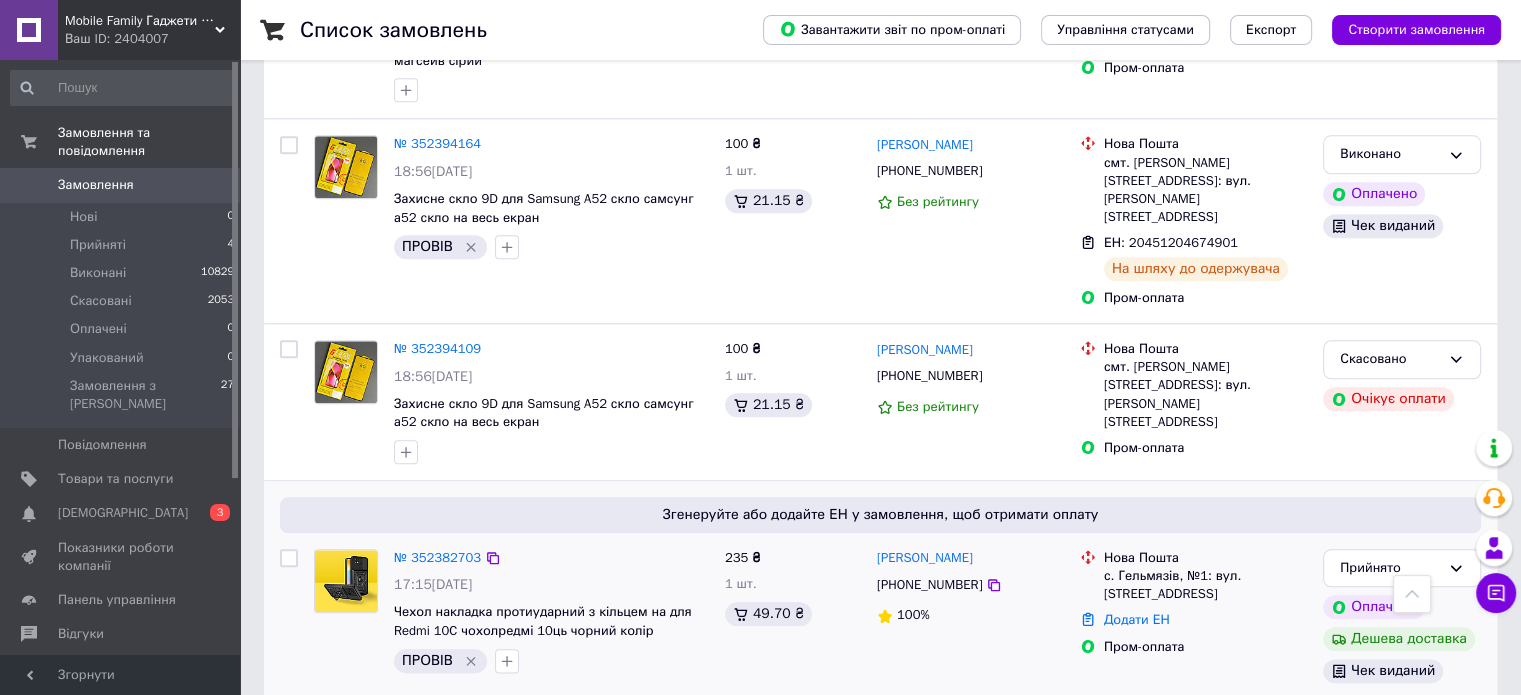 scroll, scrollTop: 2300, scrollLeft: 0, axis: vertical 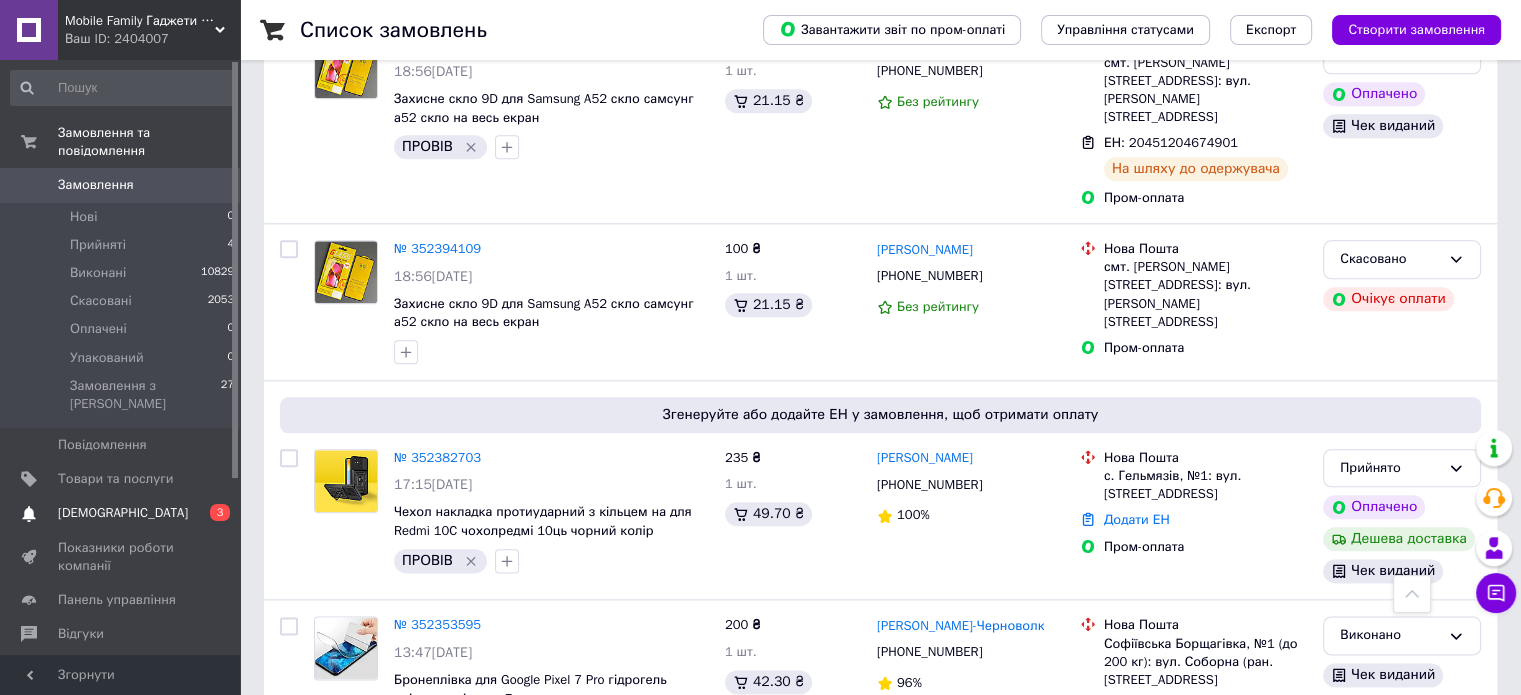 click on "[DEMOGRAPHIC_DATA] 0 3" at bounding box center [123, 513] 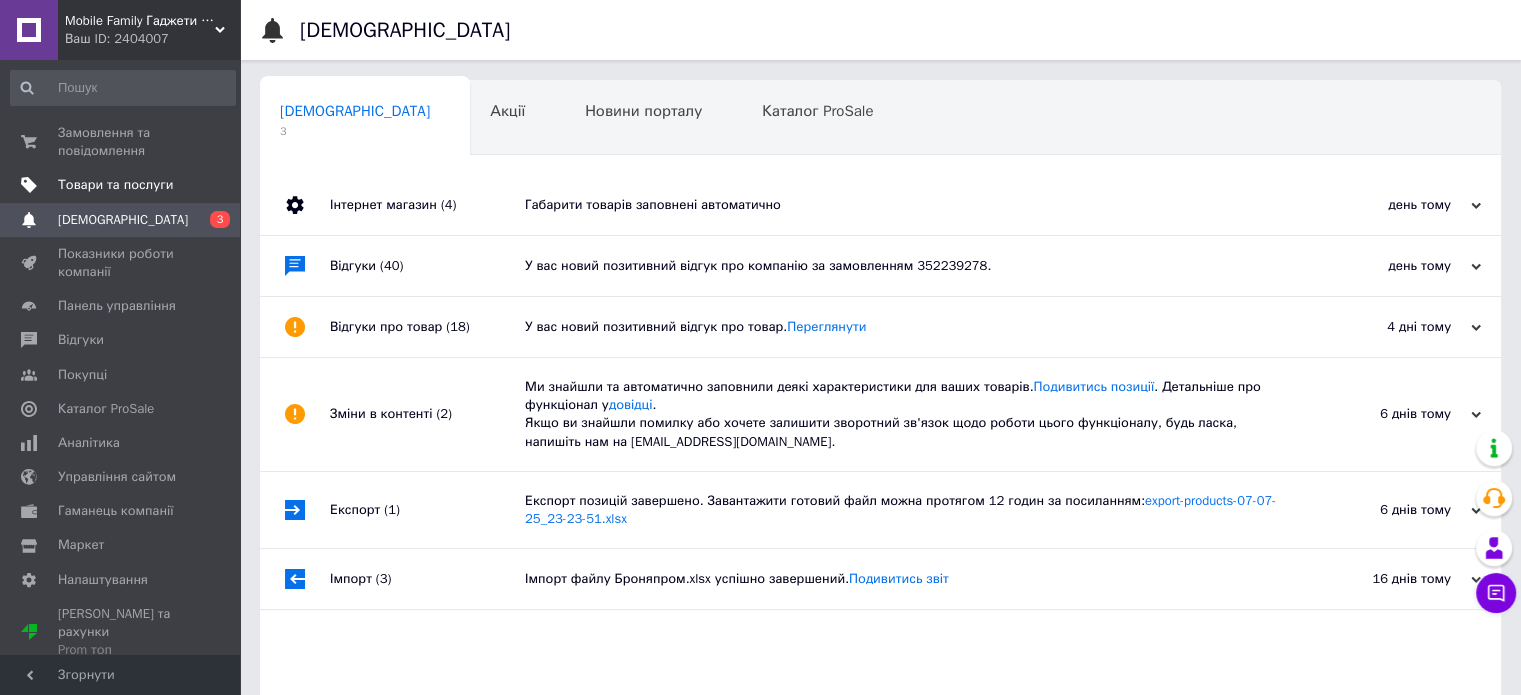 click on "Товари та послуги" at bounding box center [123, 185] 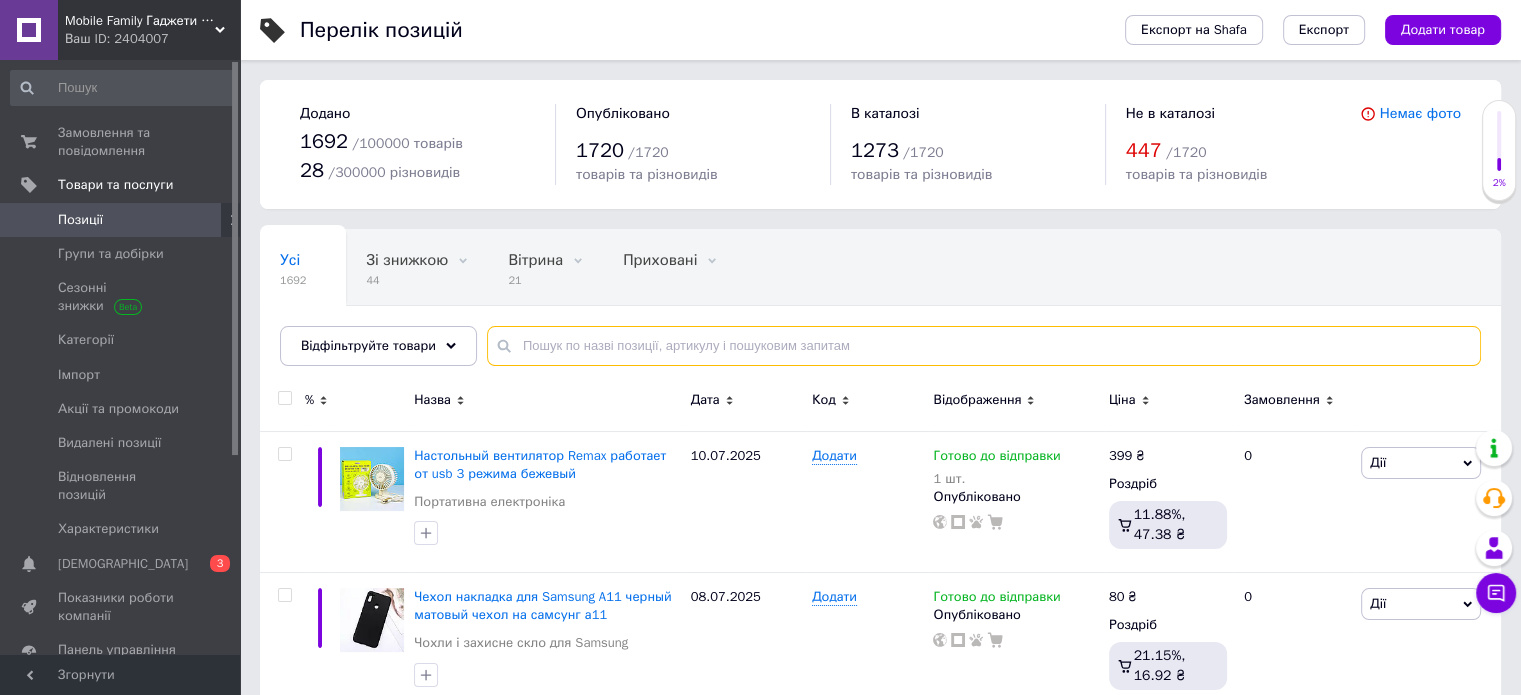 click at bounding box center [984, 346] 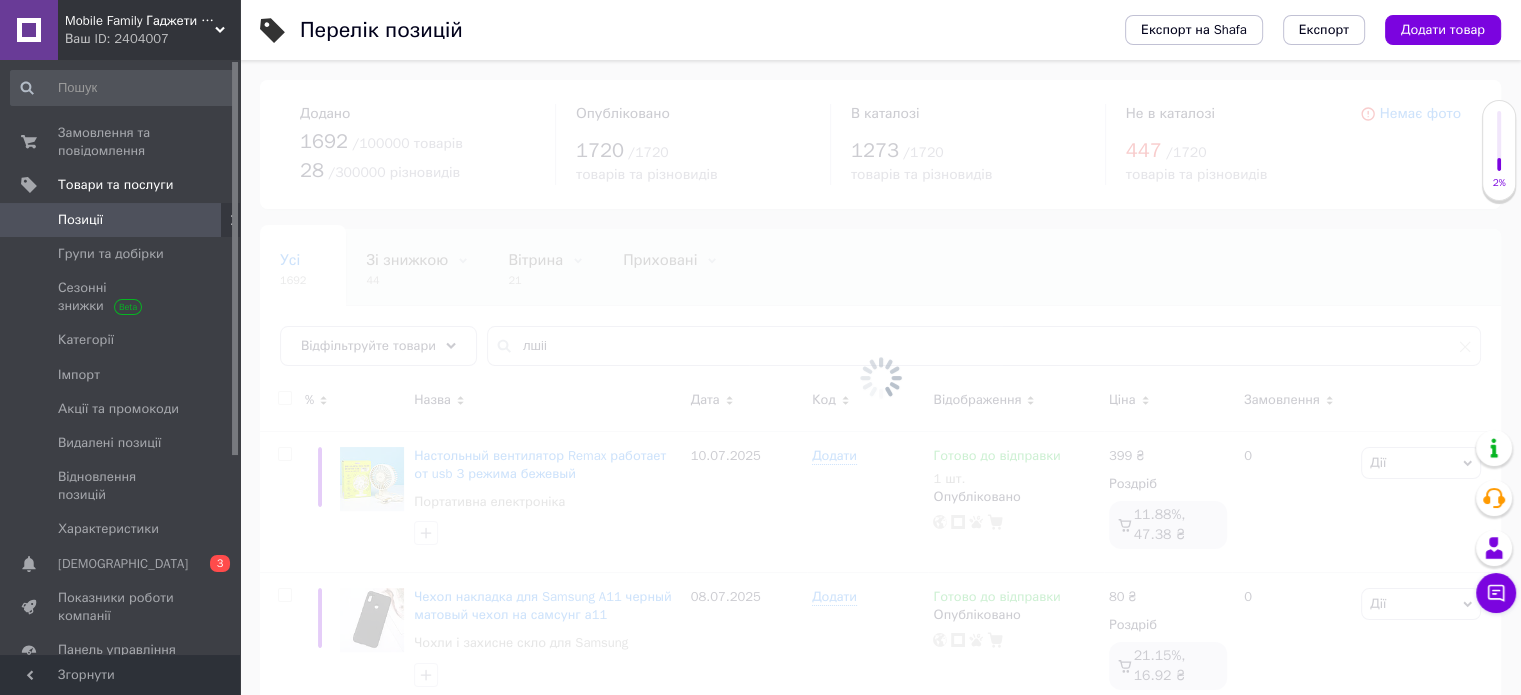 click at bounding box center [880, 377] 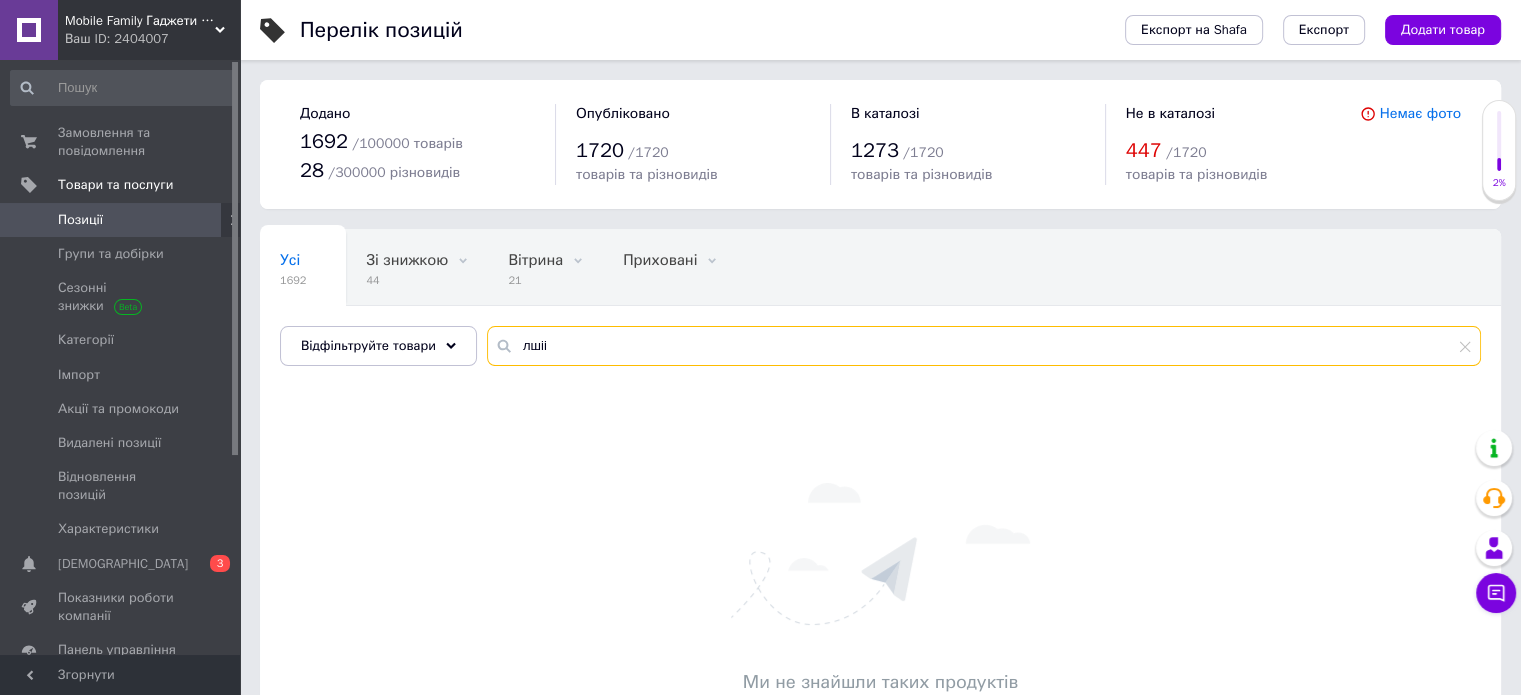 click on "лшіі" at bounding box center (984, 346) 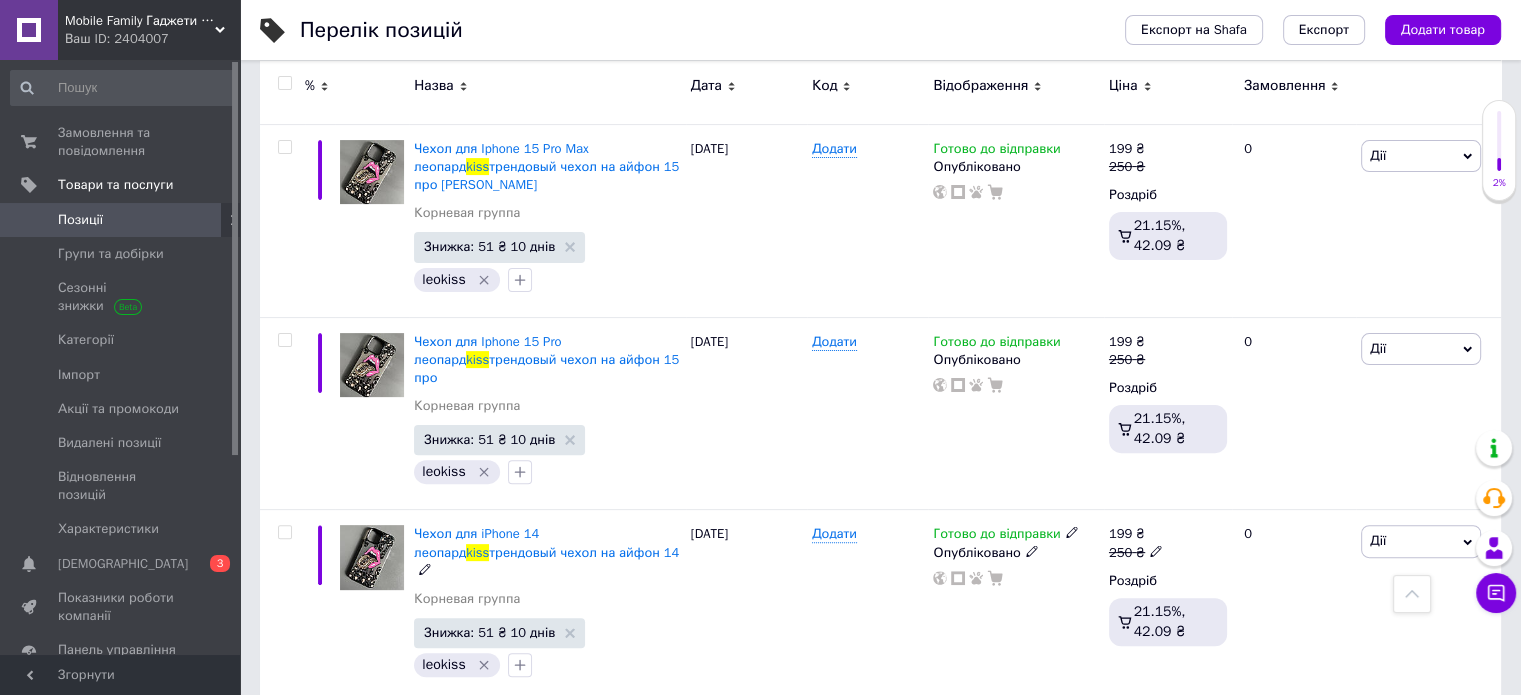 scroll, scrollTop: 600, scrollLeft: 0, axis: vertical 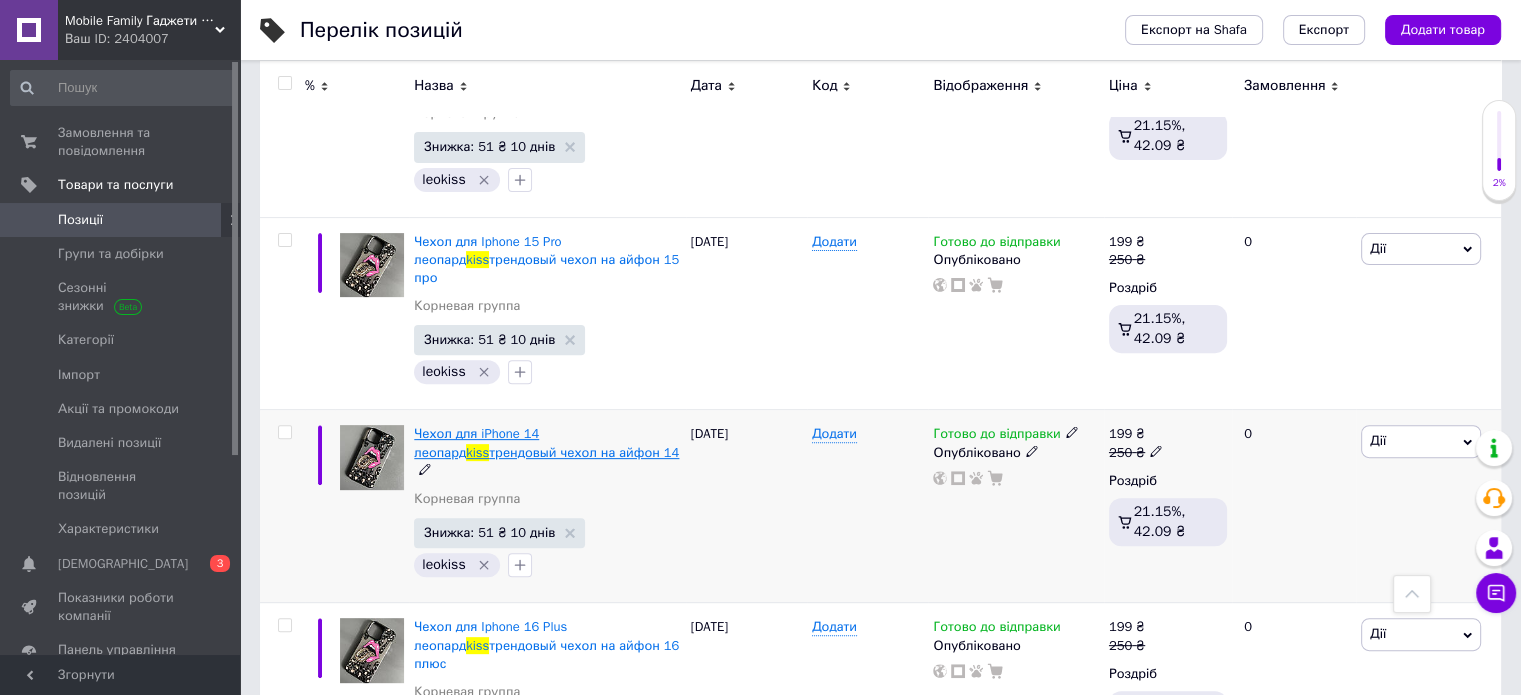 type on "kiss" 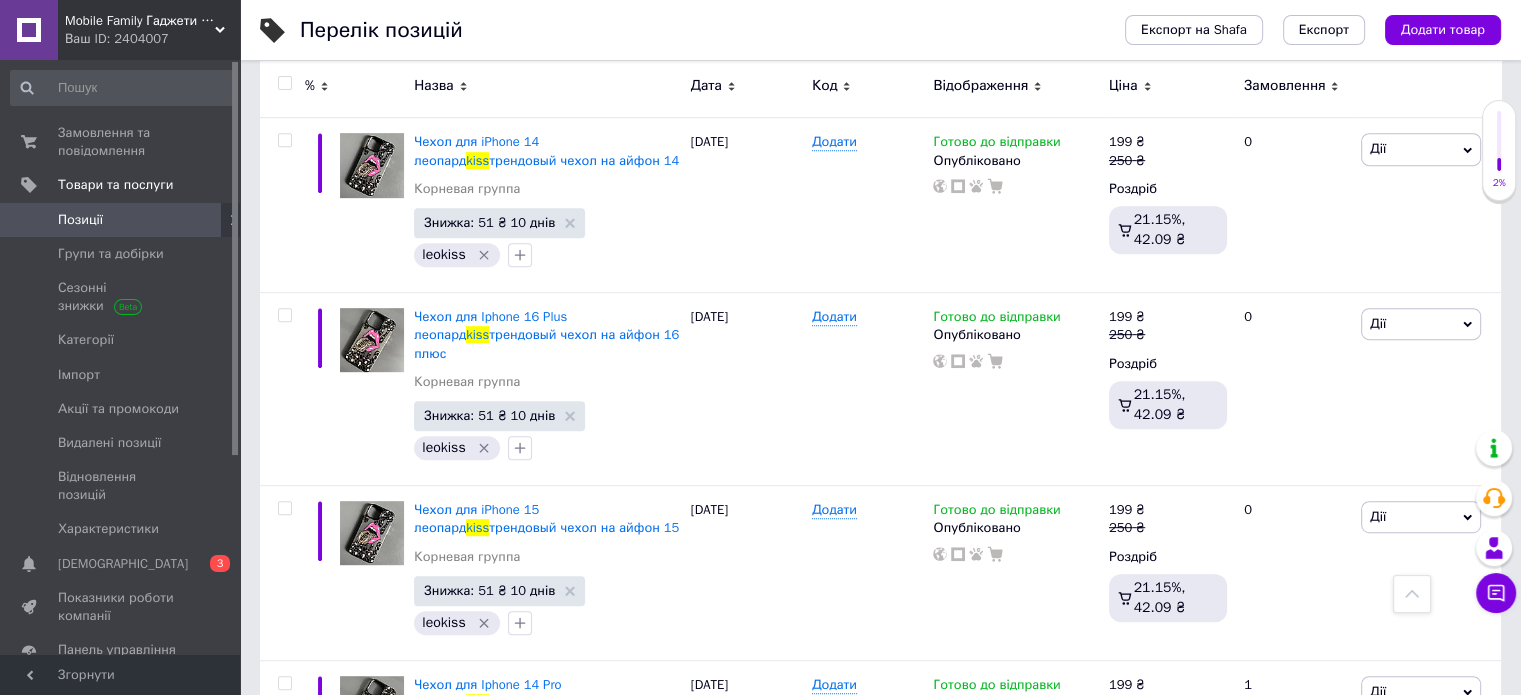 scroll, scrollTop: 900, scrollLeft: 0, axis: vertical 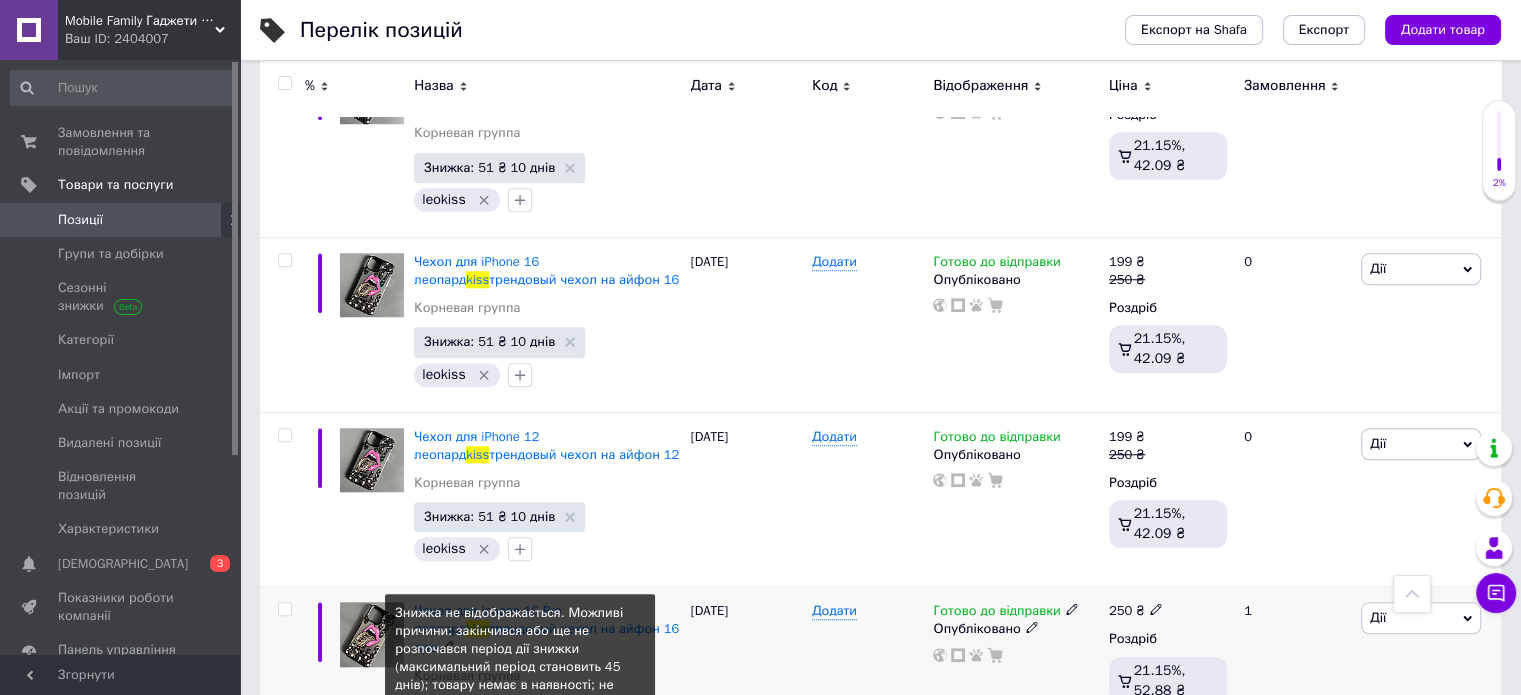click on "Знижка: 51 ₴ Не відображається" at bounding box center [525, 736] 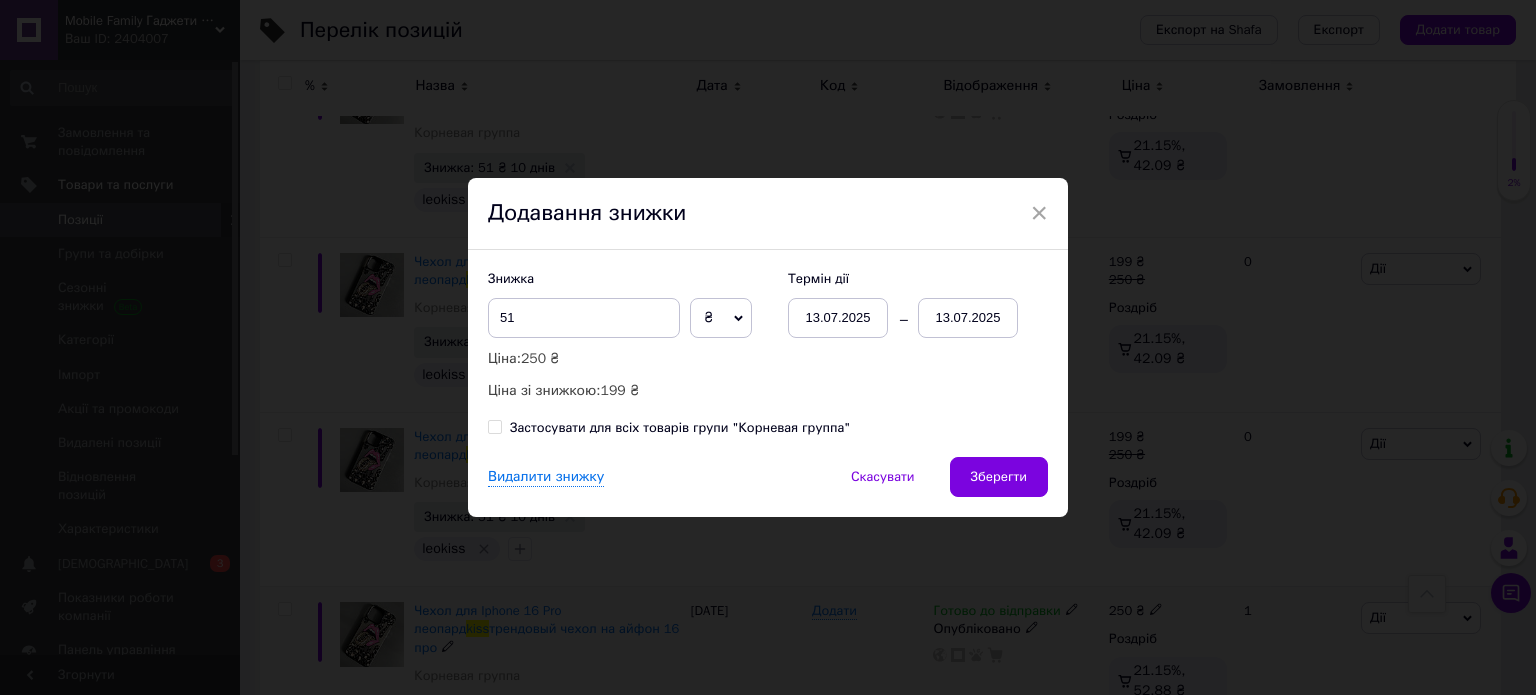click on "13.07.2025" at bounding box center [968, 318] 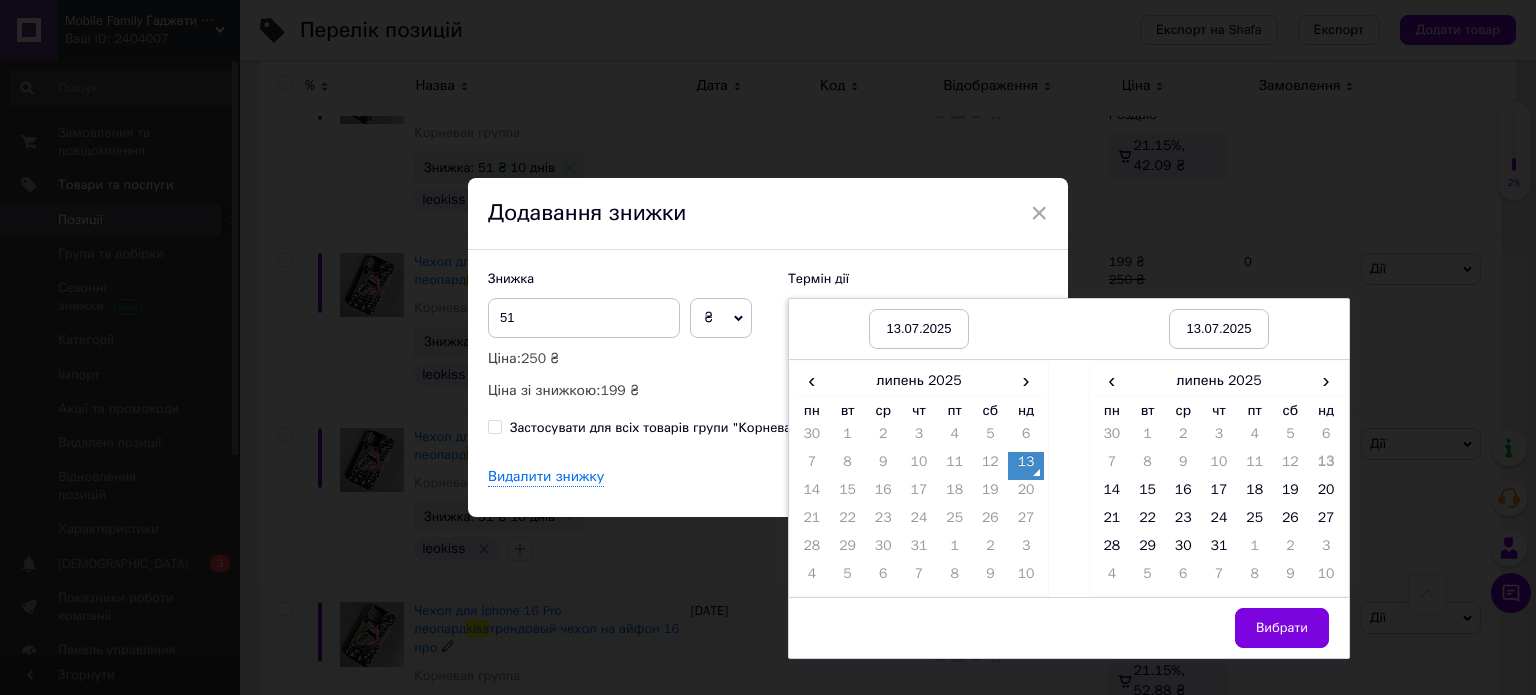 click on "›" at bounding box center [1326, 380] 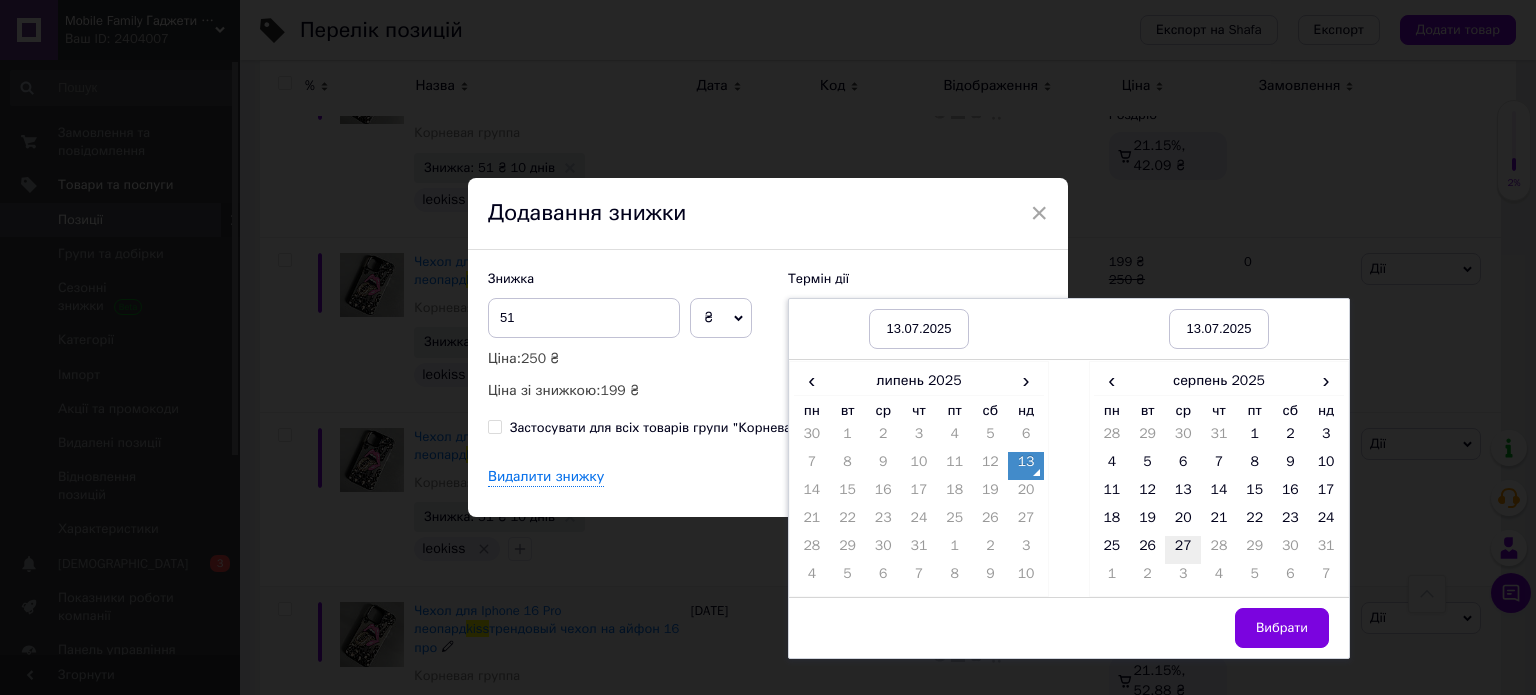 click on "27" at bounding box center [1183, 550] 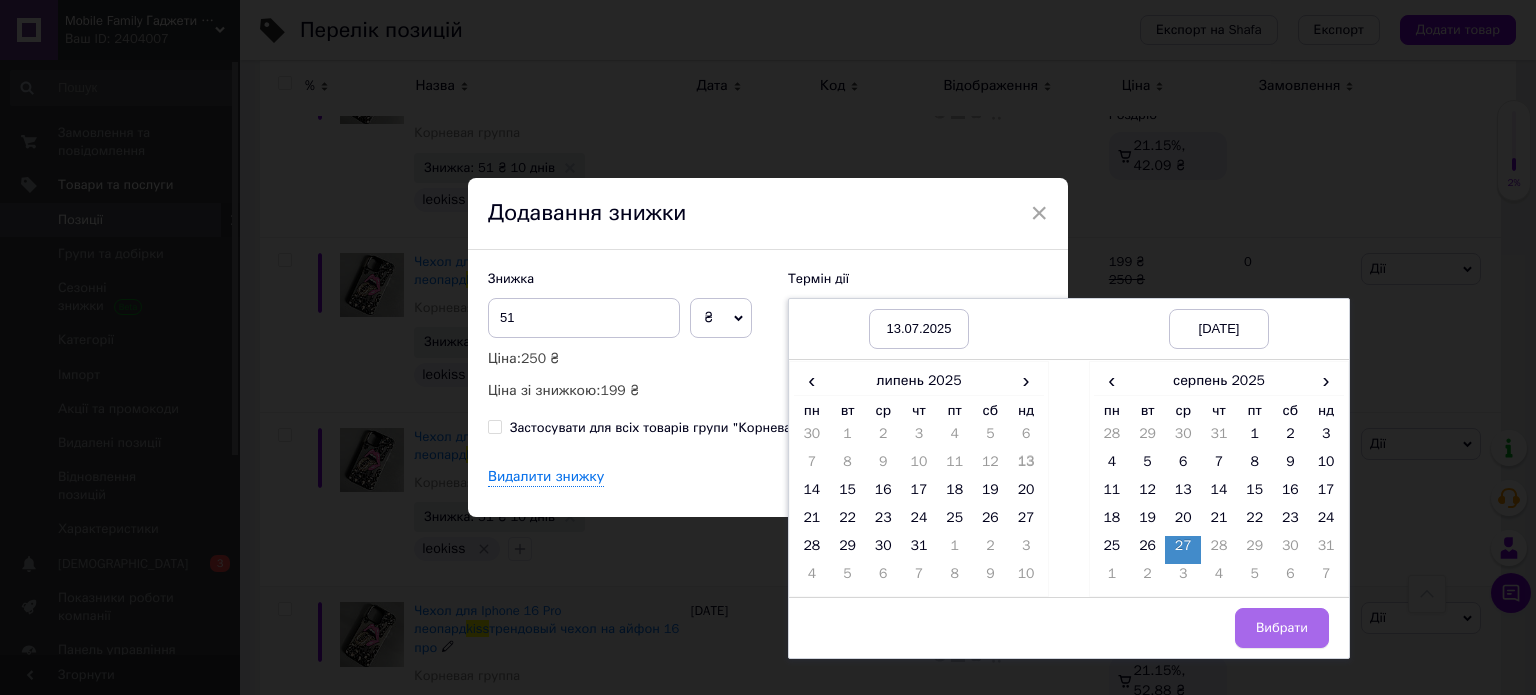 click on "Вибрати" at bounding box center (1282, 628) 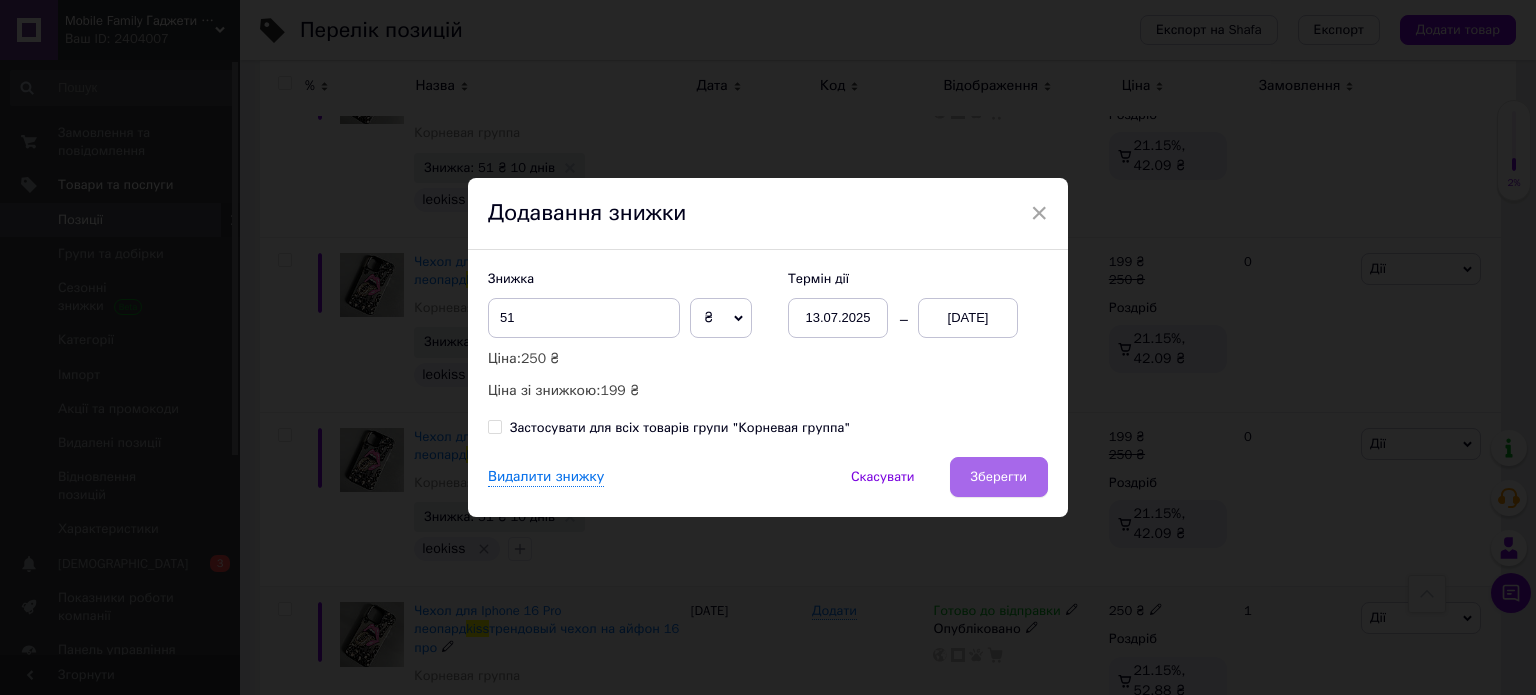 click on "Зберегти" at bounding box center [999, 477] 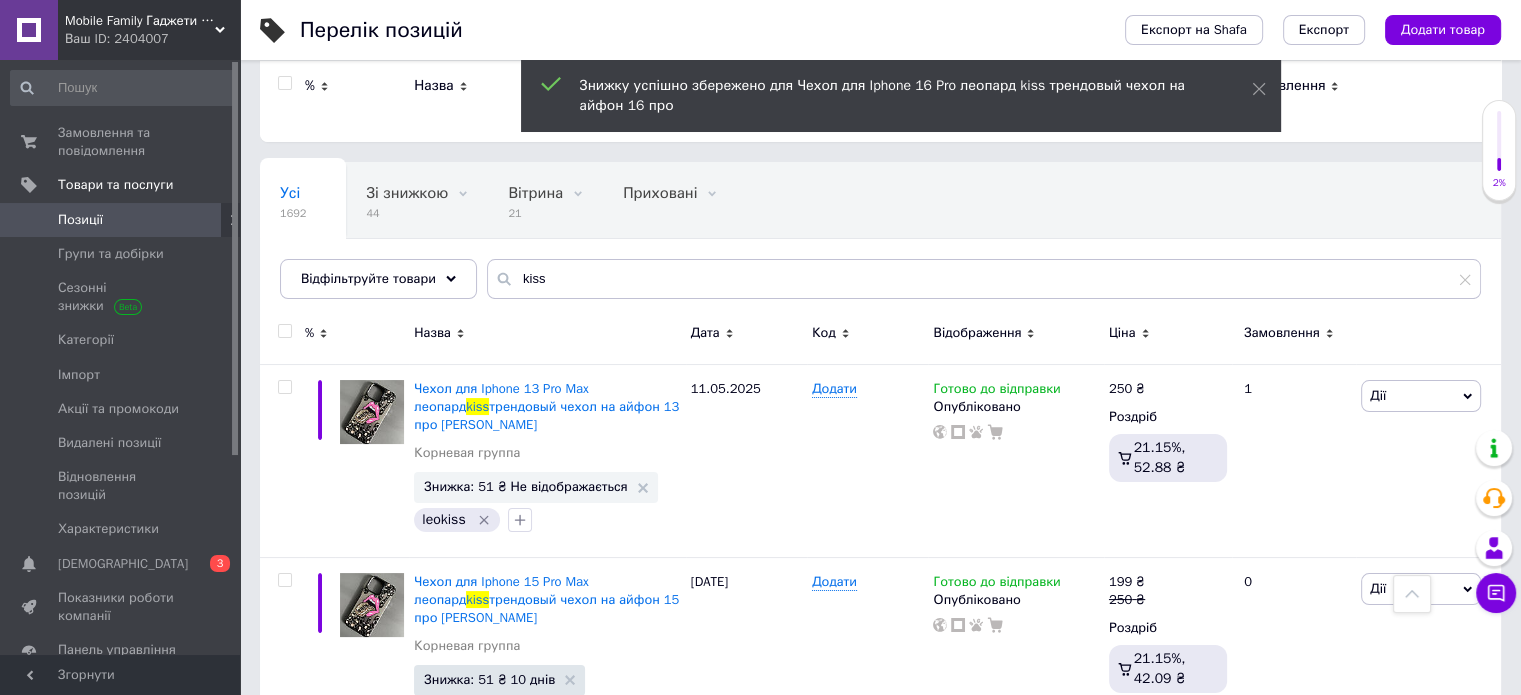 scroll, scrollTop: 0, scrollLeft: 0, axis: both 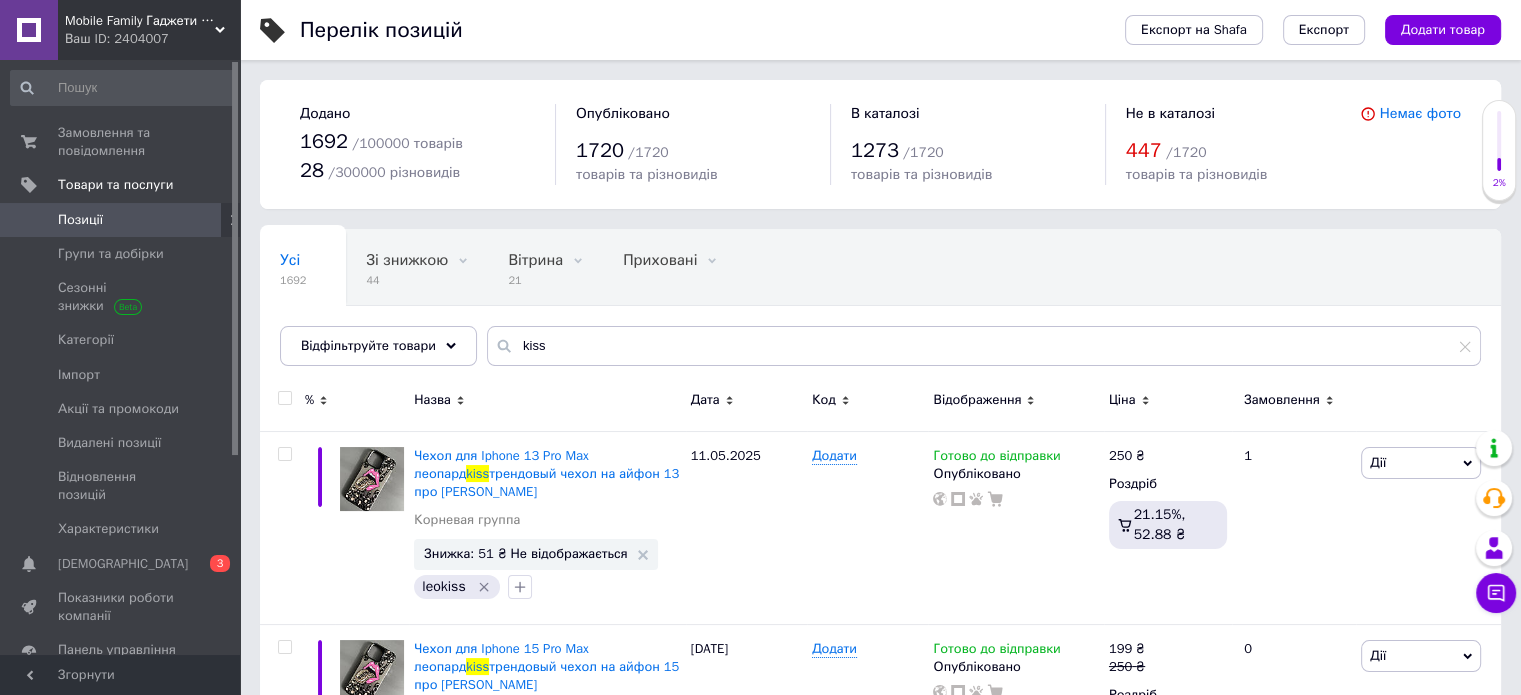 click on "Усі 1692 Зі знижкою 44 Видалити Редагувати Вітрина 21 Видалити Редагувати Приховані 0 Видалити Редагувати Опубліковані 1692 Видалити Редагувати Ok Відфільтровано...  Зберегти" at bounding box center [880, 307] 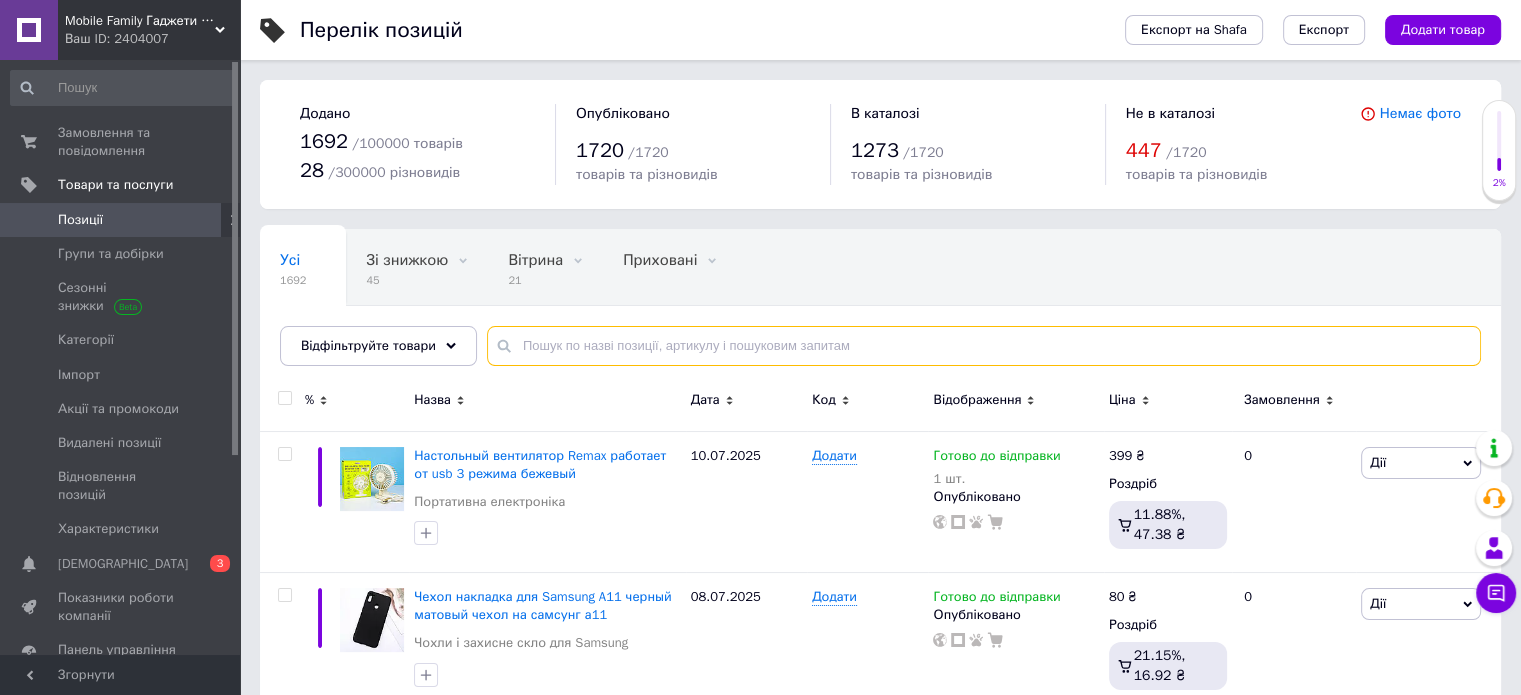 click at bounding box center [984, 346] 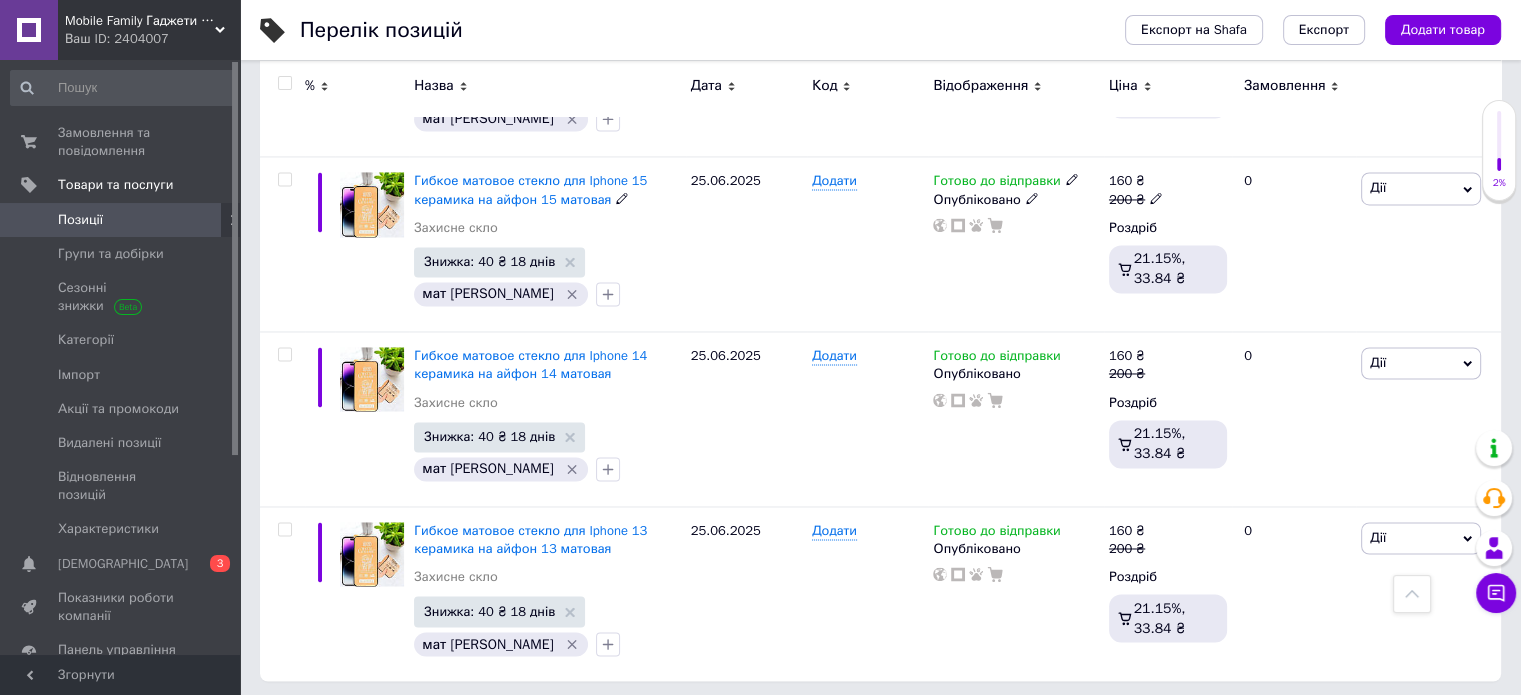 scroll, scrollTop: 3264, scrollLeft: 0, axis: vertical 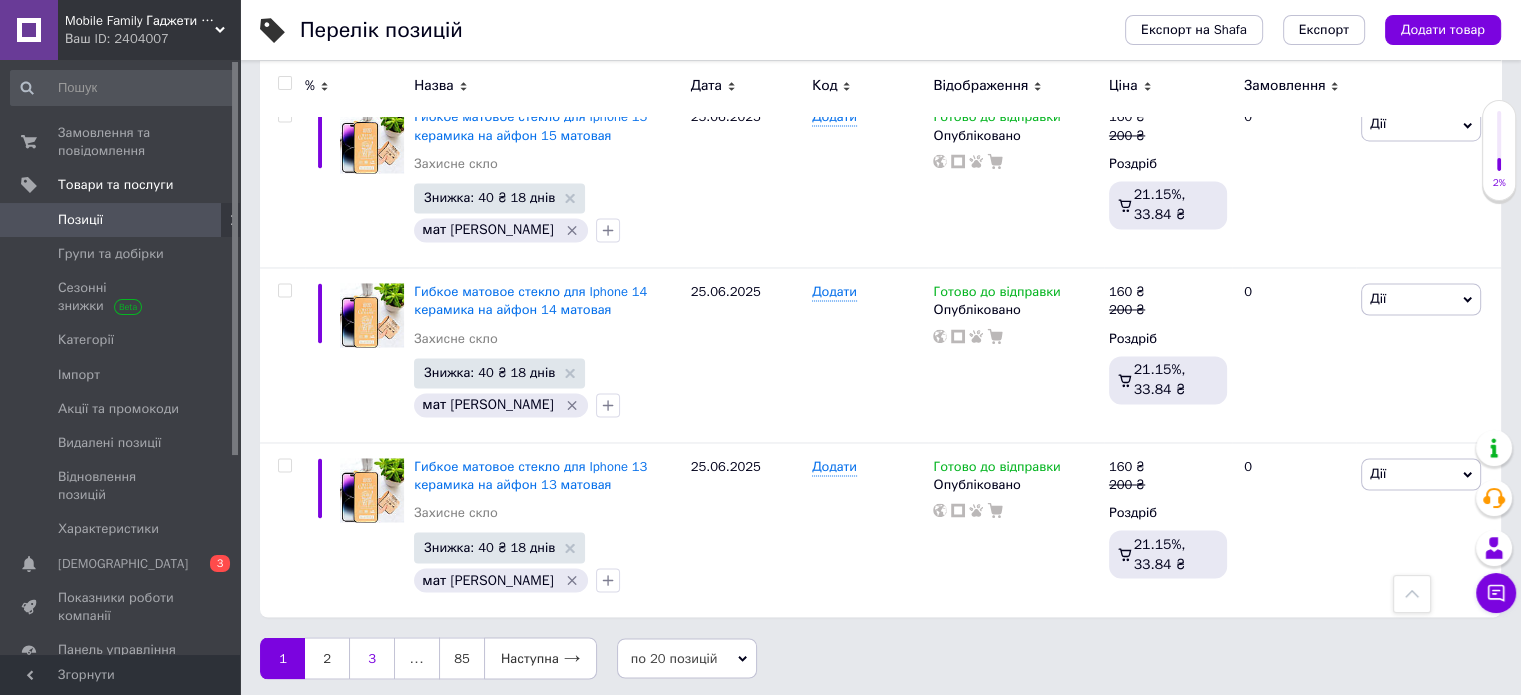 click on "3" at bounding box center [372, 658] 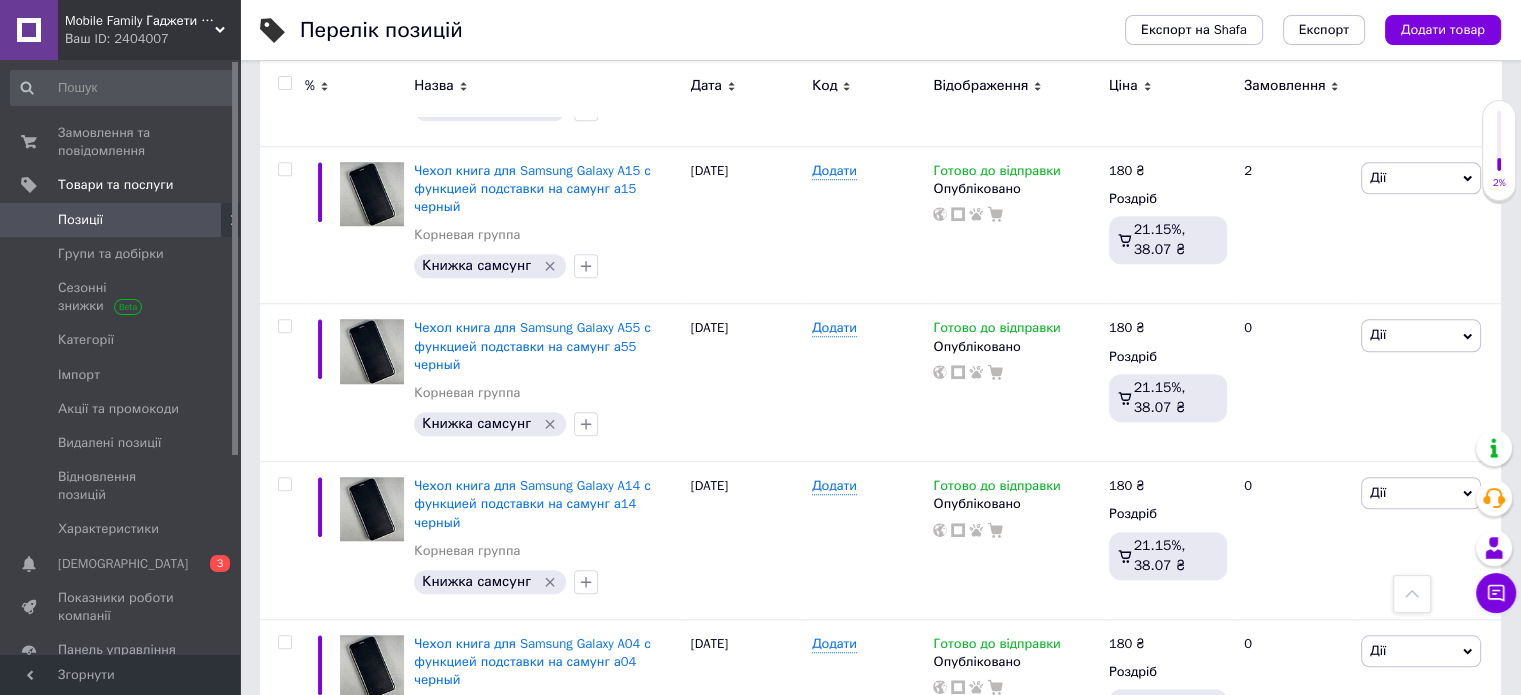 scroll, scrollTop: 1241, scrollLeft: 0, axis: vertical 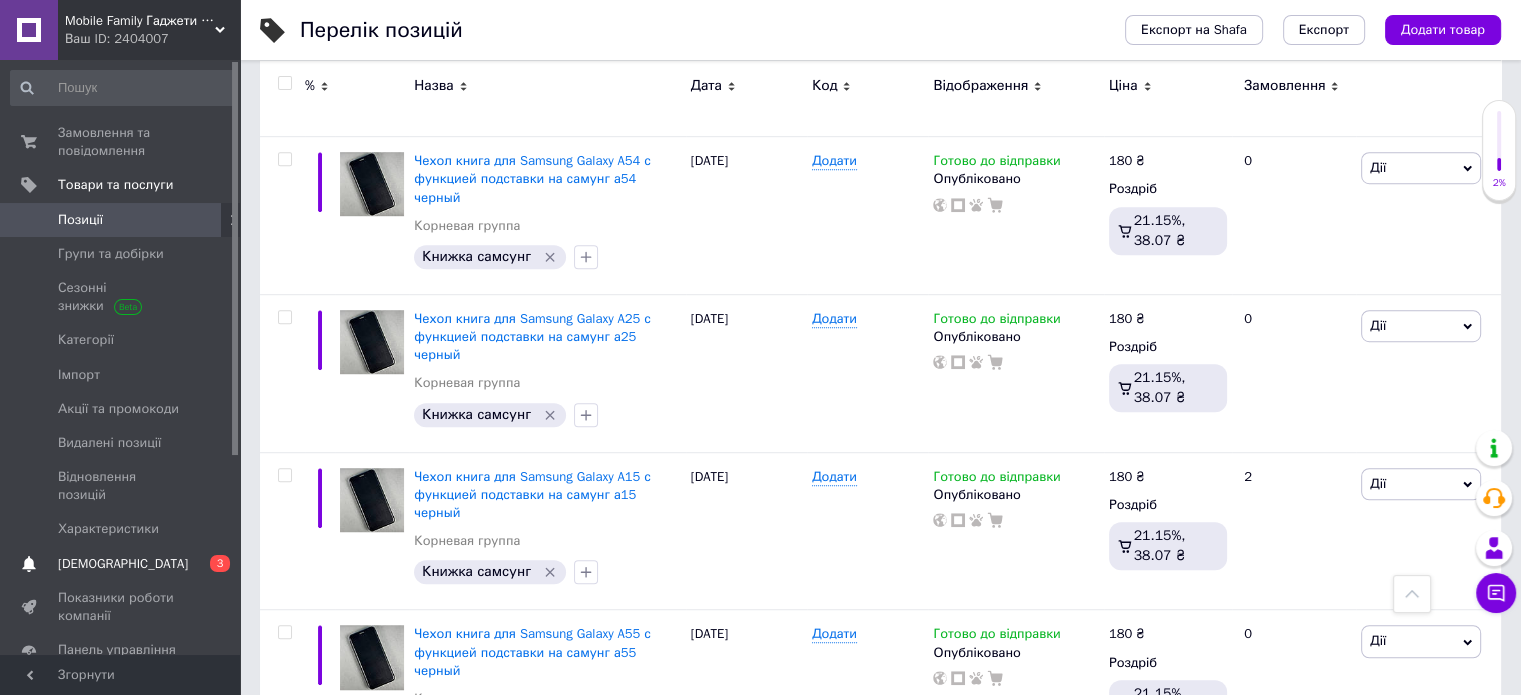 click on "[DEMOGRAPHIC_DATA]" at bounding box center [123, 564] 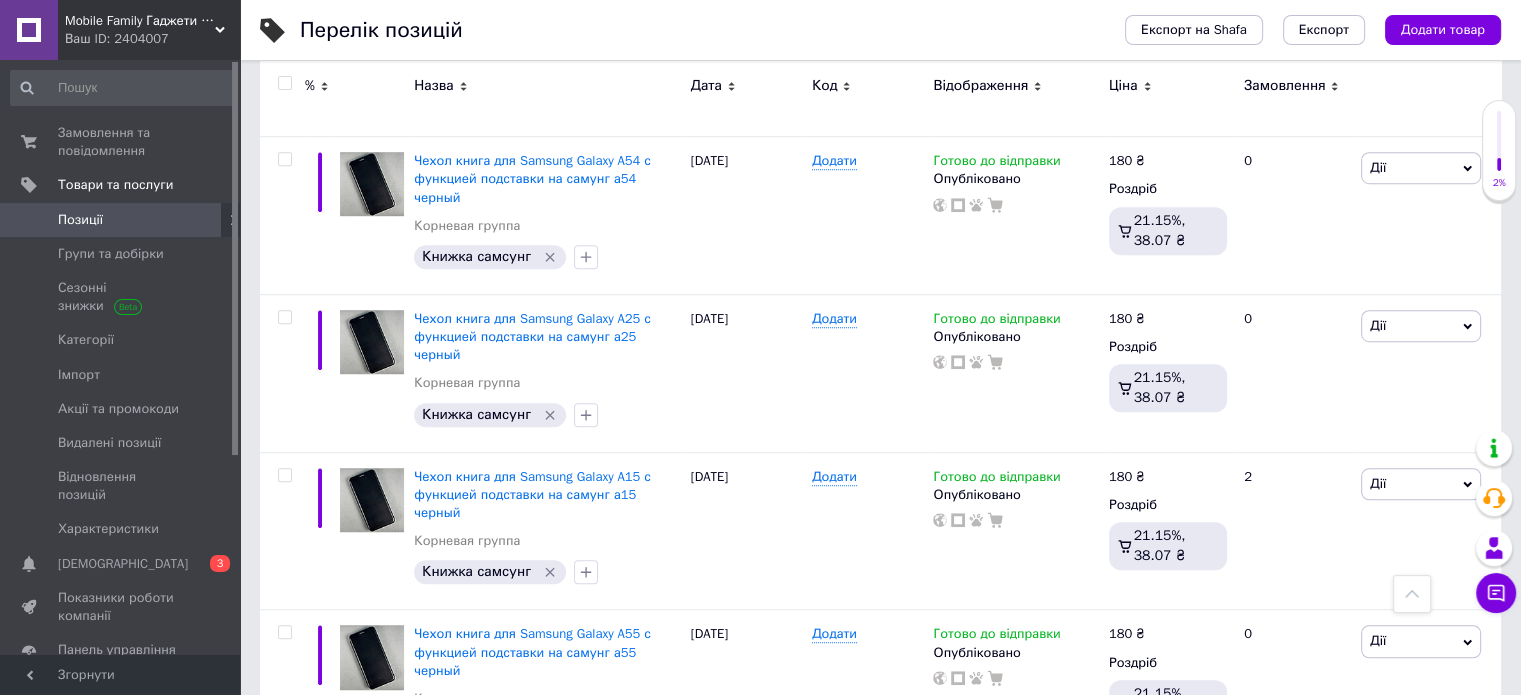 scroll, scrollTop: 0, scrollLeft: 0, axis: both 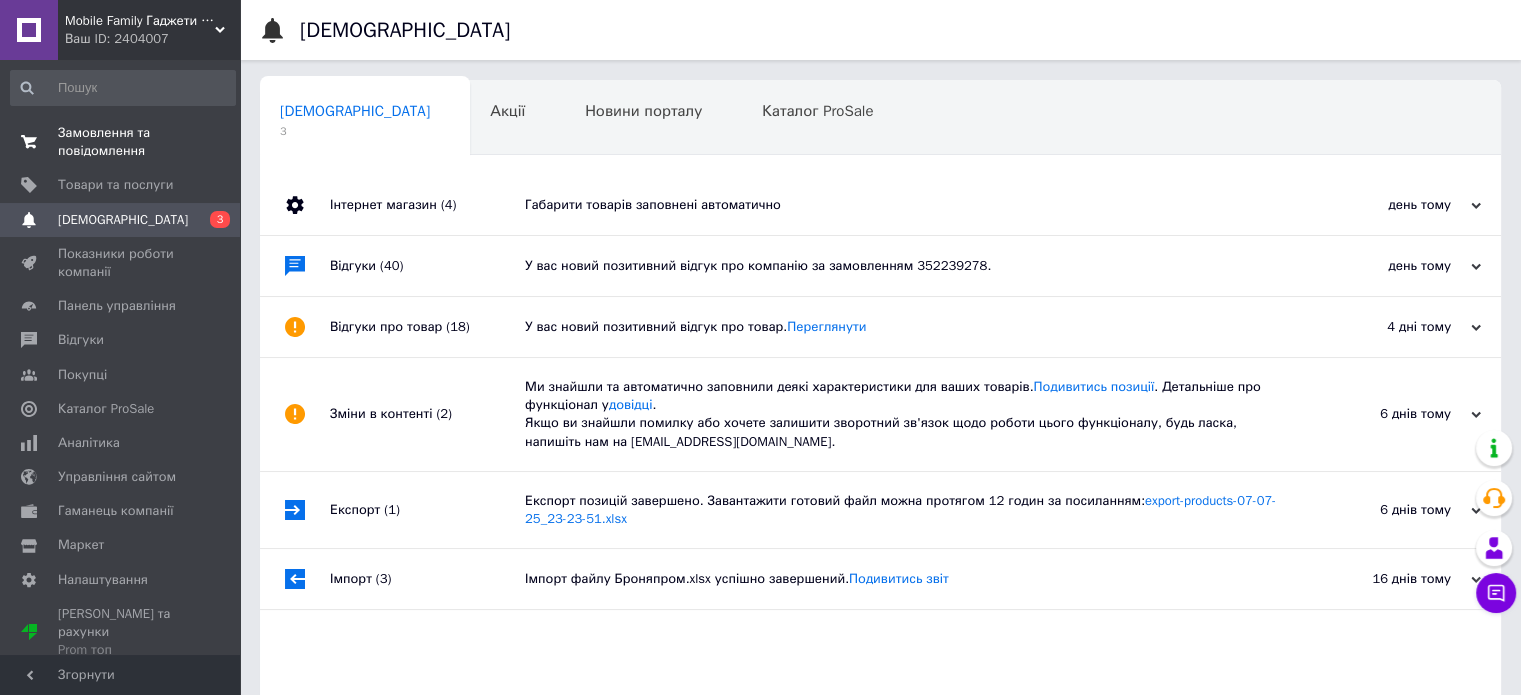 click on "Замовлення та повідомлення" at bounding box center (121, 142) 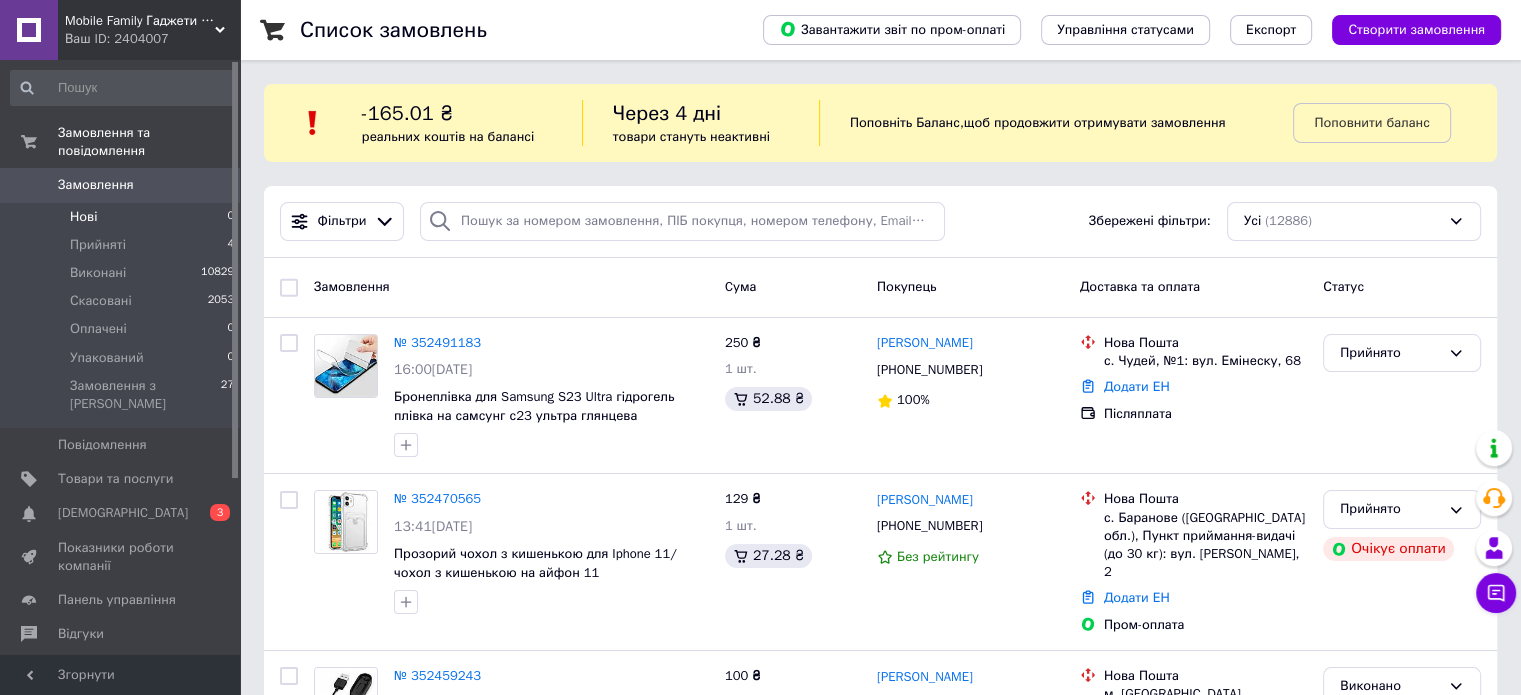 click on "Нові 0" at bounding box center [123, 217] 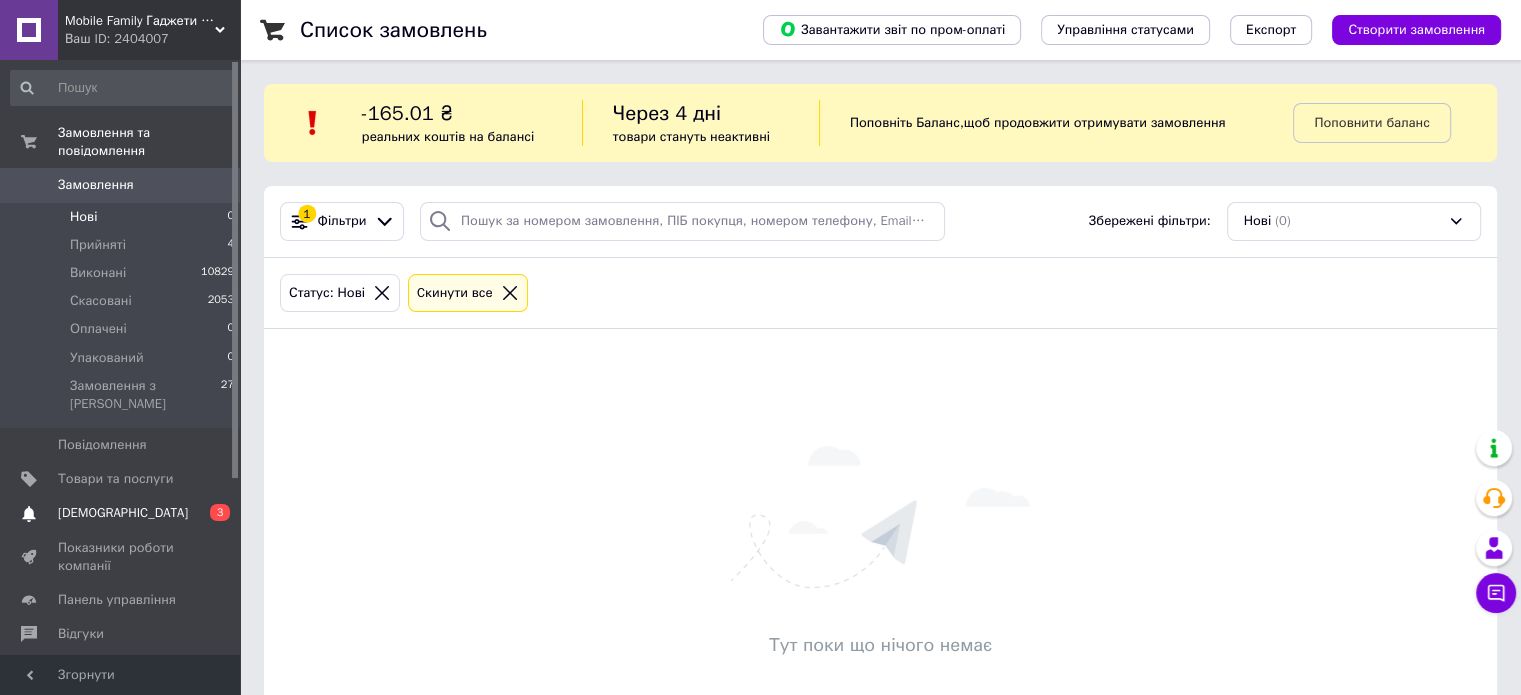 click on "0 3" at bounding box center [212, 513] 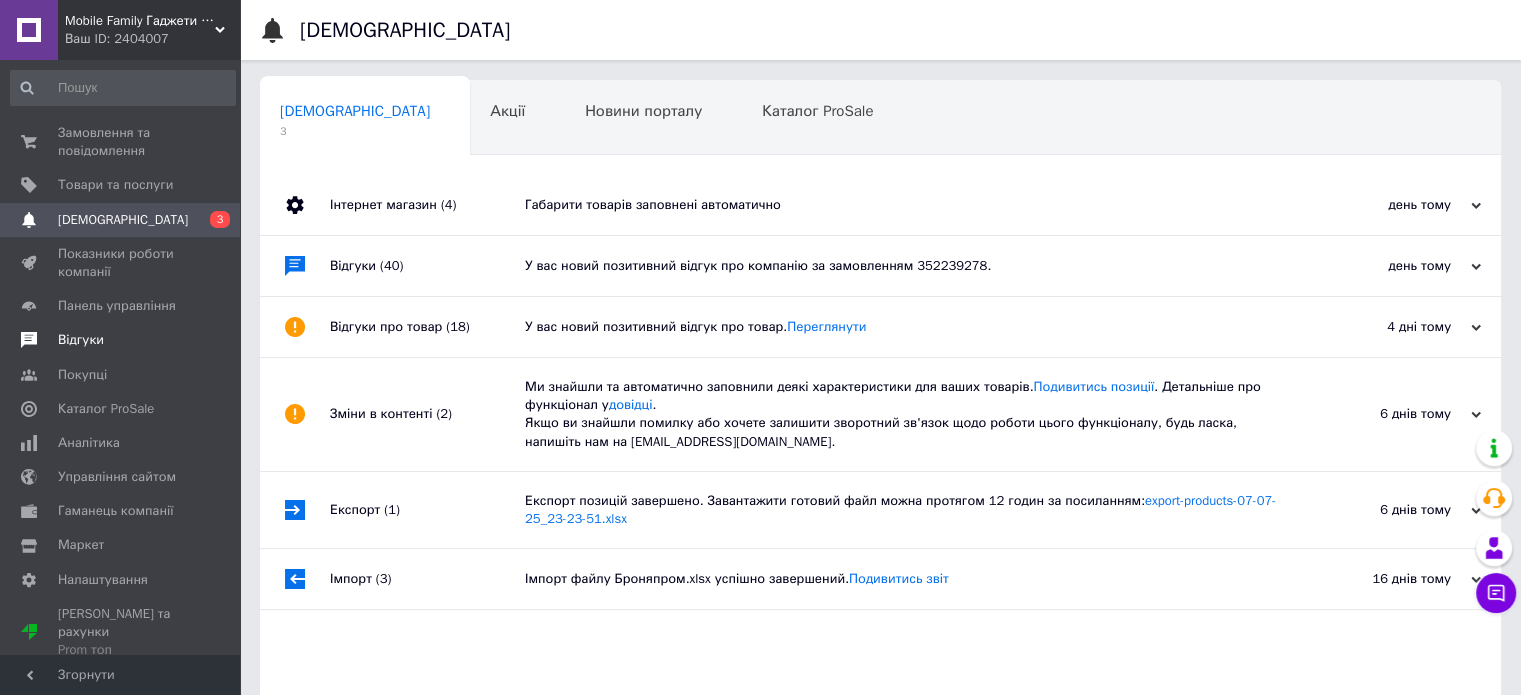 click on "Відгуки" at bounding box center [123, 340] 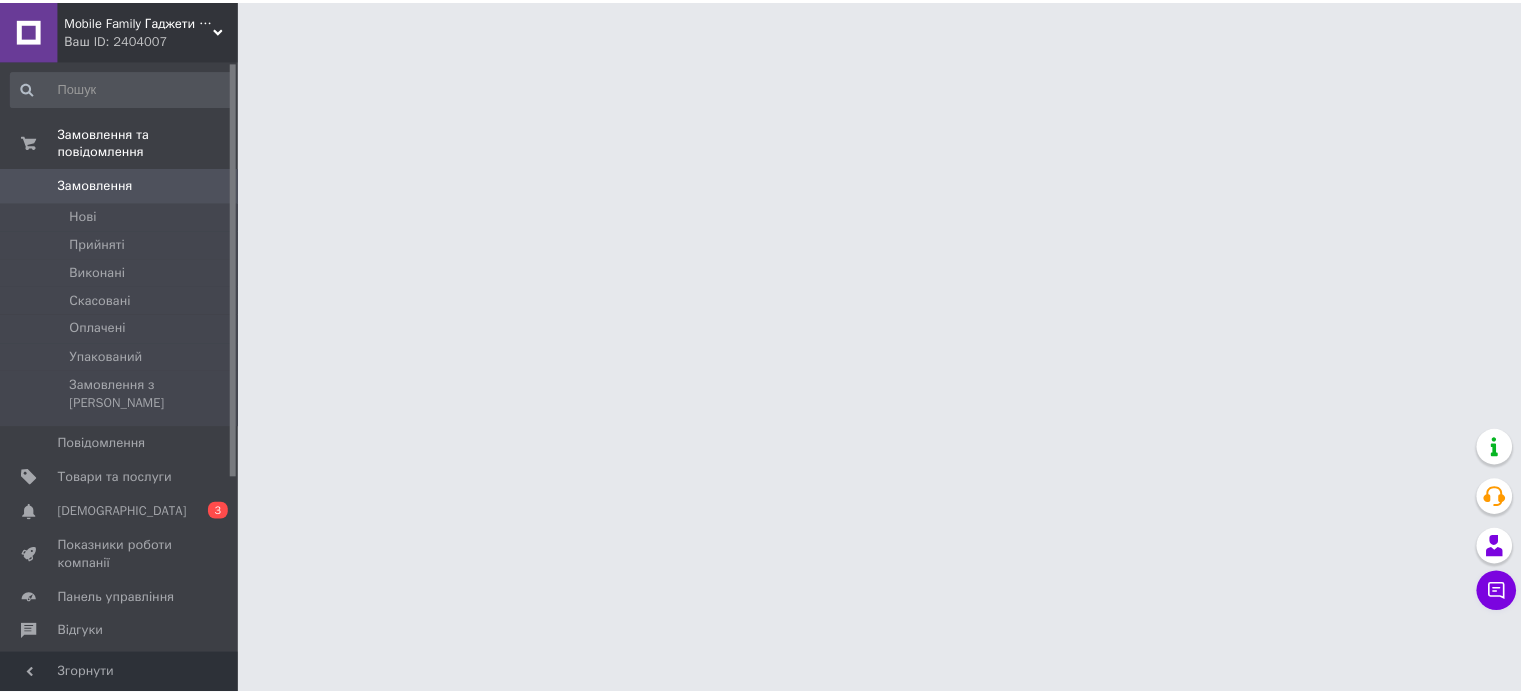scroll, scrollTop: 0, scrollLeft: 0, axis: both 